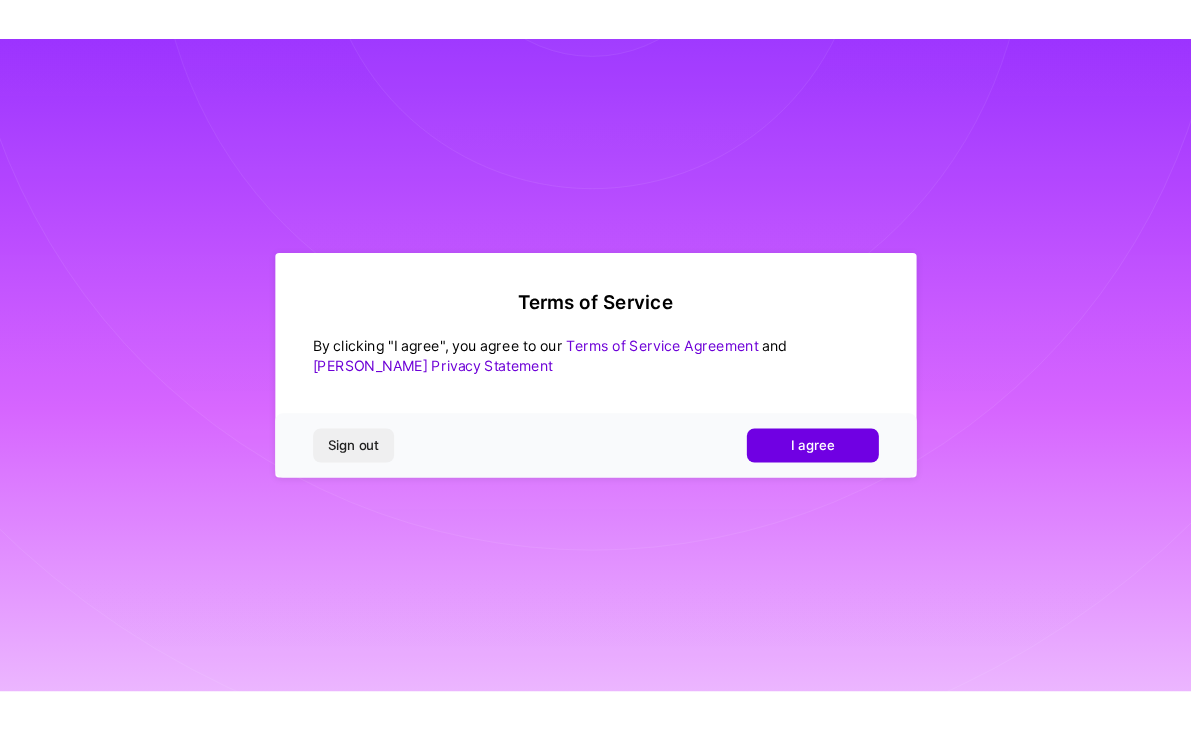 scroll, scrollTop: 0, scrollLeft: 0, axis: both 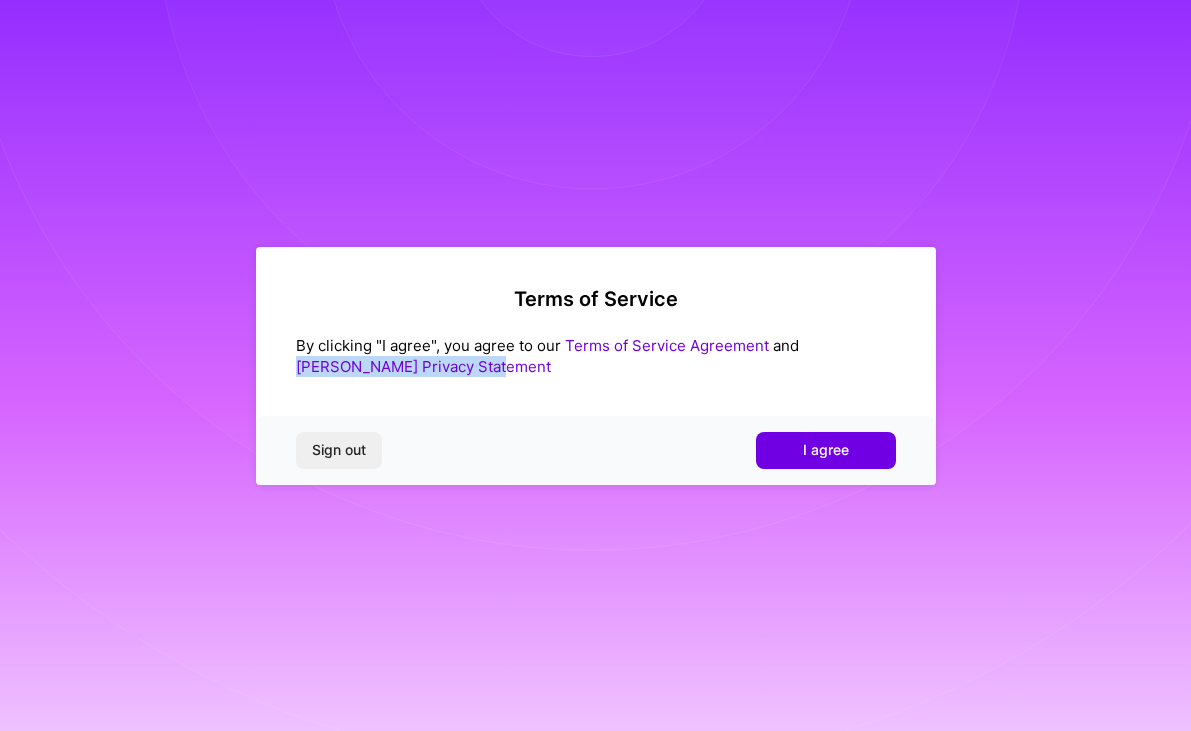 click on "Terms of Service By clicking "I agree", you agree to our   Terms of Service Agreement   and   [PERSON_NAME] Privacy Statement" at bounding box center [596, 366] 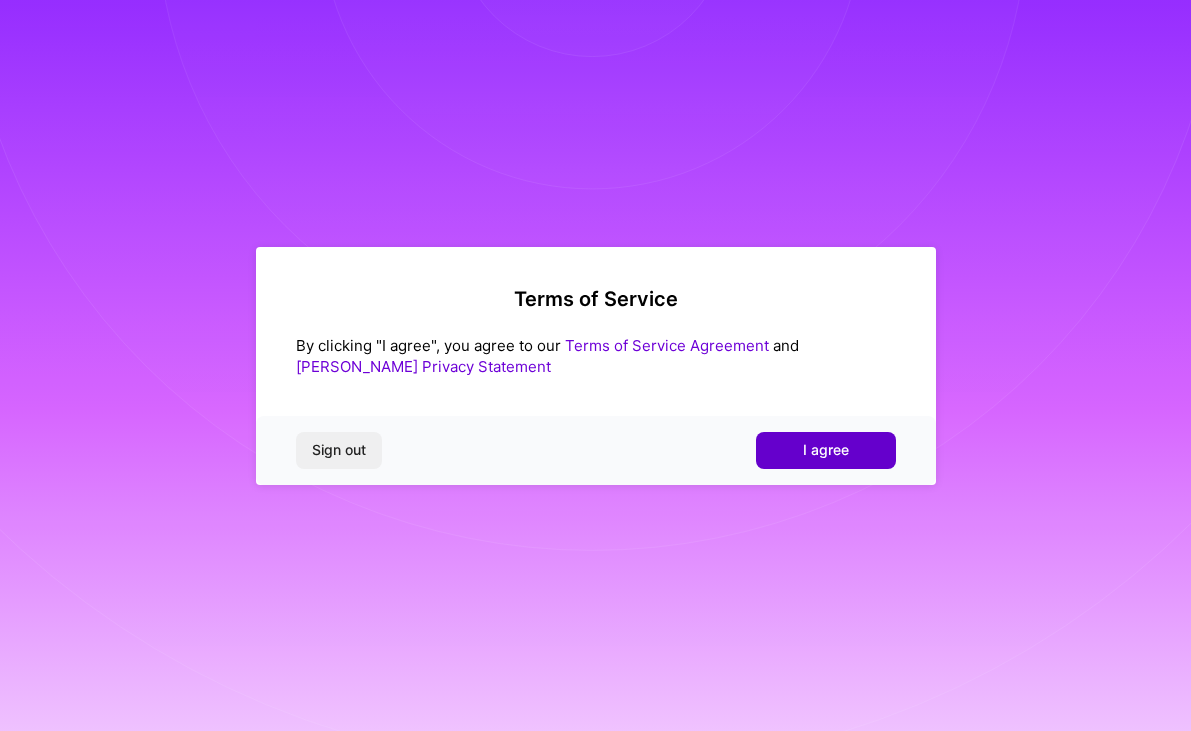 click on "I agree" at bounding box center [826, 450] 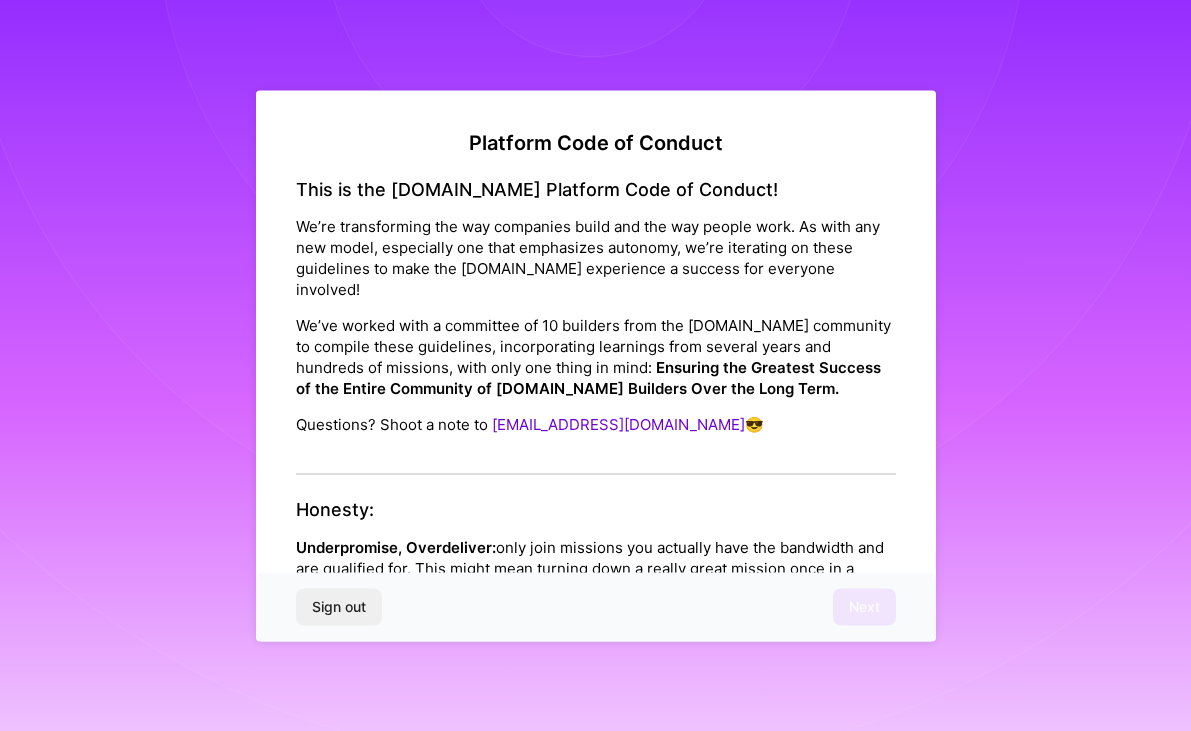 click on "This is the [DOMAIN_NAME] Platform Code of Conduct!  We’re transforming the way companies build and the way people work. As with any new model, especially one that emphasizes autonomy, we’re iterating on these guidelines to make the [DOMAIN_NAME] experience a success for everyone involved! We’ve worked with a committee of 10 builders from the [DOMAIN_NAME] community to compile these guidelines, incorporating learnings from several years and hundreds of missions, with only one thing in mind:   Ensuring the Greatest Success of the Entire Community of [DOMAIN_NAME] Builders Over the Long Term. Questions? Shoot a note to   [EMAIL_ADDRESS][DOMAIN_NAME]   😎" at bounding box center (596, 326) 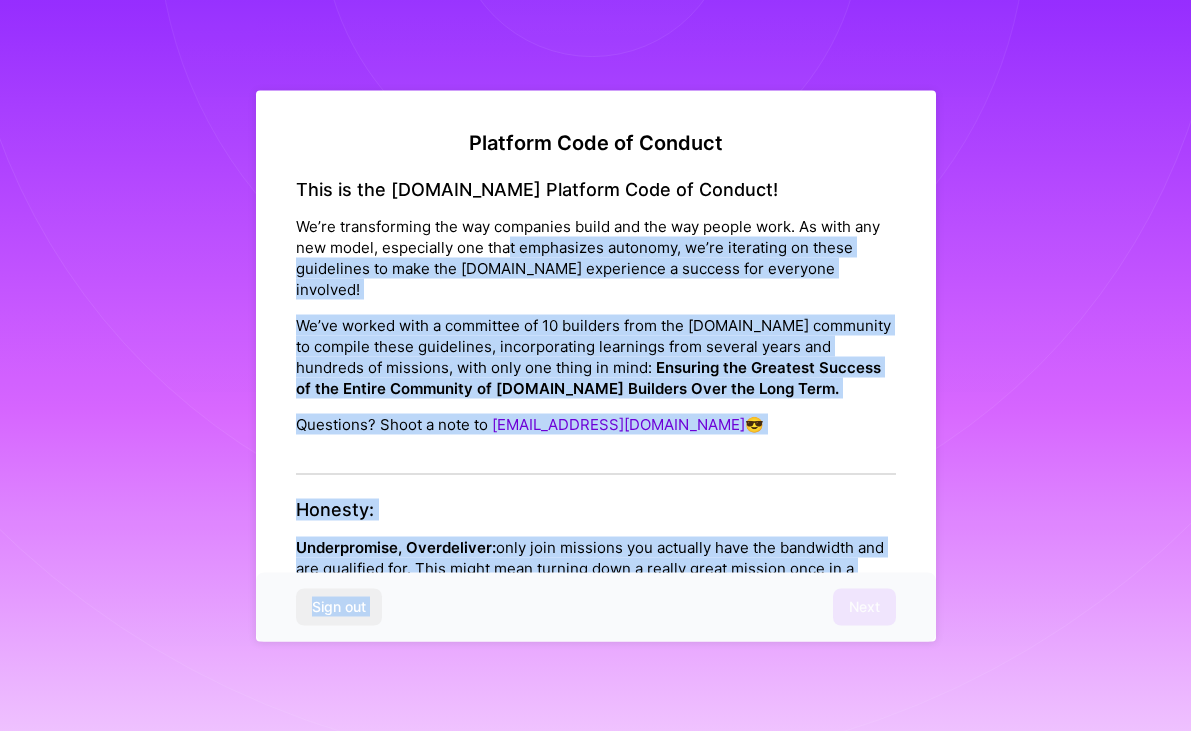 drag, startPoint x: 511, startPoint y: 251, endPoint x: 811, endPoint y: 584, distance: 448.20642 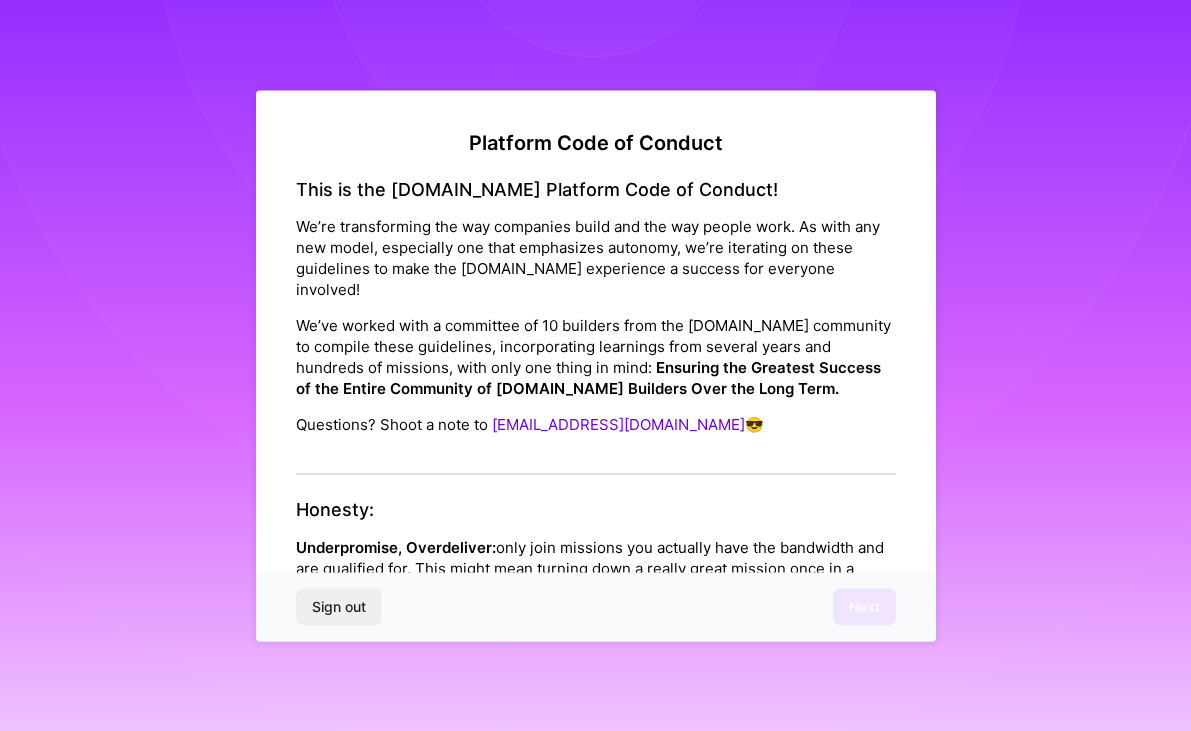 click on "Platform Code of Conduct  This is the [DOMAIN_NAME] Platform Code of Conduct!  We’re transforming the way companies build and the way people work. As with any new model, especially one that emphasizes autonomy, we’re iterating on these guidelines to make the [DOMAIN_NAME] experience a success for everyone involved! We’ve worked with a committee of 10 builders from the [DOMAIN_NAME] community to compile these guidelines, incorporating learnings from several years and hundreds of missions, with only one thing in mind:   Ensuring the Greatest Success of the Entire Community of [DOMAIN_NAME] Builders Over the Long Term. Questions? Shoot a note to   [EMAIL_ADDRESS][DOMAIN_NAME]   😎 Honesty: Underpromise, Overdeliver:  only join missions you actually have the bandwidth and are qualified for. This might mean turning down a really great mission once in a while.   1. Only take work you have the time for. Make sure your availability for a mission you ask to join isn’t interefered by other projects you are currently engaged in.   Responsible Community" at bounding box center [596, 1452] 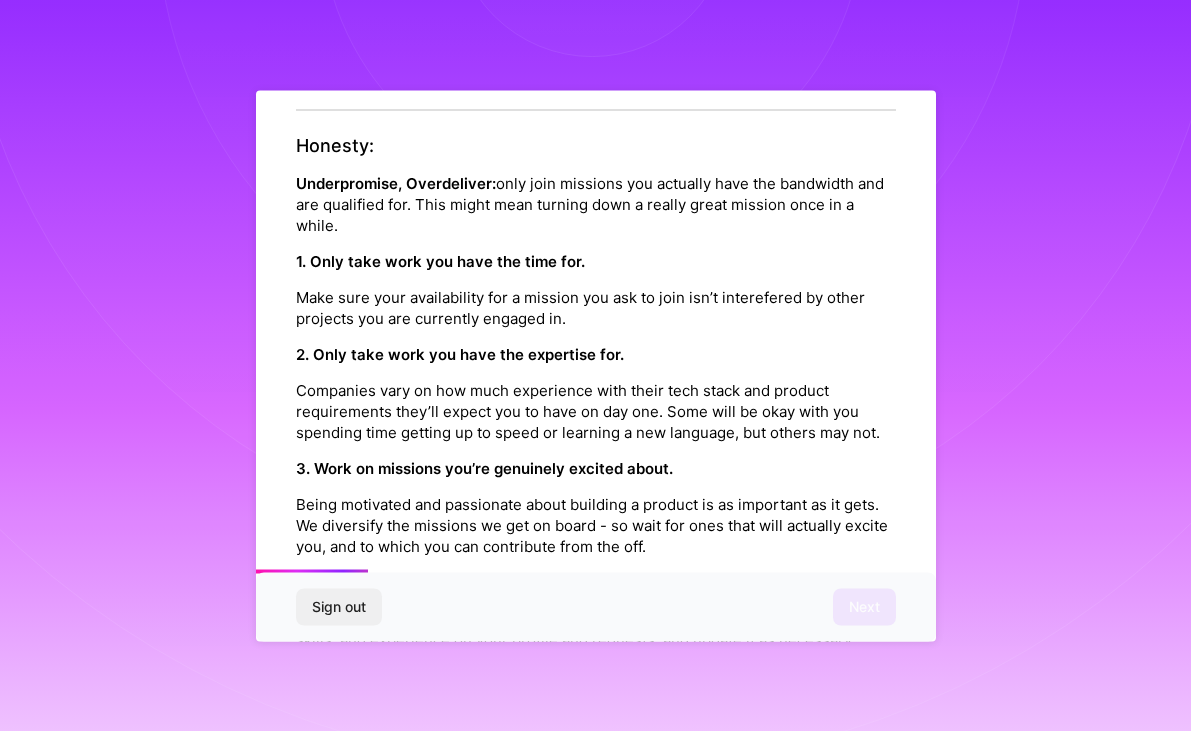 scroll, scrollTop: 372, scrollLeft: 0, axis: vertical 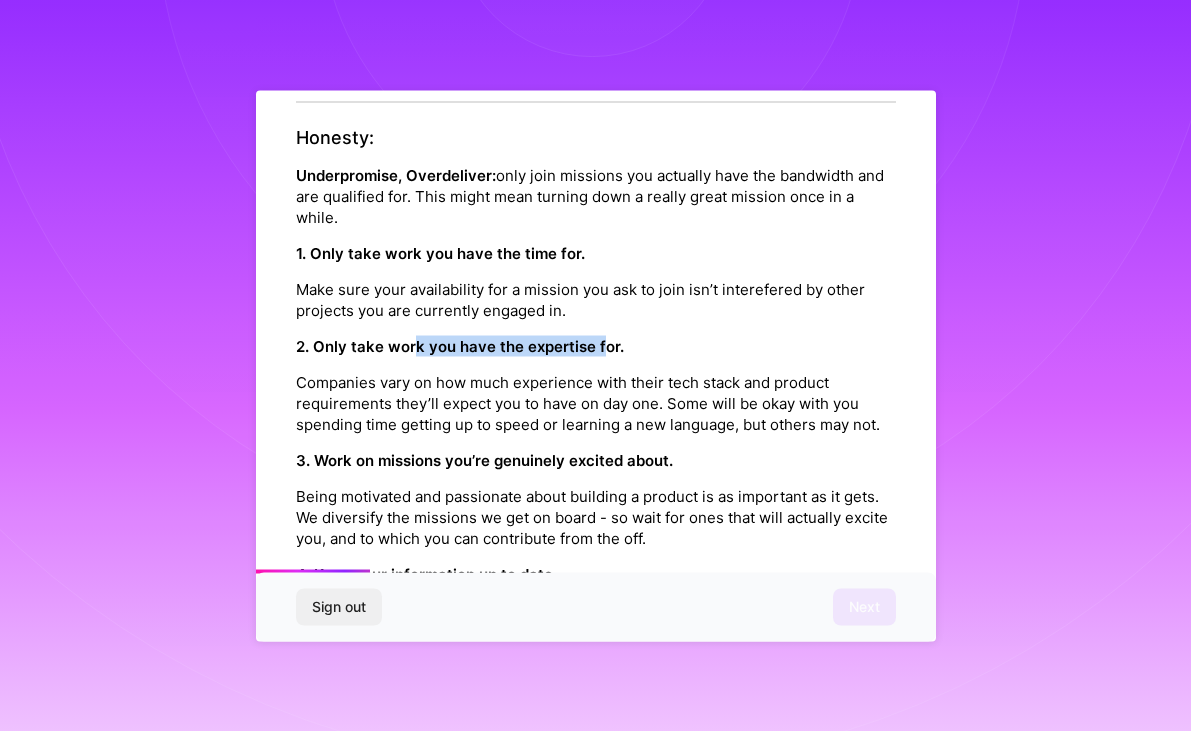 drag, startPoint x: 413, startPoint y: 324, endPoint x: 600, endPoint y: 326, distance: 187.0107 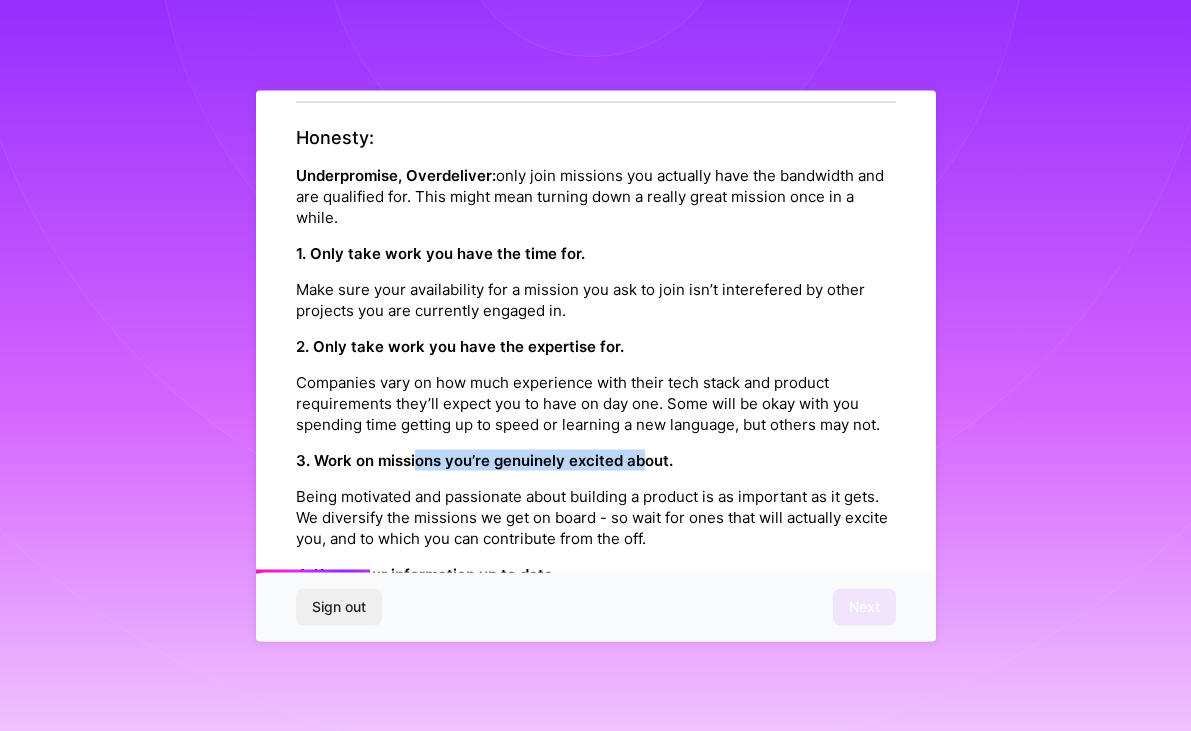 drag, startPoint x: 412, startPoint y: 435, endPoint x: 639, endPoint y: 447, distance: 227.31696 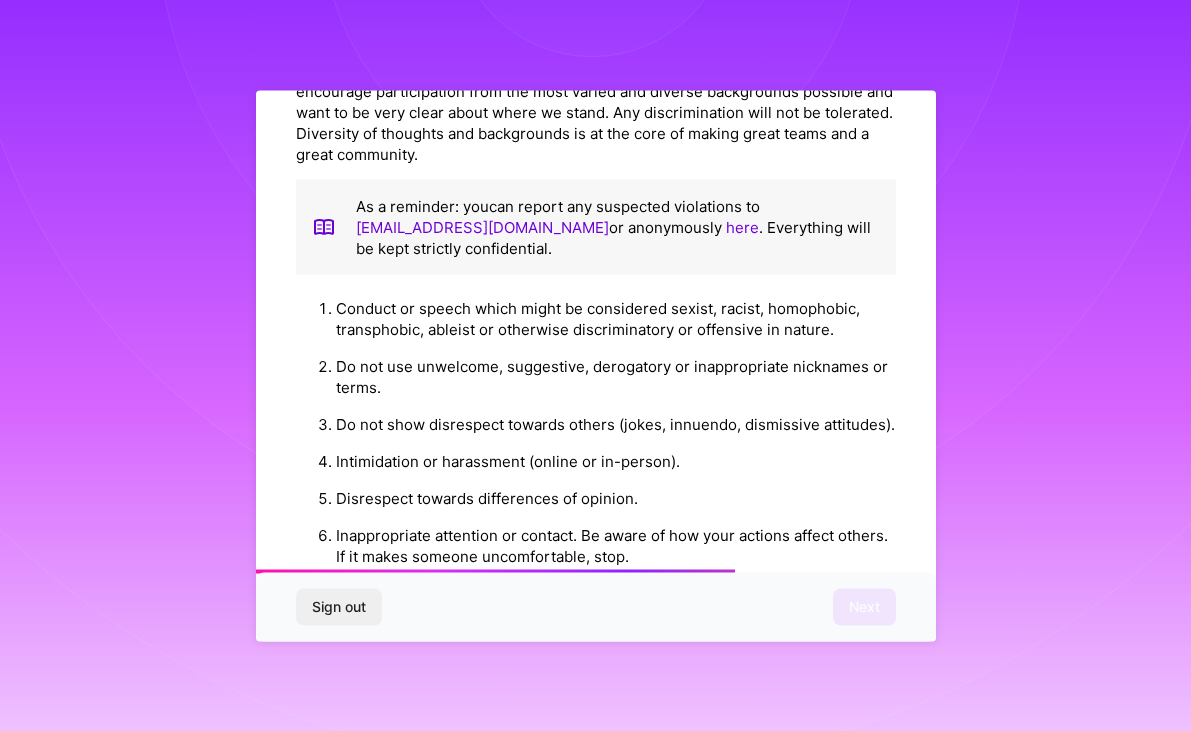 scroll, scrollTop: 1554, scrollLeft: 0, axis: vertical 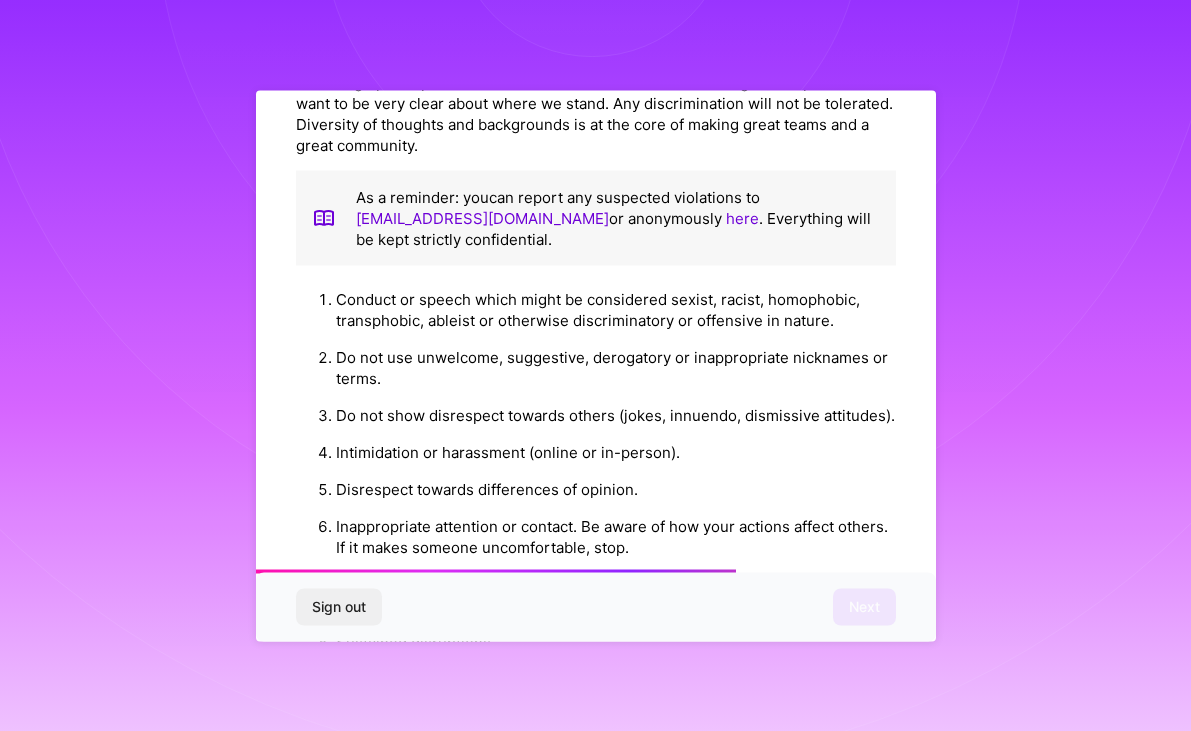 click on "Do not show disrespect towards others (jokes, innuendo, dismissive attitudes)." at bounding box center [616, 415] 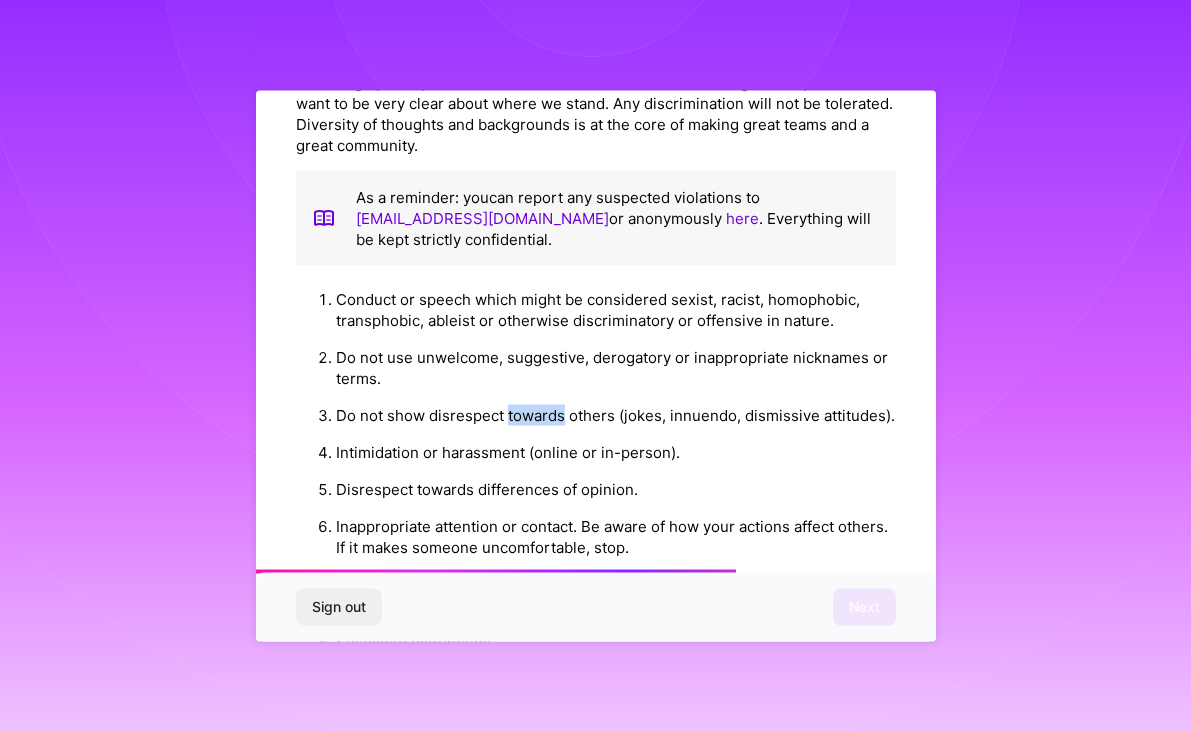click on "Do not use unwelcome, suggestive, derogatory or inappropriate nicknames or terms." at bounding box center [616, 368] 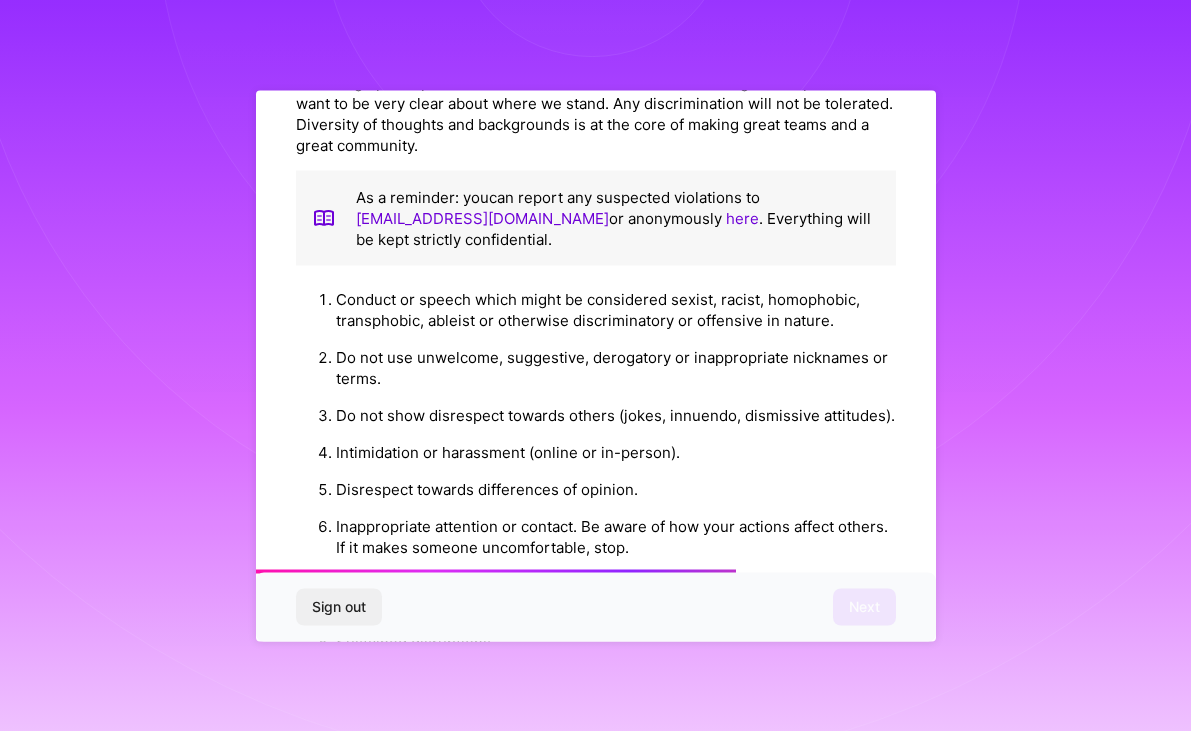 click on "Do not use unwelcome, suggestive, derogatory or inappropriate nicknames or terms." at bounding box center (616, 368) 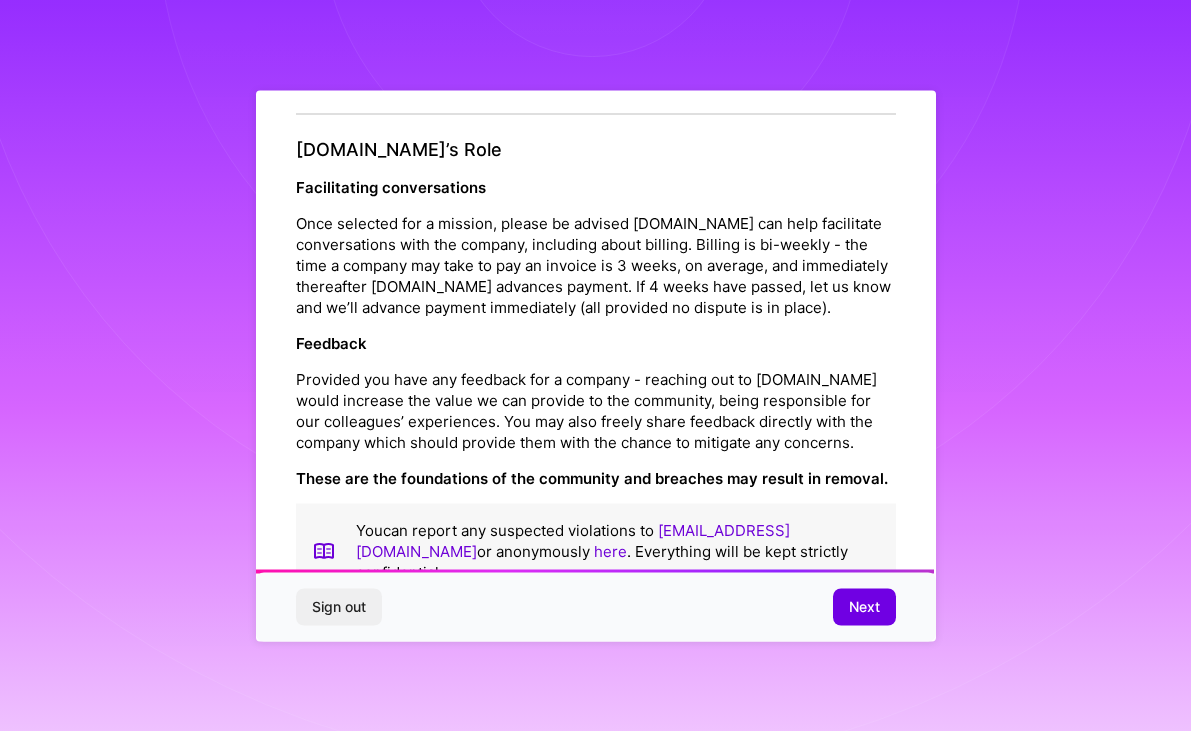 scroll, scrollTop: 2200, scrollLeft: 0, axis: vertical 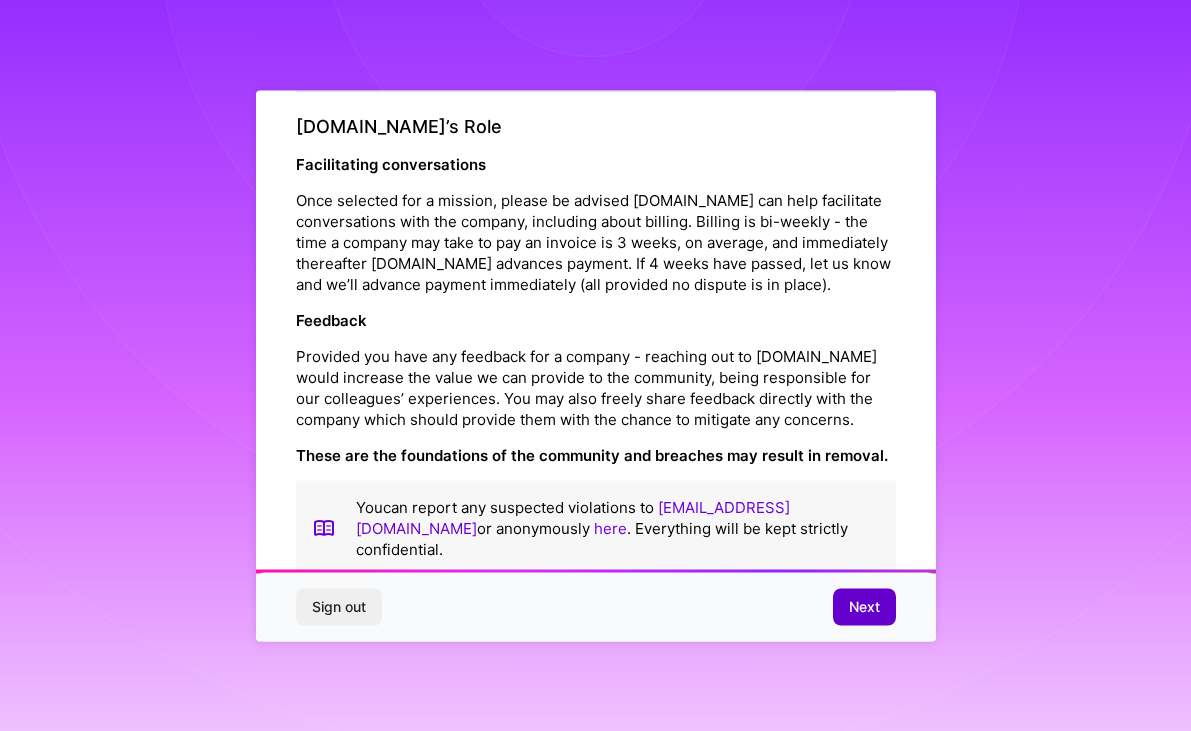 click on "Next" at bounding box center [864, 607] 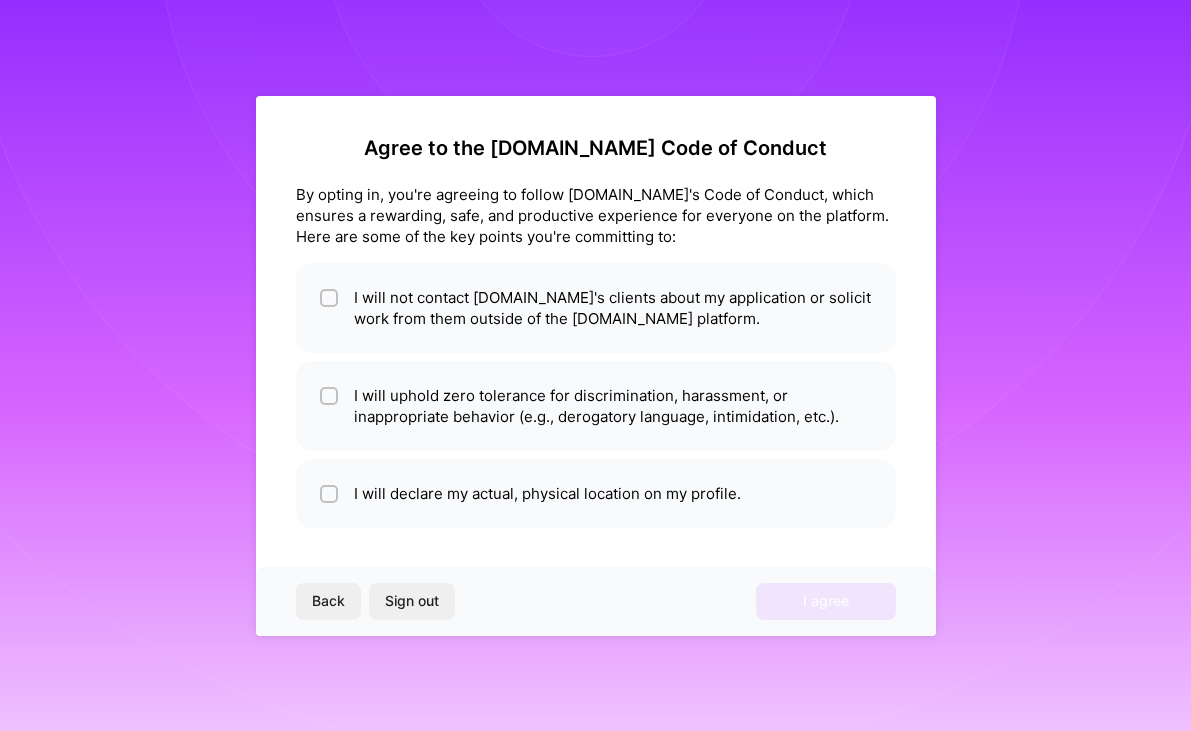 scroll, scrollTop: 0, scrollLeft: 0, axis: both 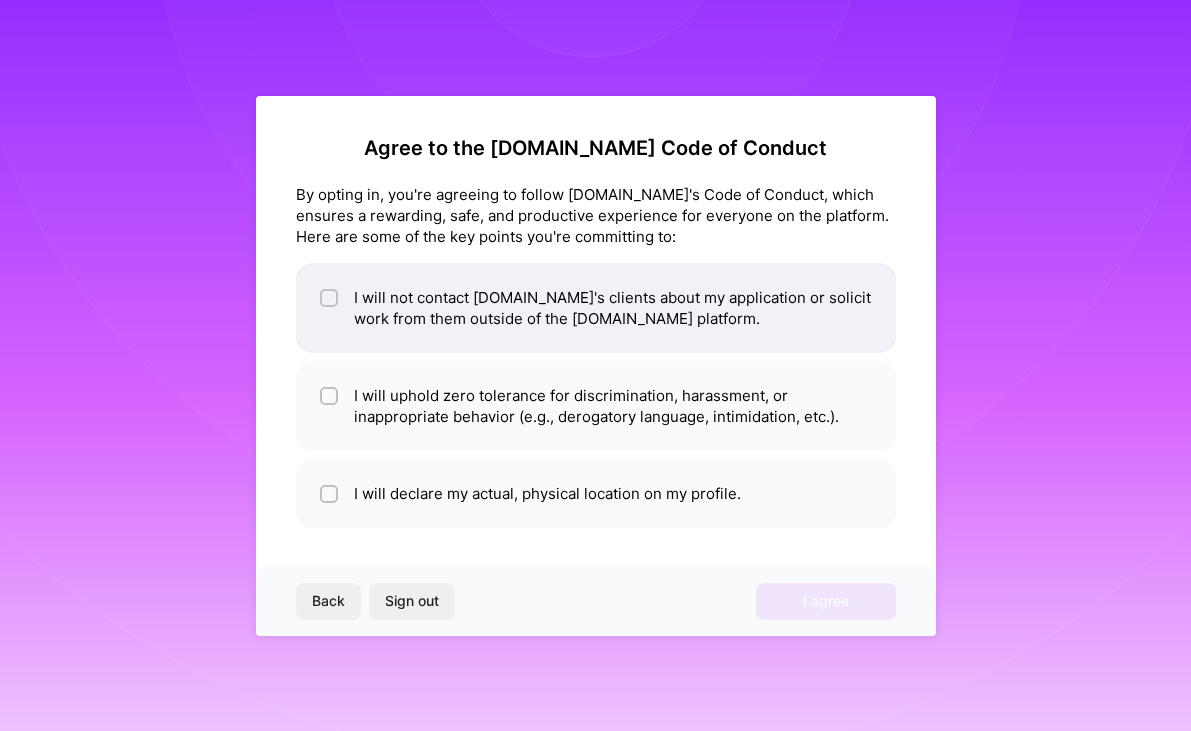 click at bounding box center [331, 299] 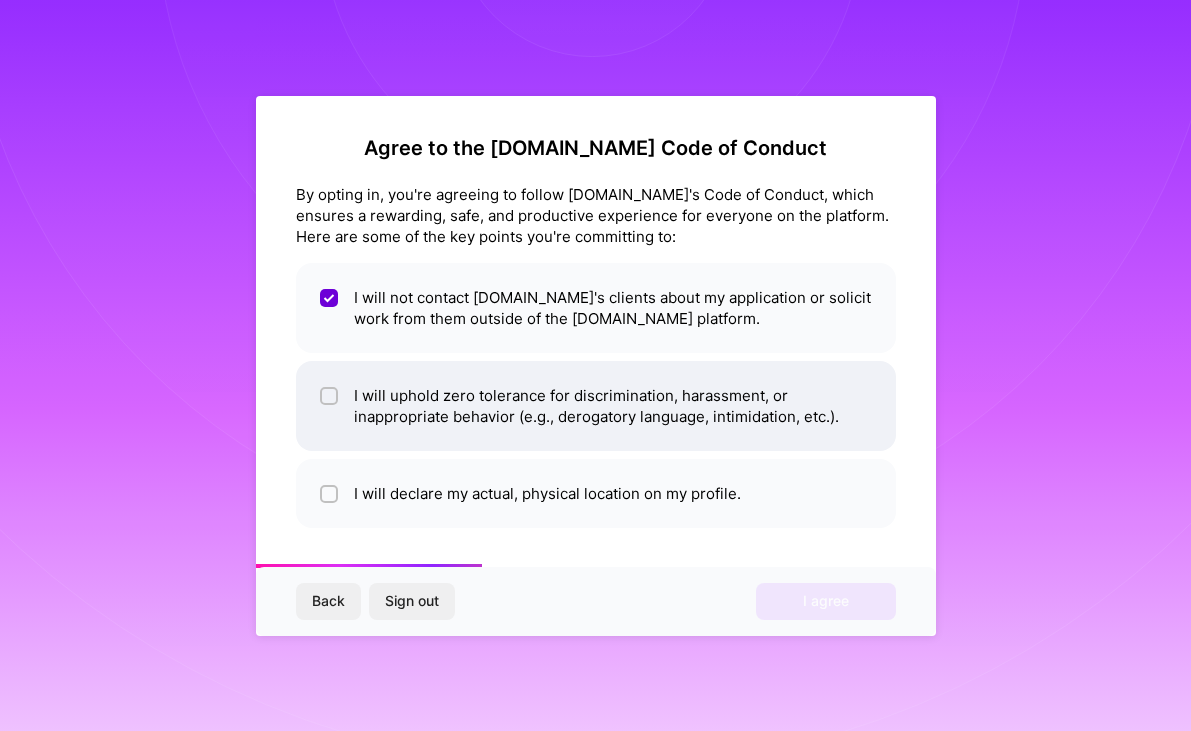 click at bounding box center (329, 396) 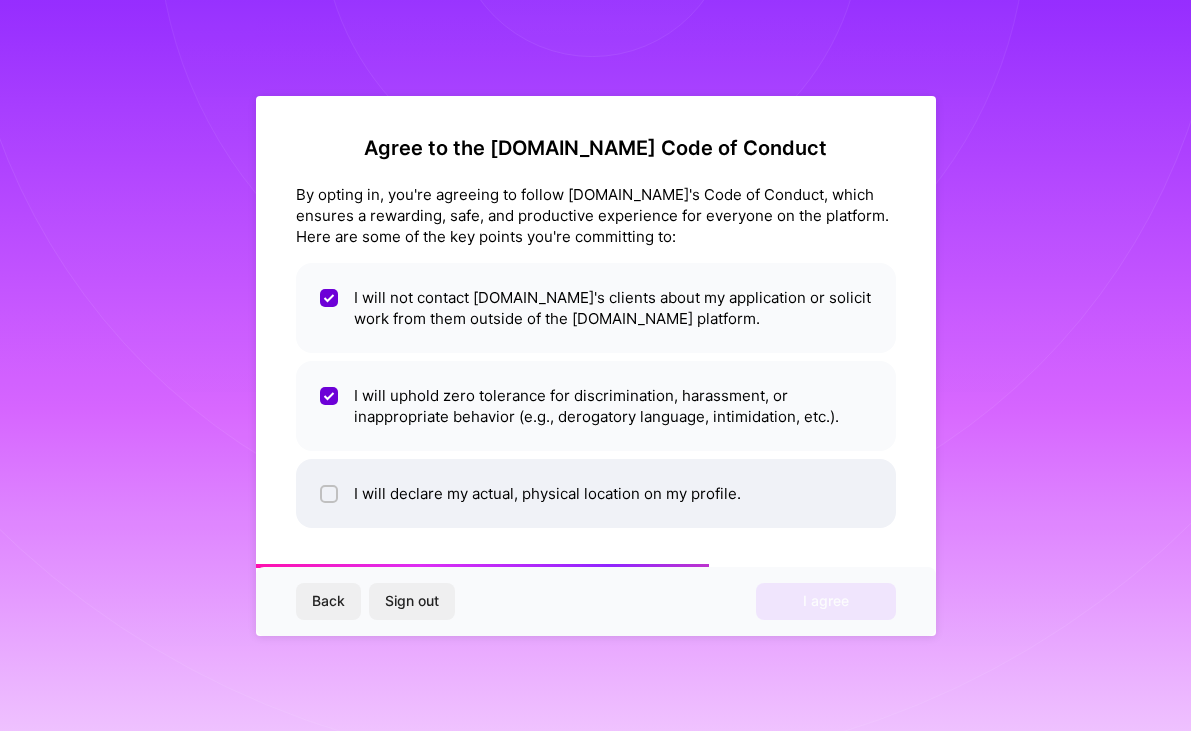 click on "I will declare my actual, physical location on my profile." at bounding box center [596, 493] 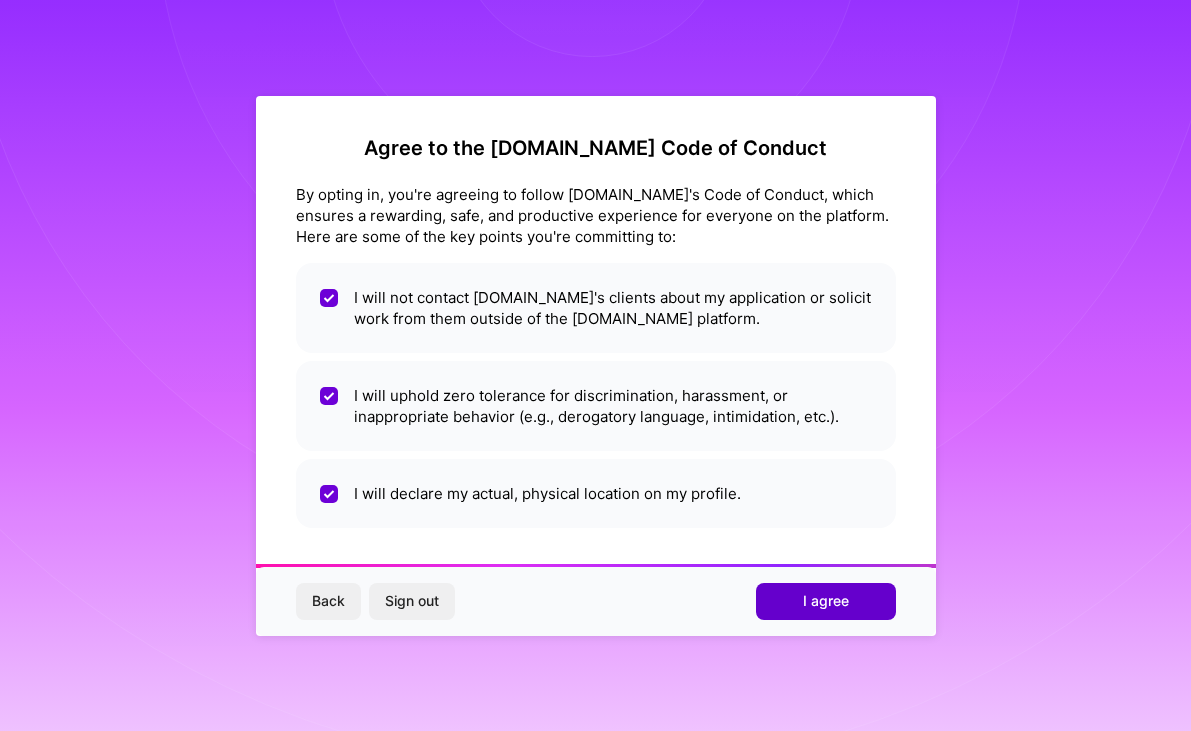 click on "I agree" at bounding box center (826, 601) 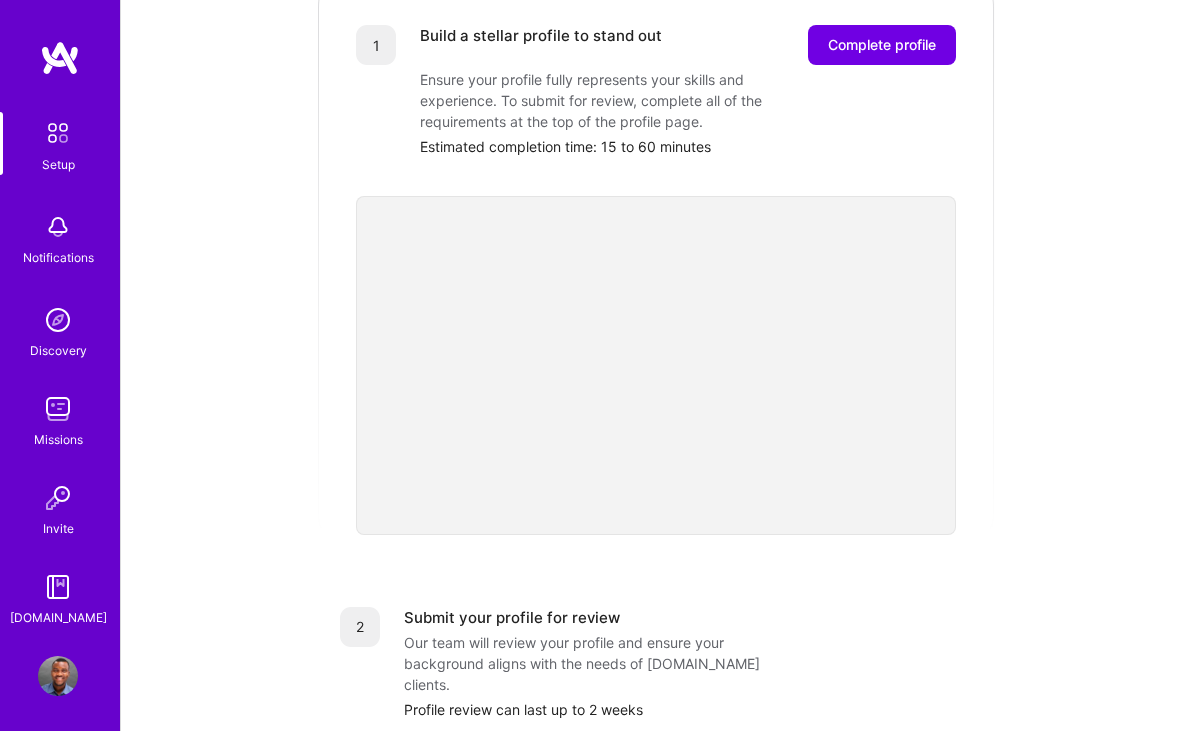 scroll, scrollTop: 312, scrollLeft: 0, axis: vertical 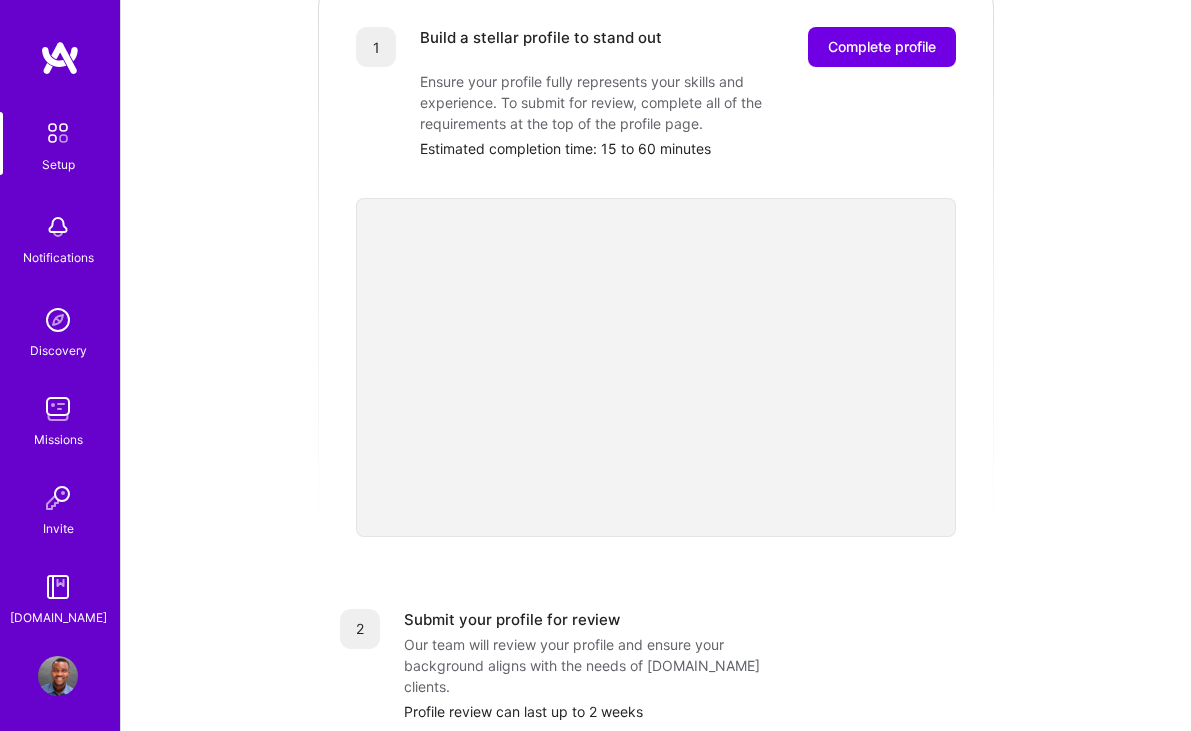 click on "Getting started as an [DOMAIN_NAME] Builder Complete the steps below to request to join [DOMAIN_NAME], a network of world-class builders pursuing their craft with autonomy. How to get started Building a stellar profile Perfect profile webinar 1 Build a stellar profile to stand out Complete profile Ensure your profile fully represents your skills and experience. To submit for review, complete all of the requirements at the top of the profile page. Estimated completion time: 15 to 60 minutes 2 Submit your profile for review Our team will review your profile and ensure your background aligns with the needs of [DOMAIN_NAME] clients. Profile review can last up to 2 weeks 3 Showcase your expertise on an evaluation call Schedule a call with our team to share details about your skills and past experience. You cannot be considered until you complete an evaluation call. Evaluation interview duration: 30-45 minutes 🎉 Join the team" at bounding box center (656, 469) 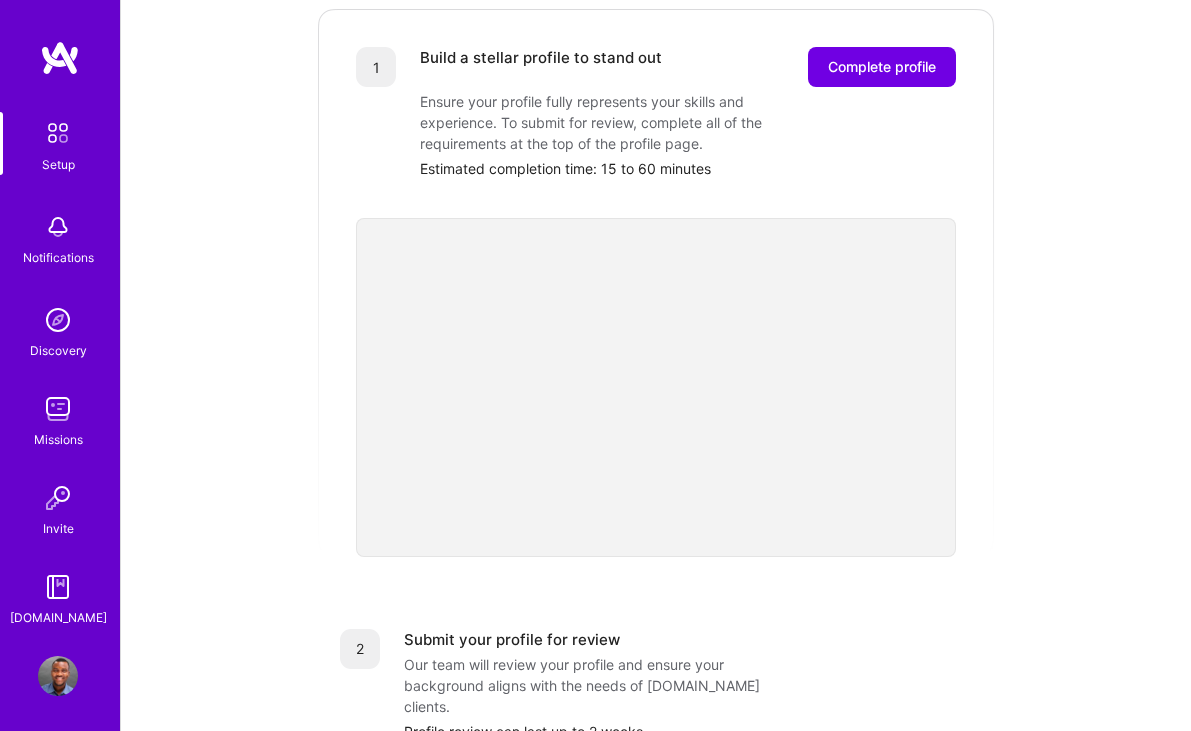 scroll, scrollTop: 313, scrollLeft: 0, axis: vertical 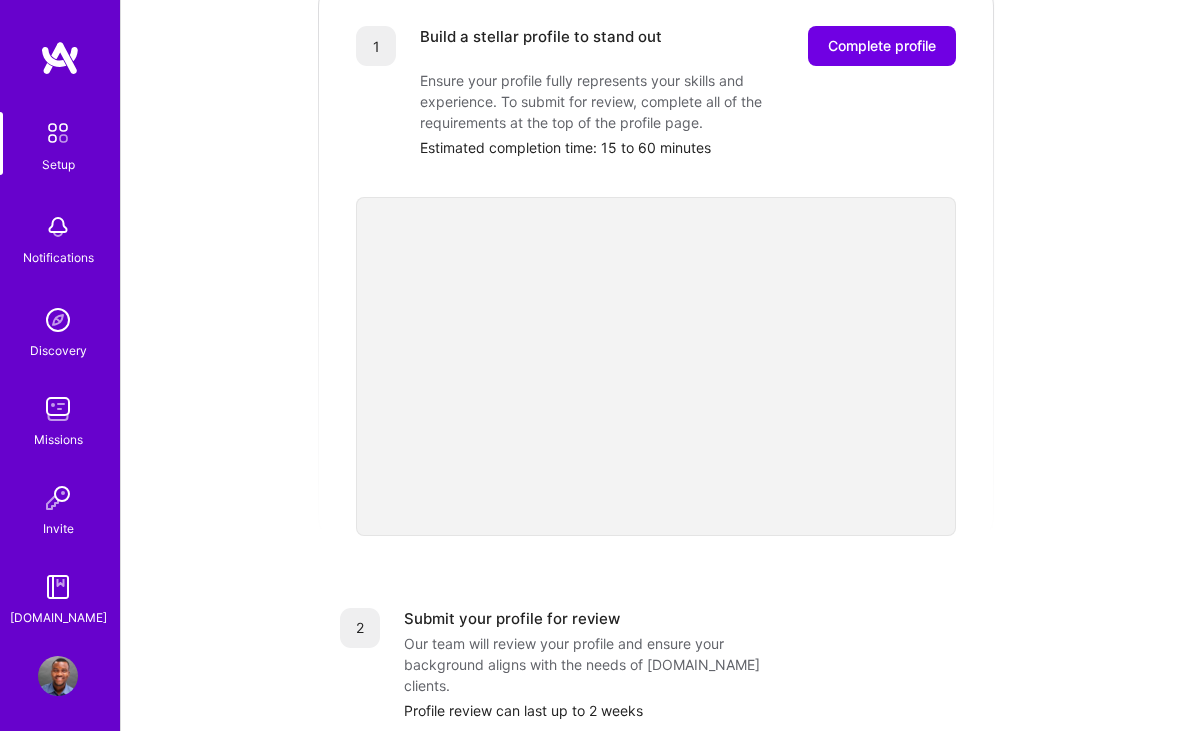 click on "Getting started as an [DOMAIN_NAME] Builder Complete the steps below to request to join [DOMAIN_NAME], a network of world-class builders pursuing their craft with autonomy. How to get started Building a stellar profile Perfect profile webinar 1 Build a stellar profile to stand out Complete profile Ensure your profile fully represents your skills and experience. To submit for review, complete all of the requirements at the top of the profile page. Estimated completion time: 15 to 60 minutes 2 Submit your profile for review Our team will review your profile and ensure your background aligns with the needs of [DOMAIN_NAME] clients. Profile review can last up to 2 weeks 3 Showcase your expertise on an evaluation call Schedule a call with our team to share details about your skills and past experience. You cannot be considered until you complete an evaluation call. Evaluation interview duration: 30-45 minutes 🎉 Join the team" at bounding box center [656, 468] 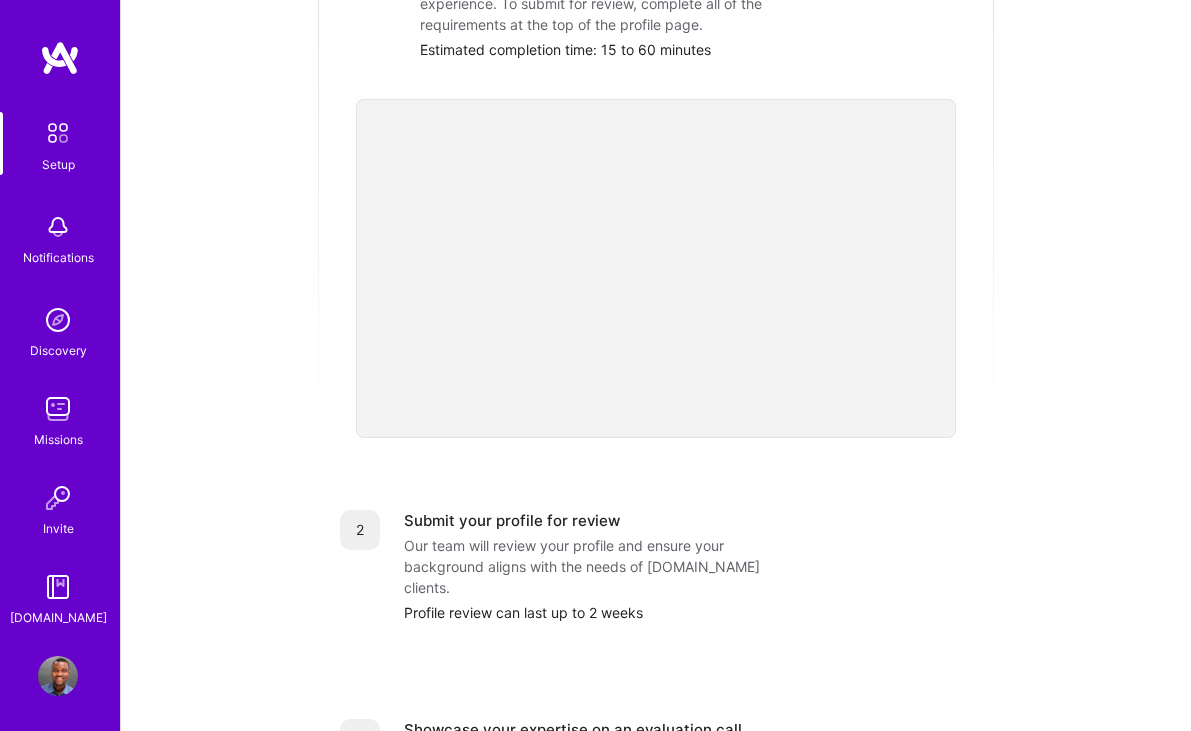 scroll, scrollTop: 414, scrollLeft: 0, axis: vertical 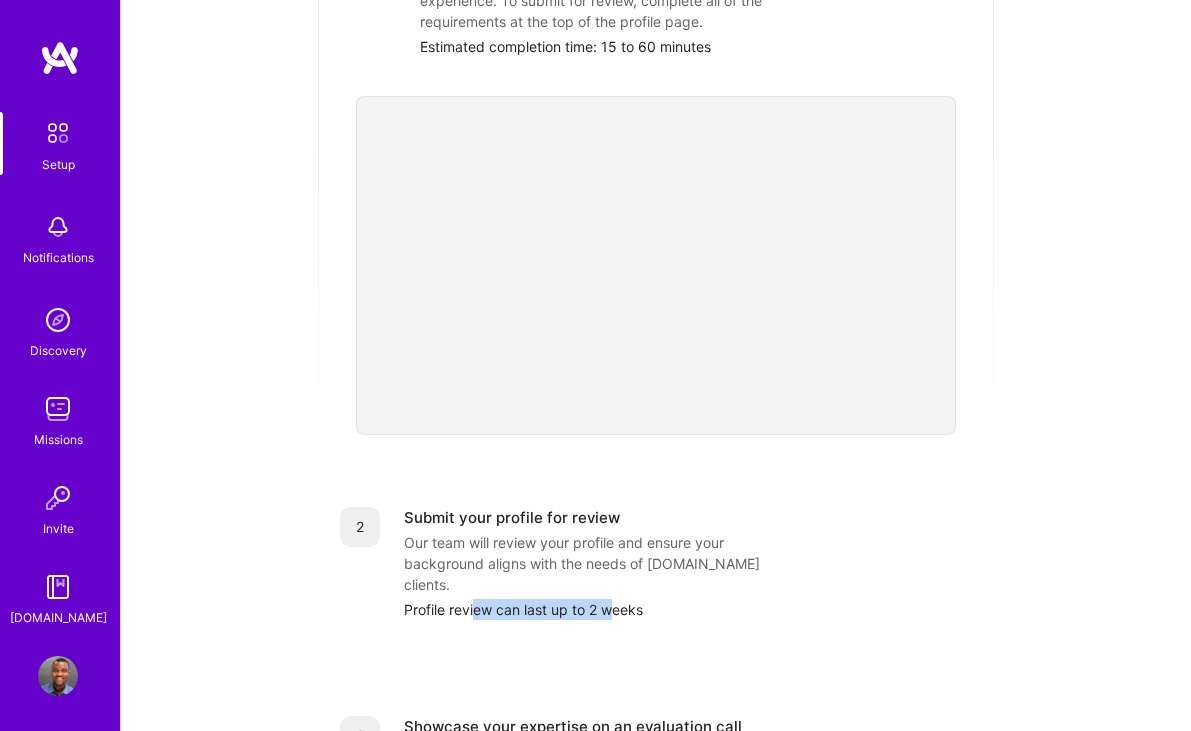 drag, startPoint x: 473, startPoint y: 567, endPoint x: 618, endPoint y: 561, distance: 145.12408 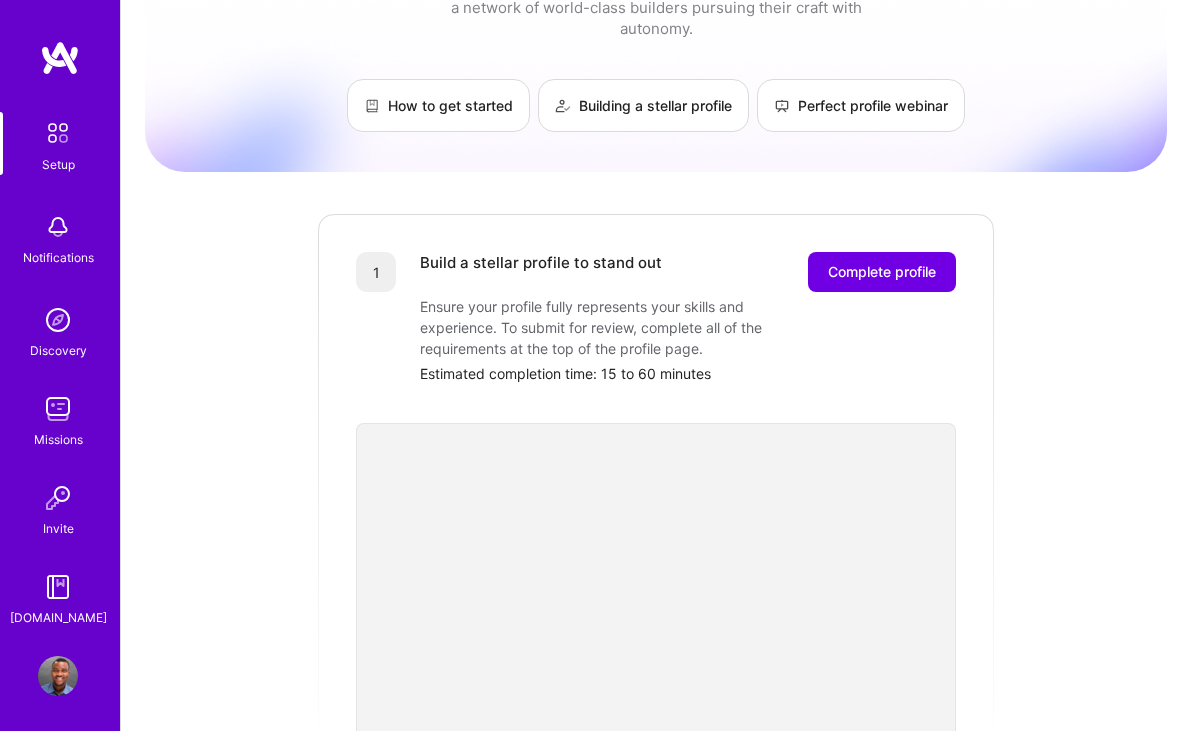 scroll, scrollTop: 80, scrollLeft: 0, axis: vertical 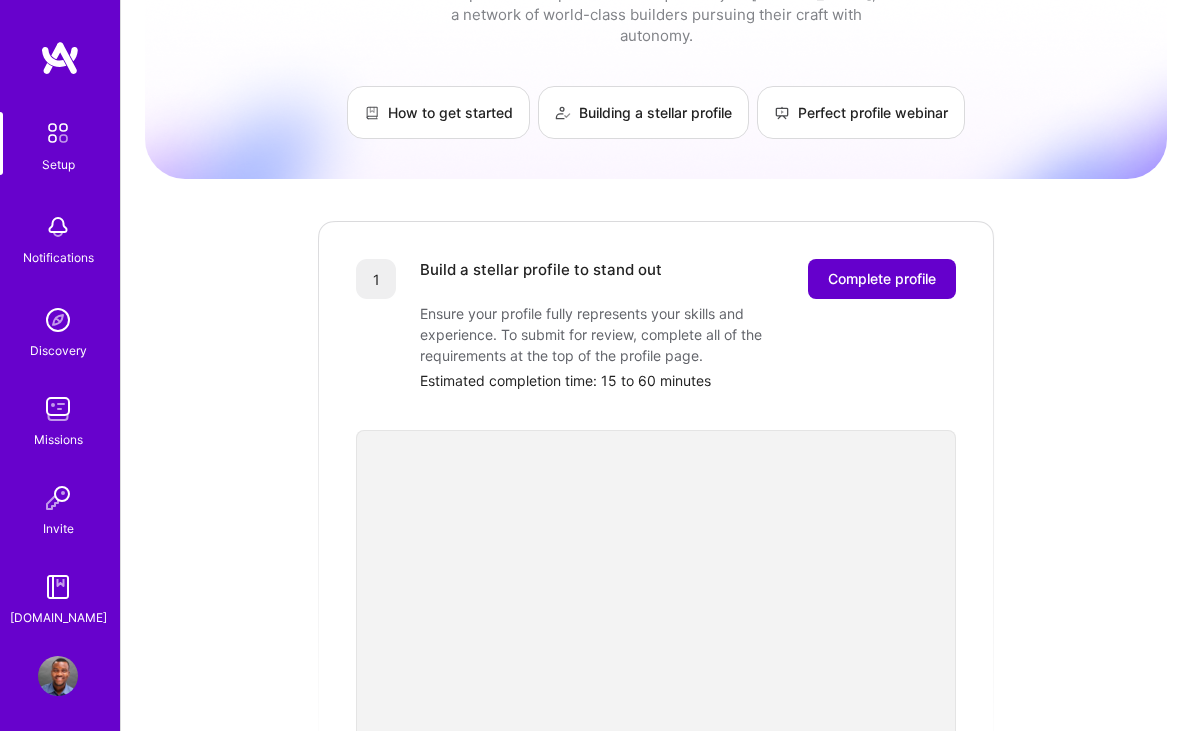 click on "Complete profile" at bounding box center [882, 279] 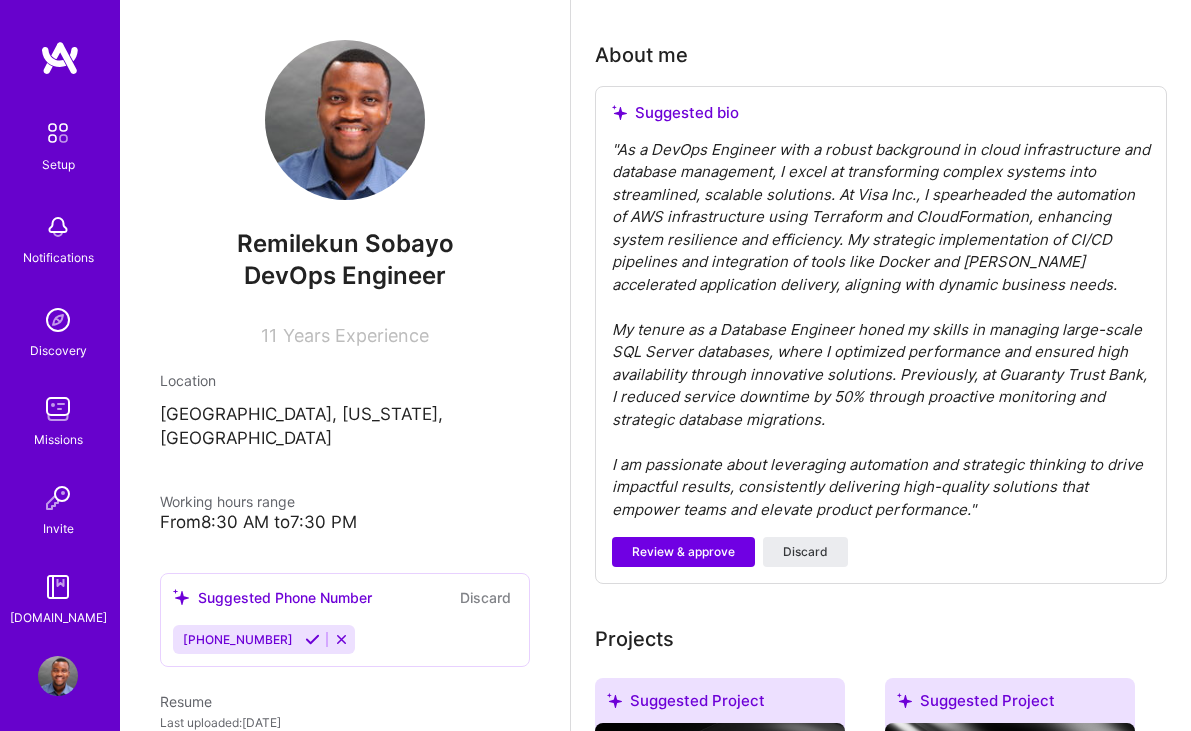 scroll, scrollTop: 579, scrollLeft: 0, axis: vertical 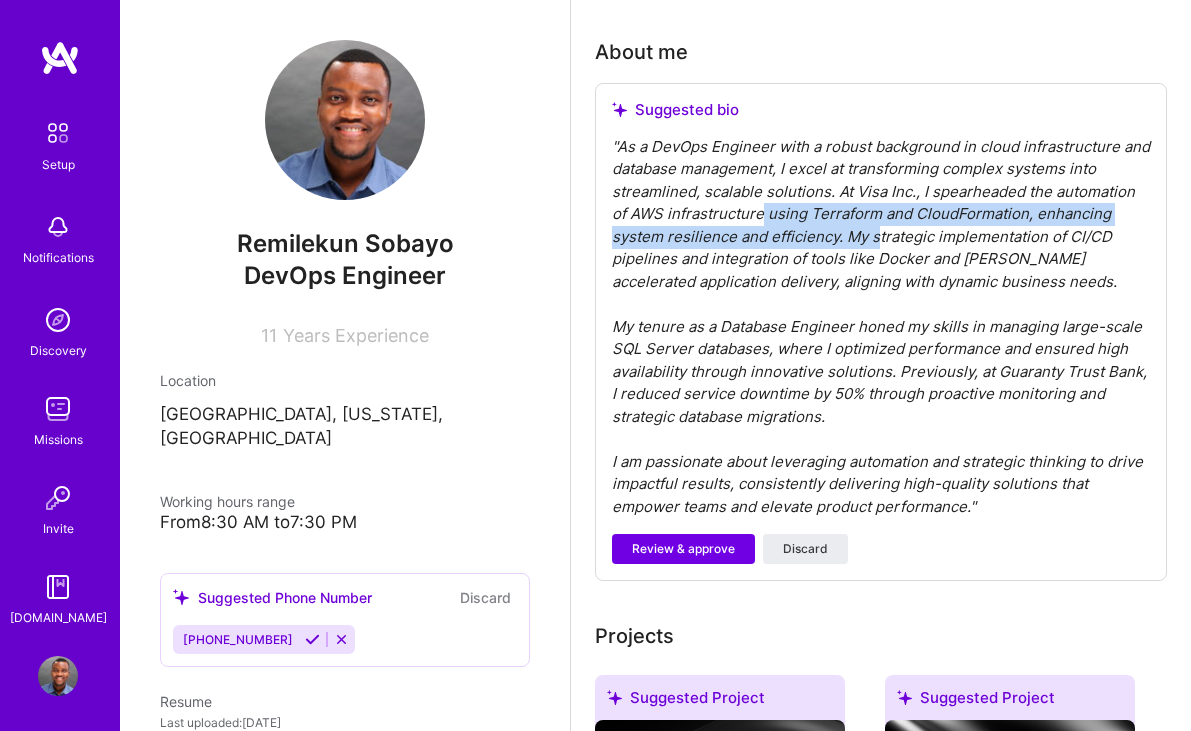 drag, startPoint x: 765, startPoint y: 216, endPoint x: 877, endPoint y: 227, distance: 112.53888 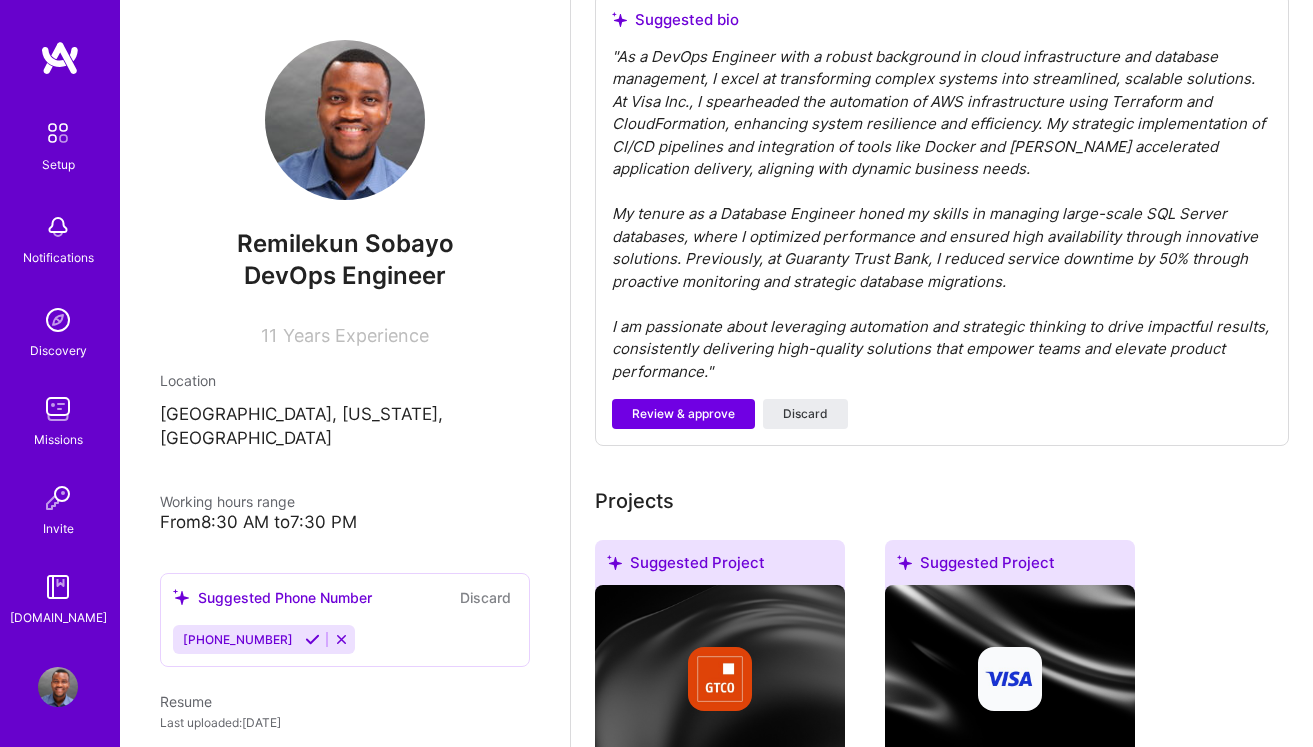 scroll, scrollTop: 622, scrollLeft: 0, axis: vertical 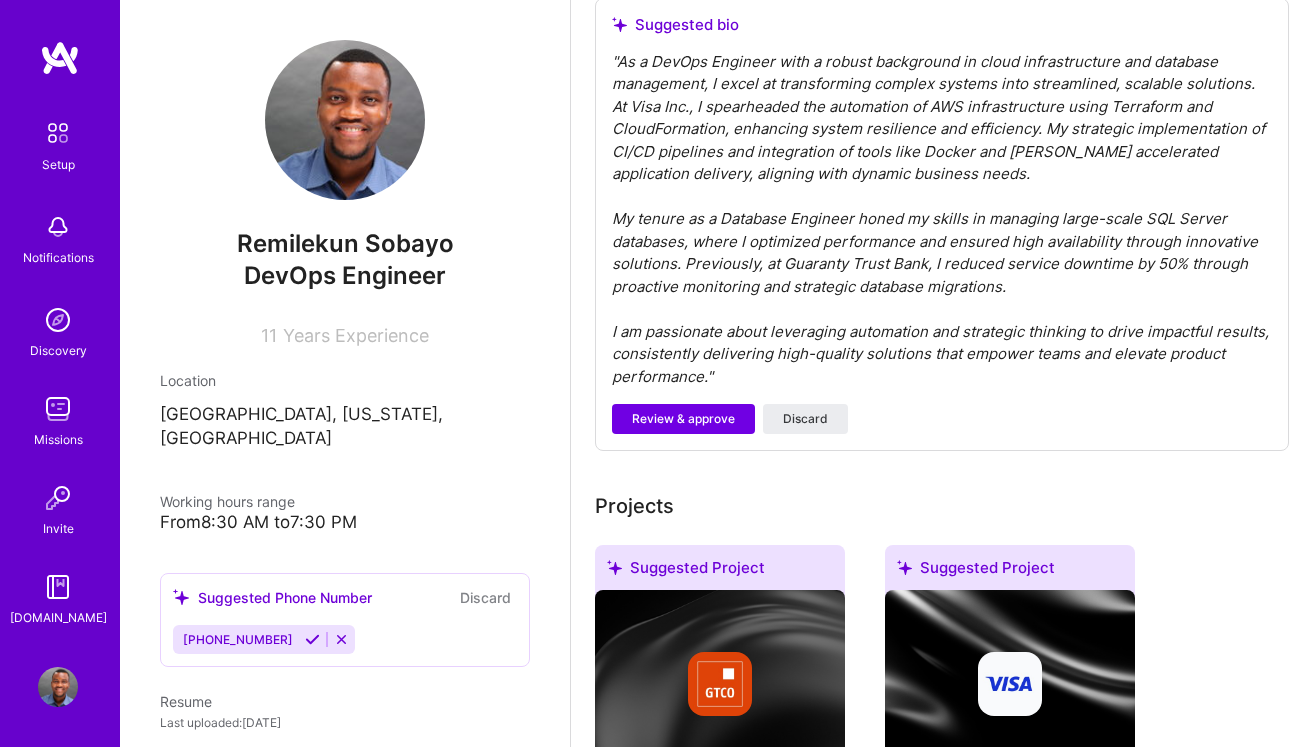 click on "" As a DevOps Engineer with a robust background in cloud infrastructure and database management, I excel at transforming complex systems into streamlined, scalable solutions. At Visa Inc., I spearheaded the automation of AWS infrastructure using Terraform and CloudFormation, enhancing system resilience and efficiency. My strategic implementation of CI/CD pipelines and integration of tools like Docker and [PERSON_NAME] accelerated application delivery, aligning with dynamic business needs. My tenure as a Database Engineer honed my skills in managing large-scale SQL Server databases, where I optimized performance and ensured high availability through innovative solutions. Previously, at Guaranty Trust Bank, I reduced service downtime by 50% through proactive monitoring and strategic database migrations. I am passionate about leveraging automation and strategic thinking to drive impactful results, consistently delivering high-quality solutions that empower teams and elevate product performance. "" at bounding box center (942, 220) 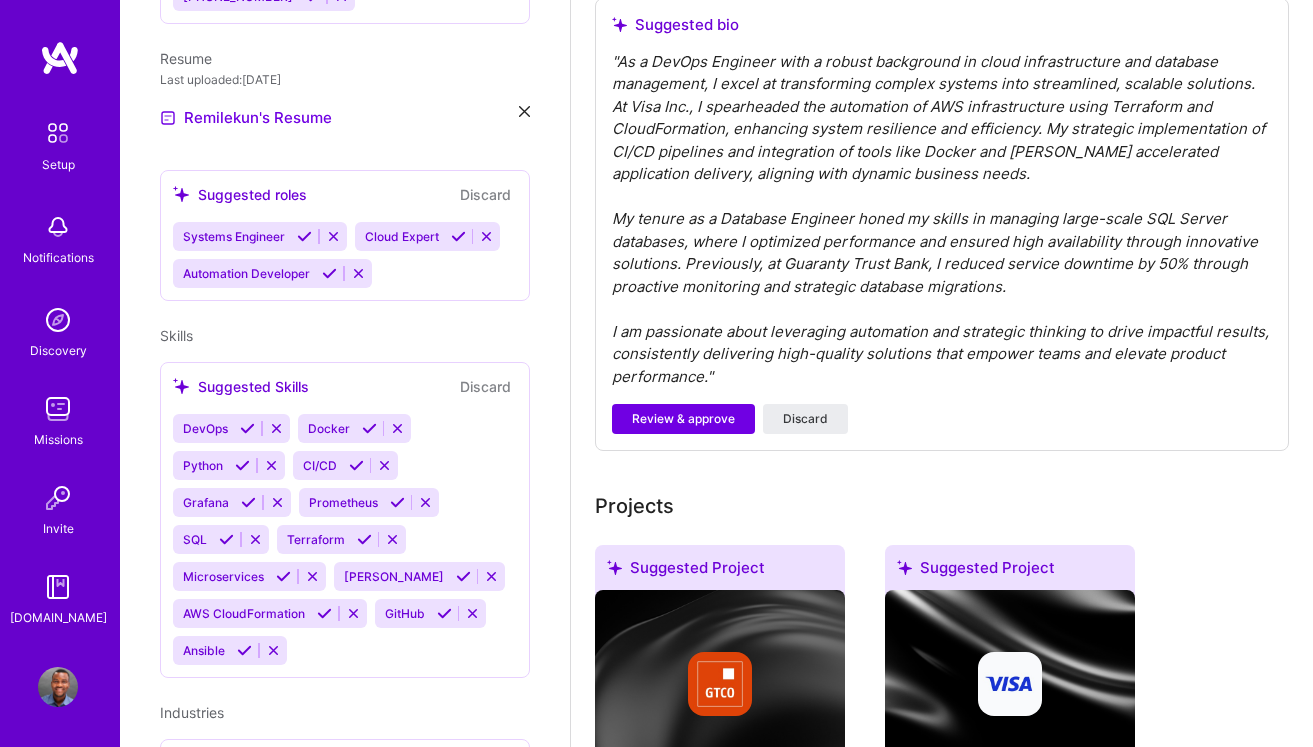 scroll, scrollTop: 650, scrollLeft: 0, axis: vertical 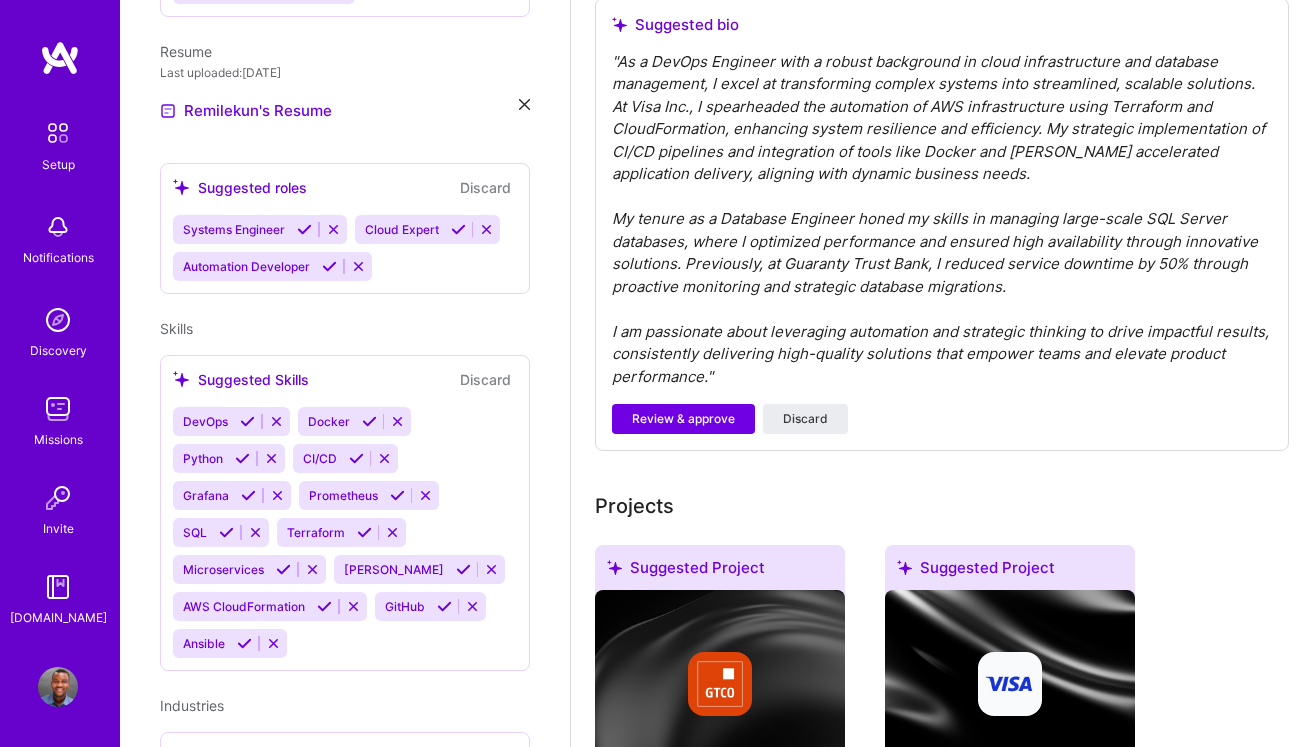 click on "DevOps Docker Python CI/CD Grafana Prometheus SQL Terraform Microservices [PERSON_NAME] AWS CloudFormation GitHub Ansible" at bounding box center [345, 532] 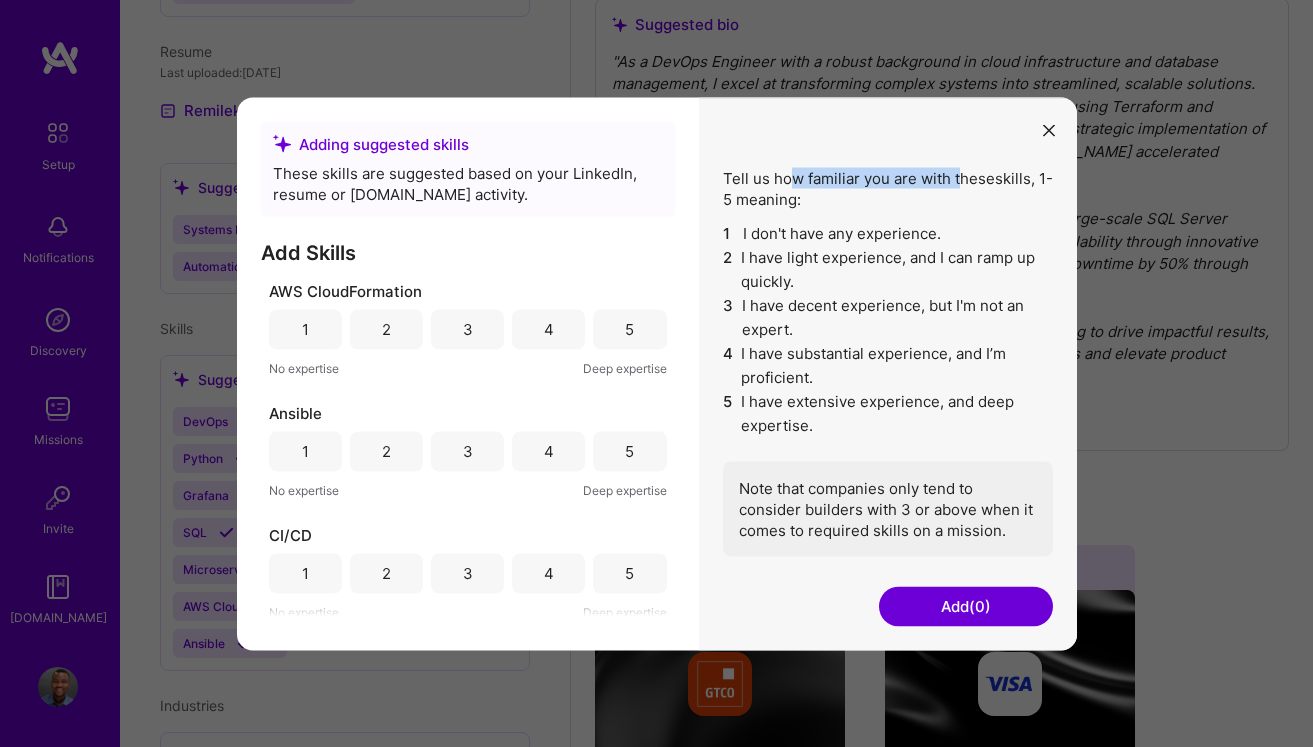 drag, startPoint x: 785, startPoint y: 179, endPoint x: 961, endPoint y: 181, distance: 176.01137 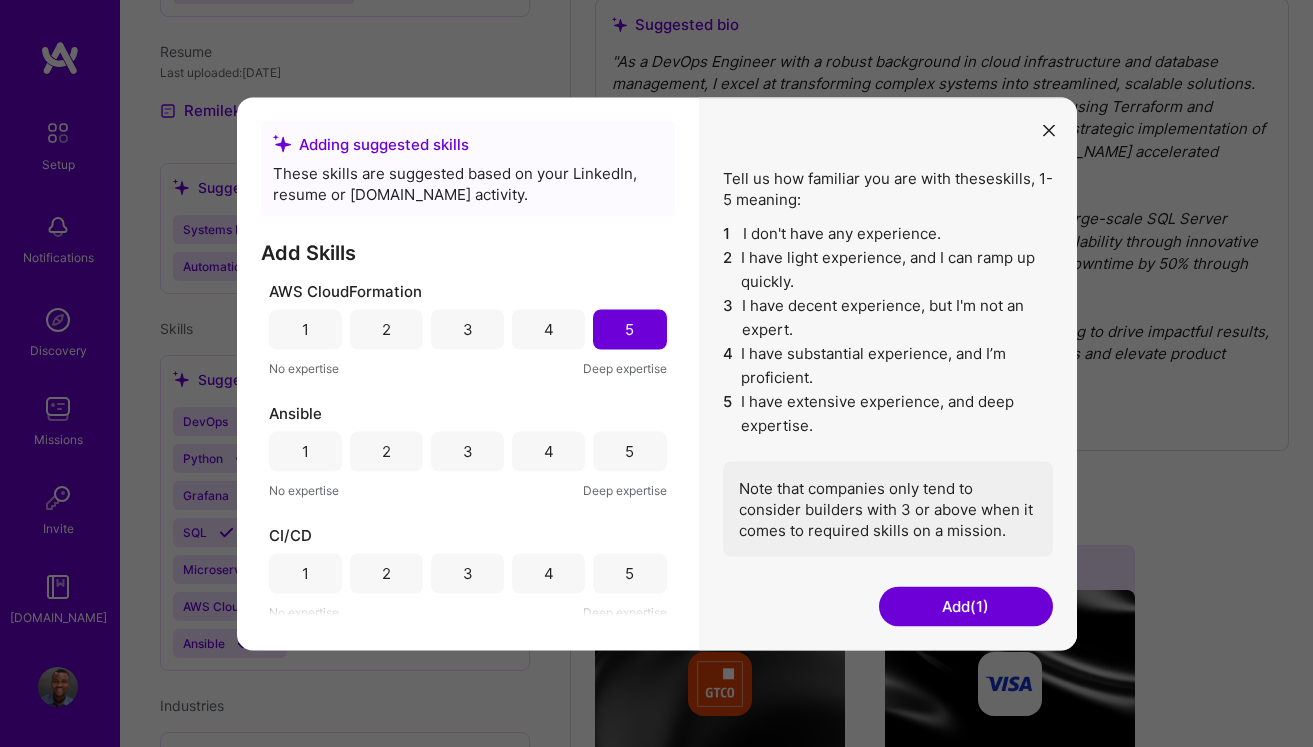 click on "3" at bounding box center (468, 451) 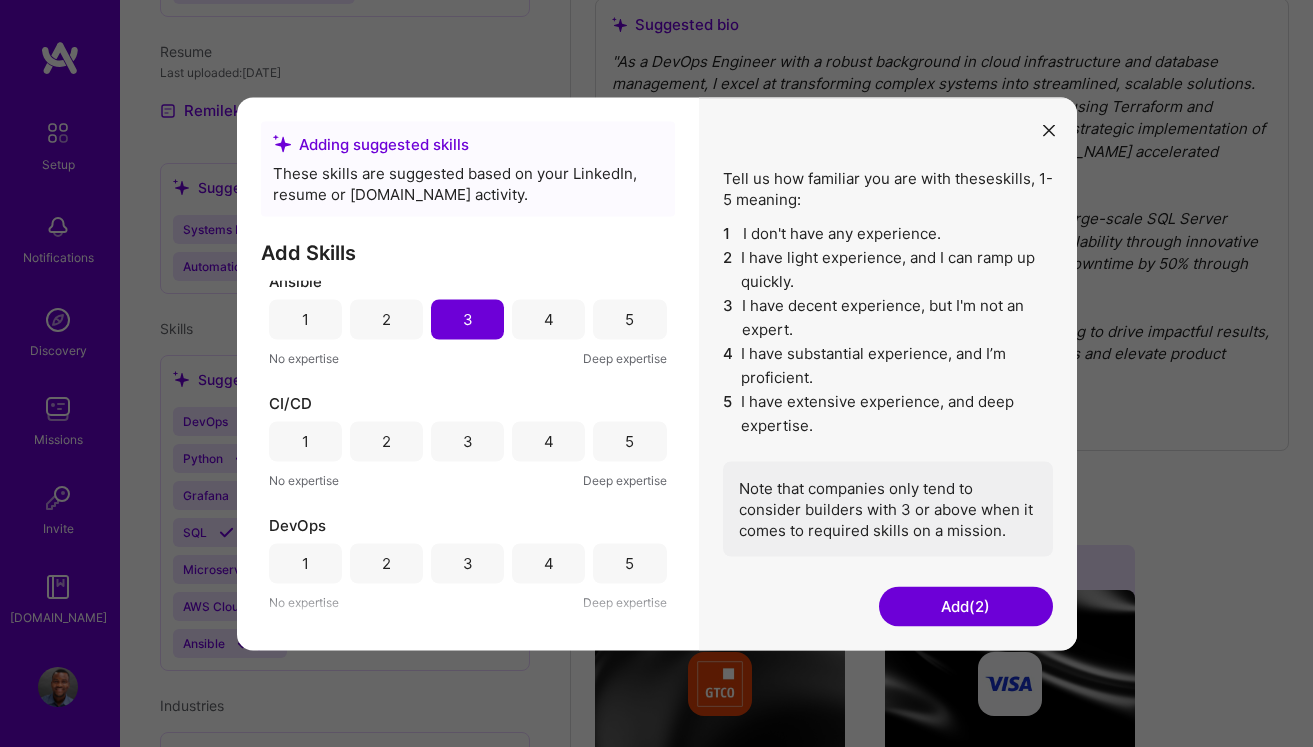 scroll, scrollTop: 153, scrollLeft: 0, axis: vertical 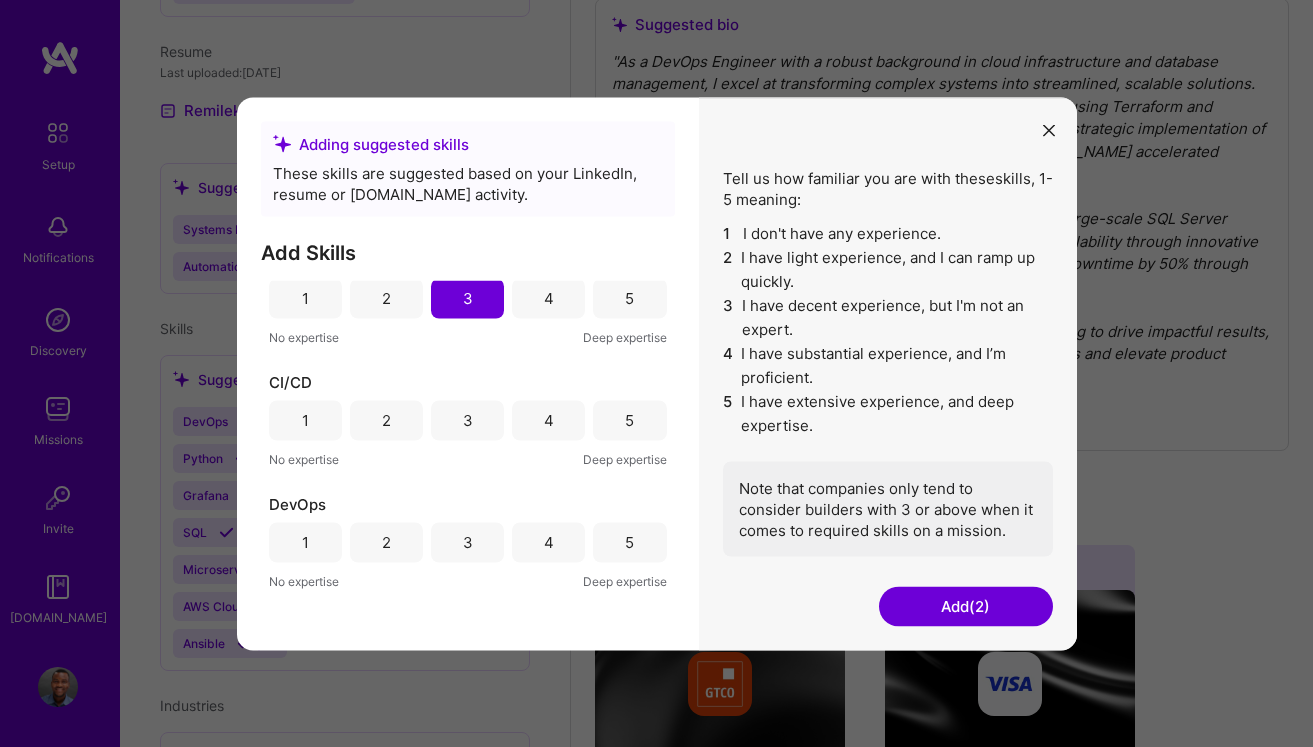 click on "5" at bounding box center (629, 420) 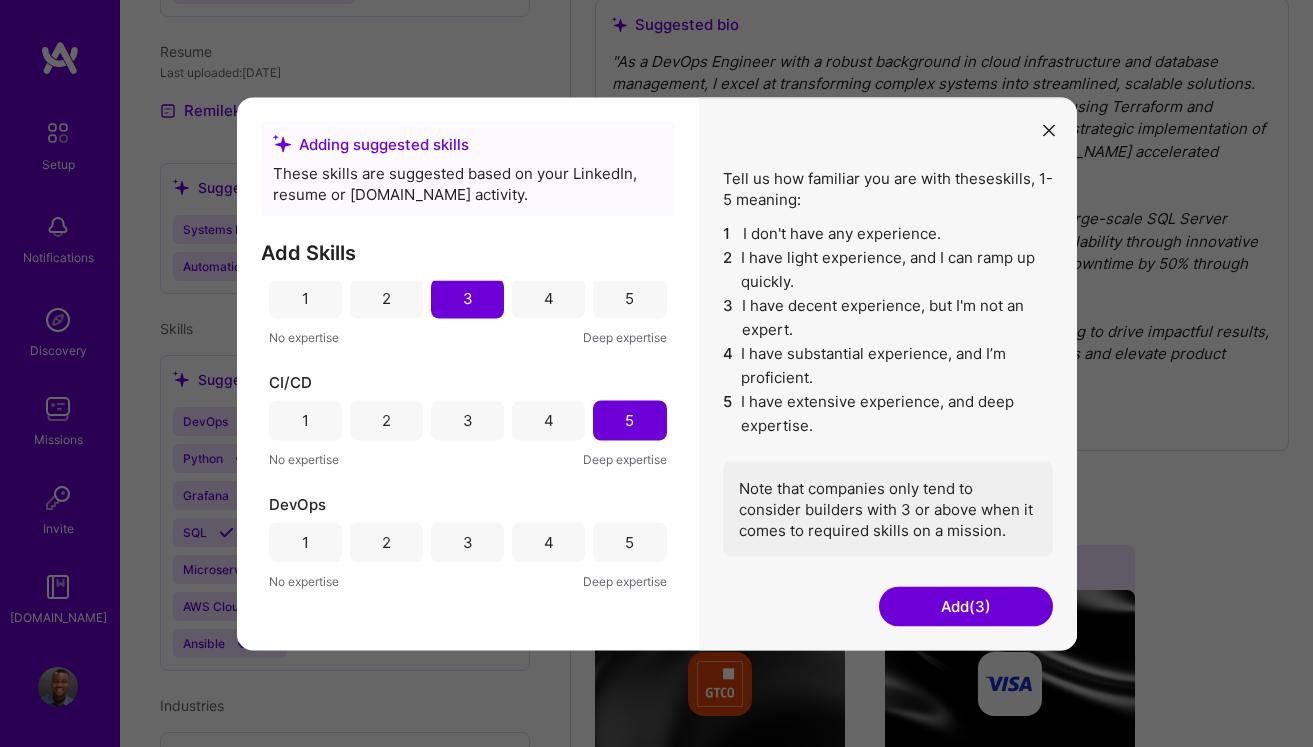 click on "5" at bounding box center [629, 542] 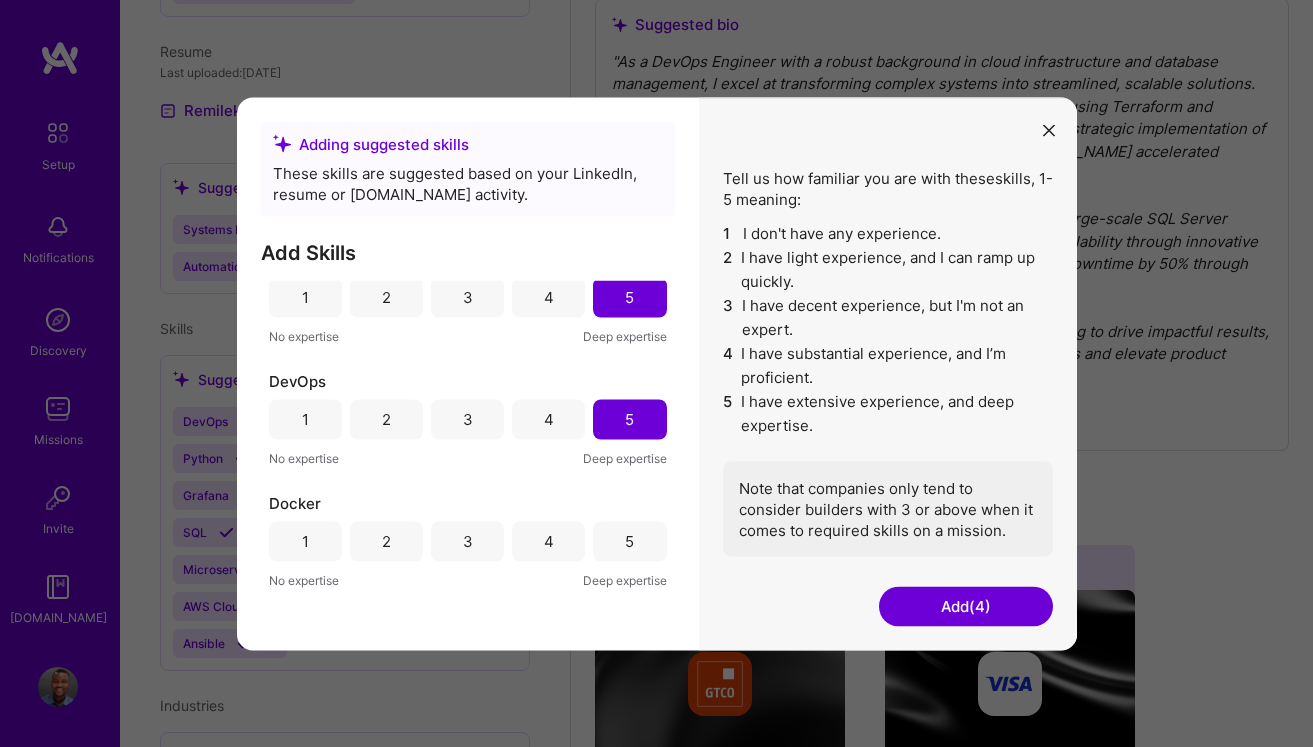 scroll, scrollTop: 291, scrollLeft: 0, axis: vertical 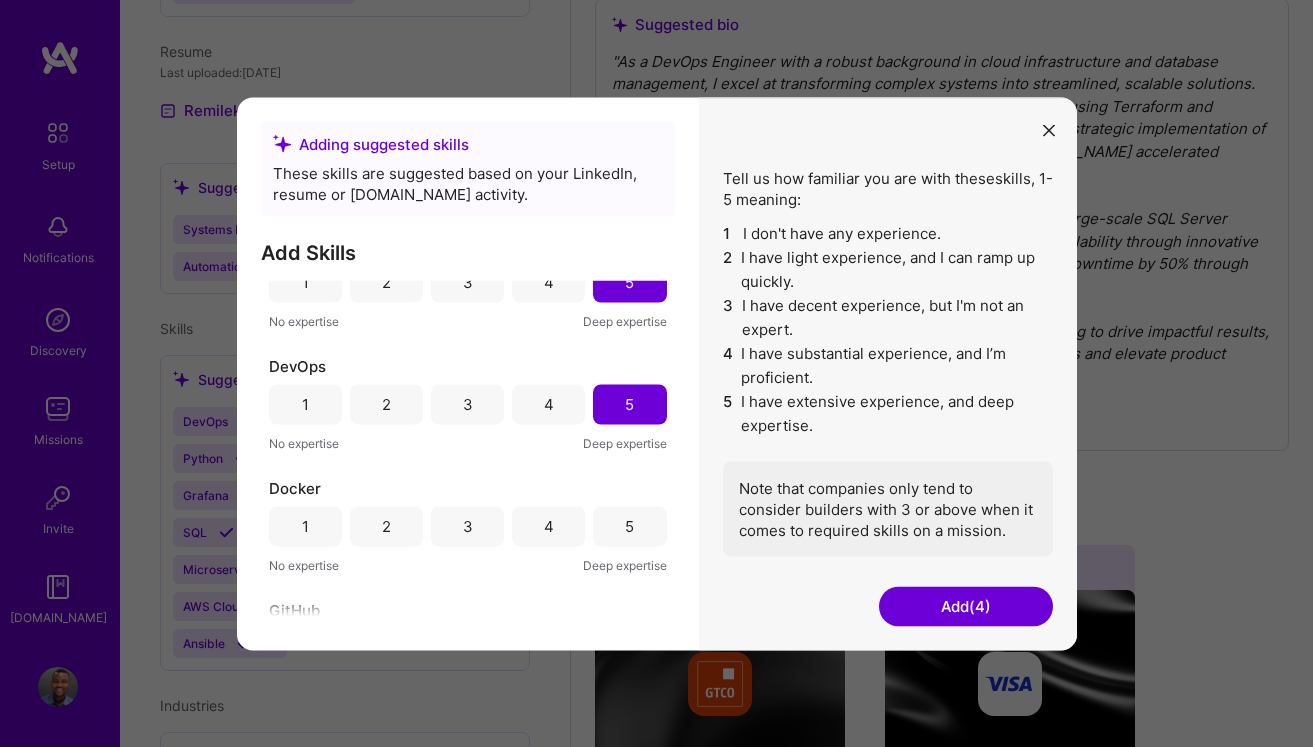 click on "5" at bounding box center (629, 526) 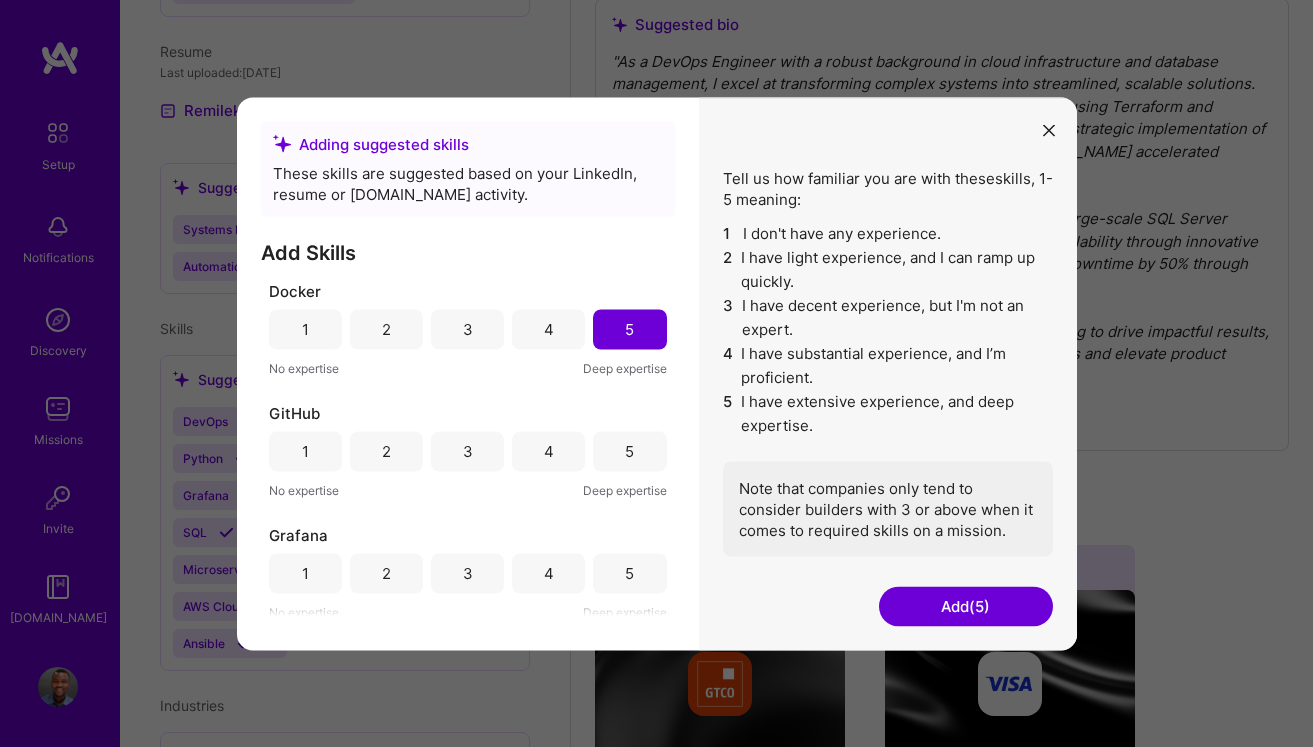 scroll, scrollTop: 497, scrollLeft: 0, axis: vertical 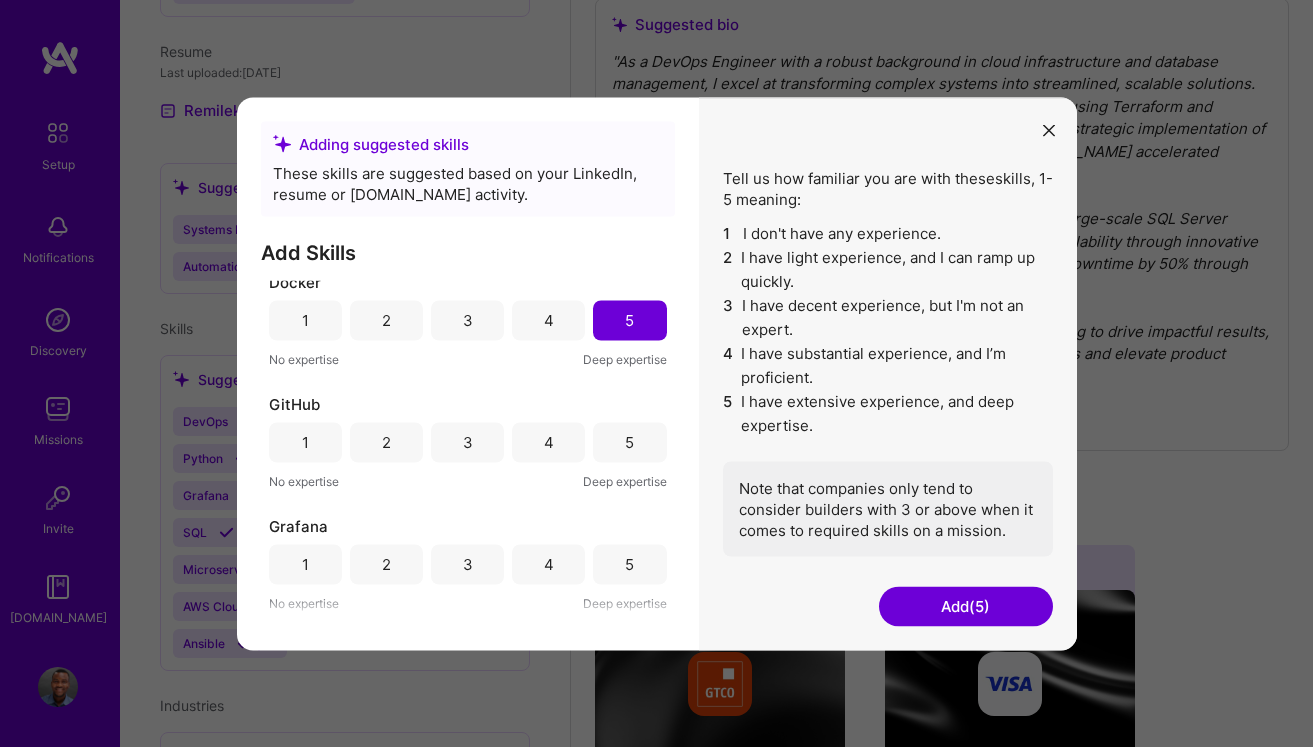 click on "5" at bounding box center [629, 442] 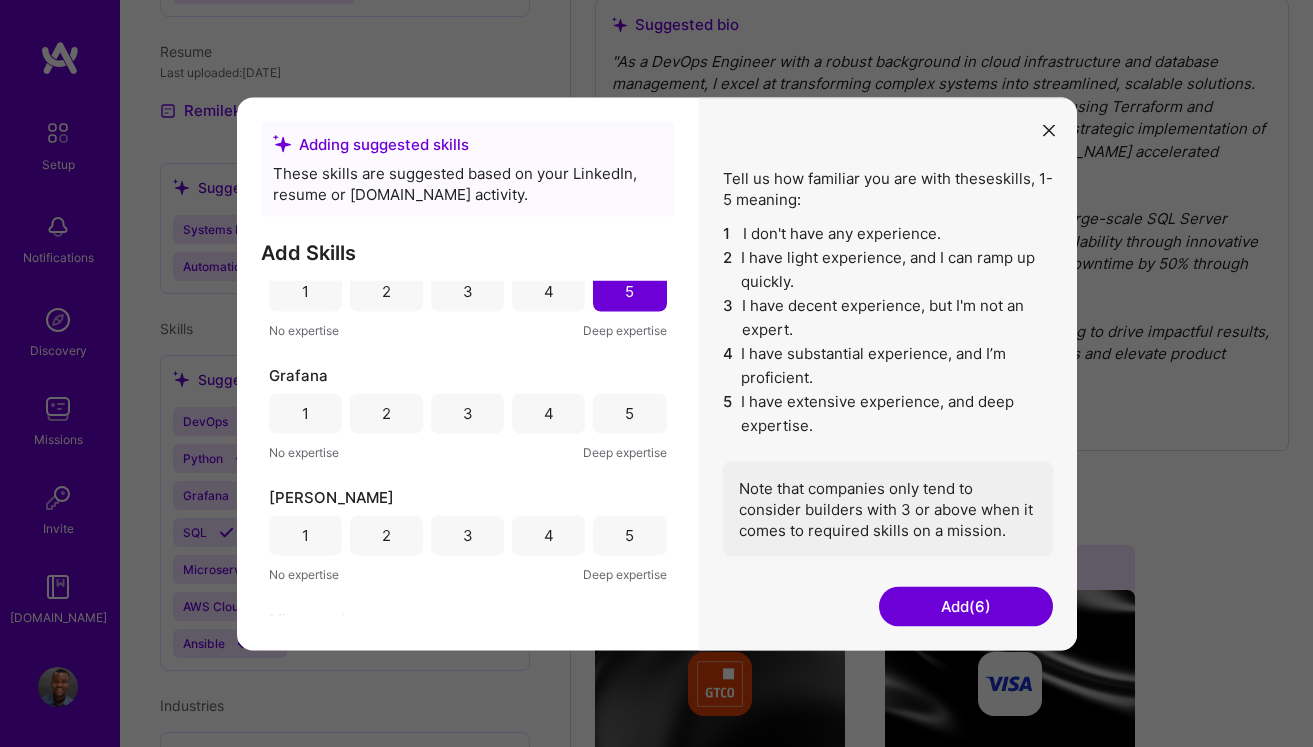 scroll, scrollTop: 652, scrollLeft: 0, axis: vertical 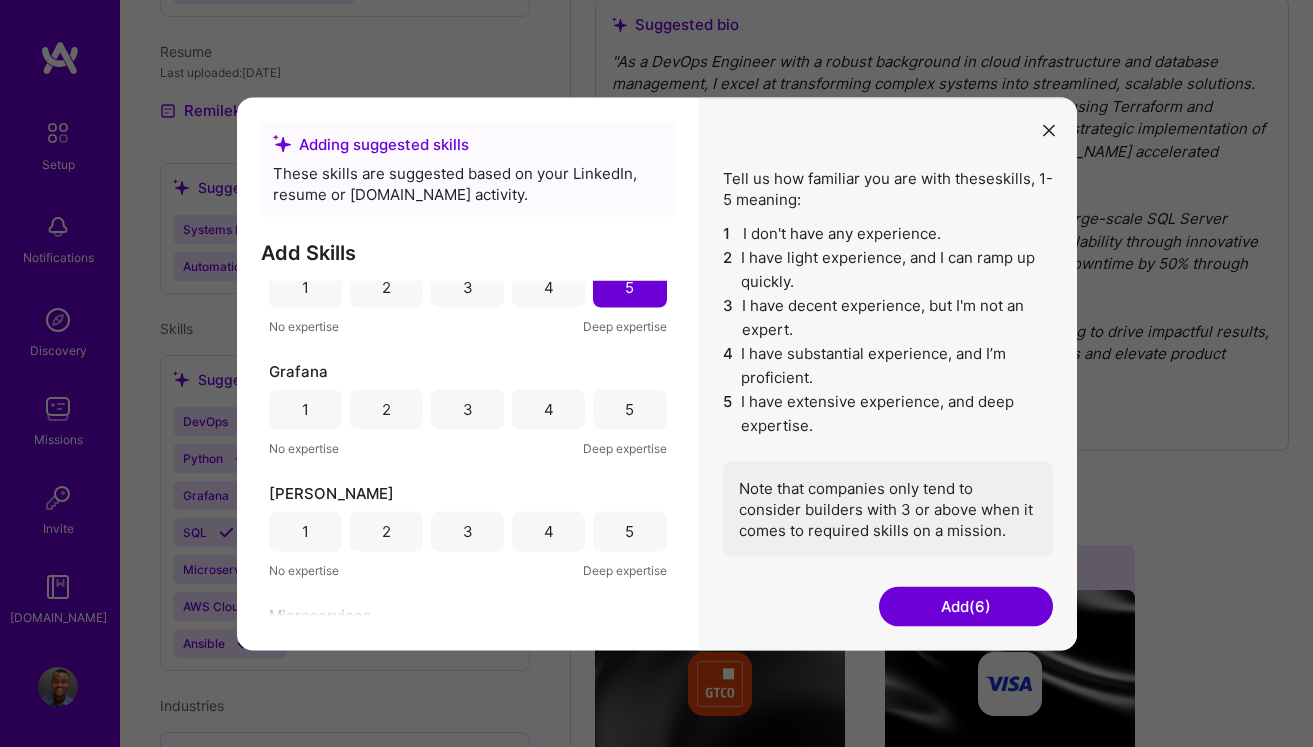click on "4" at bounding box center [549, 409] 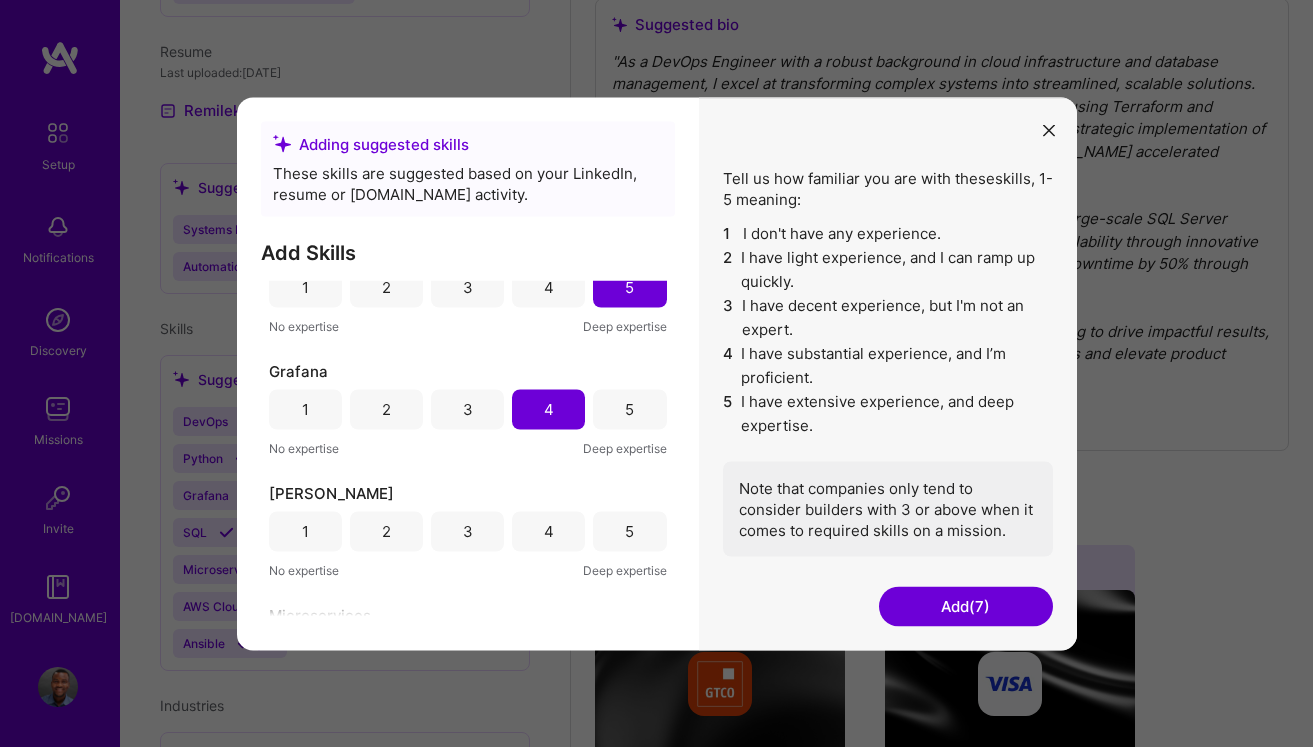 click on "5" at bounding box center (629, 531) 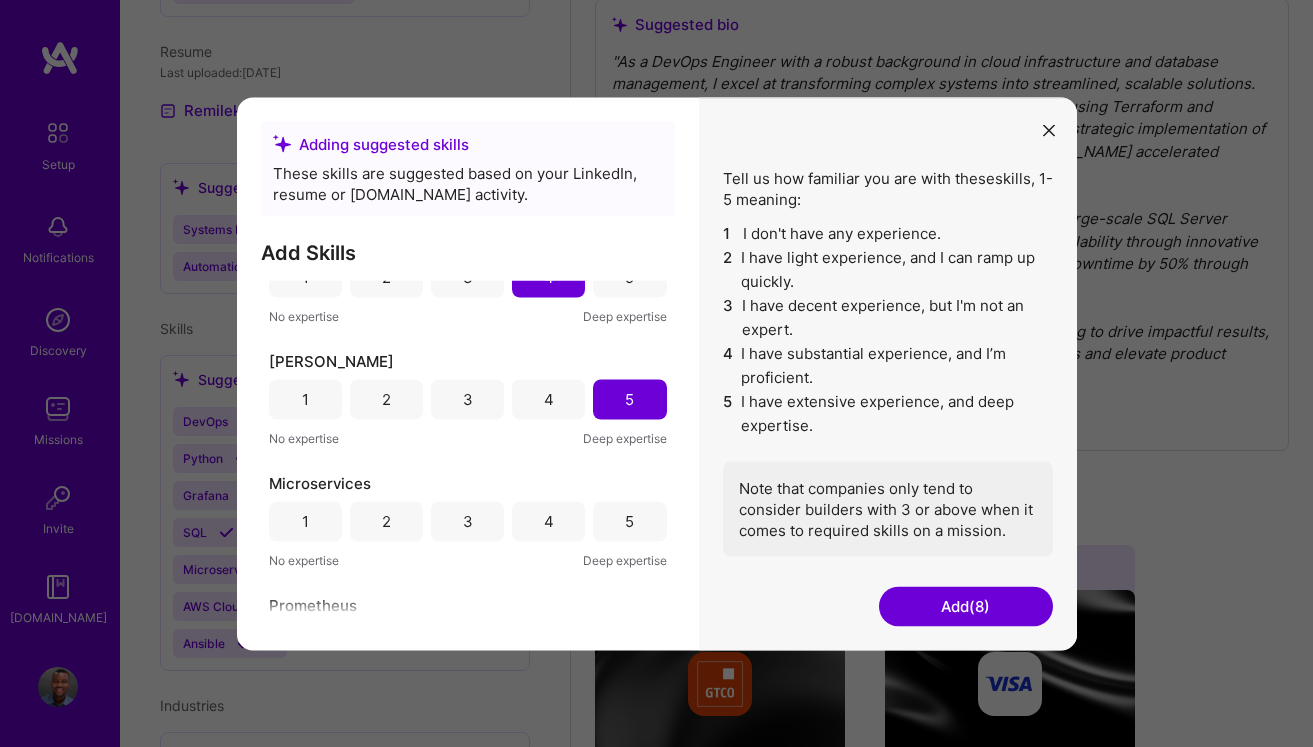 scroll, scrollTop: 801, scrollLeft: 0, axis: vertical 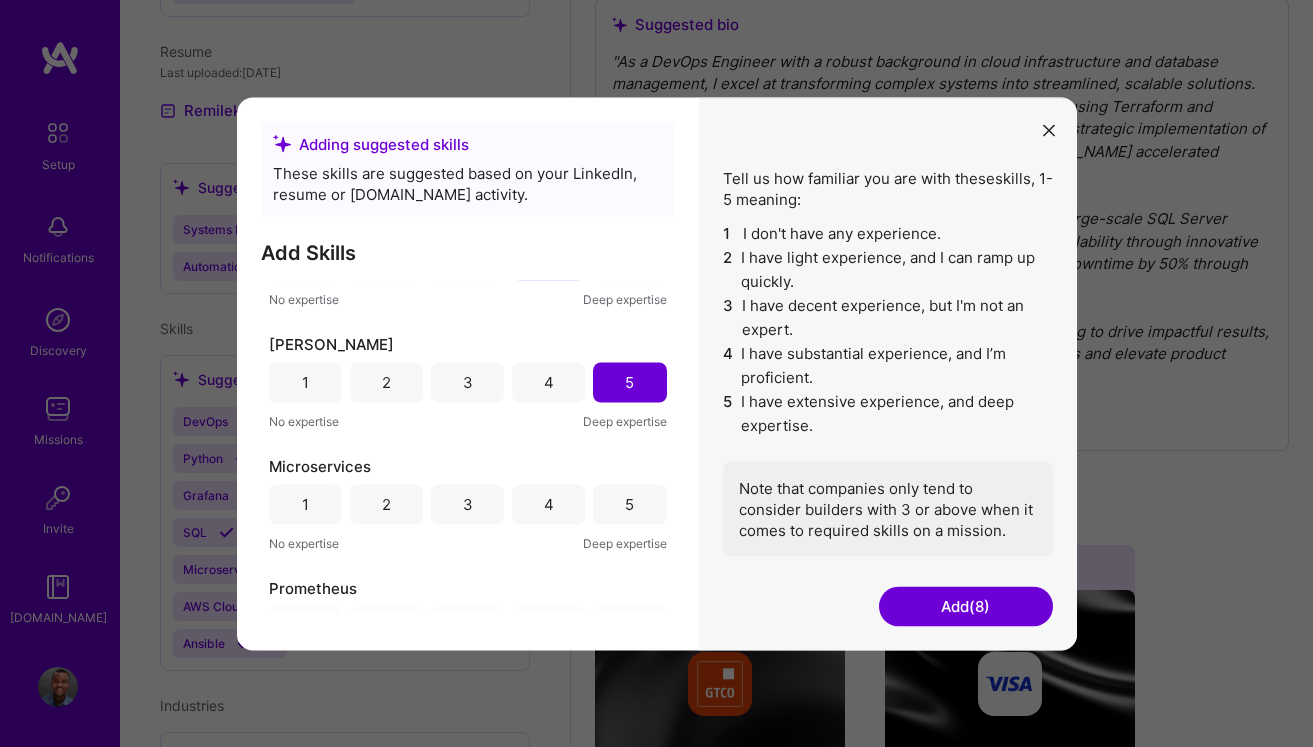 click on "5" at bounding box center [629, 504] 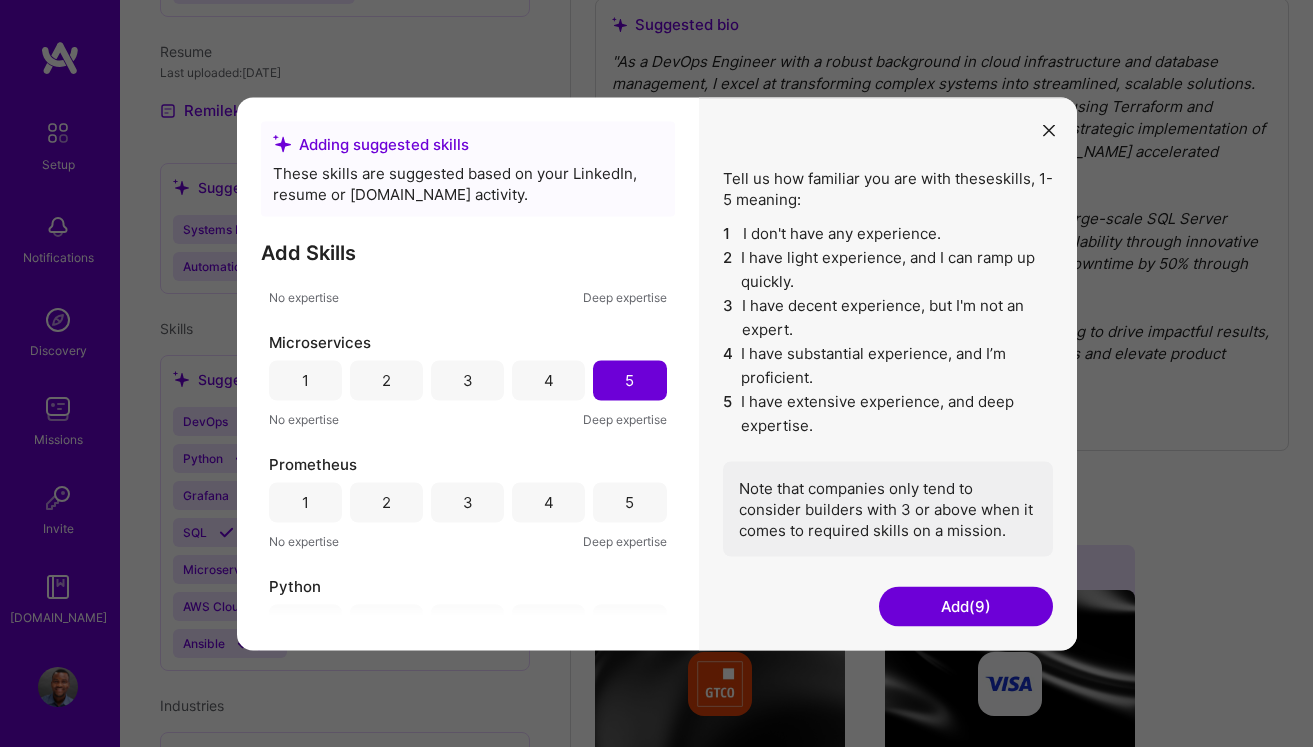 scroll, scrollTop: 944, scrollLeft: 0, axis: vertical 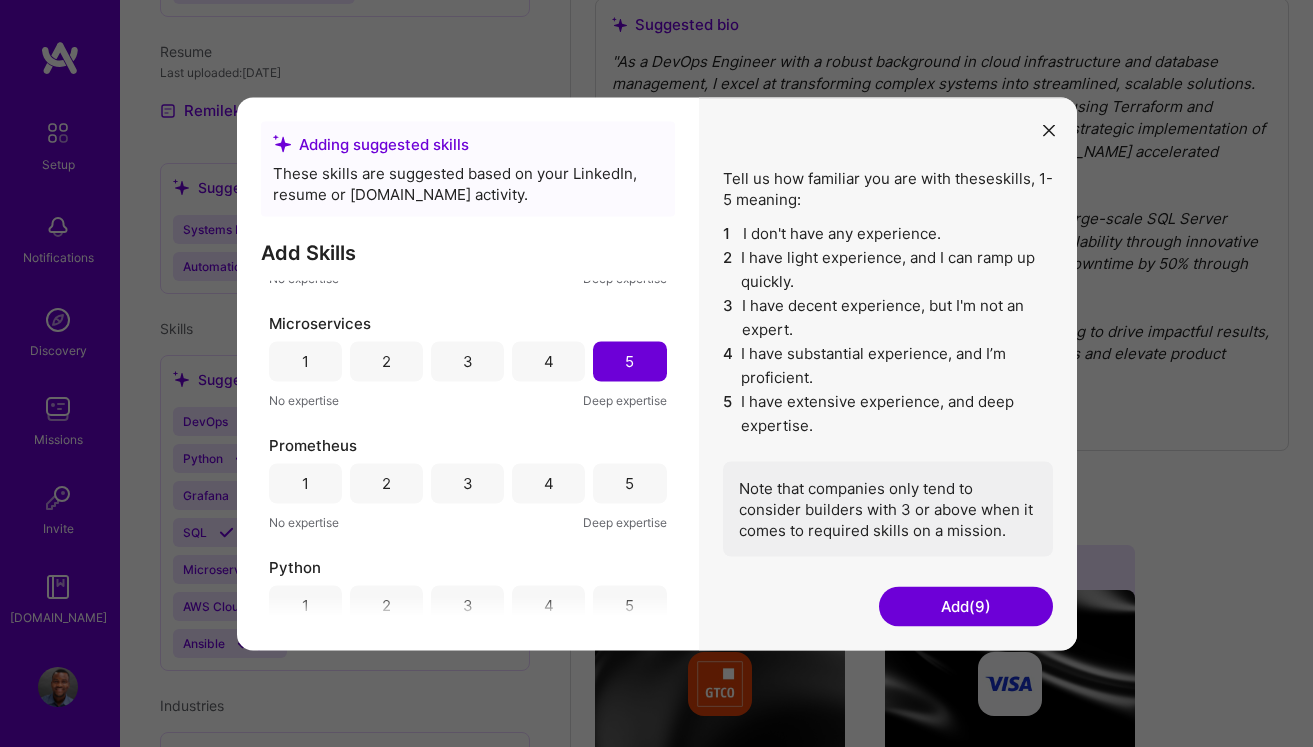 click on "5" at bounding box center [629, 483] 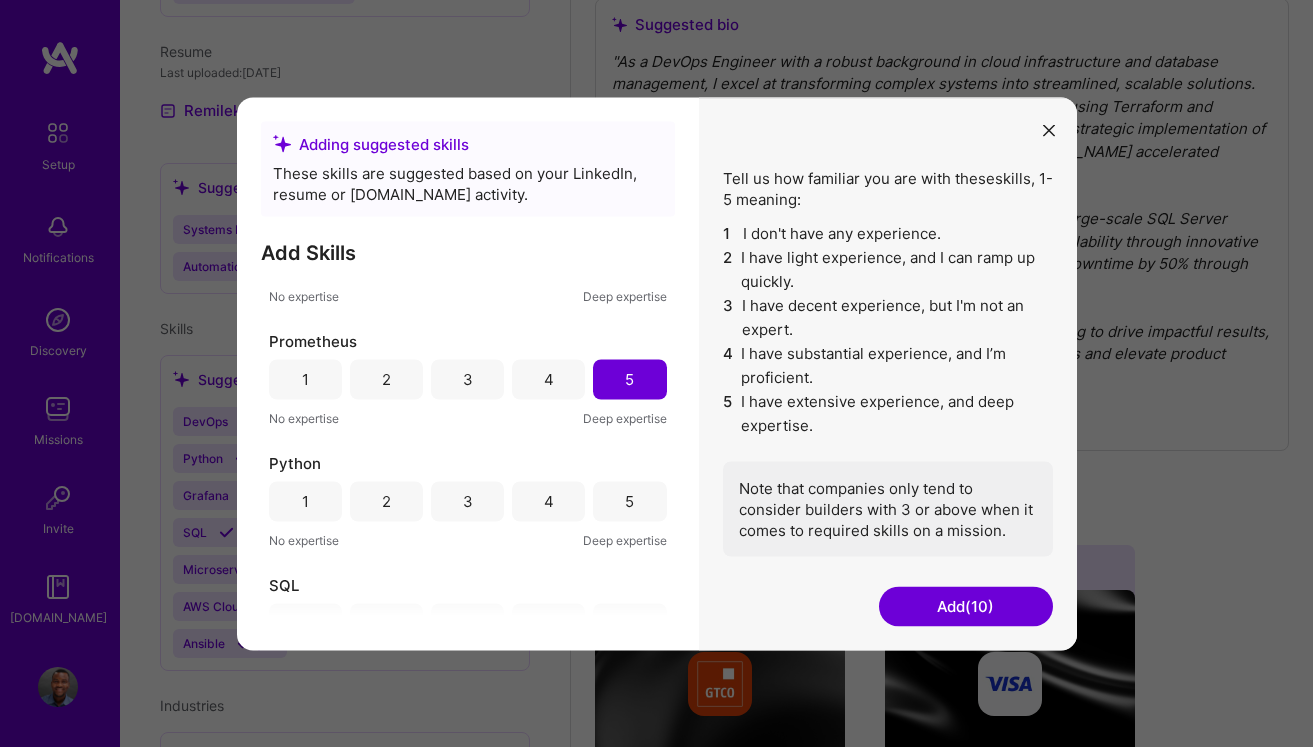 scroll, scrollTop: 1067, scrollLeft: 0, axis: vertical 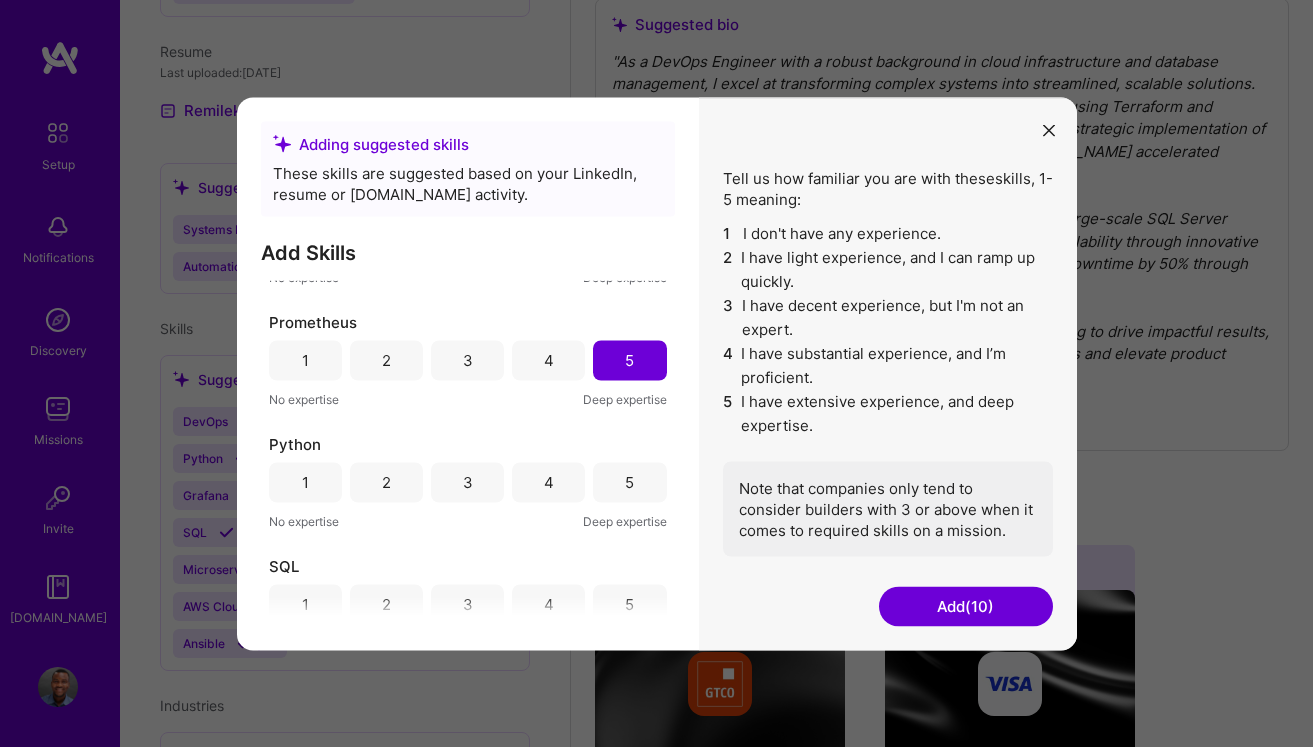 click on "5" at bounding box center [629, 482] 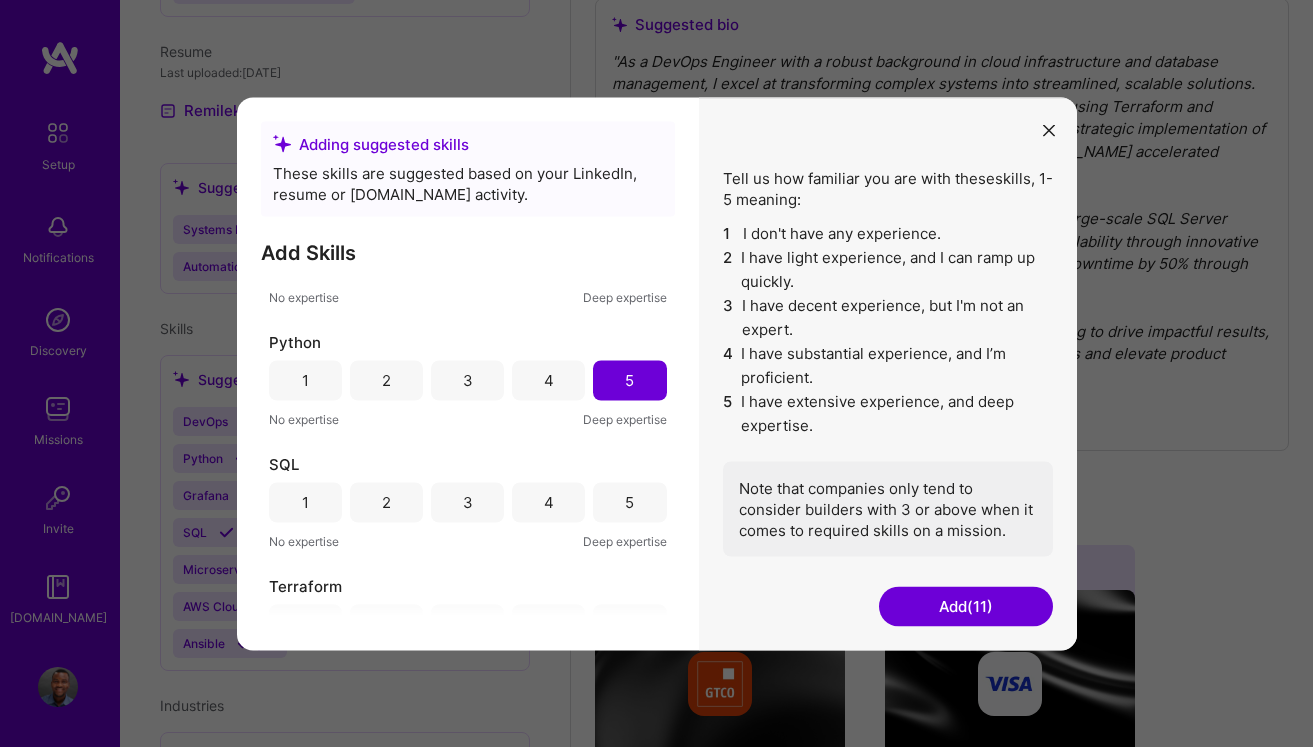 scroll, scrollTop: 1182, scrollLeft: 0, axis: vertical 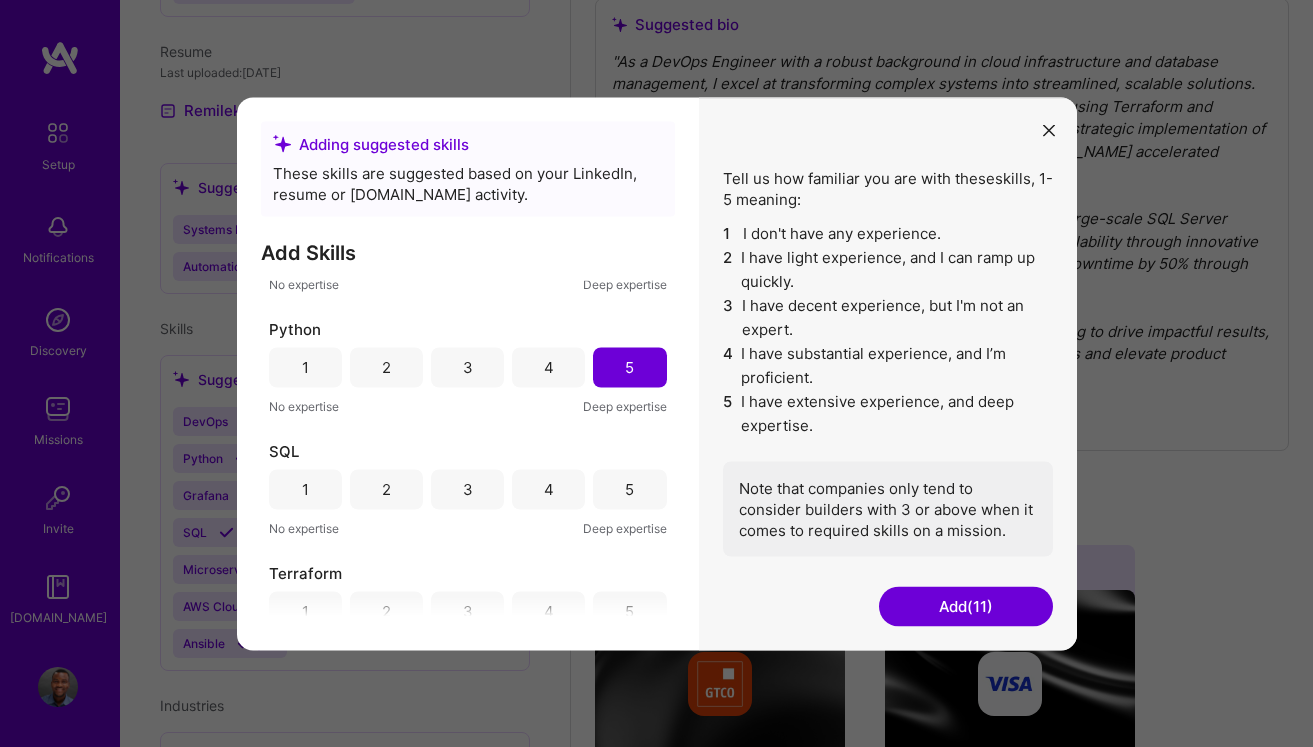 click on "5" at bounding box center (629, 489) 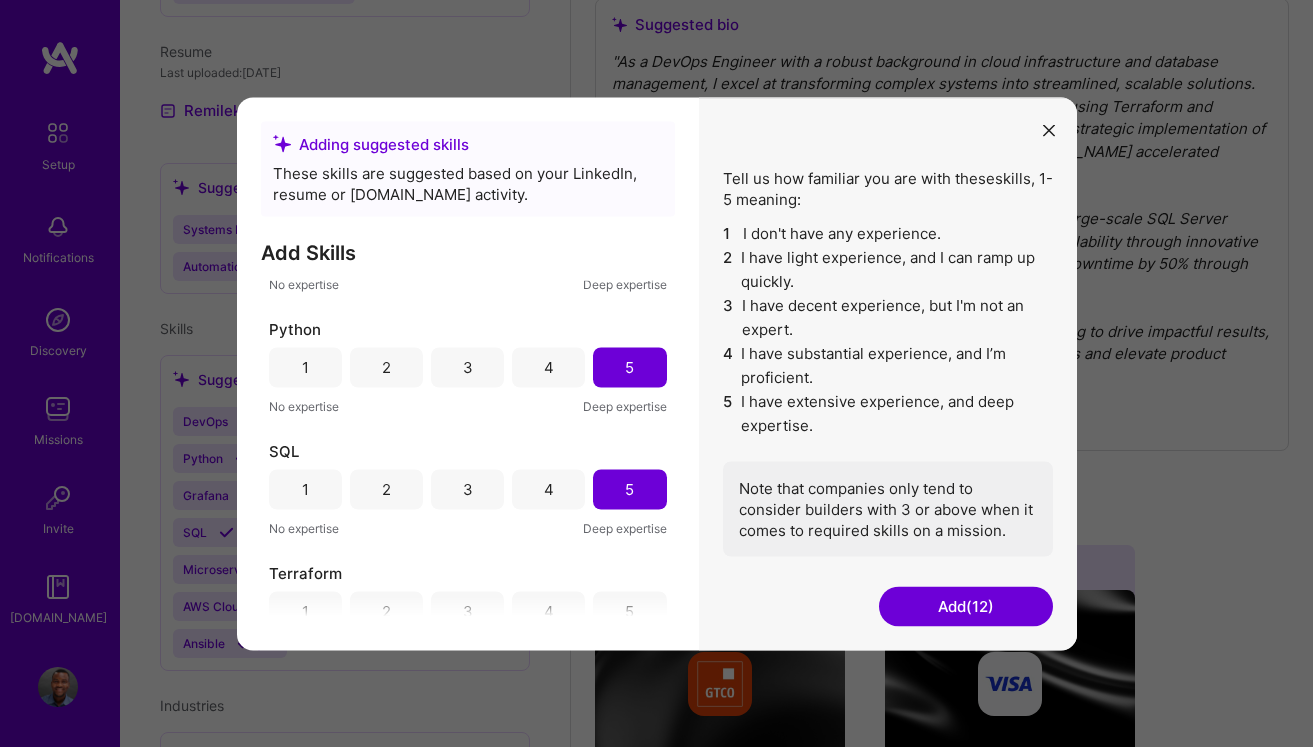 scroll, scrollTop: 1226, scrollLeft: 0, axis: vertical 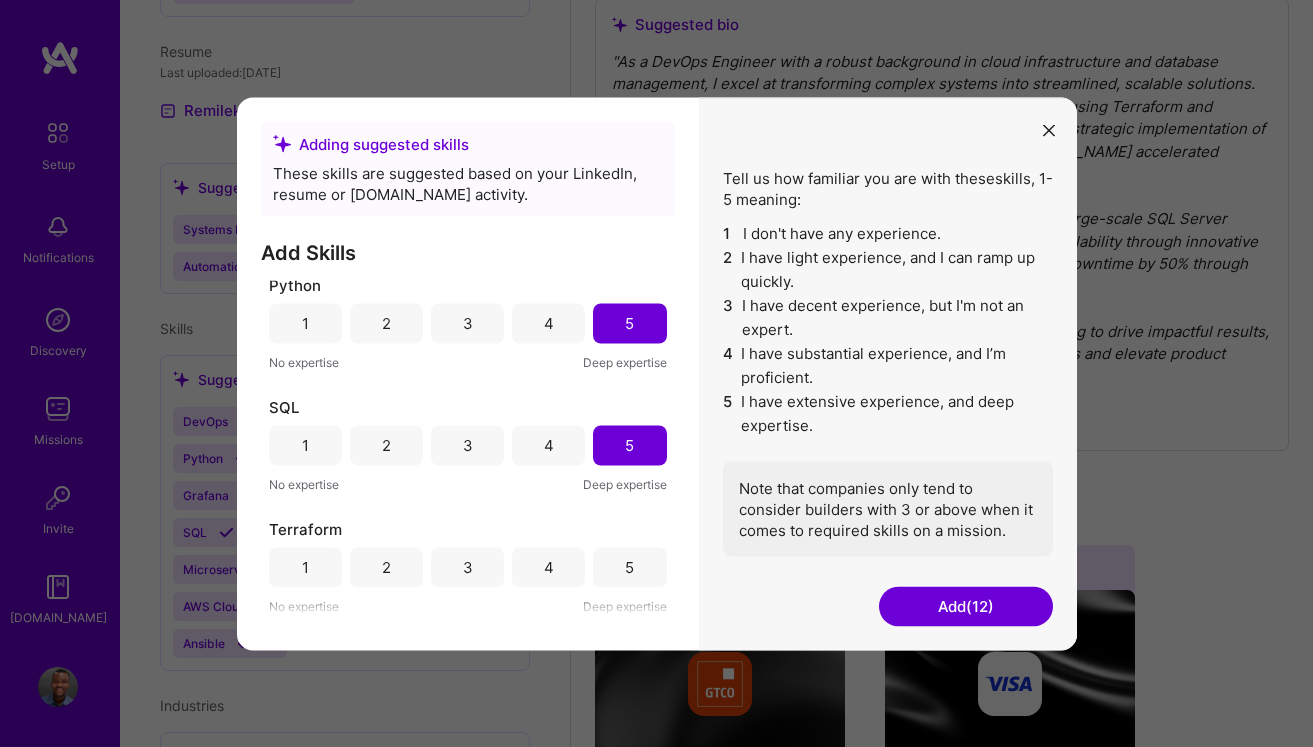 click on "5" at bounding box center [629, 567] 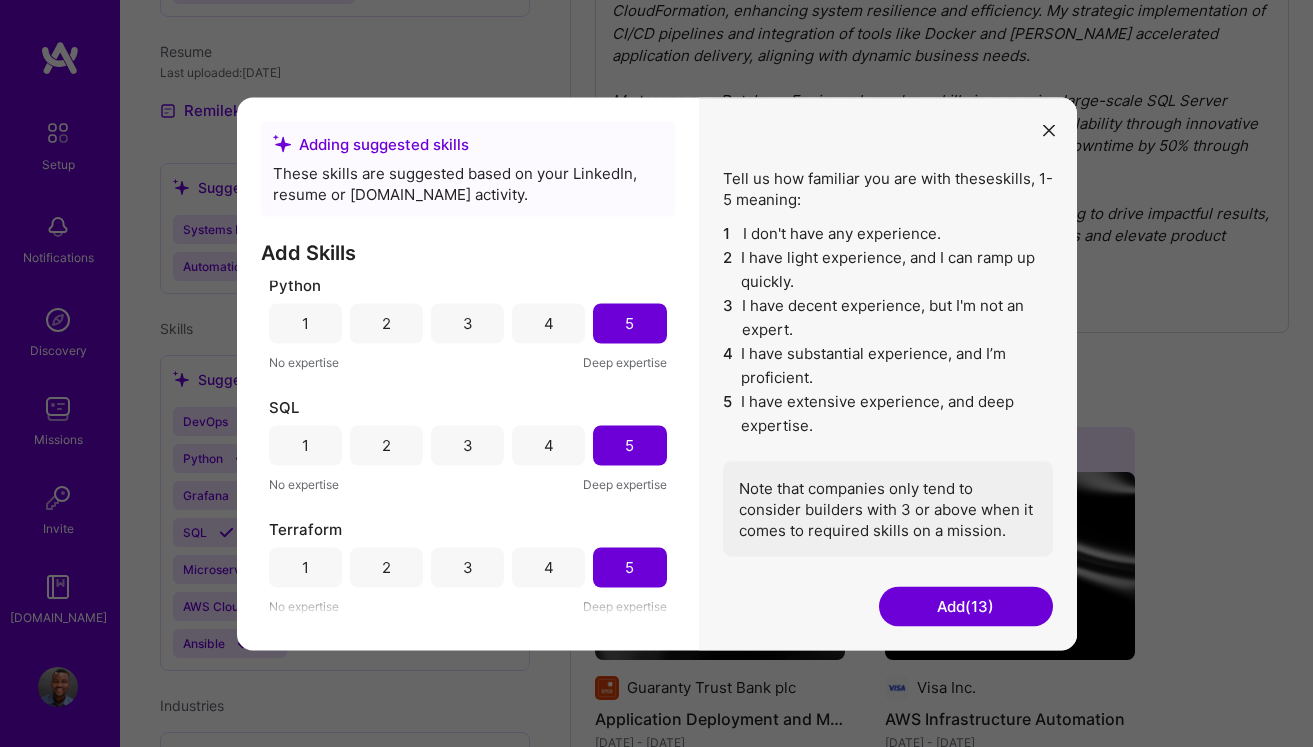 scroll, scrollTop: 752, scrollLeft: 0, axis: vertical 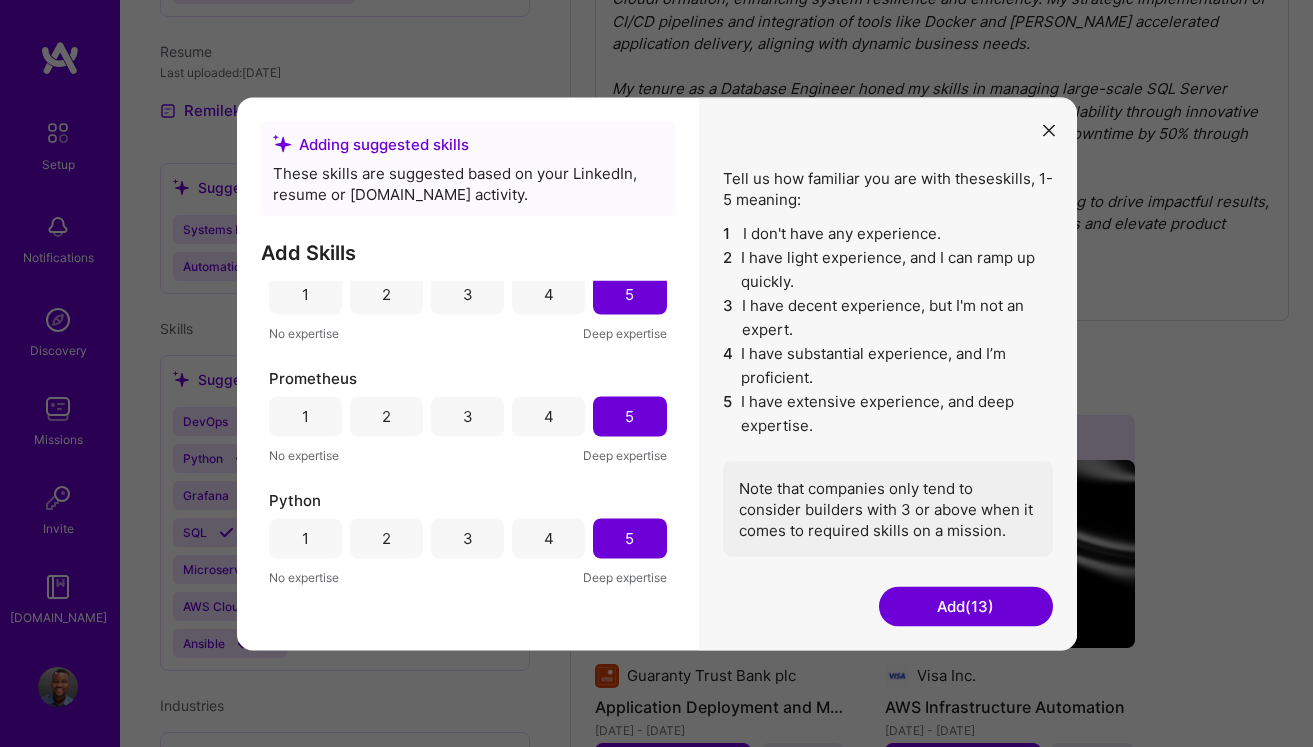 click on "4" at bounding box center [548, 538] 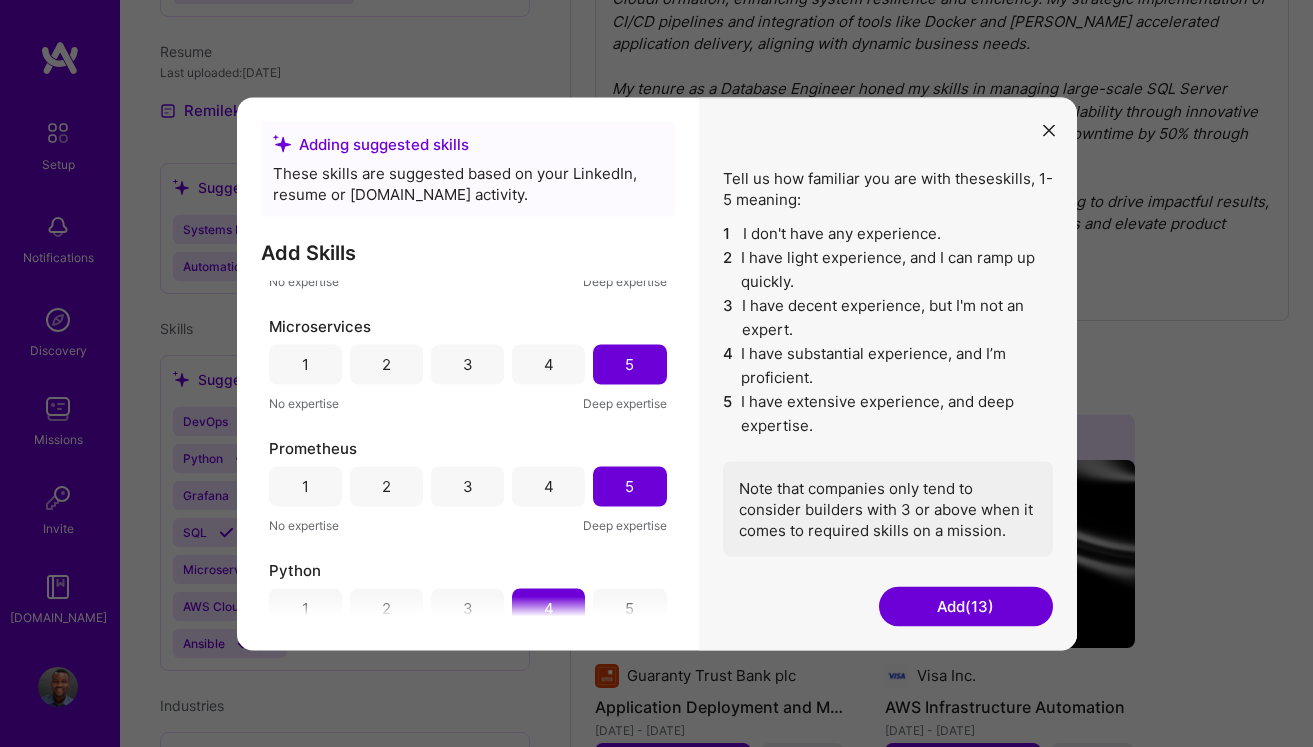 scroll, scrollTop: 924, scrollLeft: 0, axis: vertical 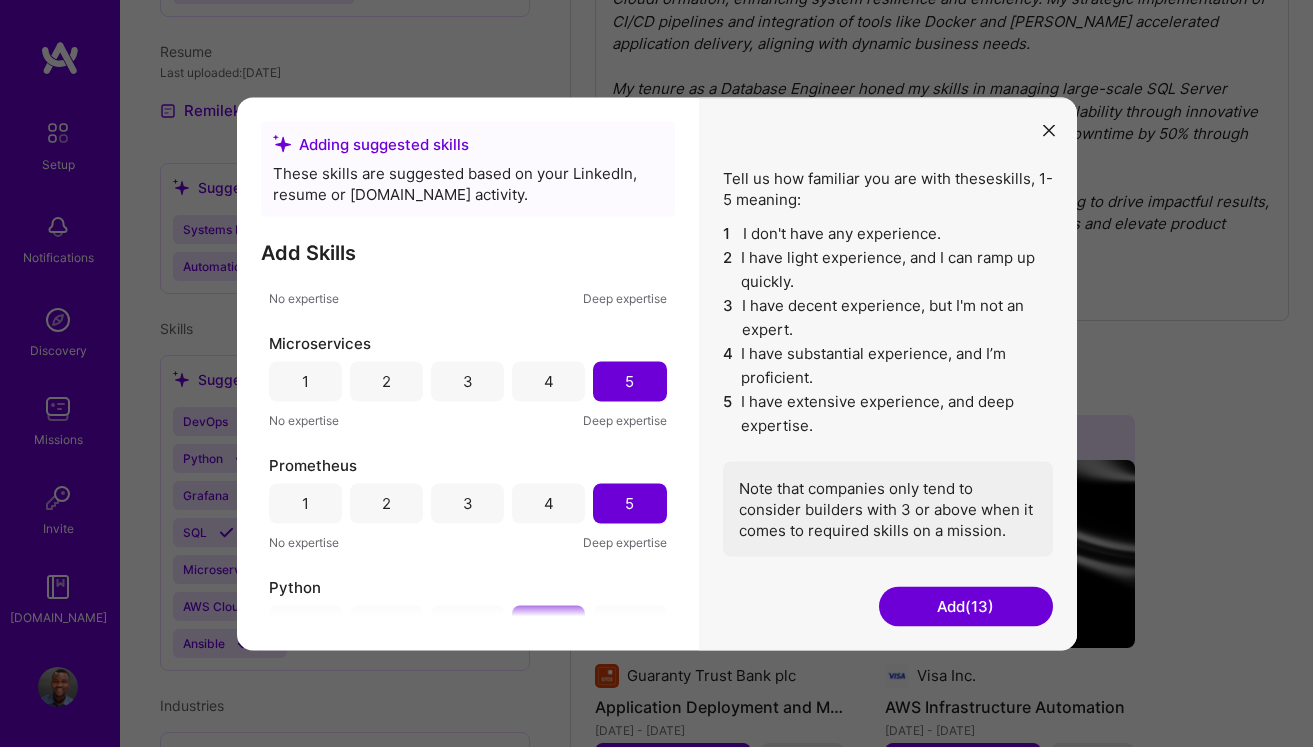 click on "4" at bounding box center [549, 503] 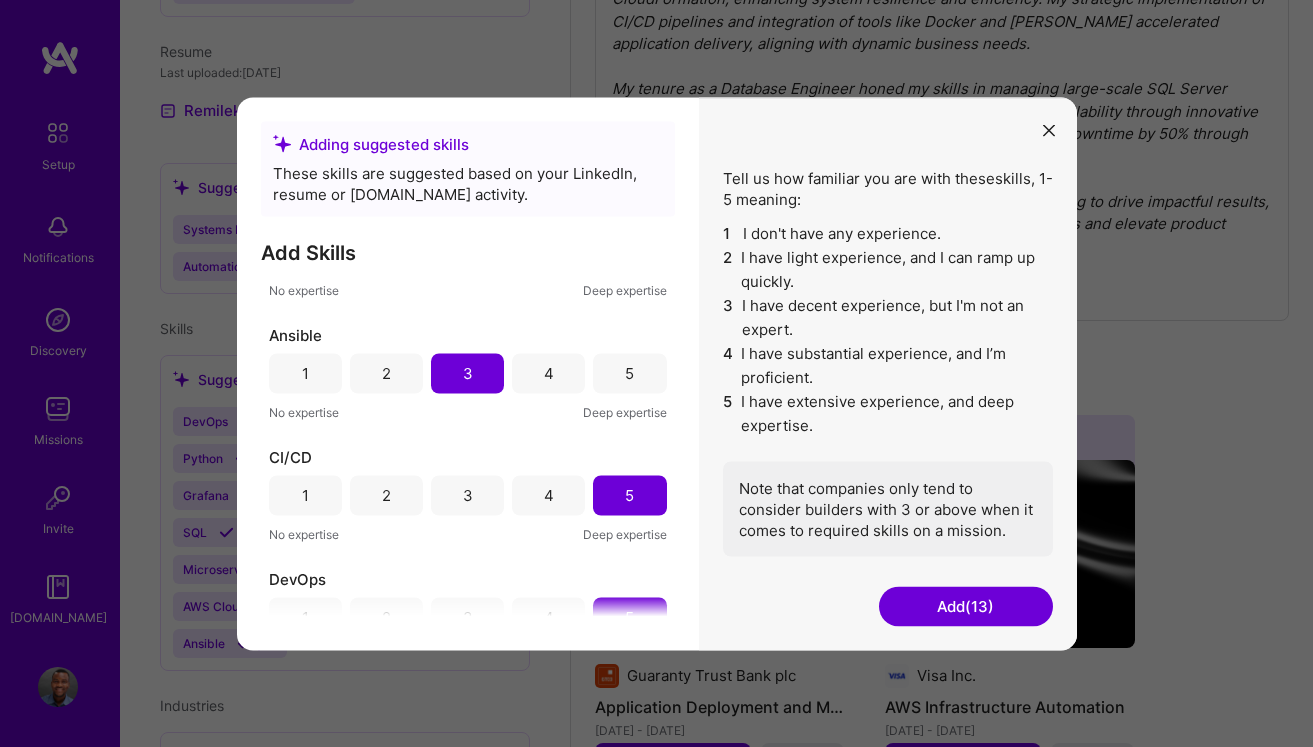 scroll, scrollTop: 76, scrollLeft: 0, axis: vertical 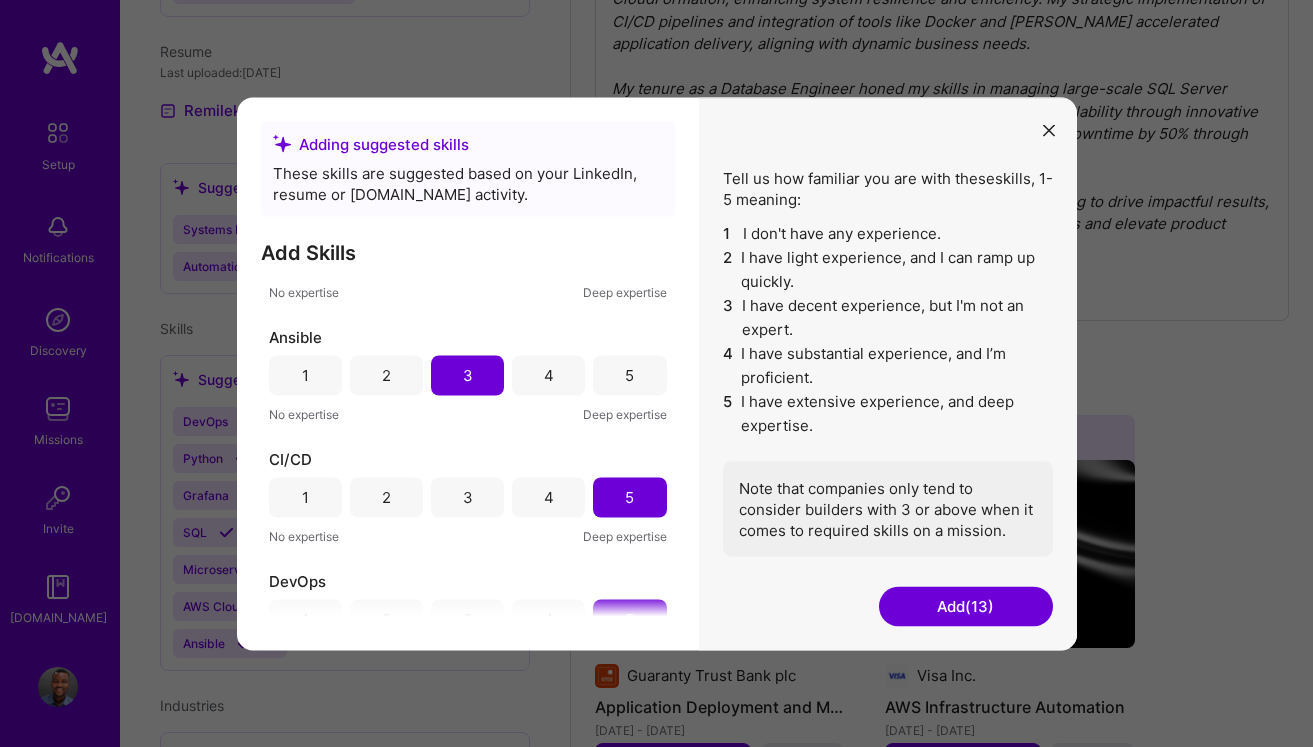 click on "4" at bounding box center [549, 497] 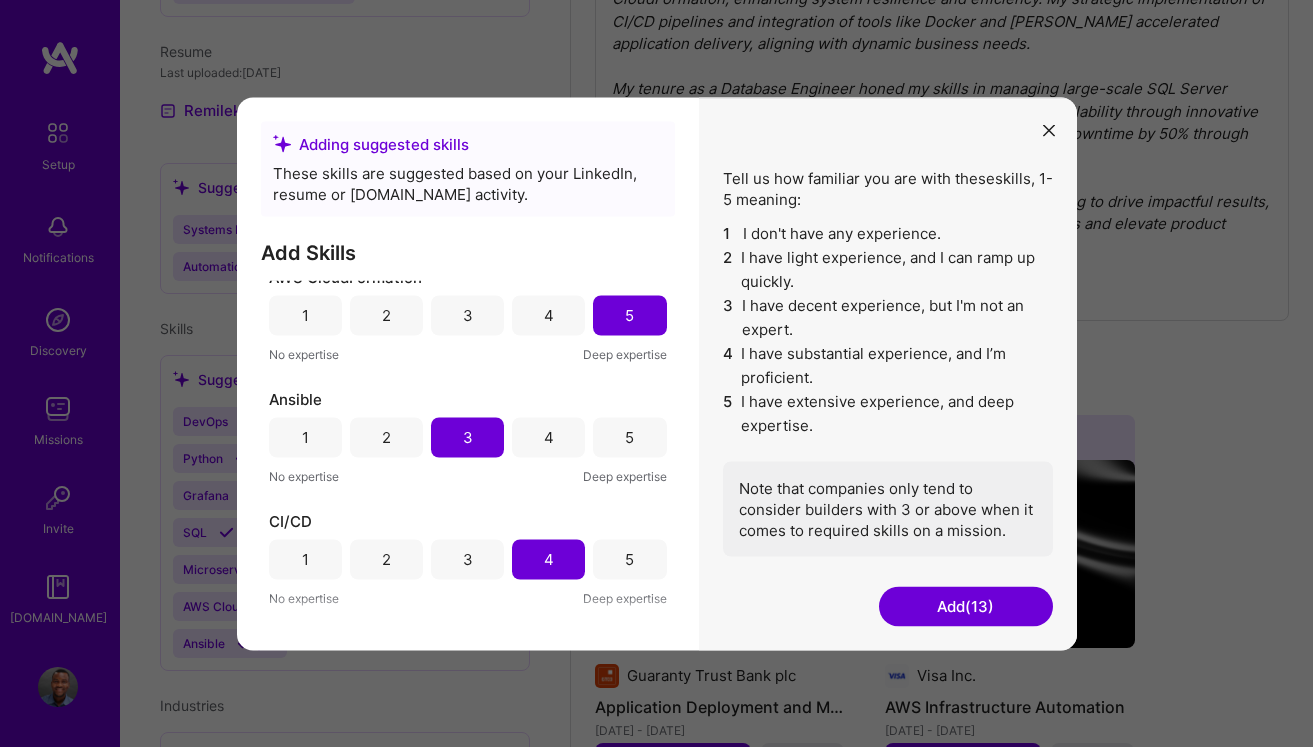 scroll, scrollTop: 0, scrollLeft: 0, axis: both 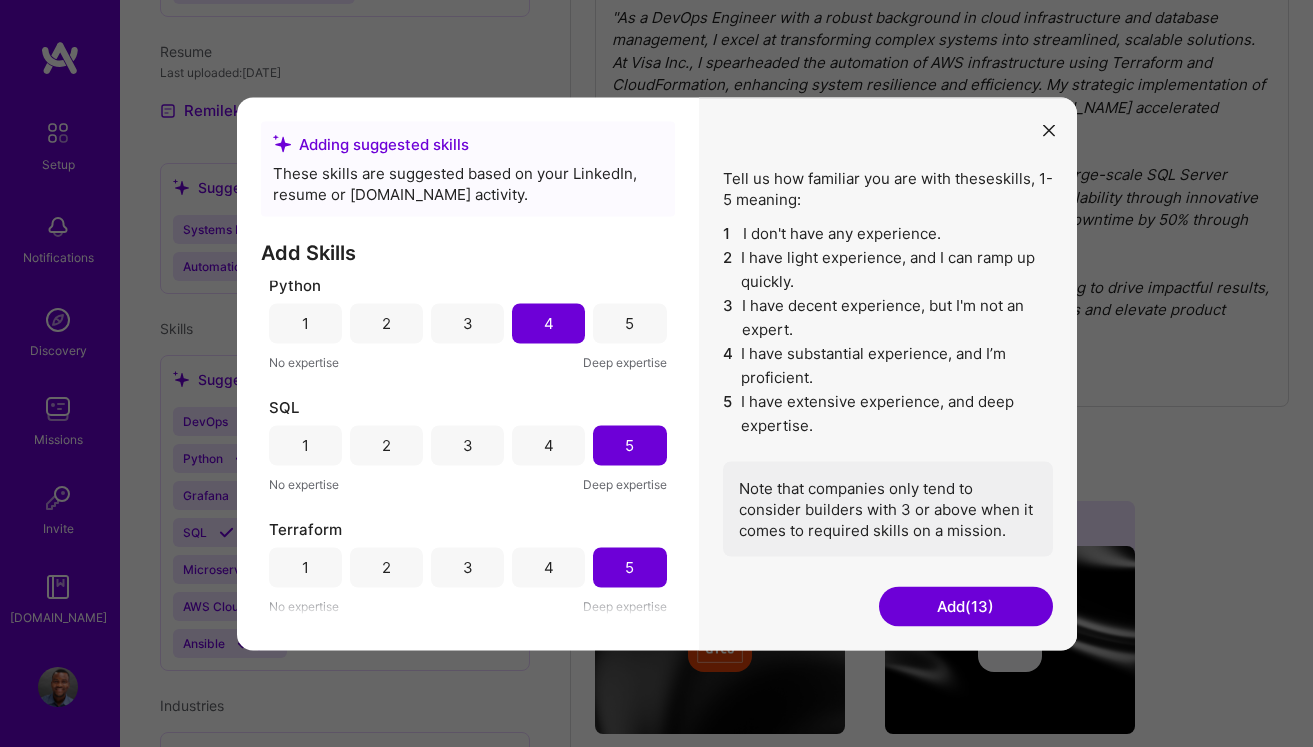 click on "Add  (13)" at bounding box center (966, 606) 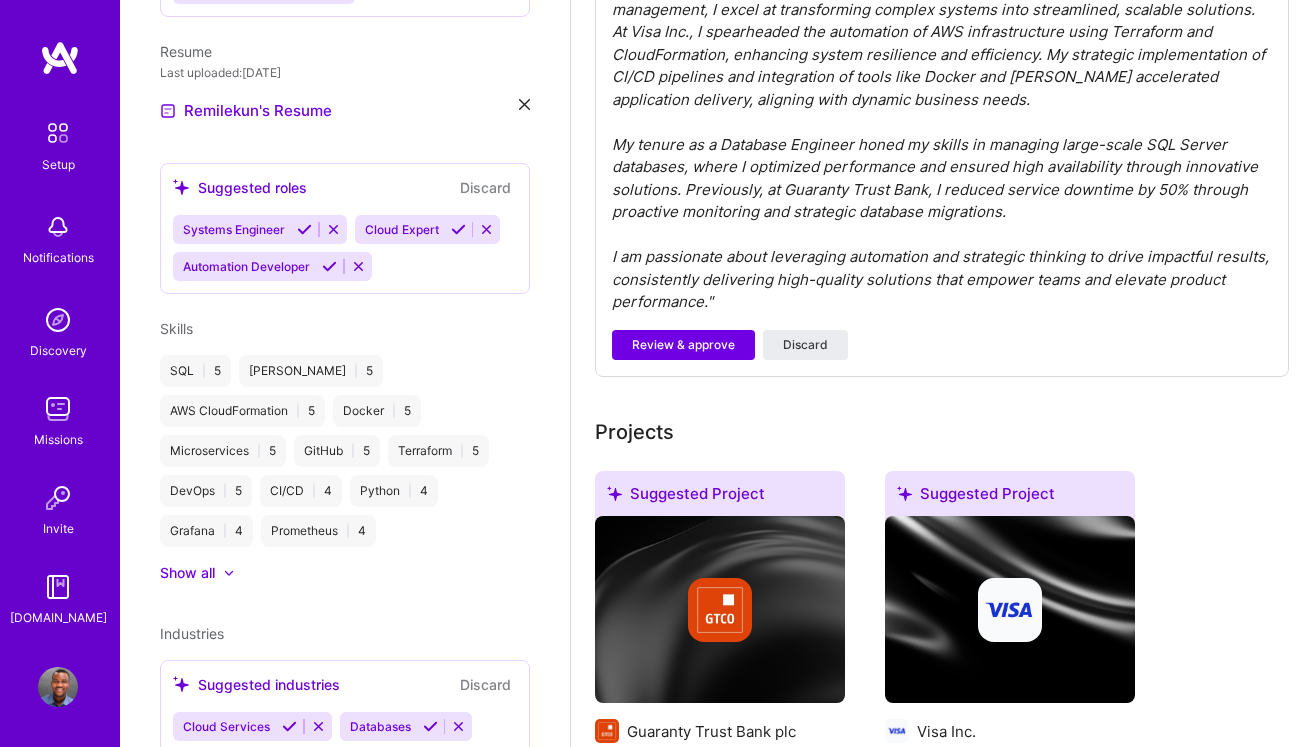 scroll, scrollTop: 731, scrollLeft: 0, axis: vertical 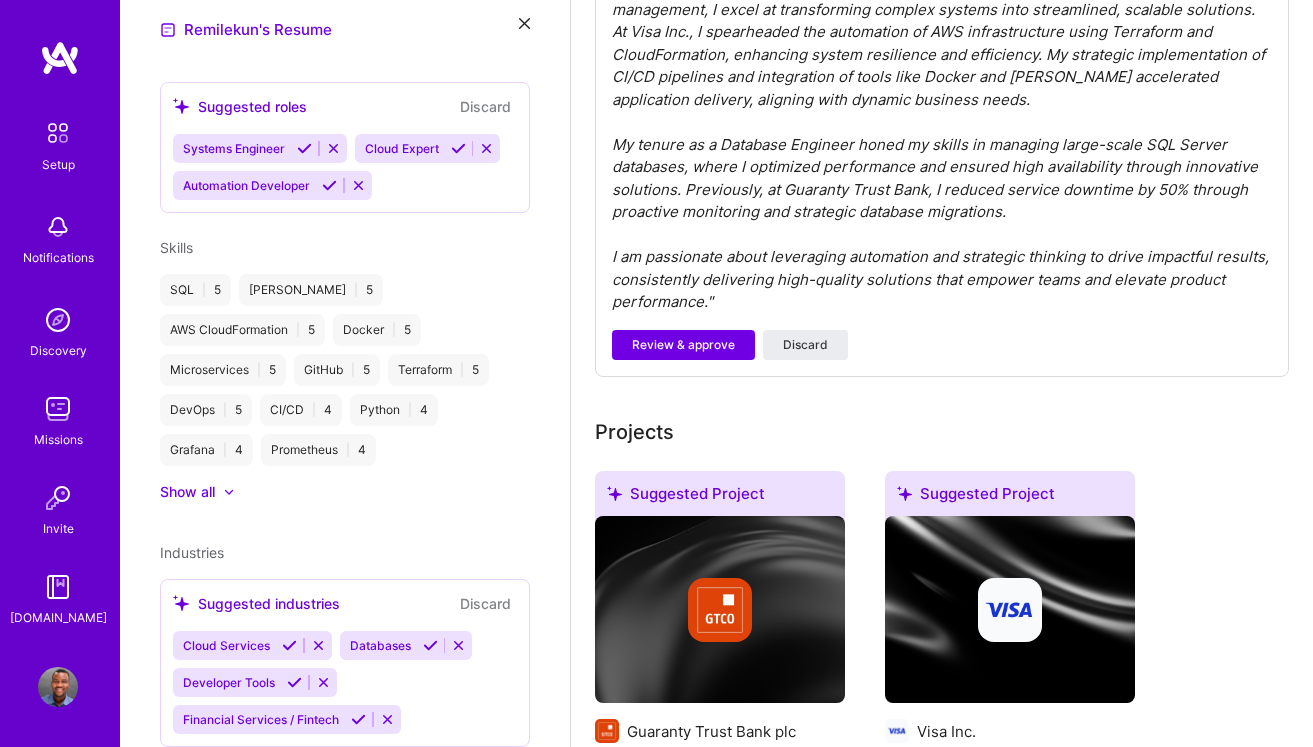 click on "Cloud Services Databases Developer Tools Financial Services / Fintech" at bounding box center (345, 682) 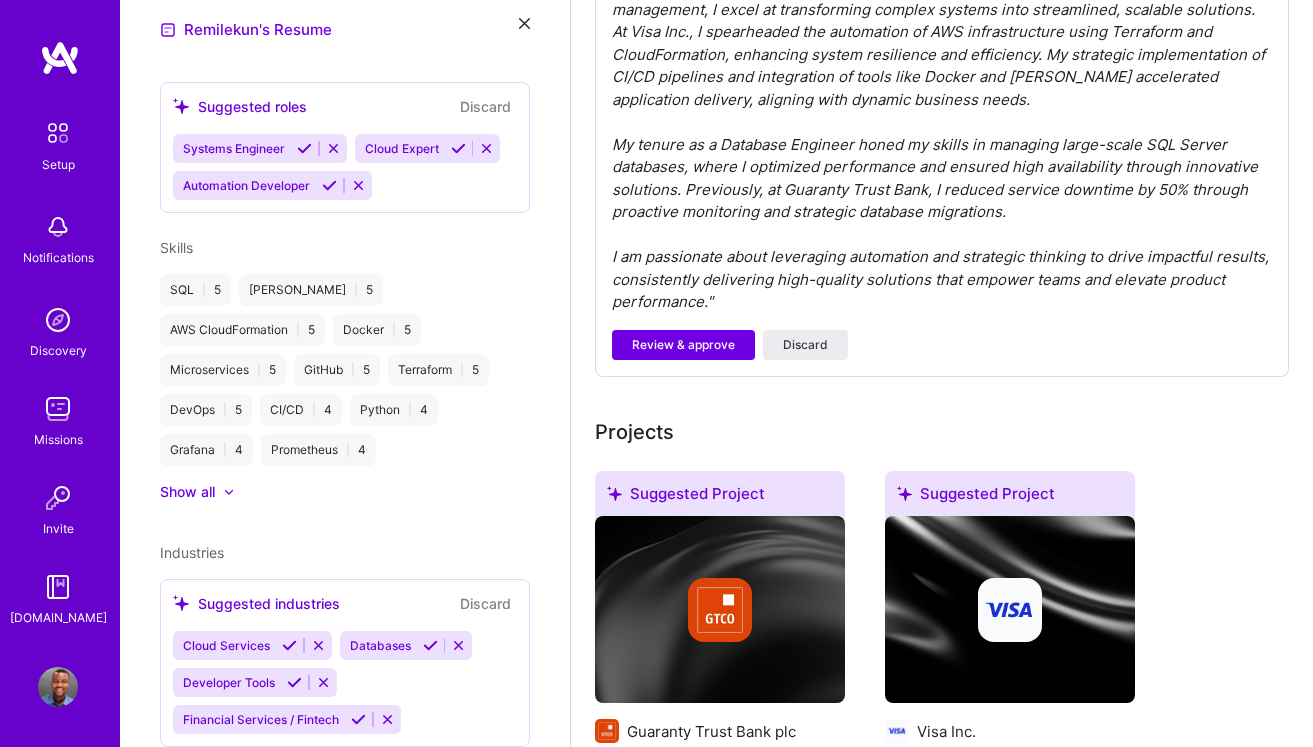 click on "Cloud Services Databases Developer Tools Financial Services / Fintech" at bounding box center [345, 682] 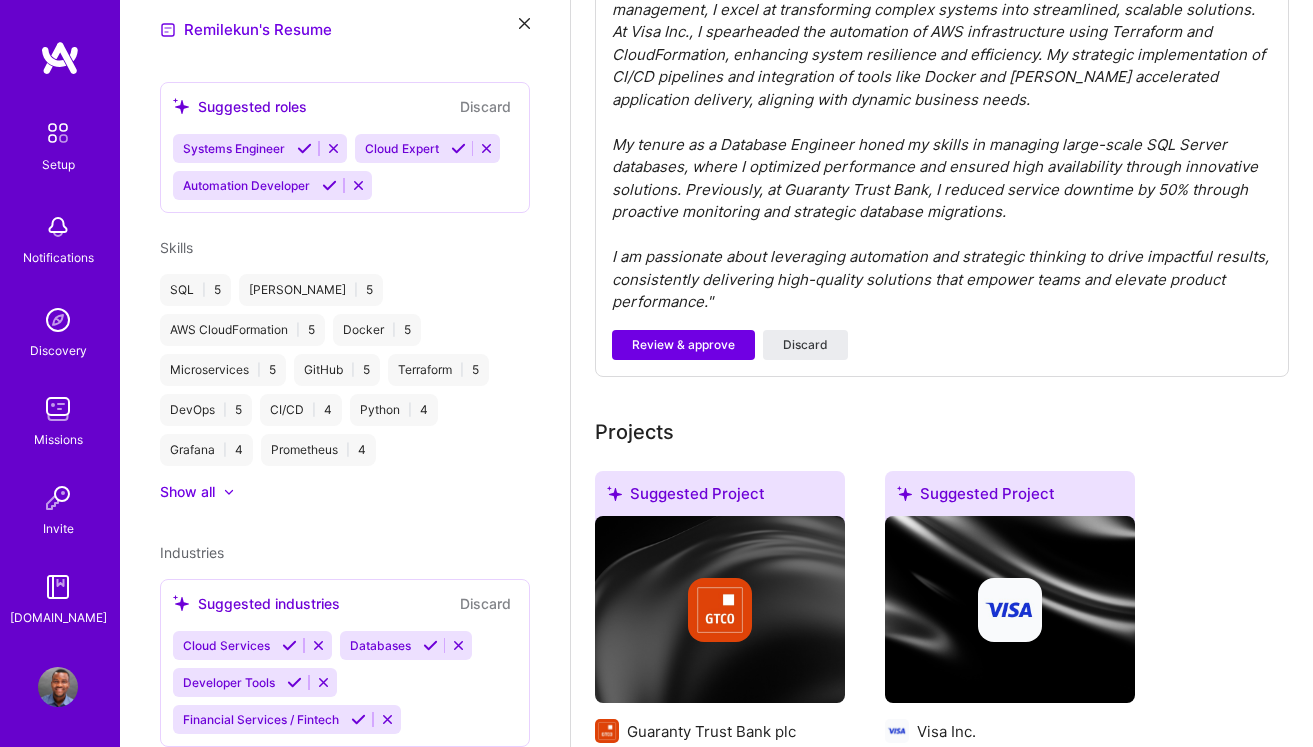 click 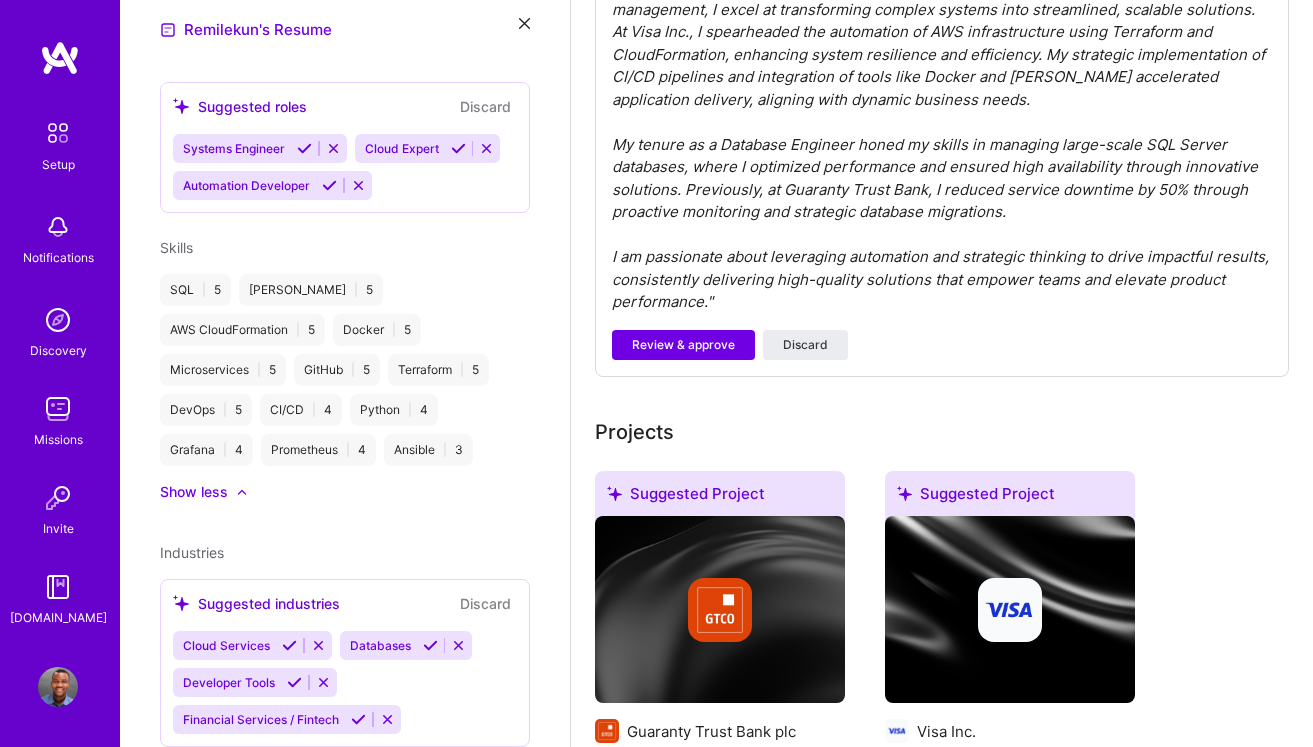 click on "SQL | 5 [PERSON_NAME] | 5 AWS CloudFormation | 5 Docker | 5 Microservices | 5 GitHub | 5 Terraform | 5 DevOps | 5 CI/CD | 4 Python | 4 Grafana | 4 Prometheus | 4 Ansible | 3" at bounding box center [345, 370] 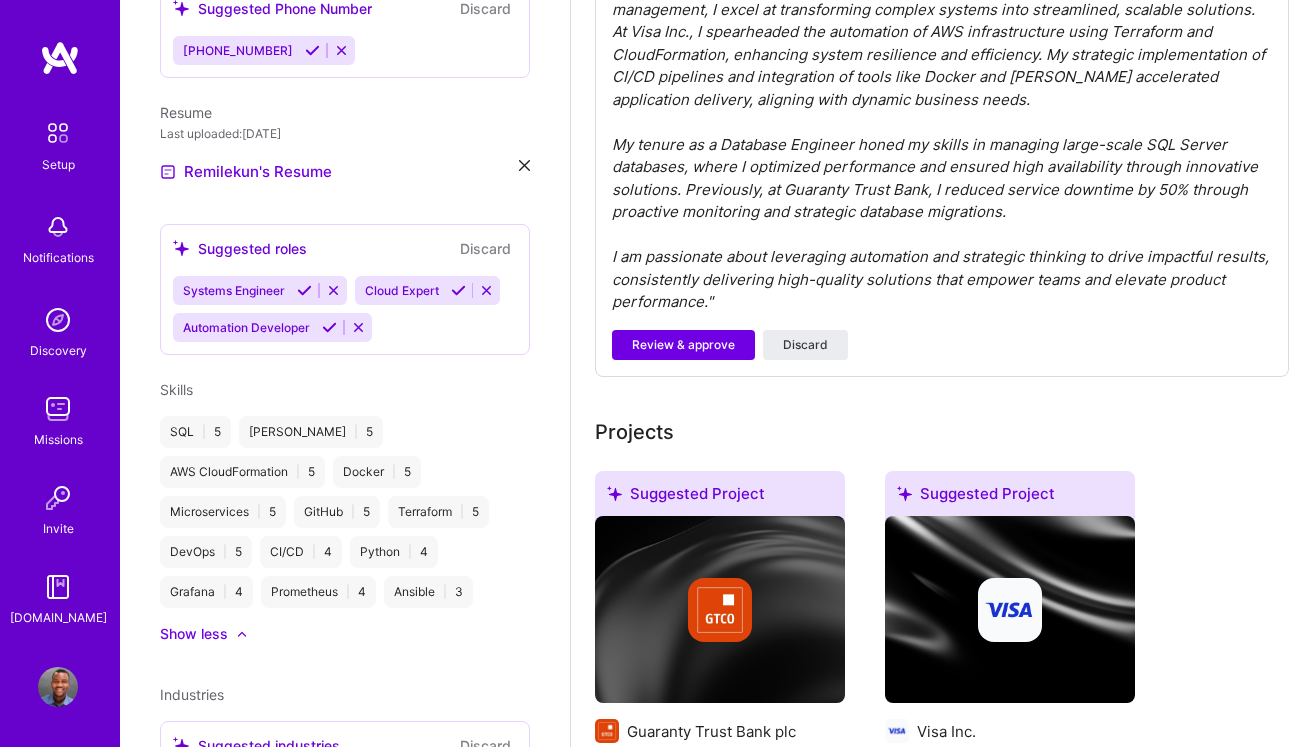 scroll, scrollTop: 588, scrollLeft: 0, axis: vertical 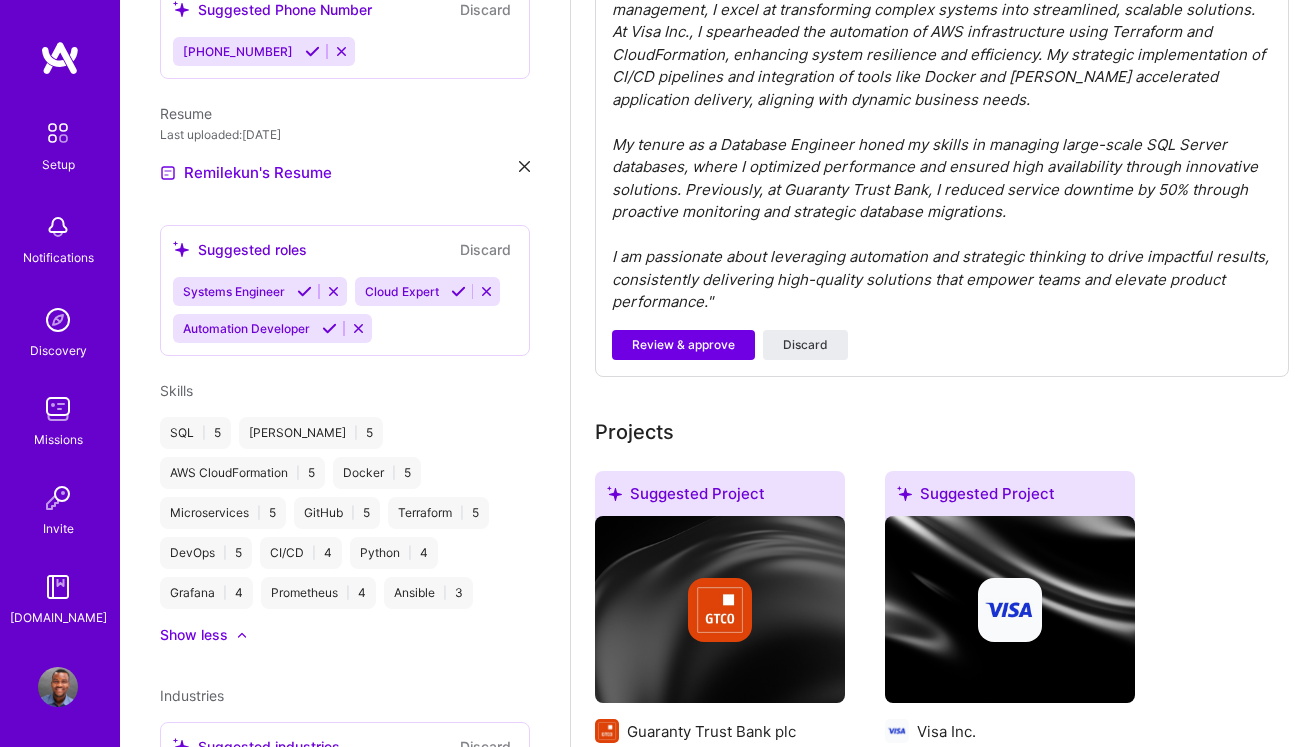 click on "Systems Engineer Cloud Expert Automation Developer" at bounding box center (345, 310) 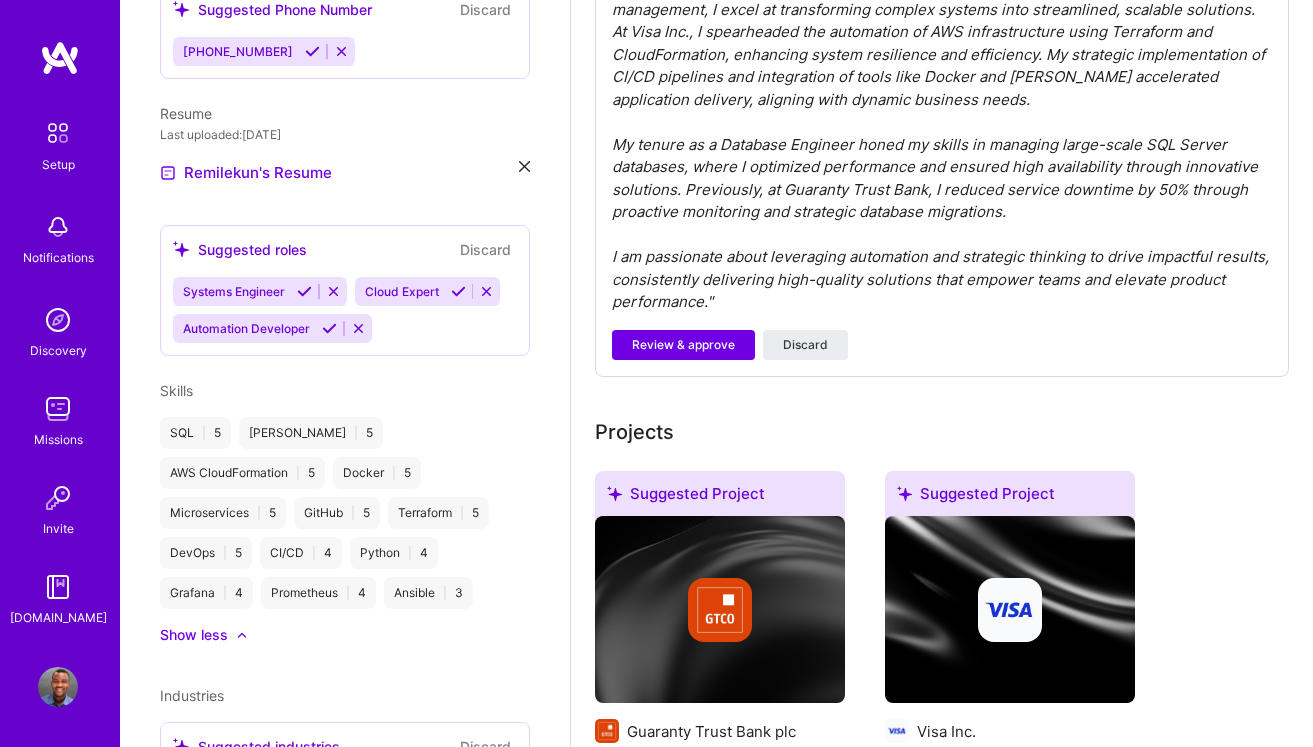 click on "Systems Engineer Cloud Expert Automation Developer" at bounding box center [345, 310] 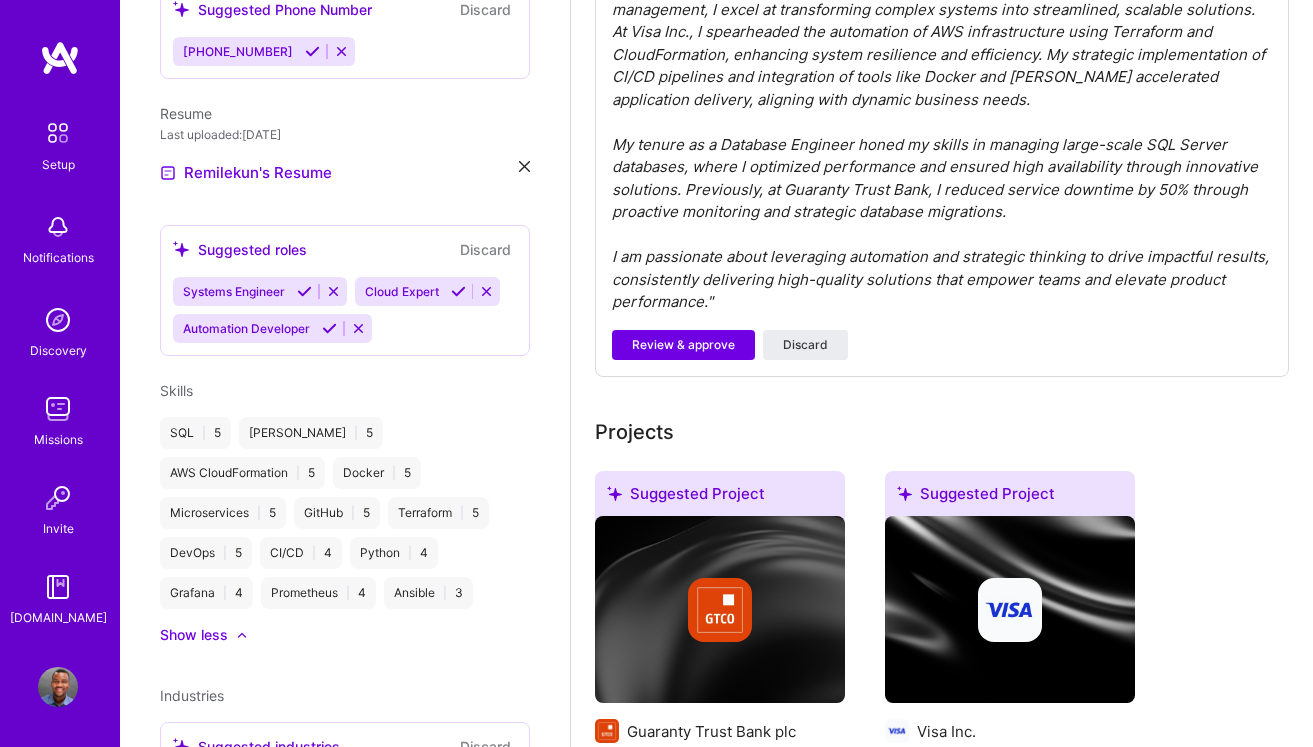 click on "Systems Engineer Cloud Expert Automation Developer" at bounding box center (345, 310) 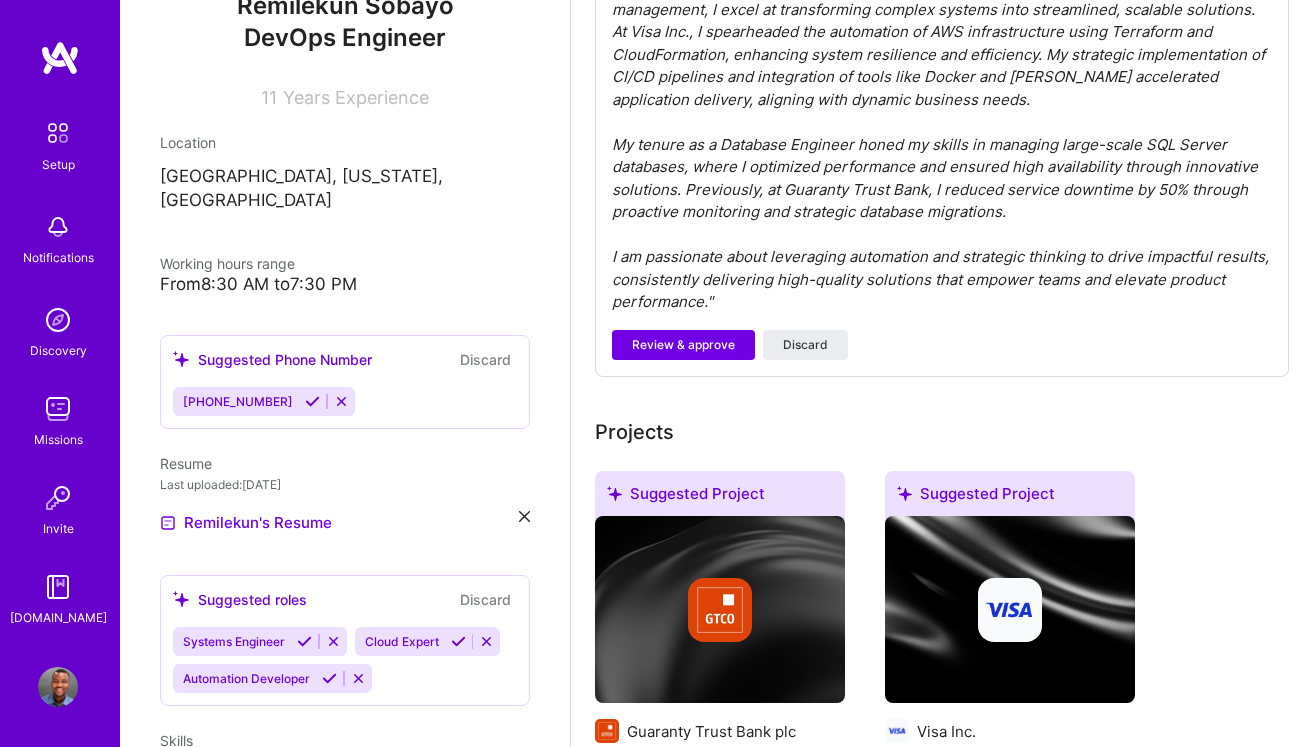 scroll, scrollTop: 217, scrollLeft: 0, axis: vertical 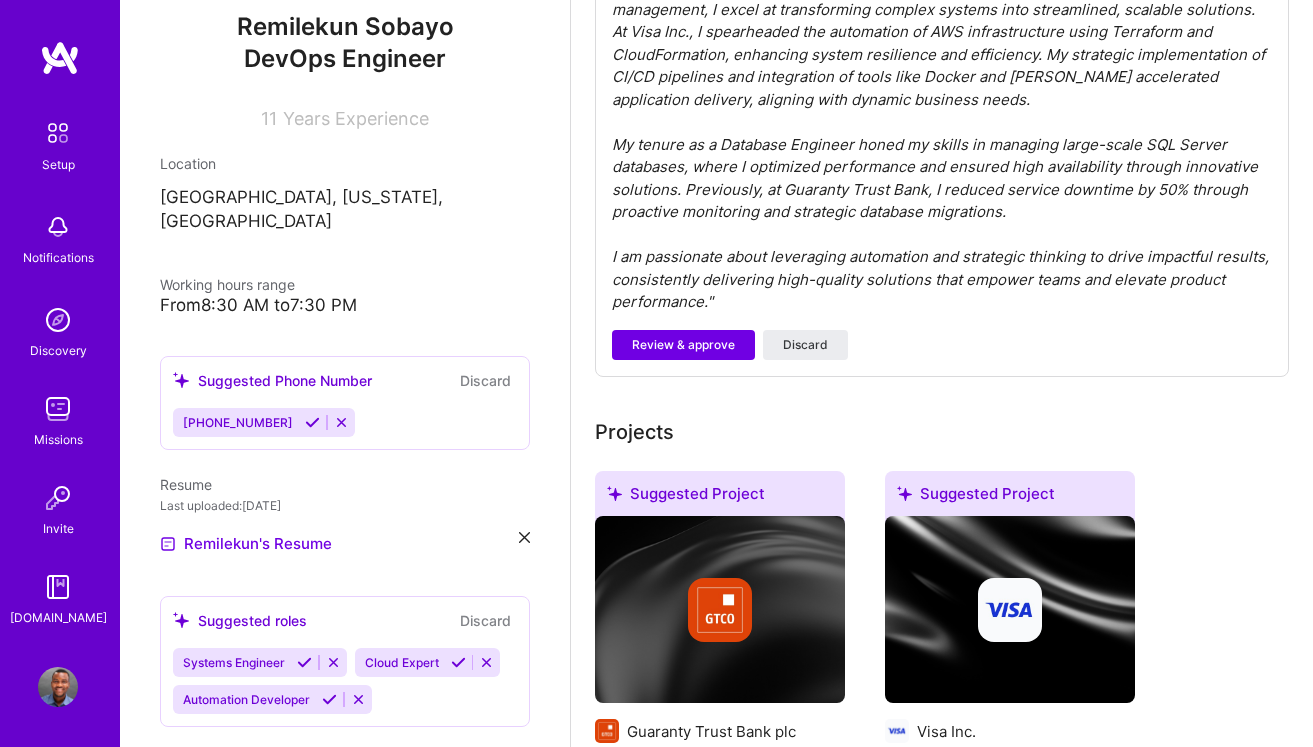 click at bounding box center [312, 422] 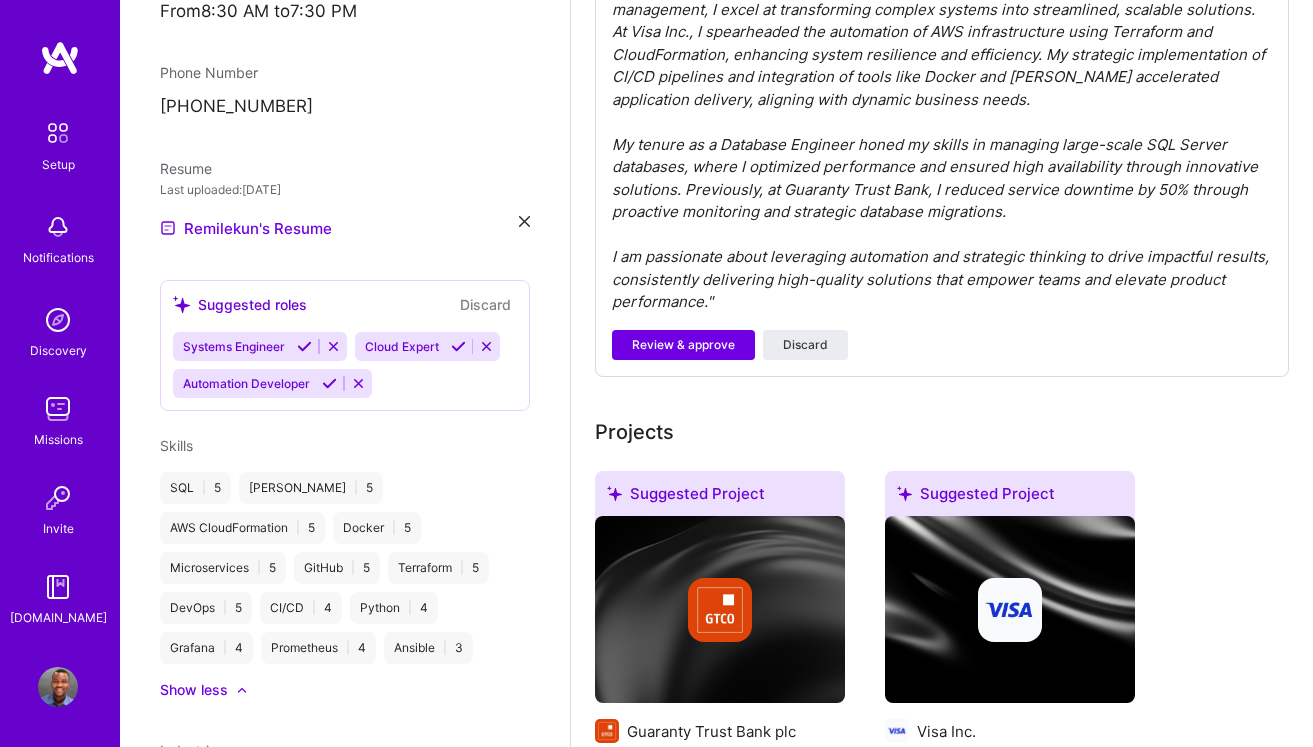 scroll, scrollTop: 536, scrollLeft: 0, axis: vertical 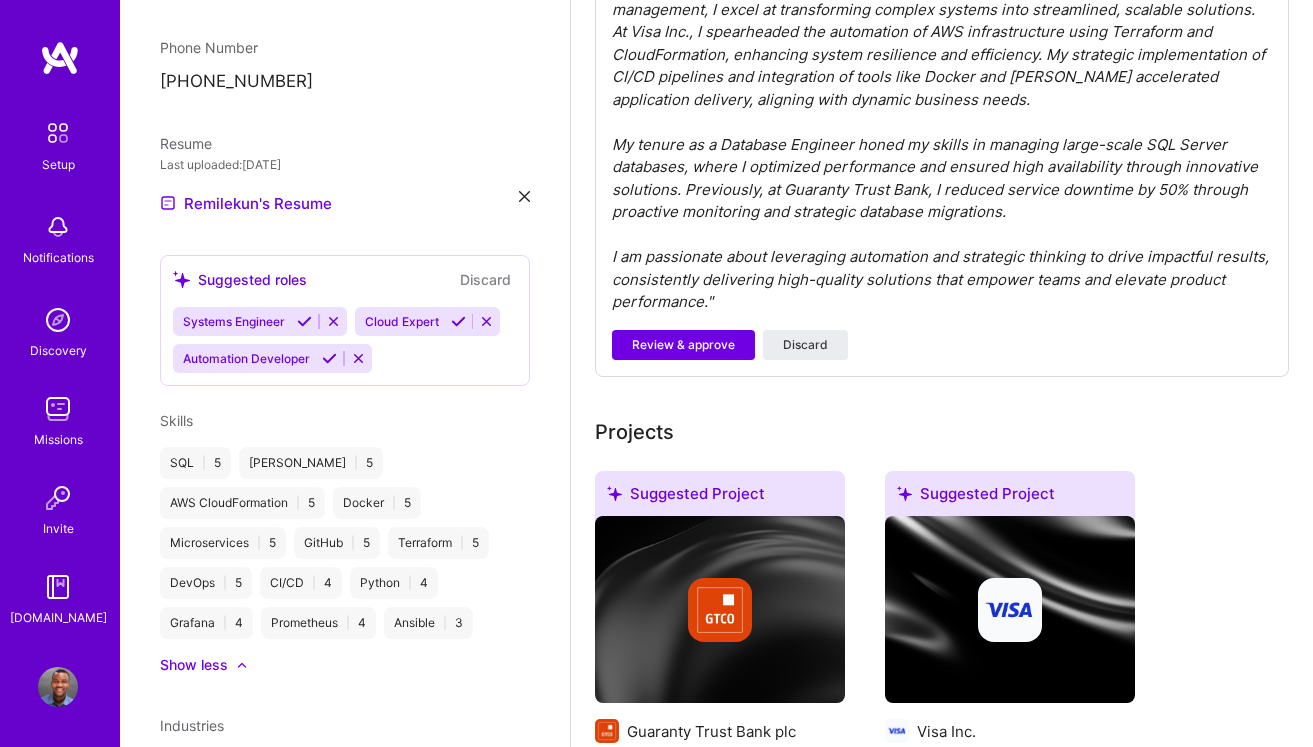 click on "Systems Engineer Cloud Expert Automation Developer" at bounding box center [345, 340] 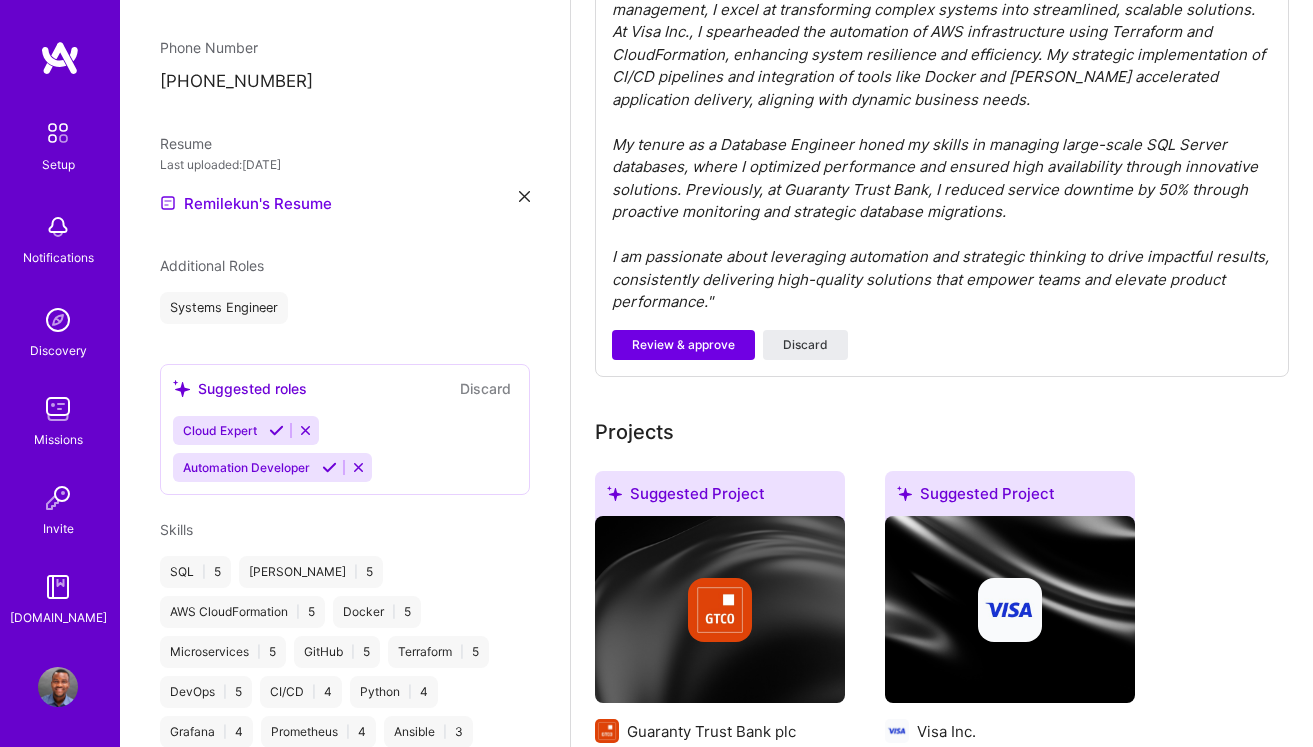 click on "Cloud Expert Automation Developer" at bounding box center [345, 449] 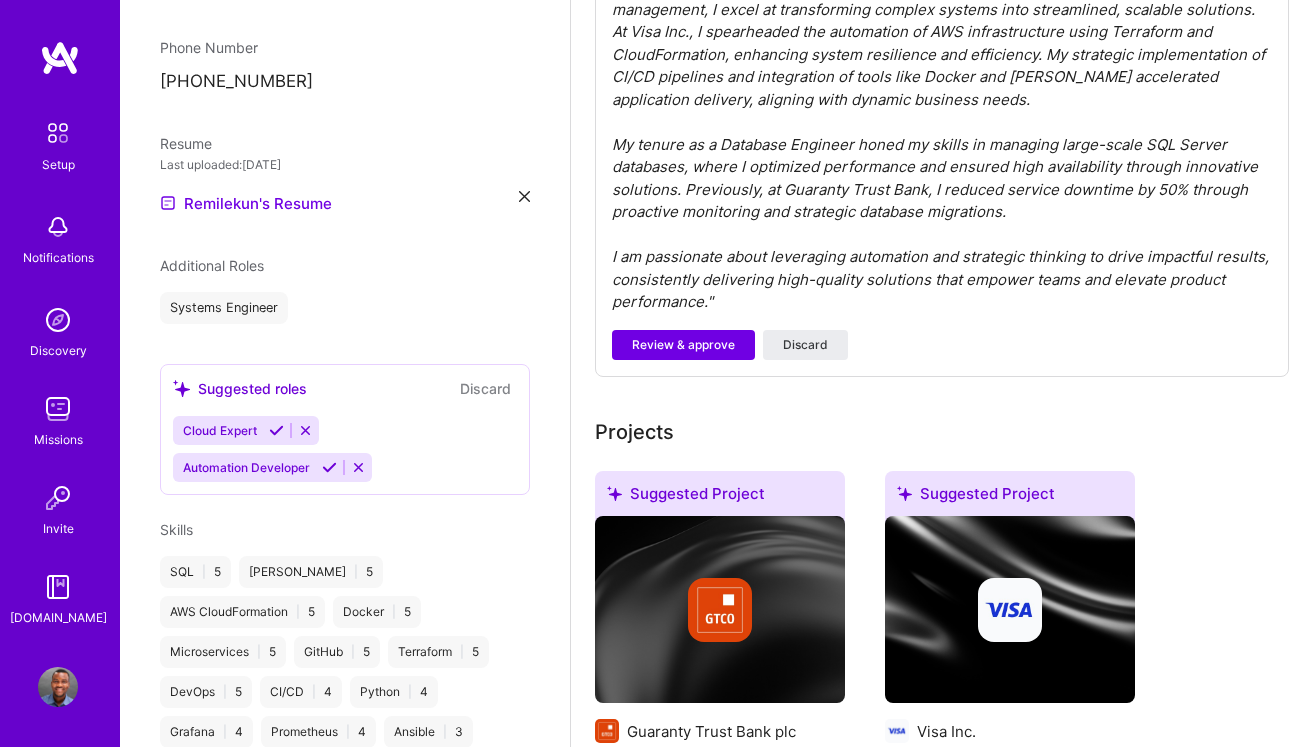 click on "Cloud Expert Automation Developer" at bounding box center (345, 449) 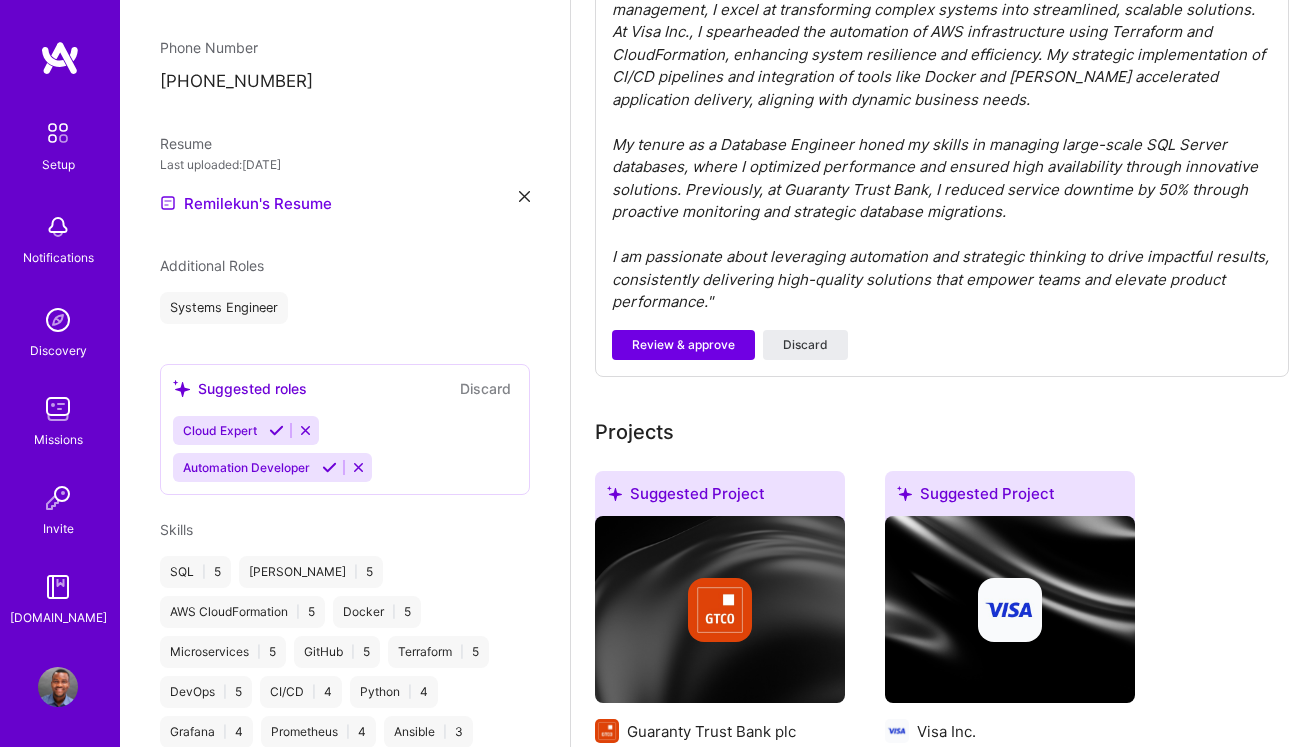 click on "Cloud Expert Automation Developer" at bounding box center [345, 449] 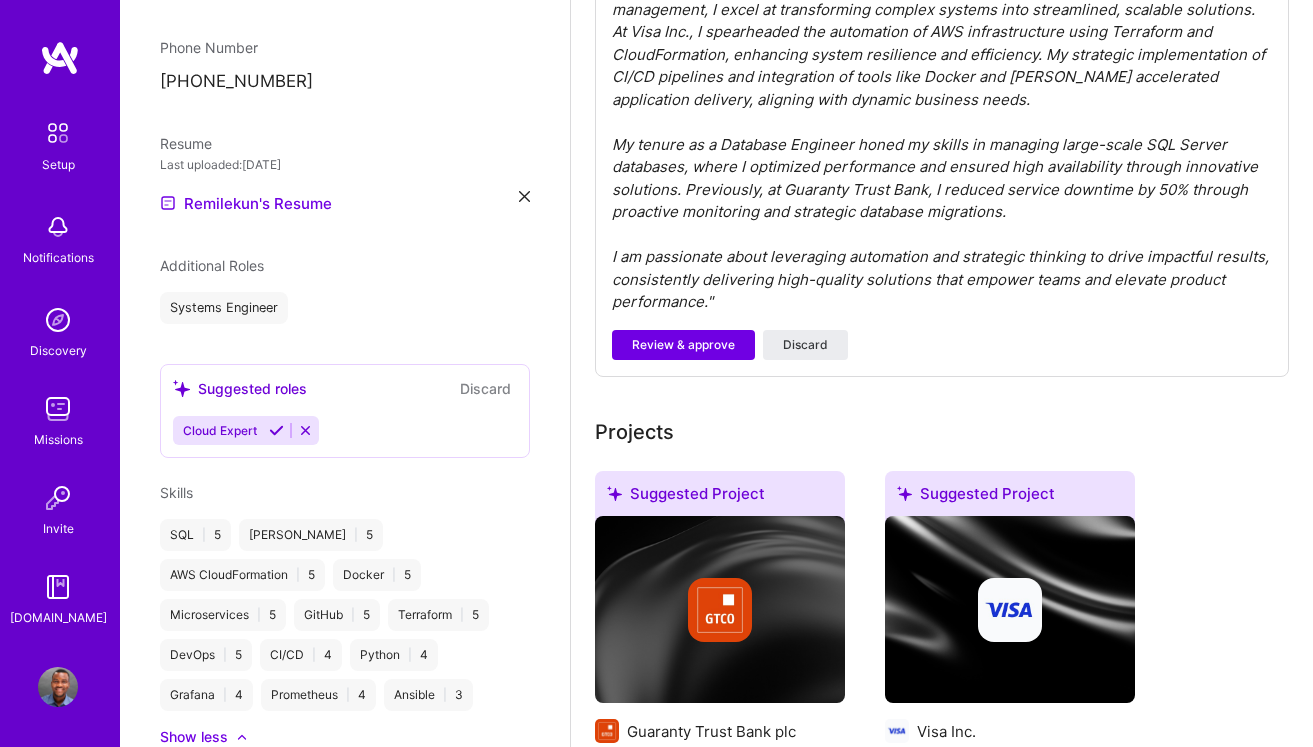 click on "Cloud Expert" at bounding box center [345, 430] 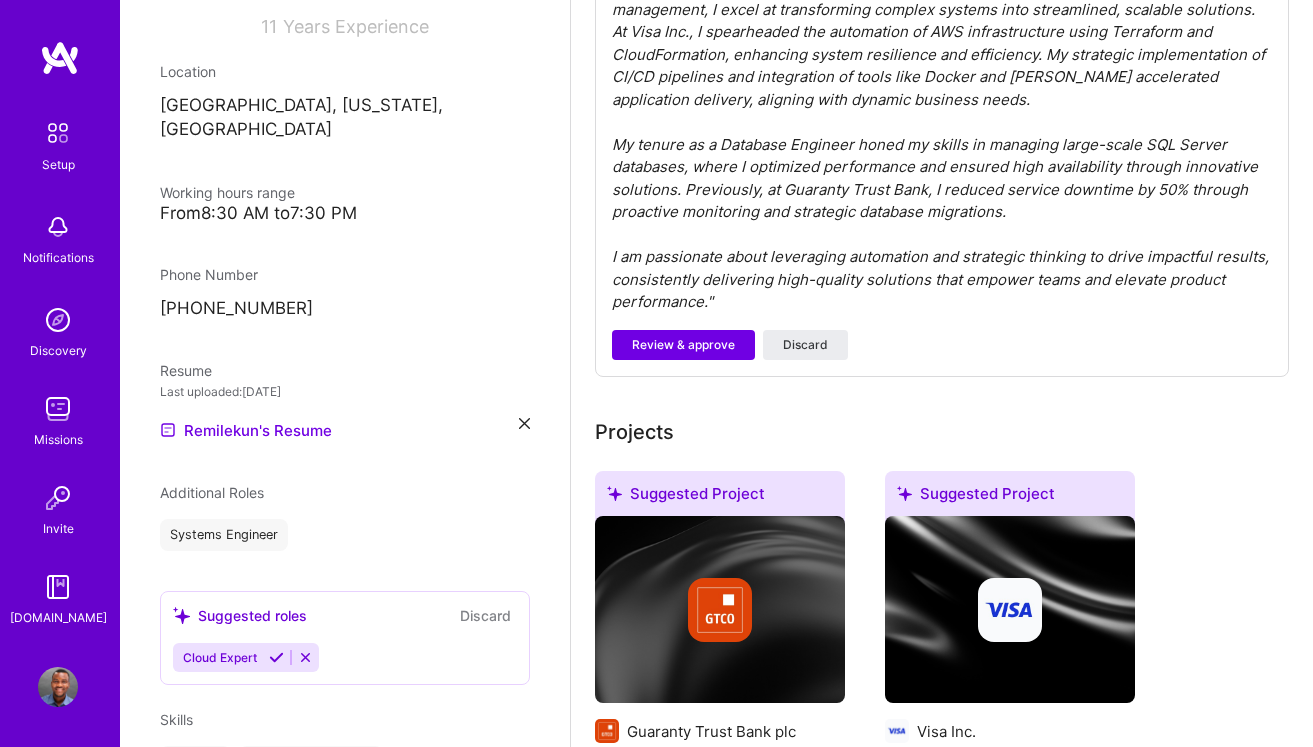 scroll, scrollTop: 355, scrollLeft: 0, axis: vertical 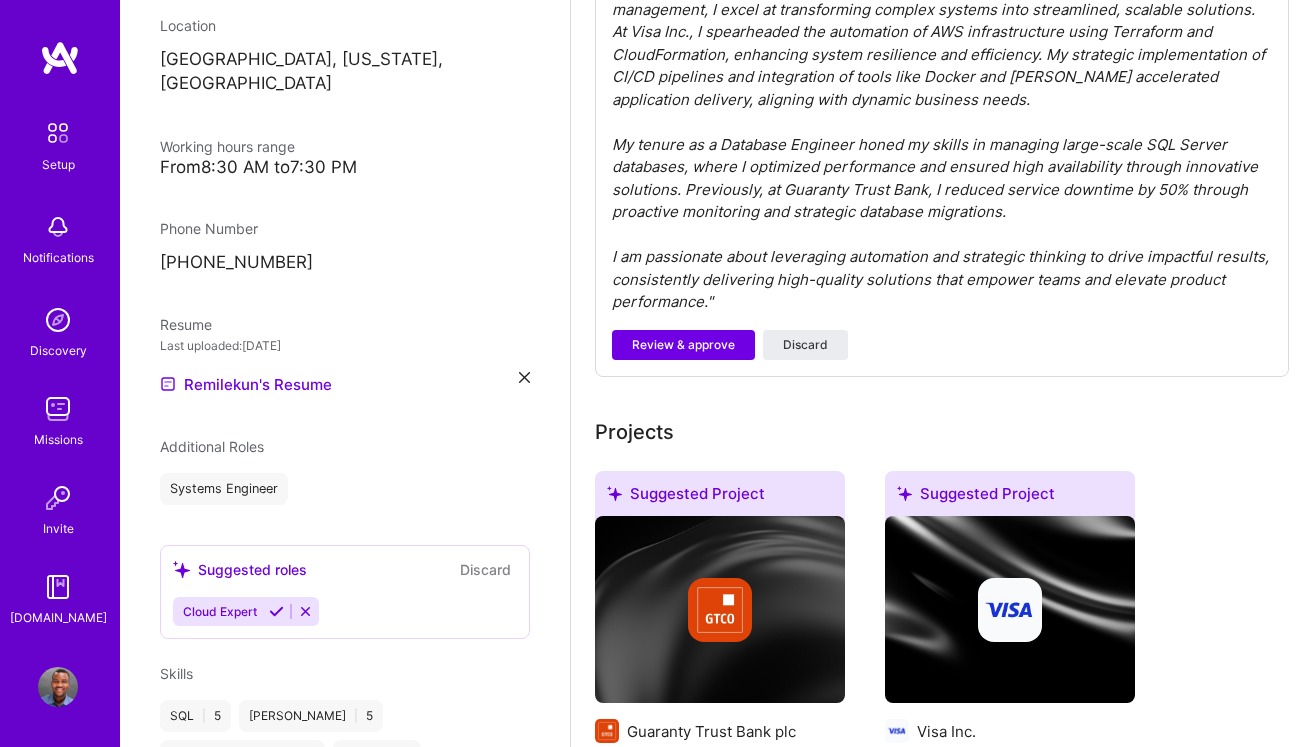 click on "Suggested roles Discard Cloud Expert" at bounding box center (345, 592) 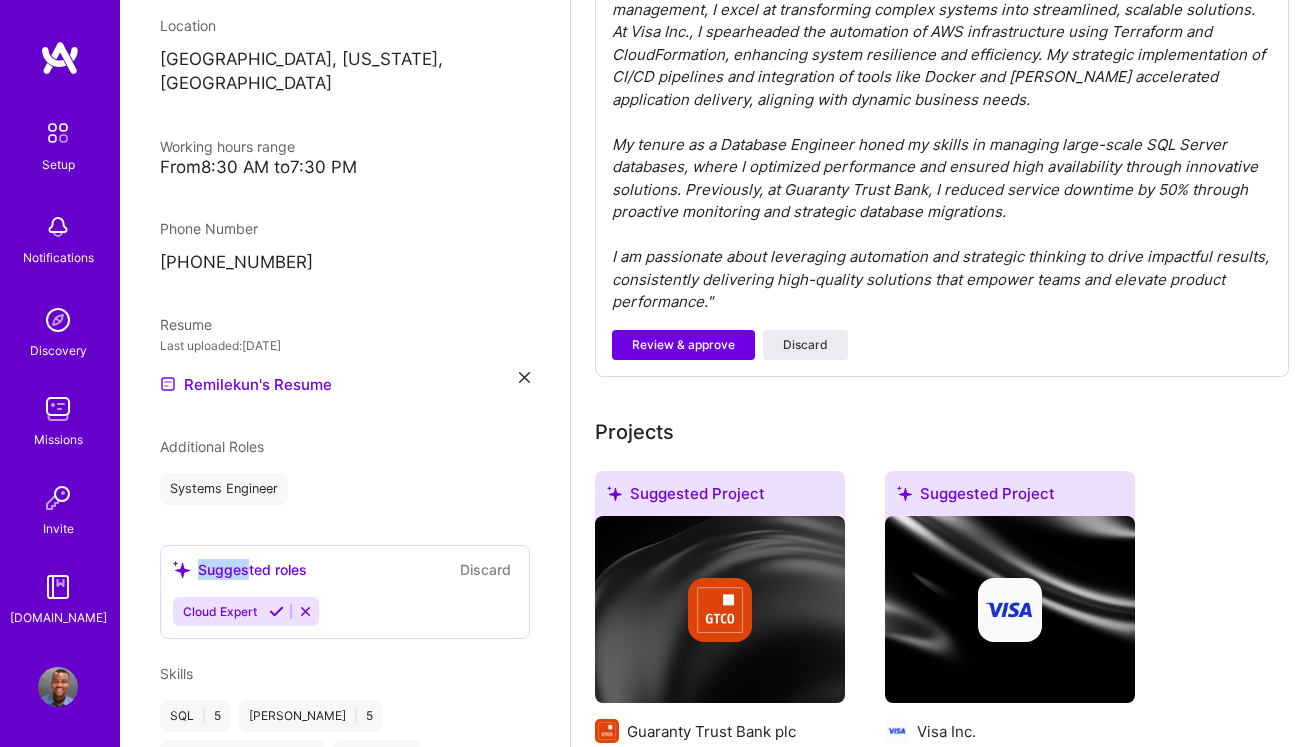 drag, startPoint x: 250, startPoint y: 547, endPoint x: 178, endPoint y: 548, distance: 72.00694 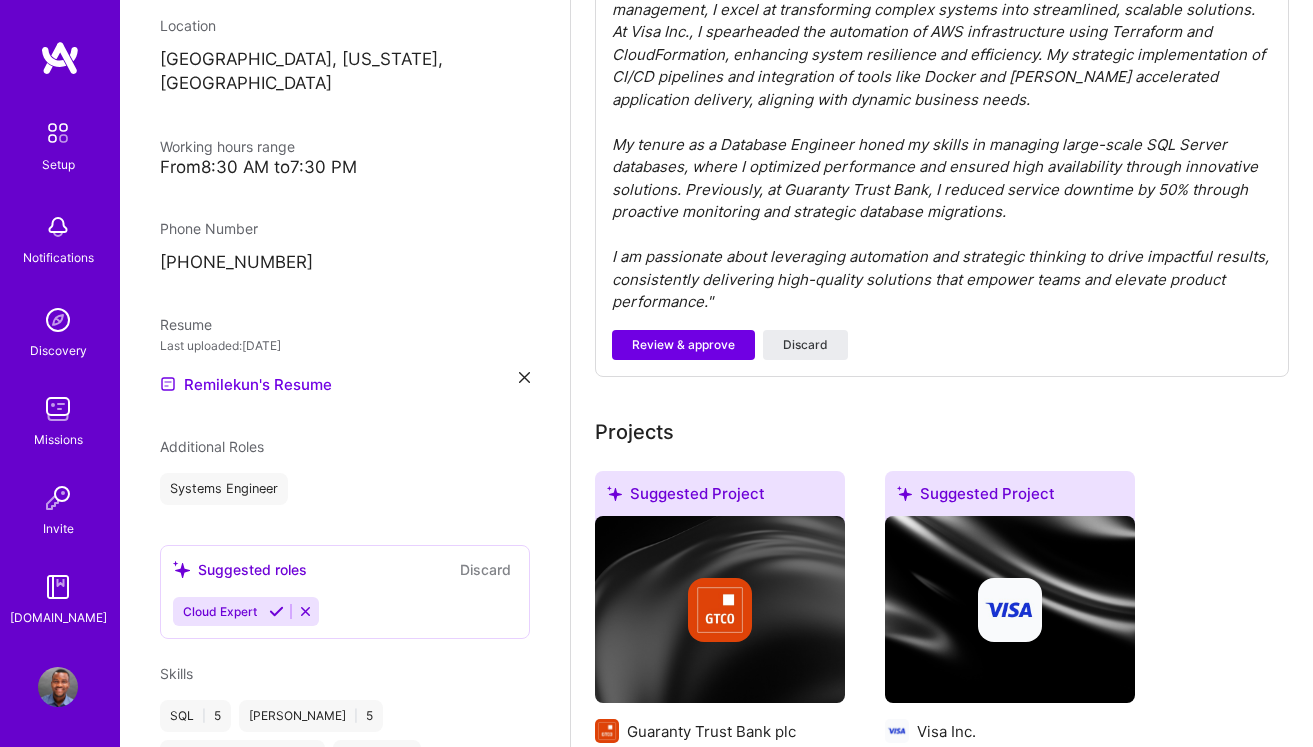 click on "Cloud Expert" at bounding box center [345, 611] 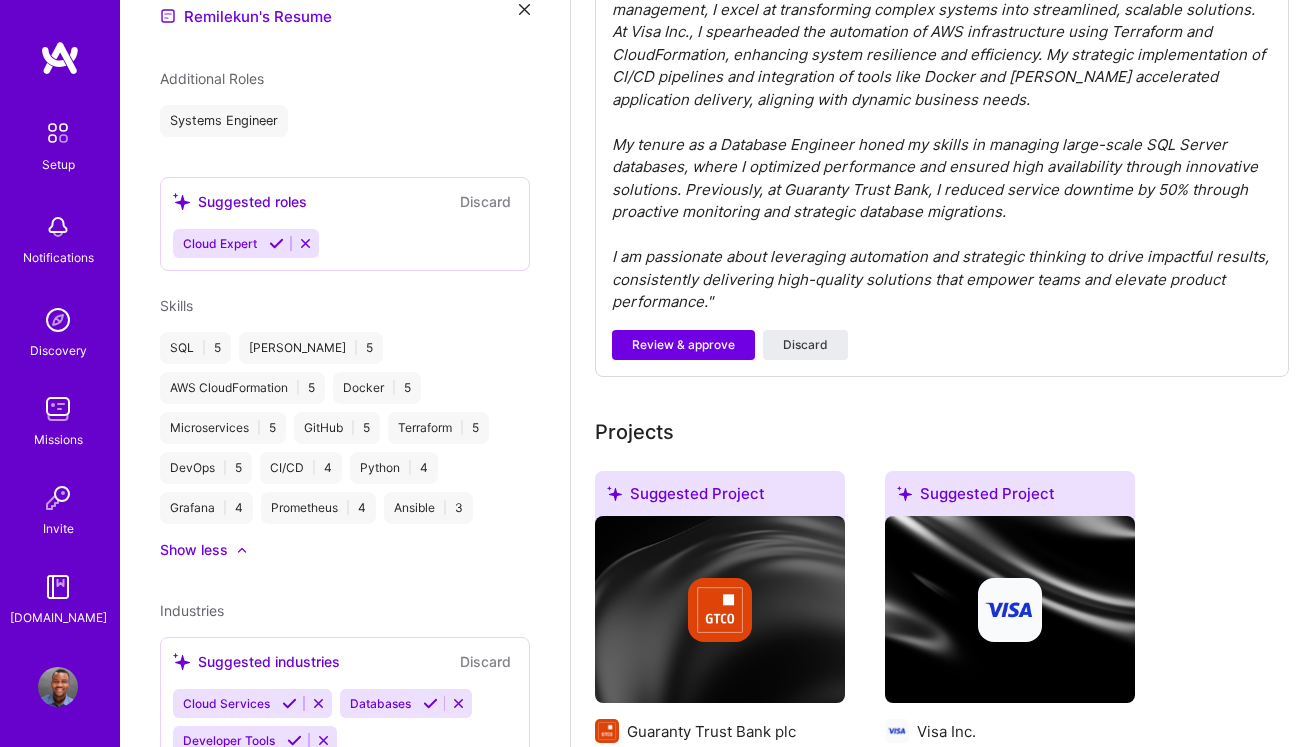 scroll, scrollTop: 822, scrollLeft: 0, axis: vertical 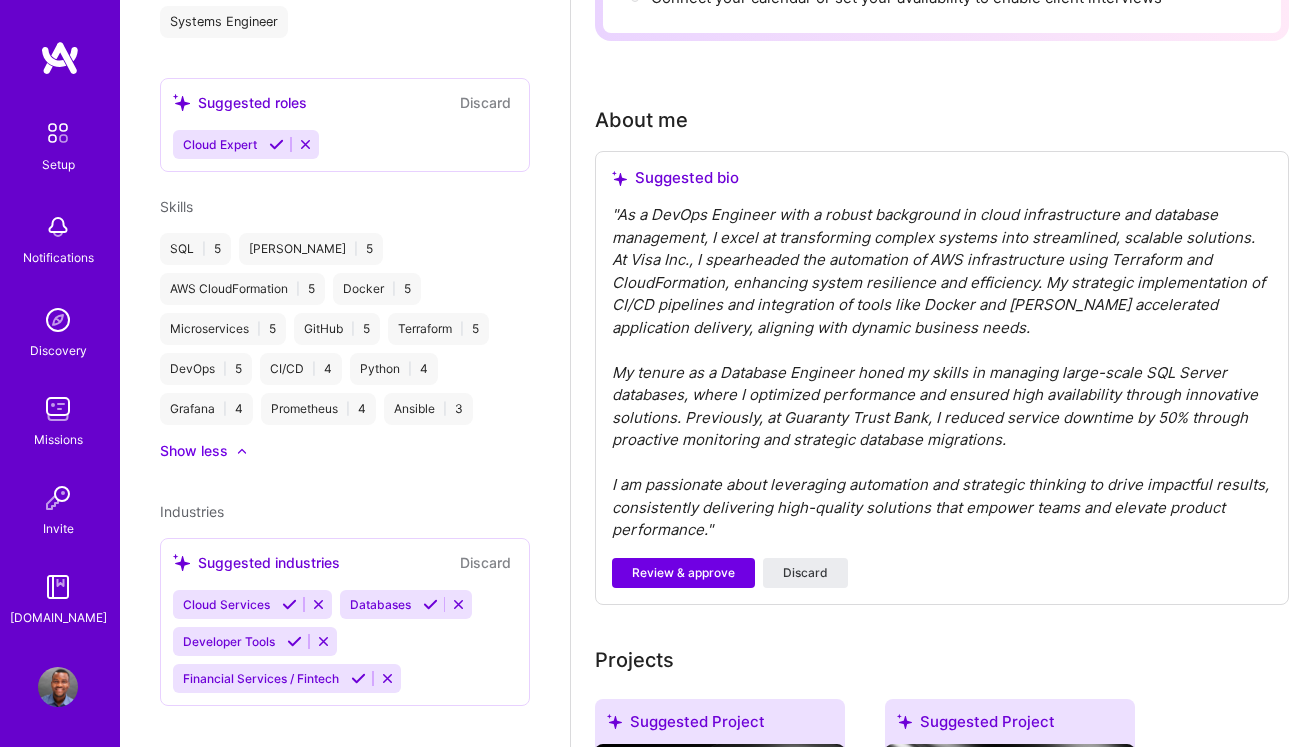 click on "Skills SQL | 5 [PERSON_NAME] | 5 AWS CloudFormation | 5 Docker | 5 Microservices | 5 GitHub | 5 Terraform | 5 DevOps | 5 CI/CD | 4 Python | 4 Grafana | 4 Prometheus | 4 Ansible | 3 Show less" at bounding box center [345, 328] 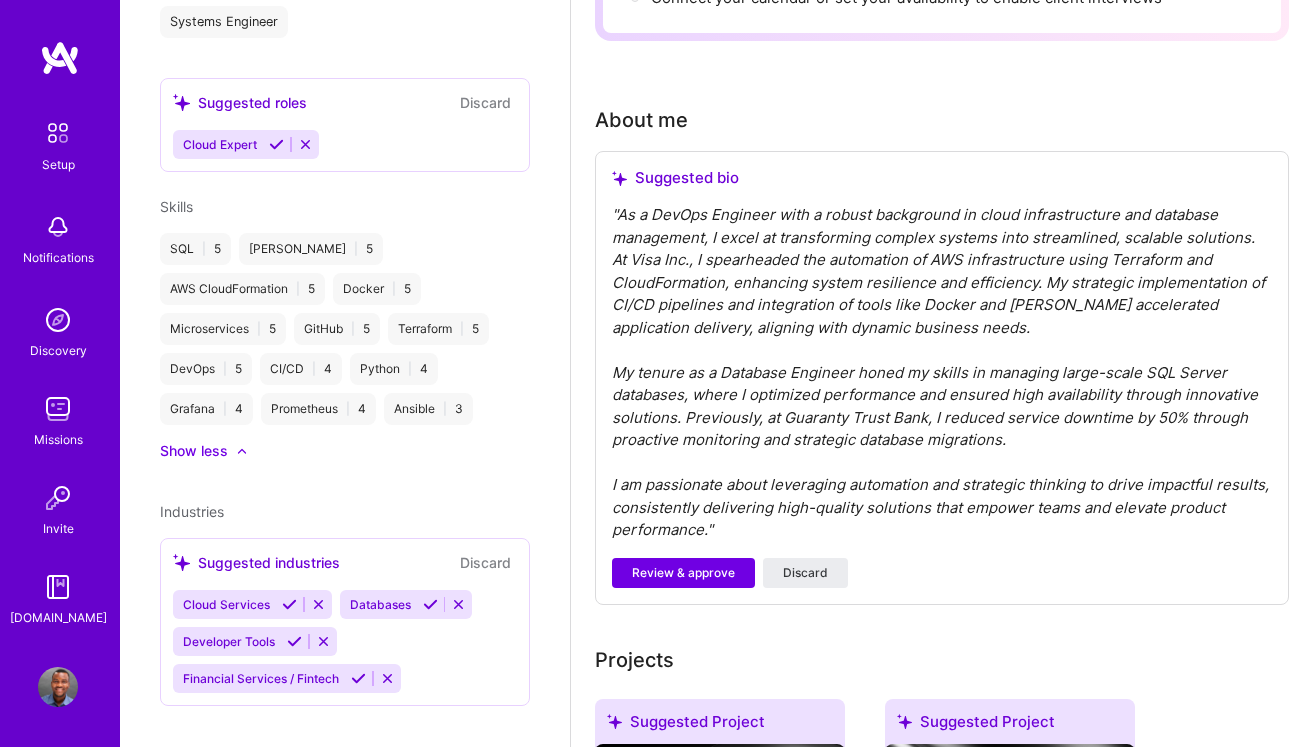 click at bounding box center (242, 451) 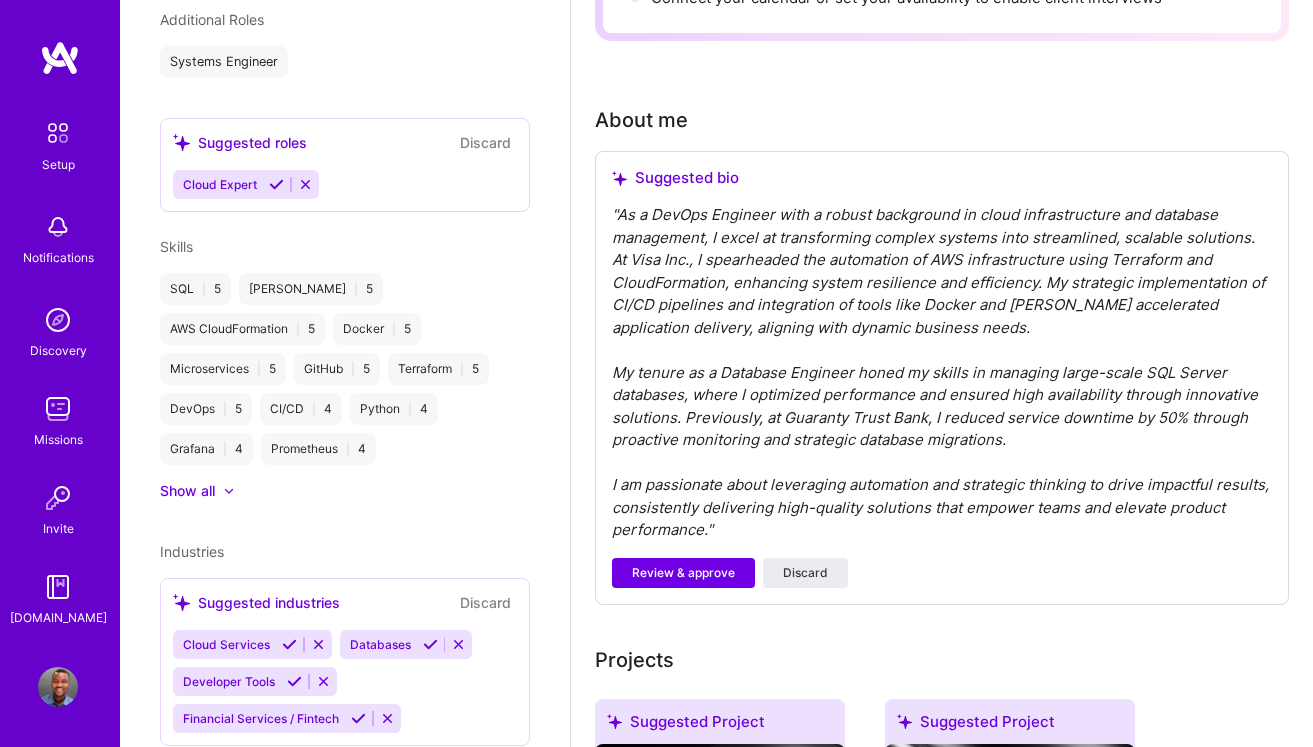 click 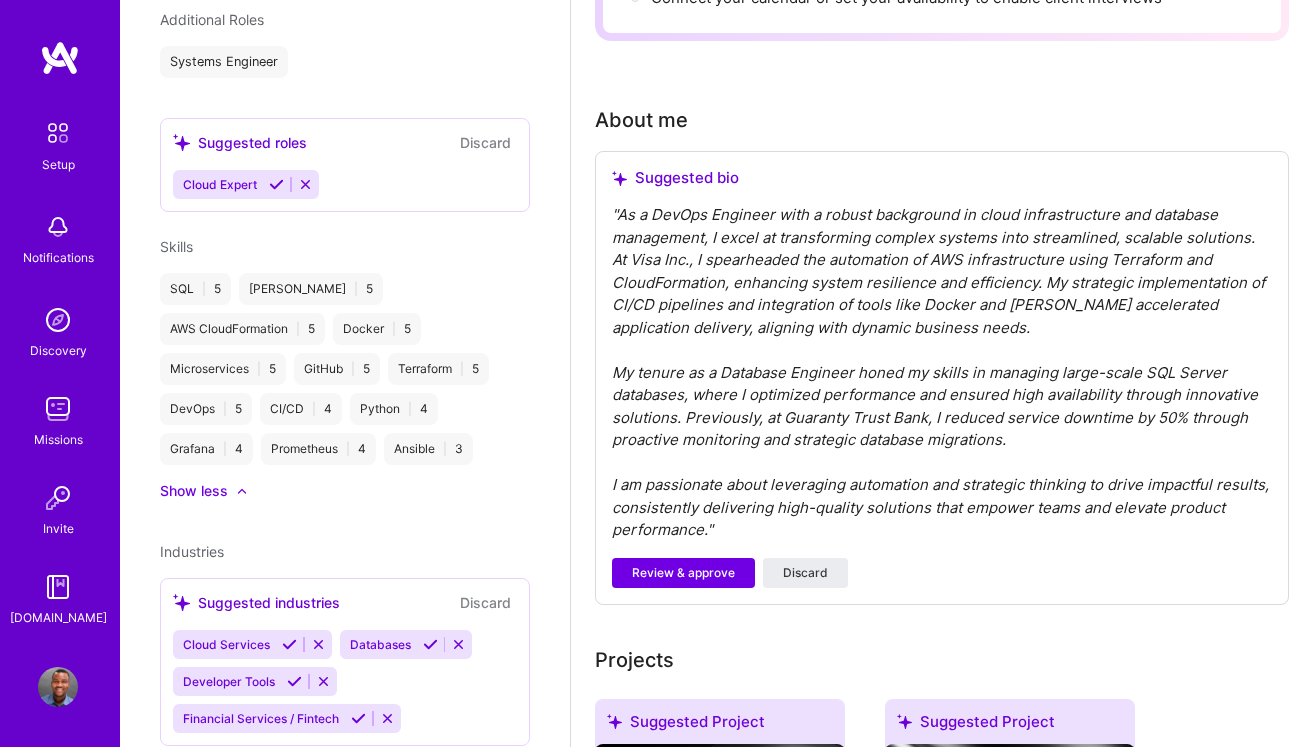 scroll, scrollTop: 822, scrollLeft: 0, axis: vertical 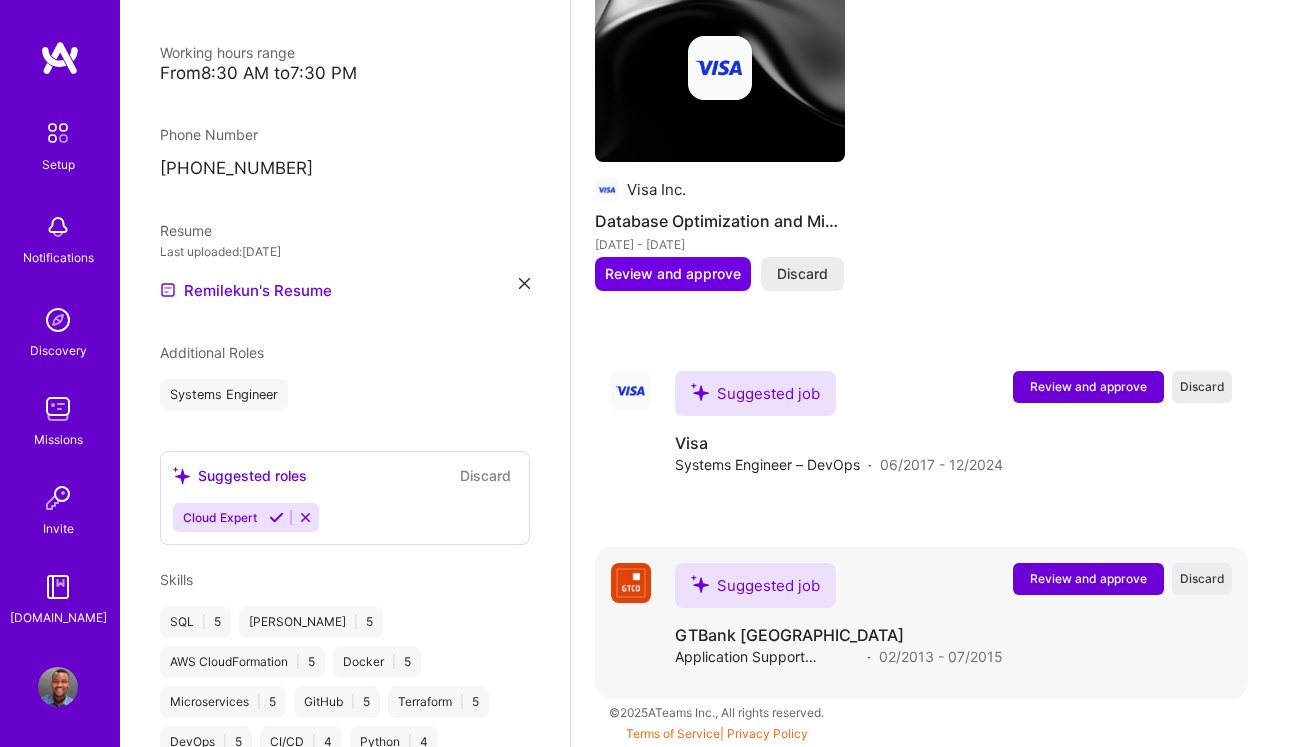 click on "Review and approve" at bounding box center (1088, 578) 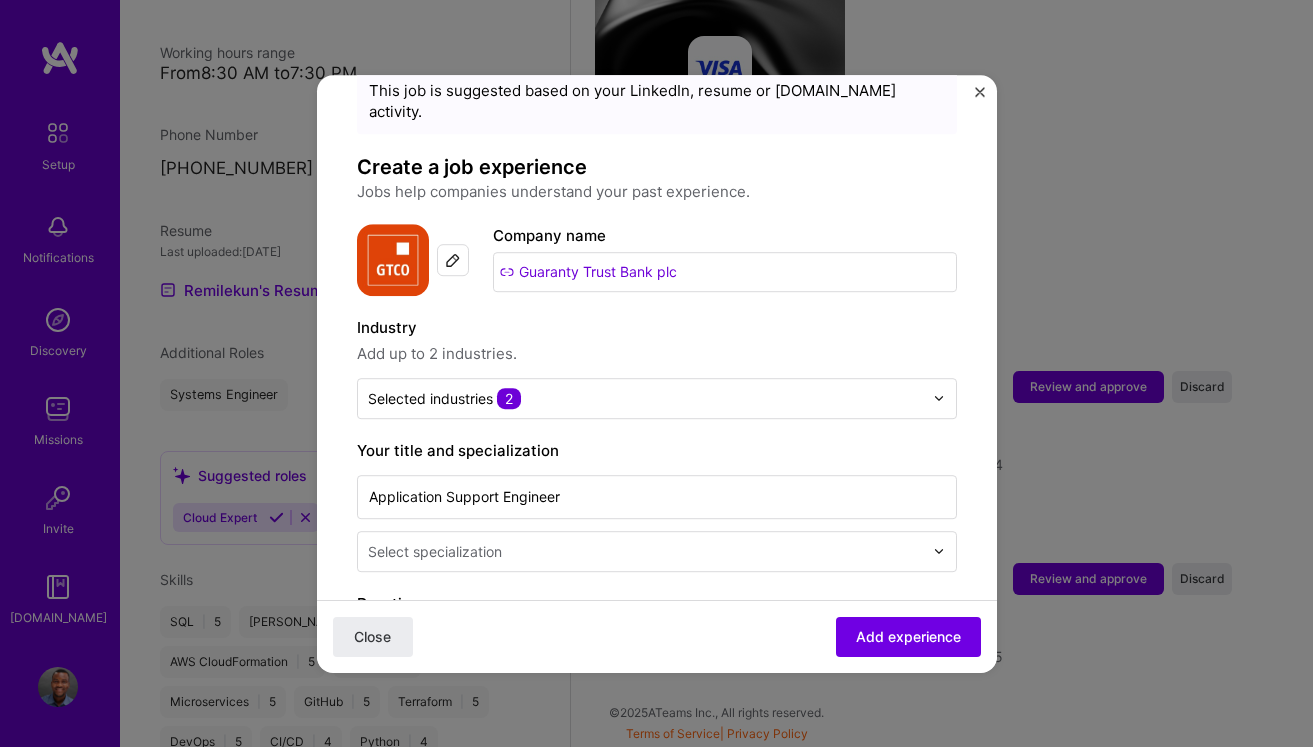scroll, scrollTop: 78, scrollLeft: 0, axis: vertical 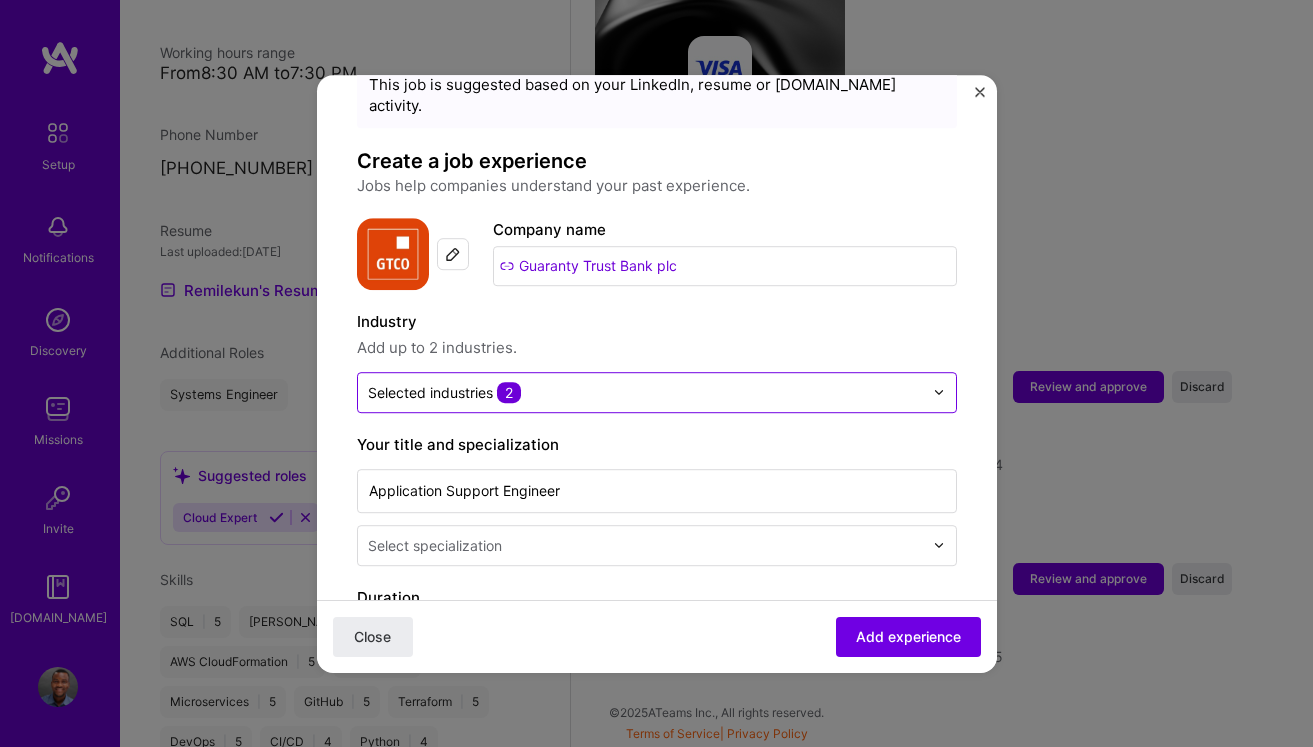 click at bounding box center (939, 392) 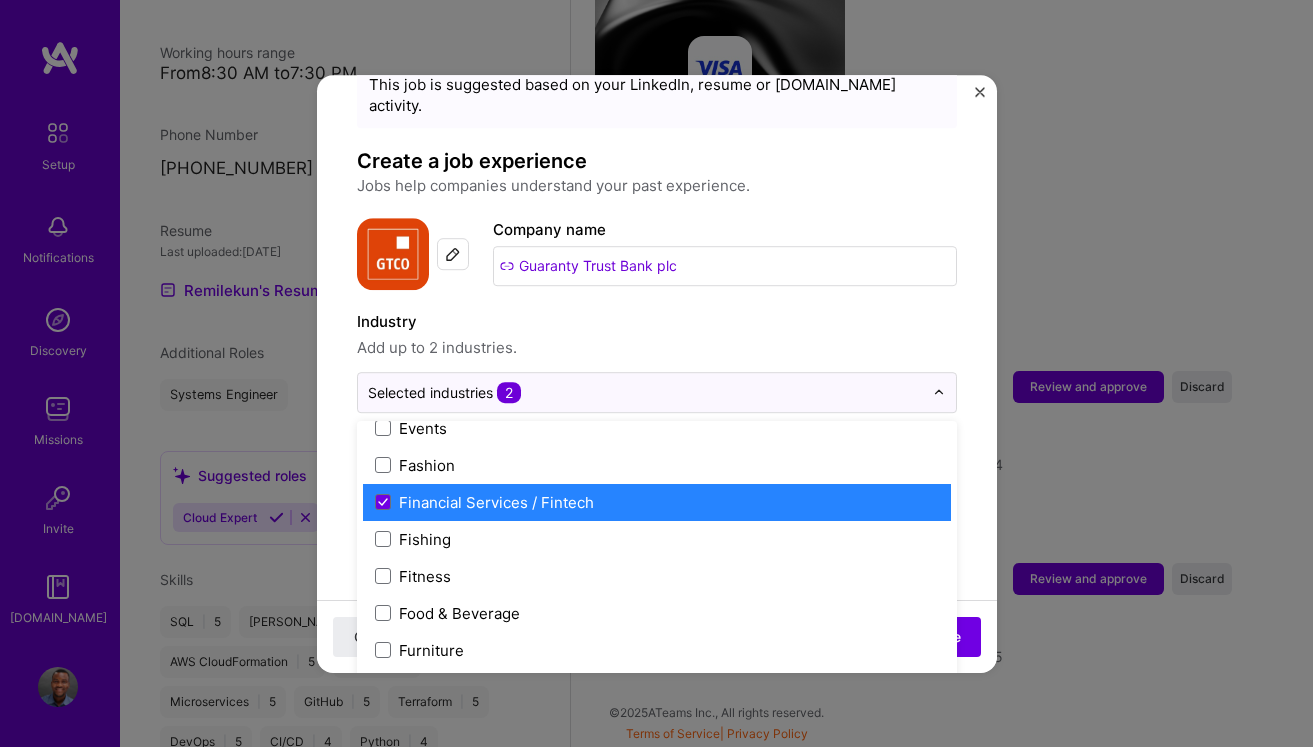 scroll, scrollTop: 2059, scrollLeft: 0, axis: vertical 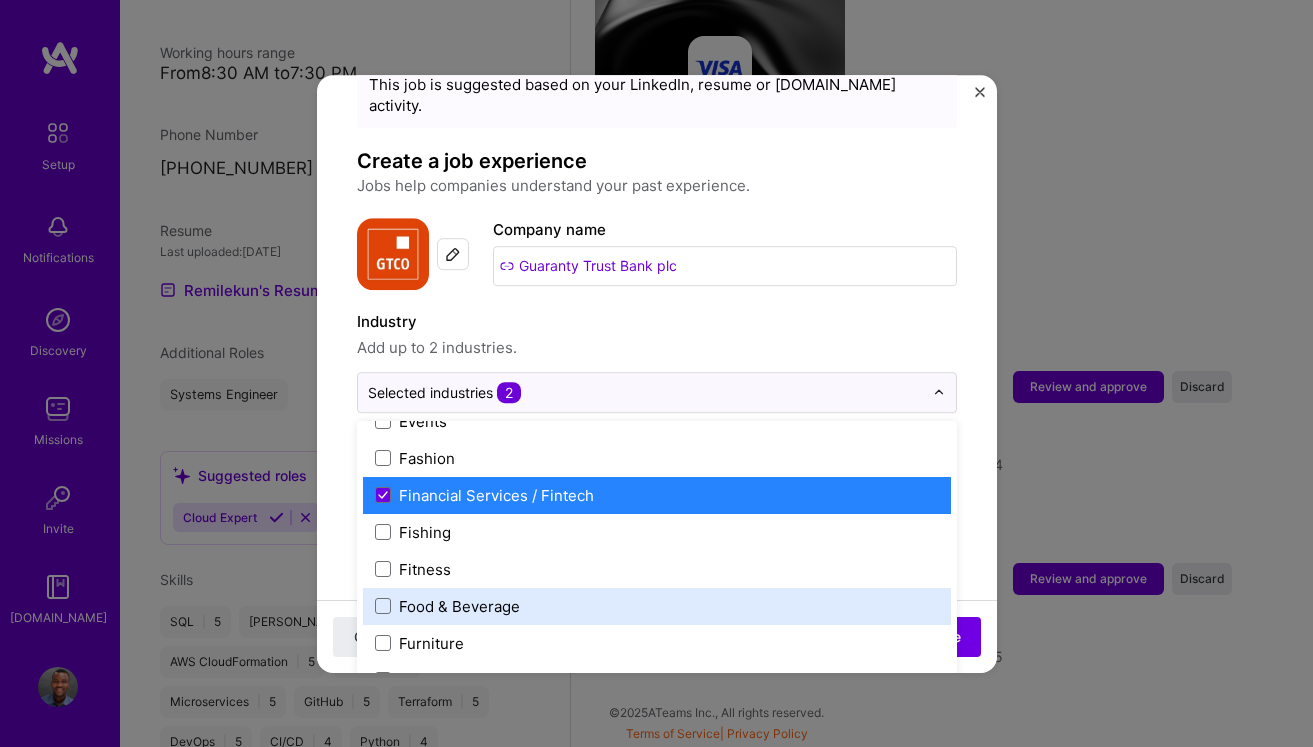 click on "Food & Beverage" at bounding box center [657, 606] 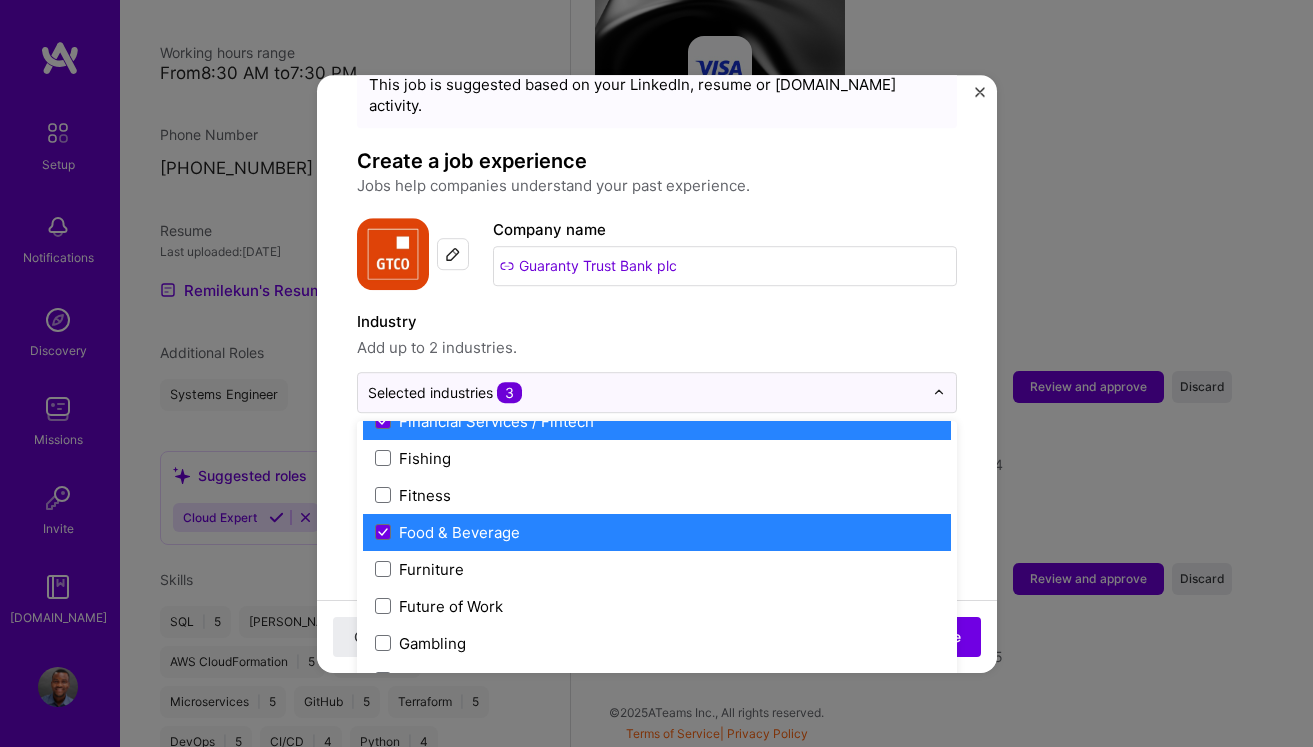 scroll, scrollTop: 2153, scrollLeft: 0, axis: vertical 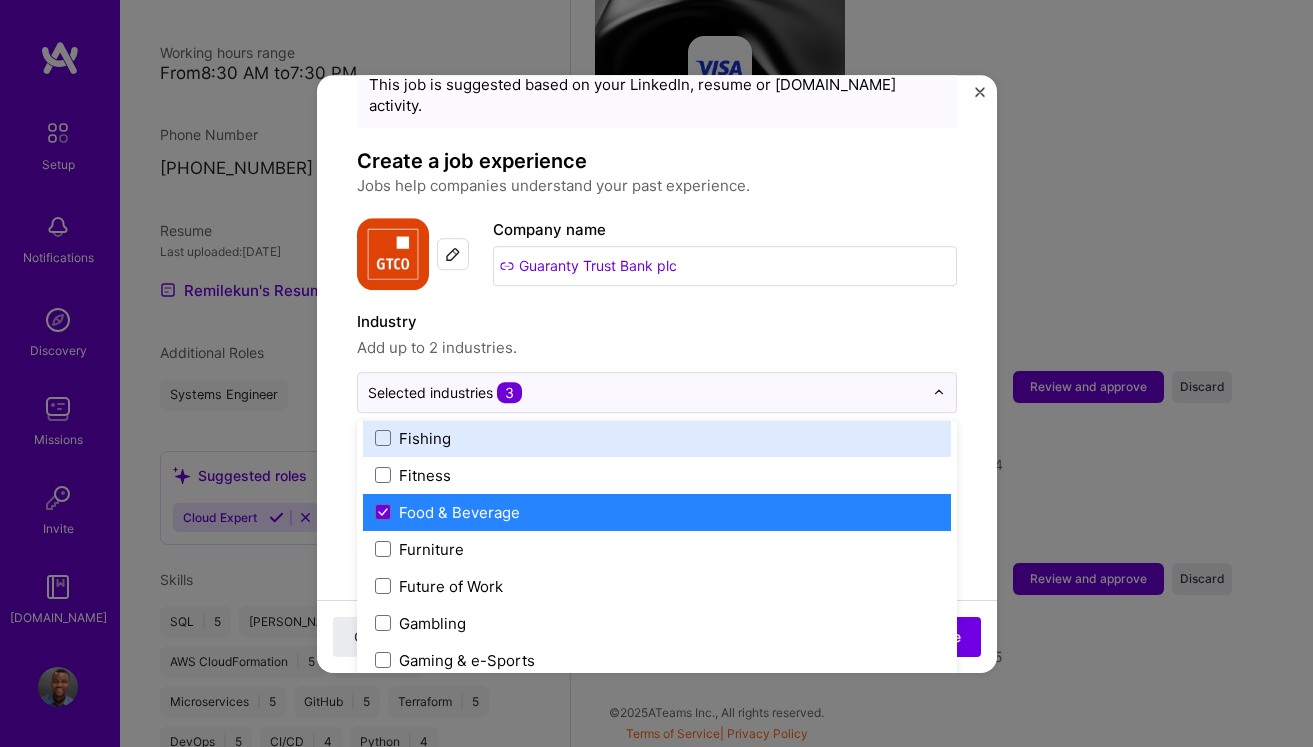 click on "Adding suggested job This job is suggested based on your LinkedIn, resume or [DOMAIN_NAME] activity. Create a job experience Jobs help companies understand your past experience. Company logo Company name Guaranty Trust Bank plc
Industry Add up to 2 industries. option Food & Beverage, selected. option Fishing focused, 59 of 120. 120 results available. Use Up and Down to choose options, press Enter to select the currently focused option, press Escape to exit the menu, press Tab to select the option and exit the menu. Selected industries 3 3D Printing AR / VR / XR Accounting Advertising & AdTech Aerospace Agriculture / AgTech Airlines / Aviation Architecture / Interior Design Art & Museums Artifical Intelligence / Machine Learning Arts / Culture Augmented & Virtual Reality (AR/VR) Automotive Automotive & Self Driving Cars Aviation B2B B2B2C B2C BPA / RPA Banking Beauty Big Data BioTech Blockchain CMS CPG CRM Cannabis Charity & Nonprofit Circular Economy CivTech Climate Tech Cloud Services Coaching Crypto" at bounding box center (657, 886) 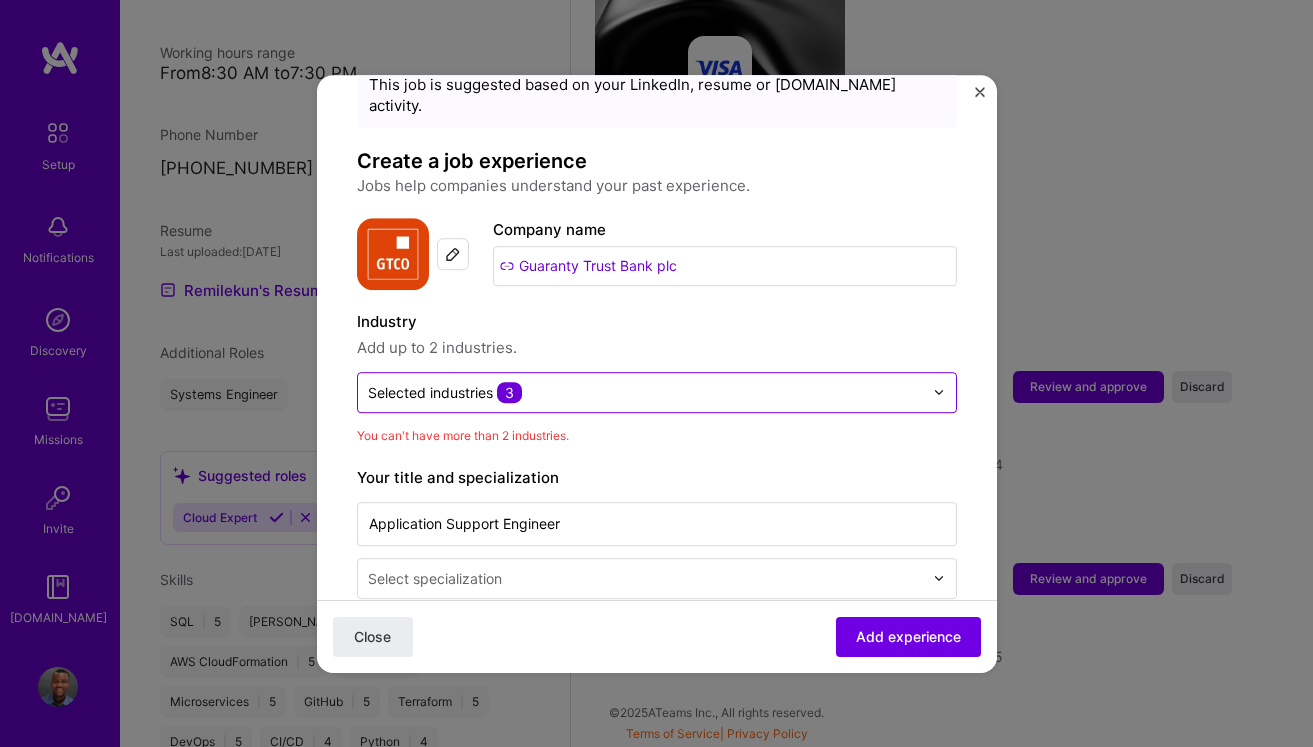 click at bounding box center (939, 392) 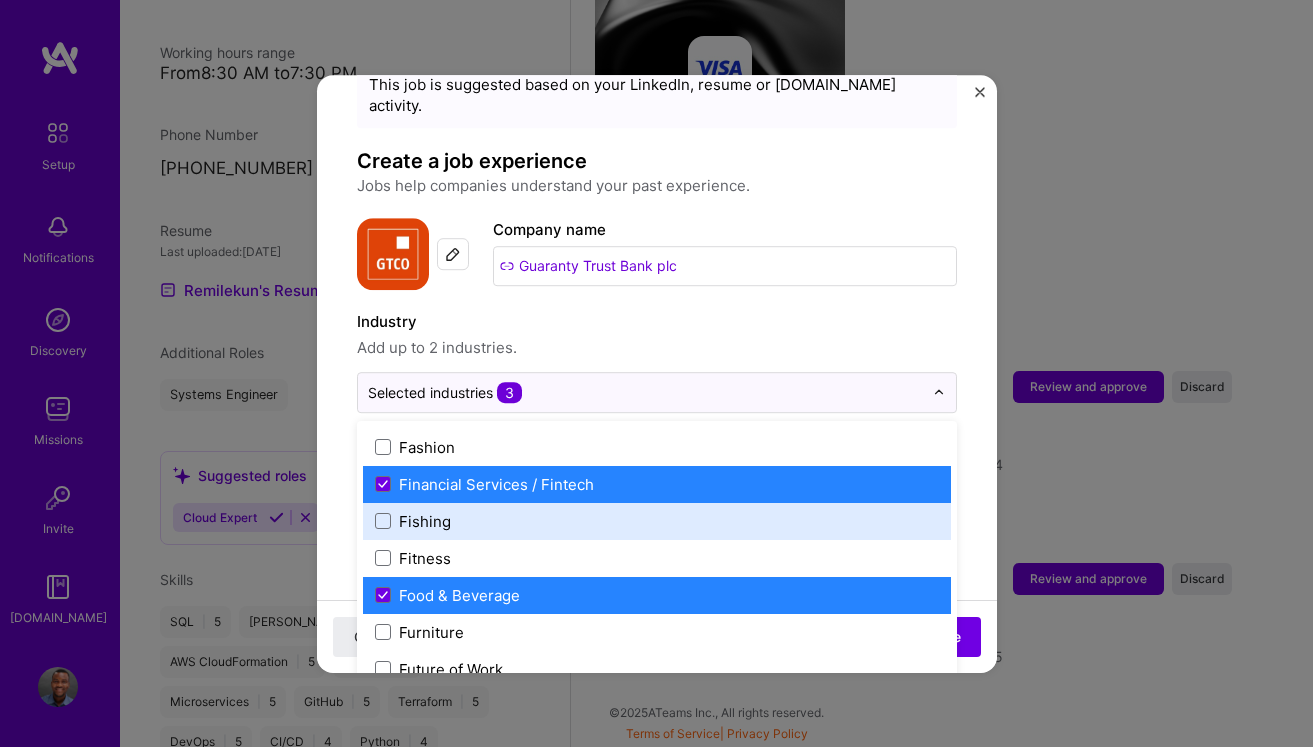 scroll, scrollTop: 2077, scrollLeft: 0, axis: vertical 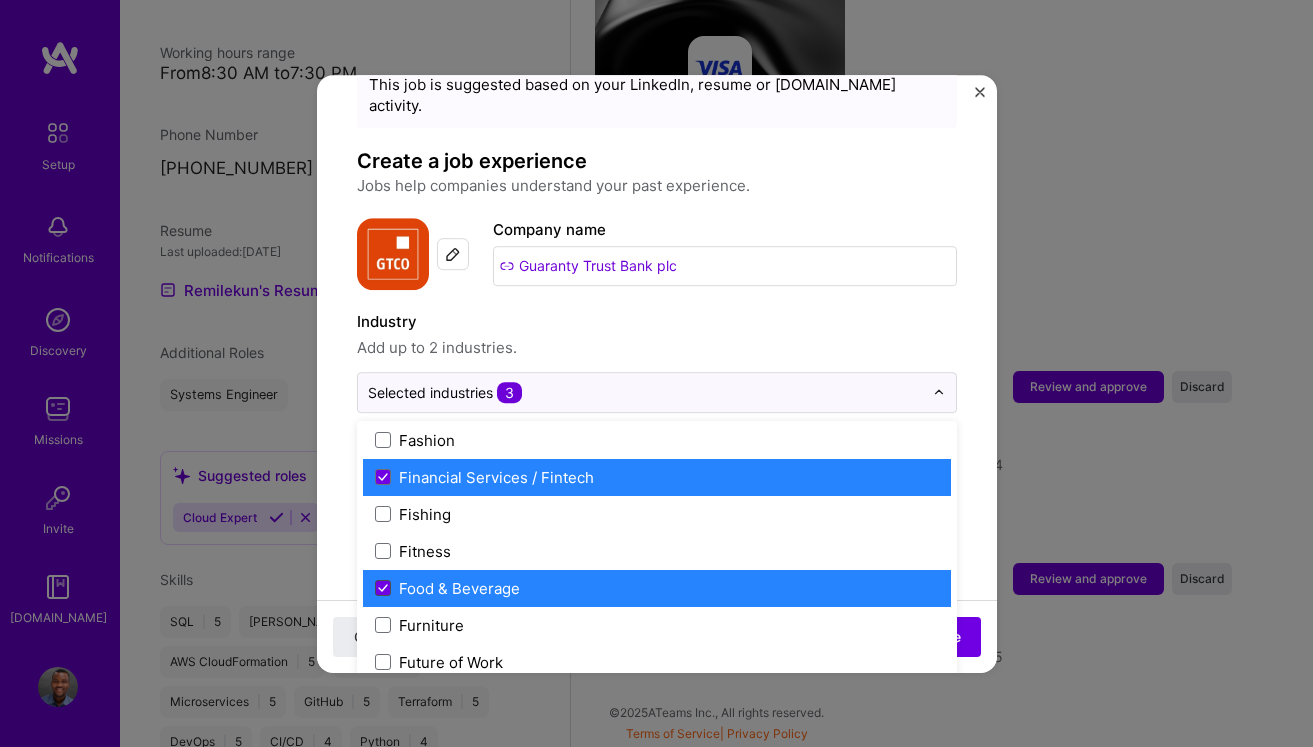 click 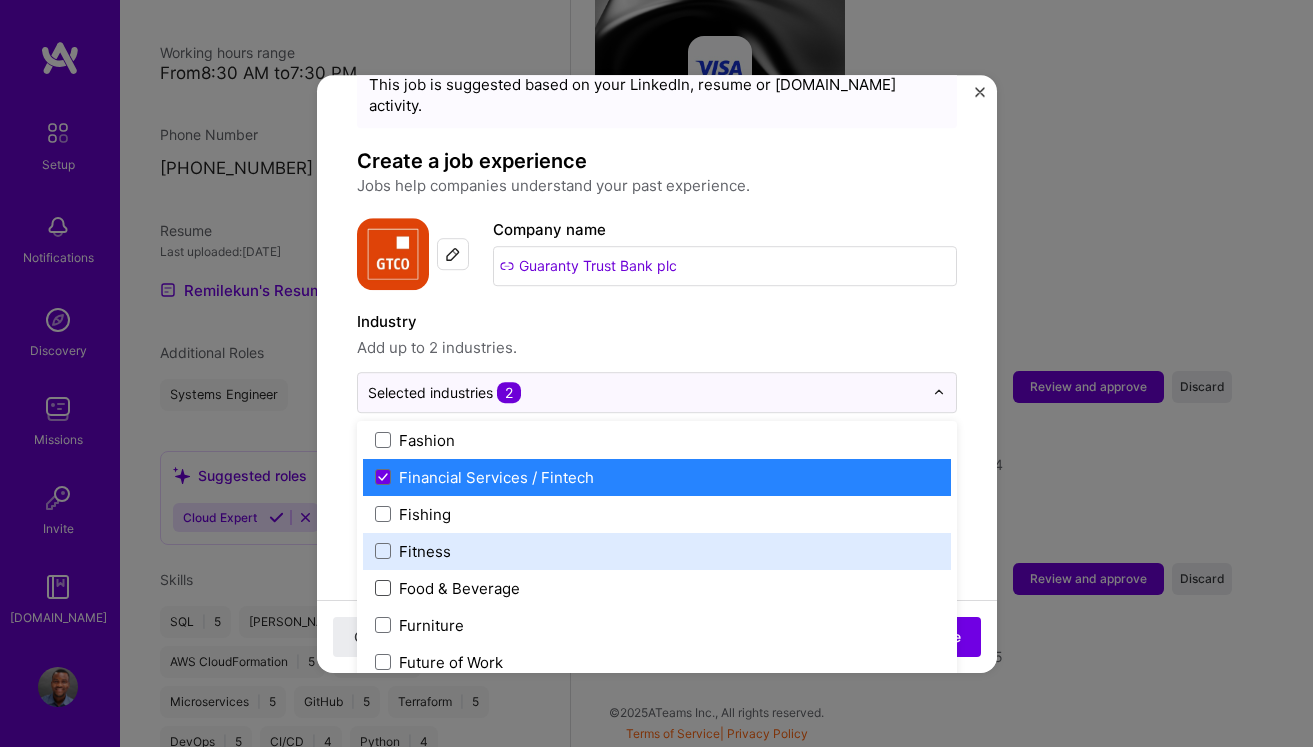 click on "Adding suggested job This job is suggested based on your LinkedIn, resume or [DOMAIN_NAME] activity. Create a job experience Jobs help companies understand your past experience. Company logo Company name Guaranty Trust Bank plc
Industry Add up to 2 industries. option Food & Beverage, deselected. option Fitness focused, 60 of 120. 120 results available. Use Up and Down to choose options, press Enter to select the currently focused option, press Escape to exit the menu, press Tab to select the option and exit the menu. Selected industries 2 3D Printing AR / VR / XR Accounting Advertising & AdTech Aerospace Agriculture / AgTech Airlines / Aviation Architecture / Interior Design Art & Museums Artifical Intelligence / Machine Learning Arts / Culture Augmented & Virtual Reality (AR/VR) Automotive Automotive & Self Driving Cars Aviation B2B B2B2C B2C BPA / RPA Banking Beauty Big Data BioTech Blockchain CMS CPG CRM Cannabis Charity & Nonprofit Circular Economy CivTech Climate Tech Cloud Services Coaching DTC" at bounding box center (657, 870) 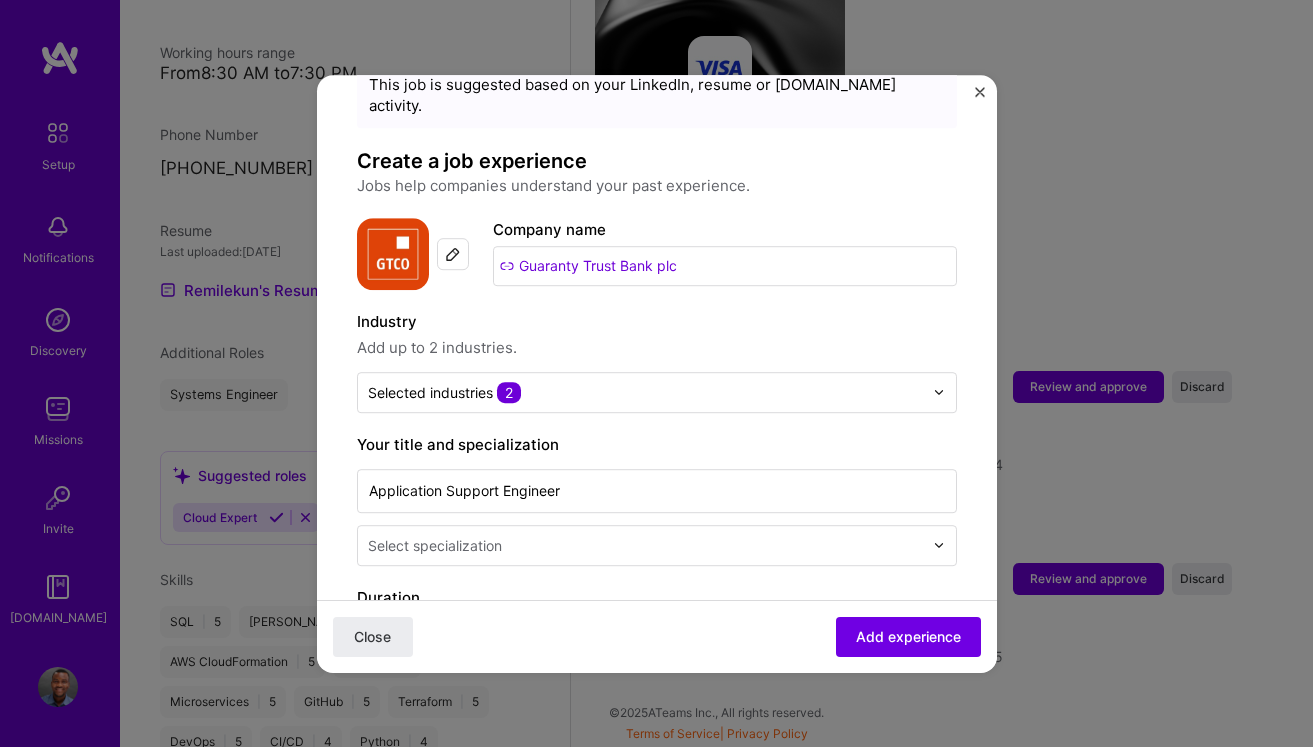 click at bounding box center (939, 545) 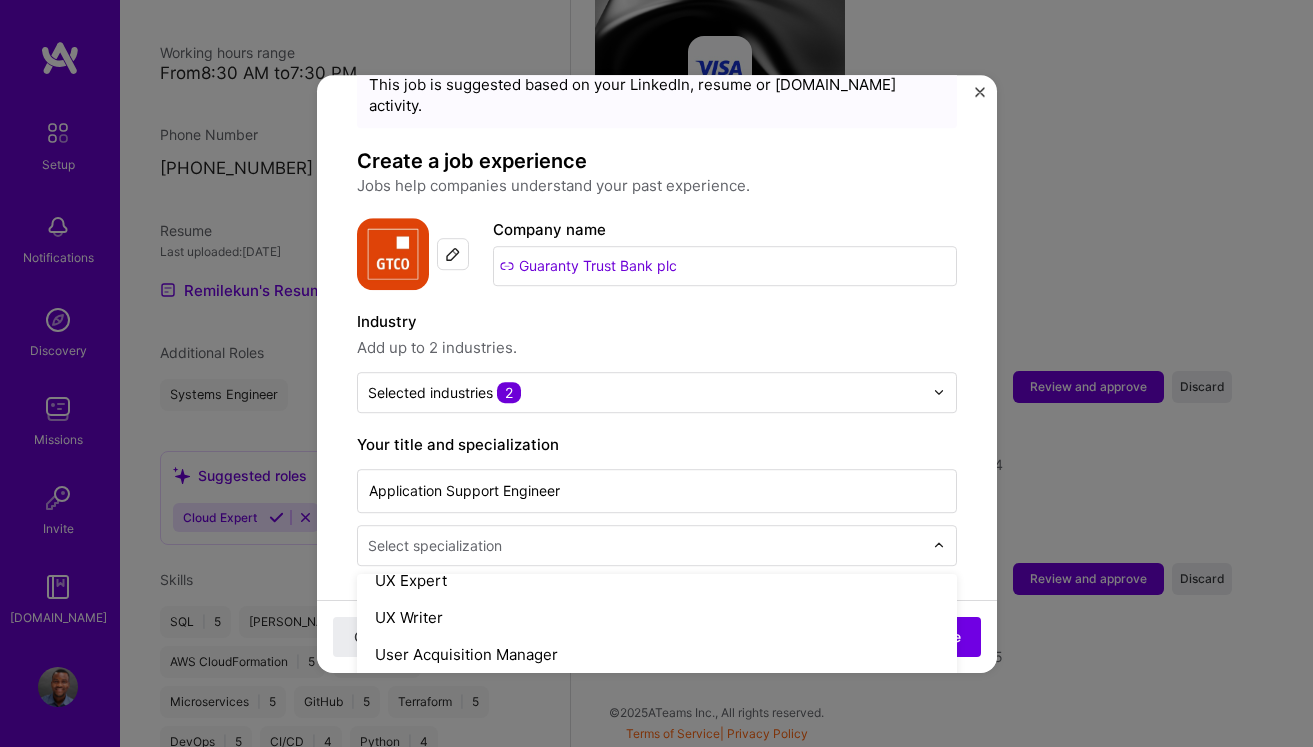 scroll, scrollTop: 2426, scrollLeft: 0, axis: vertical 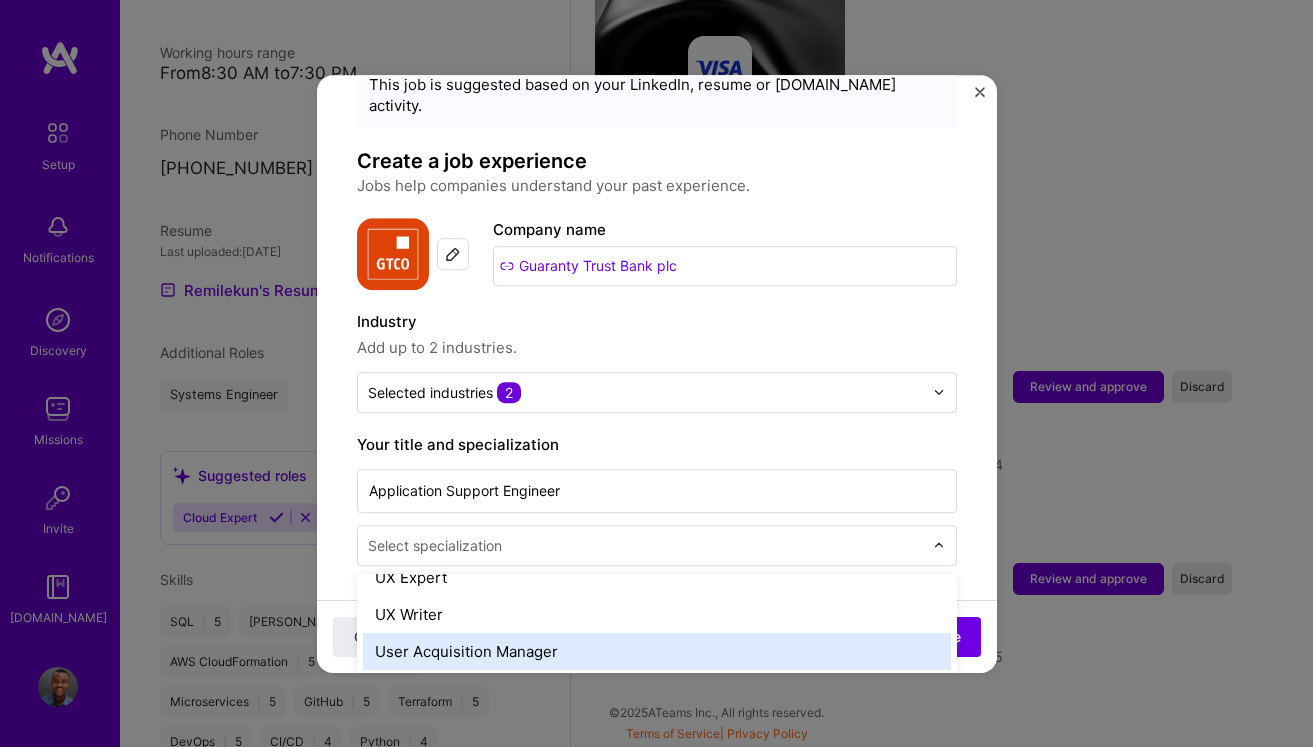 click on "User Acquisition Manager" at bounding box center (657, 651) 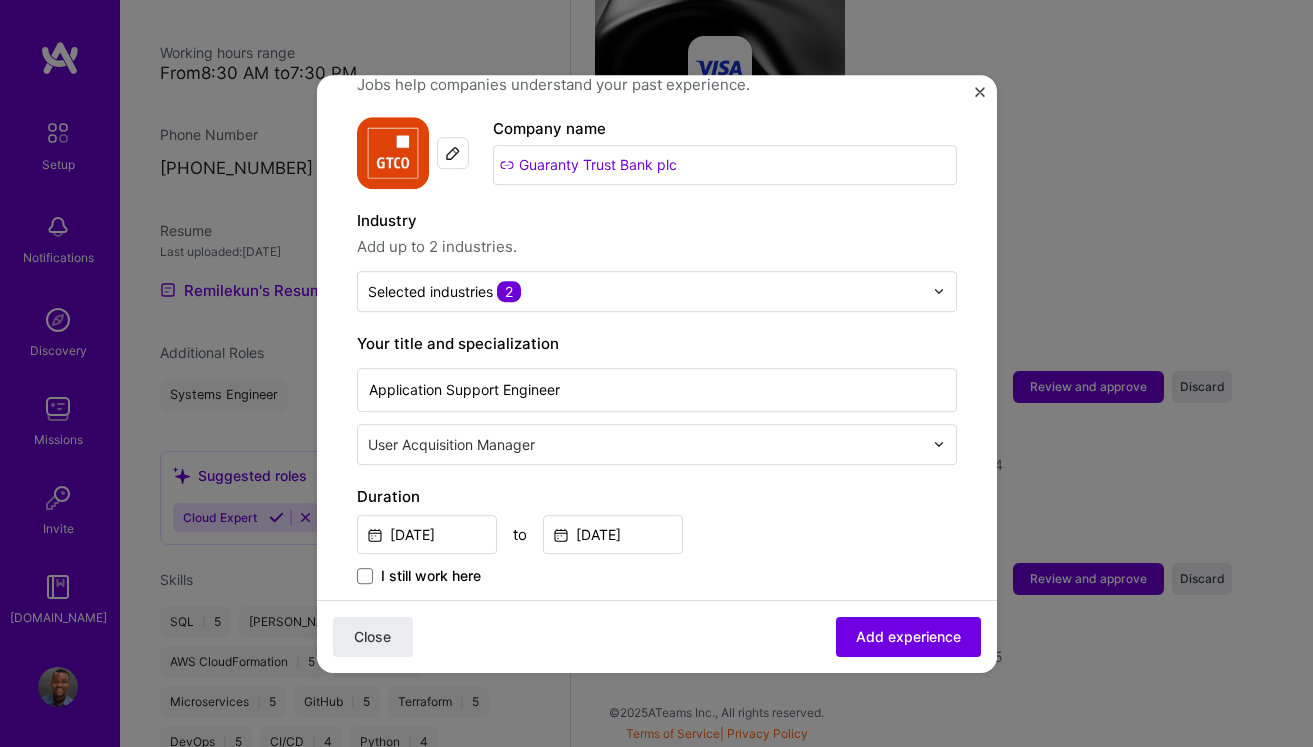 scroll, scrollTop: 176, scrollLeft: 0, axis: vertical 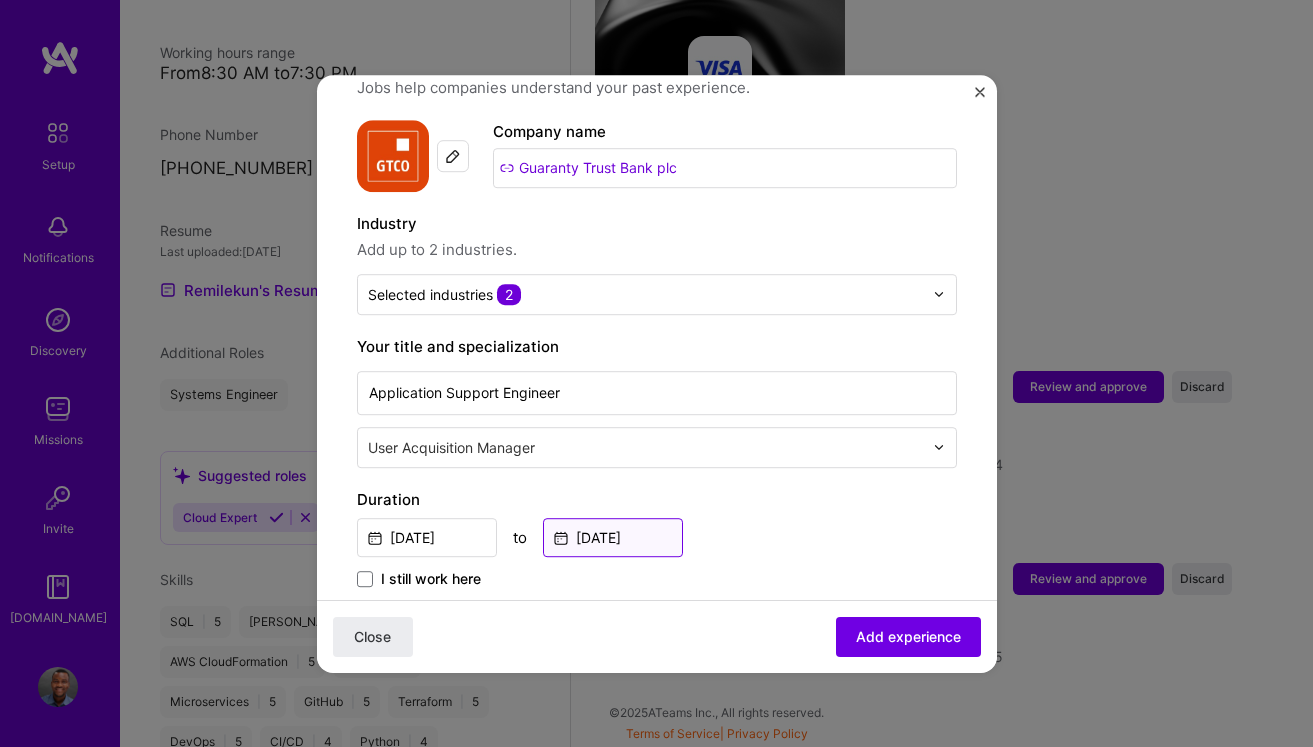 click on "[DATE]" at bounding box center [613, 537] 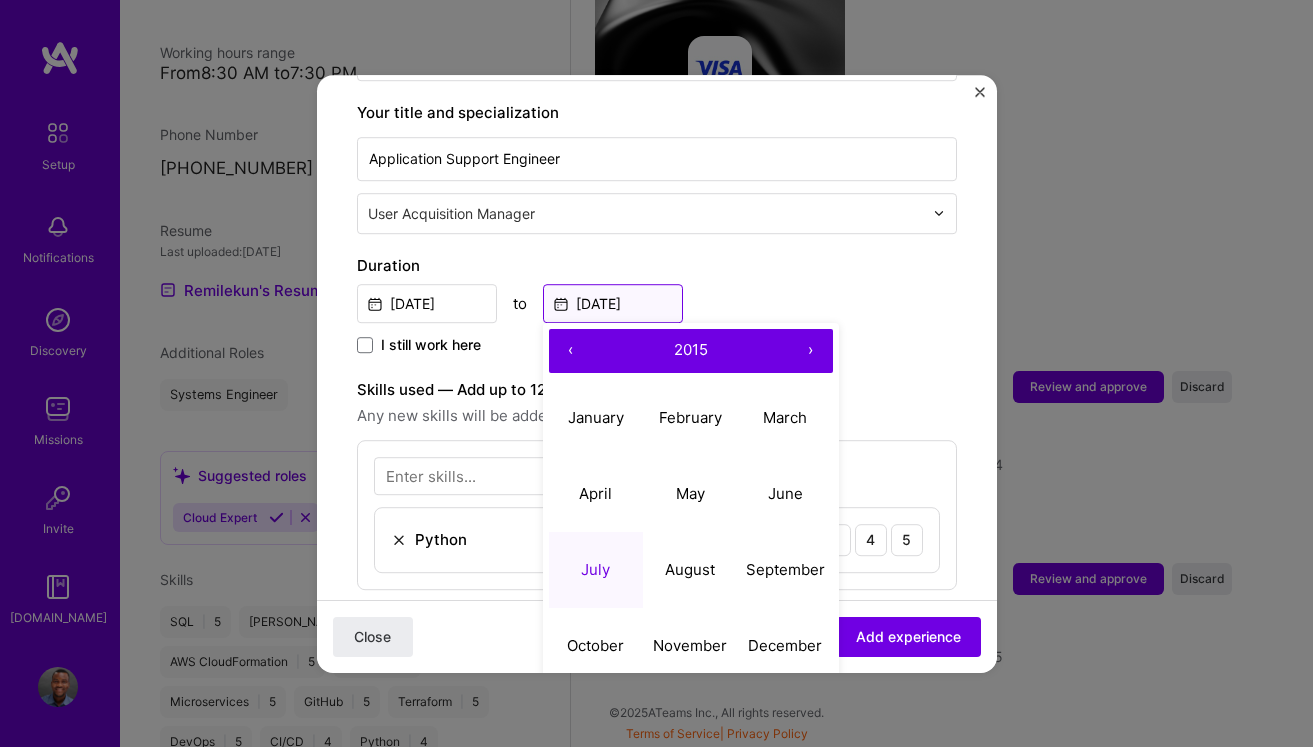 scroll, scrollTop: 414, scrollLeft: 0, axis: vertical 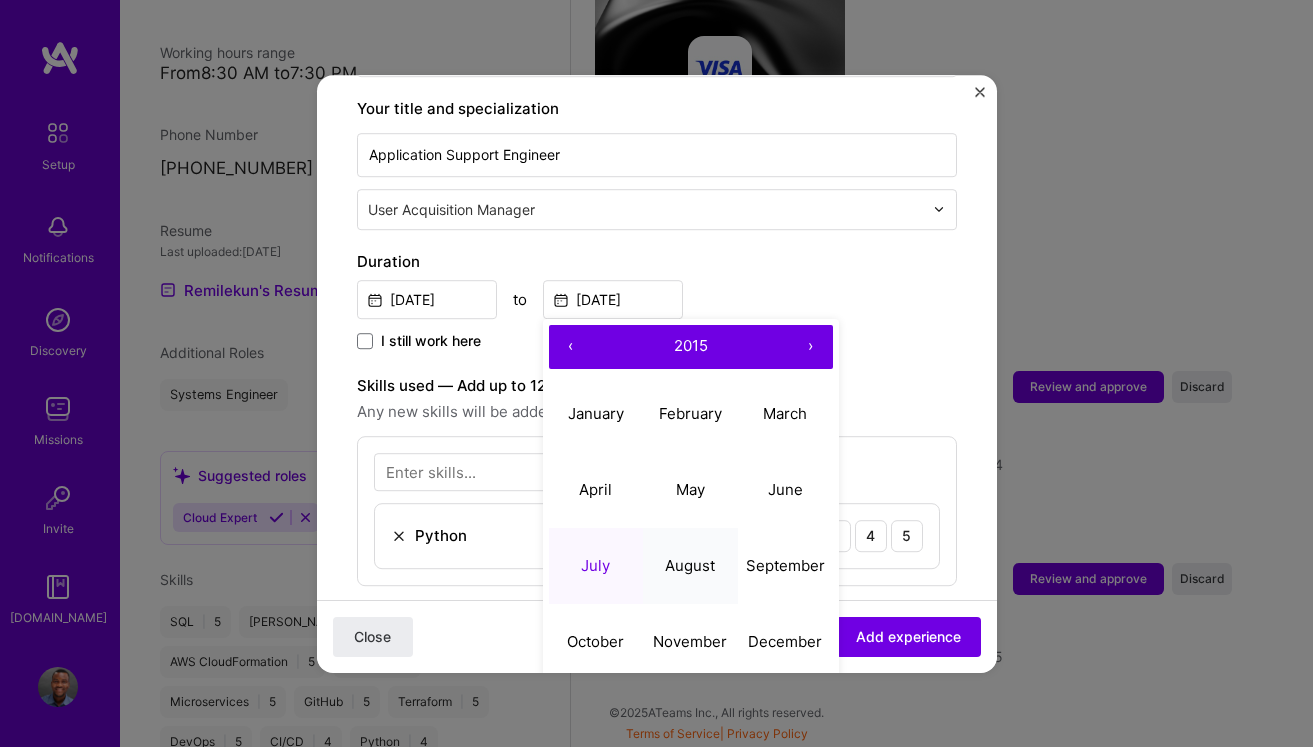 click on "August" at bounding box center [690, 565] 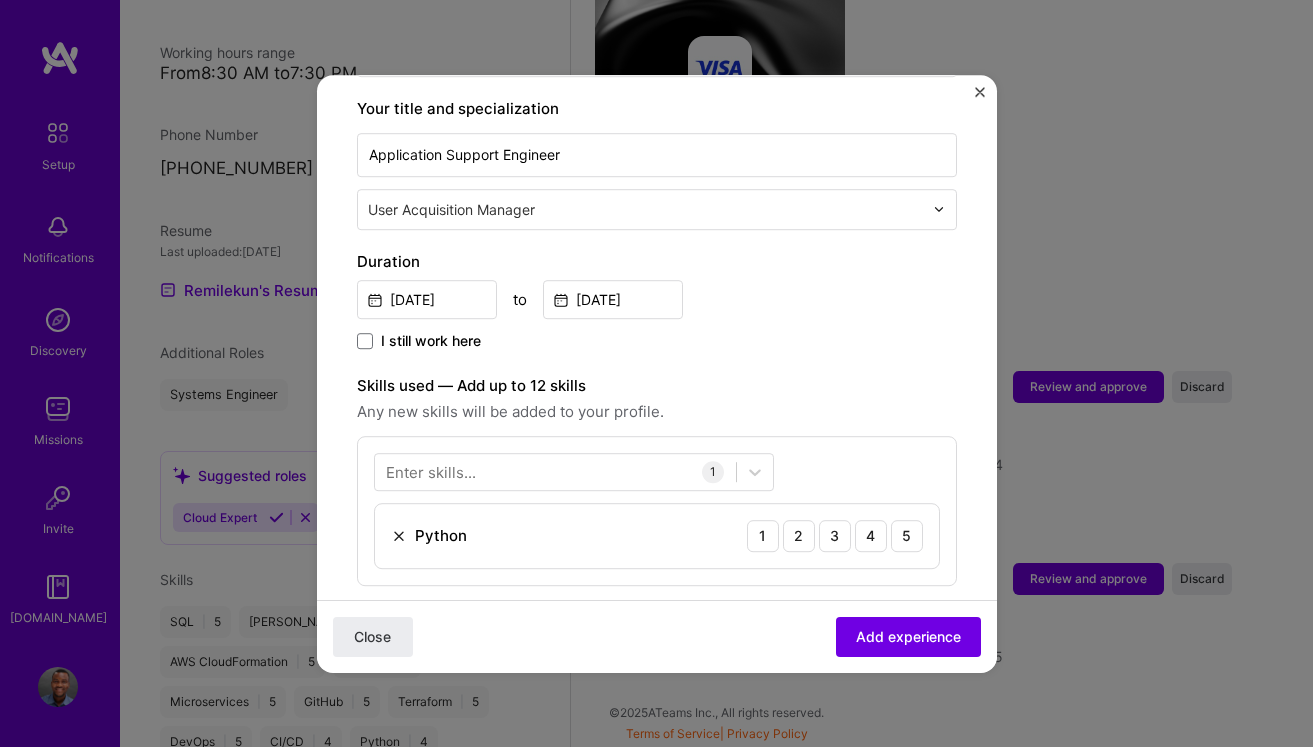 click on "[DATE]
to [DATE]" at bounding box center (657, 297) 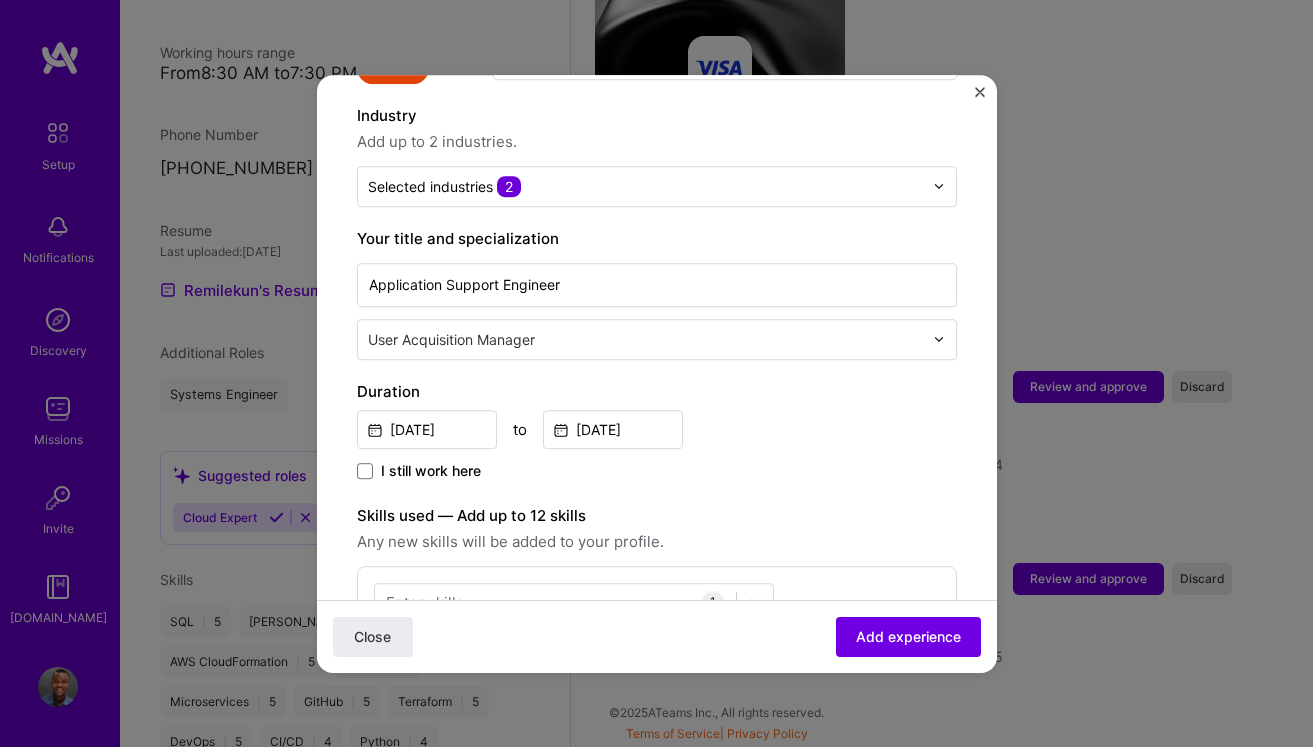 scroll, scrollTop: 277, scrollLeft: 0, axis: vertical 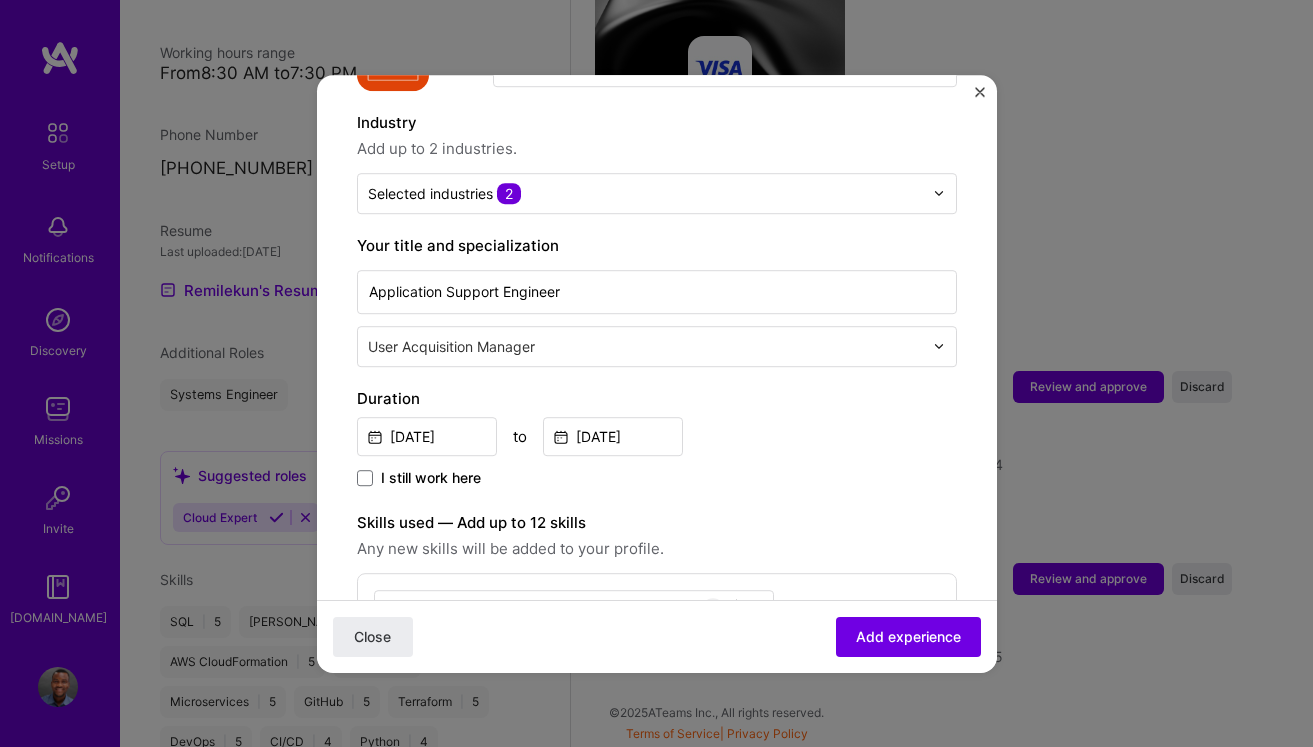 click at bounding box center (647, 346) 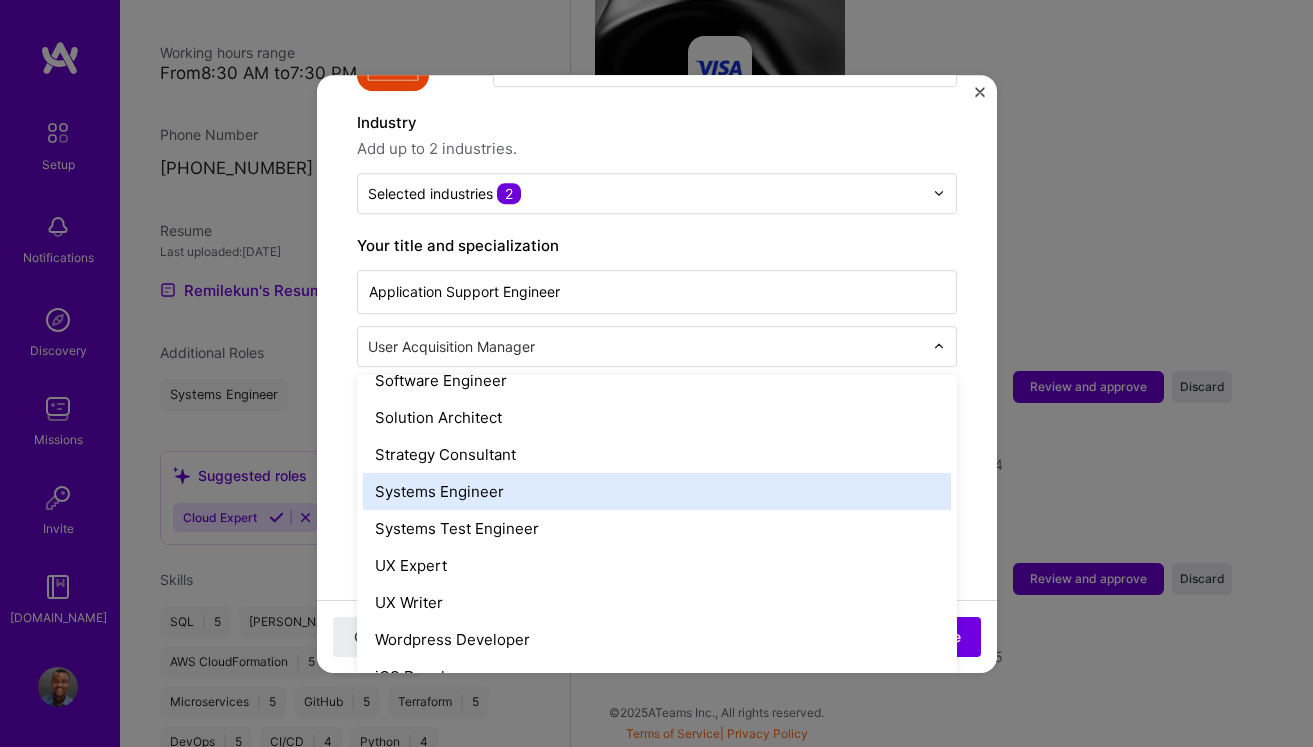 scroll, scrollTop: 2265, scrollLeft: 0, axis: vertical 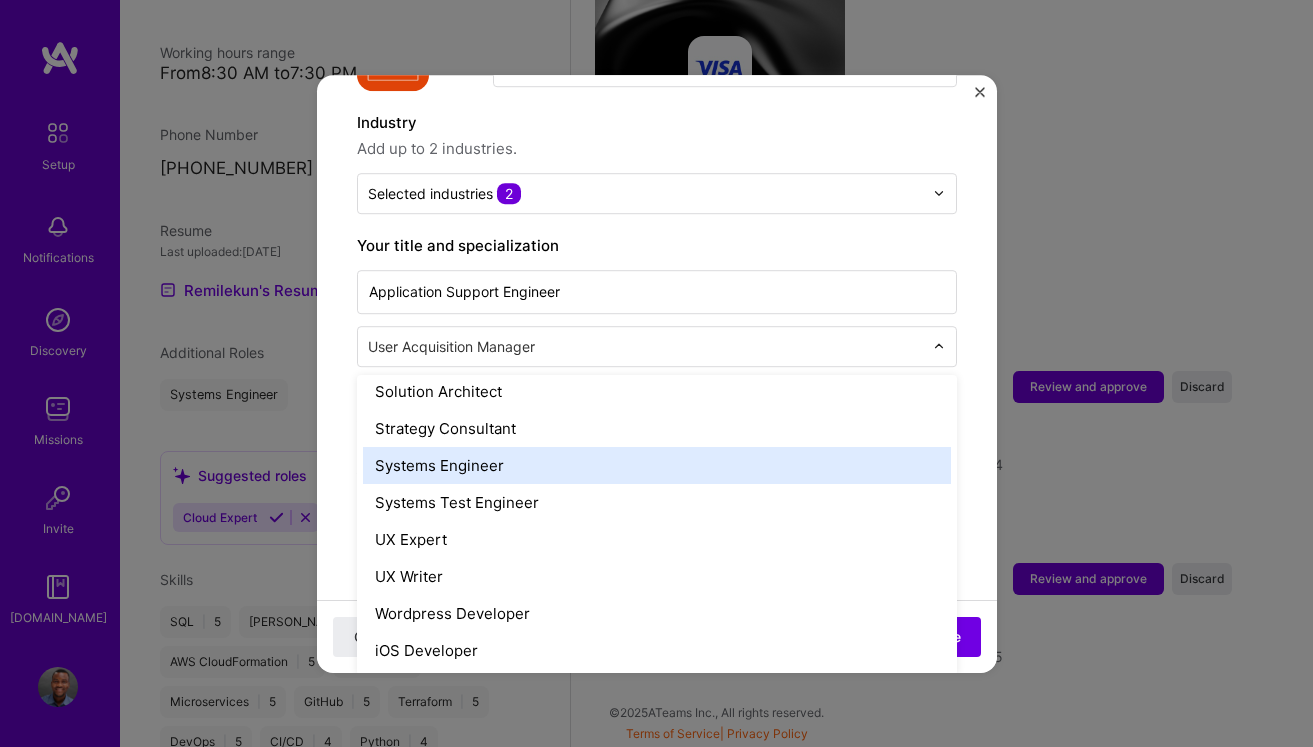 click on "Systems Engineer" at bounding box center (657, 465) 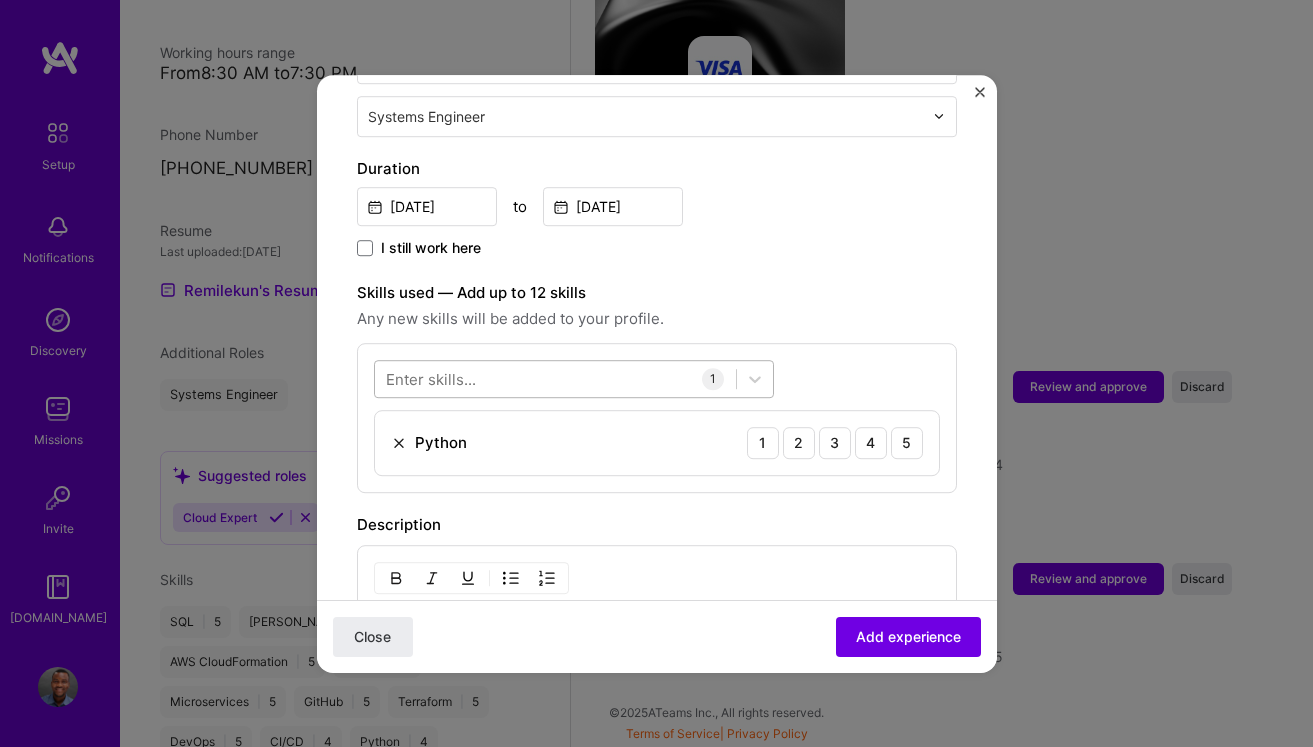 scroll, scrollTop: 552, scrollLeft: 0, axis: vertical 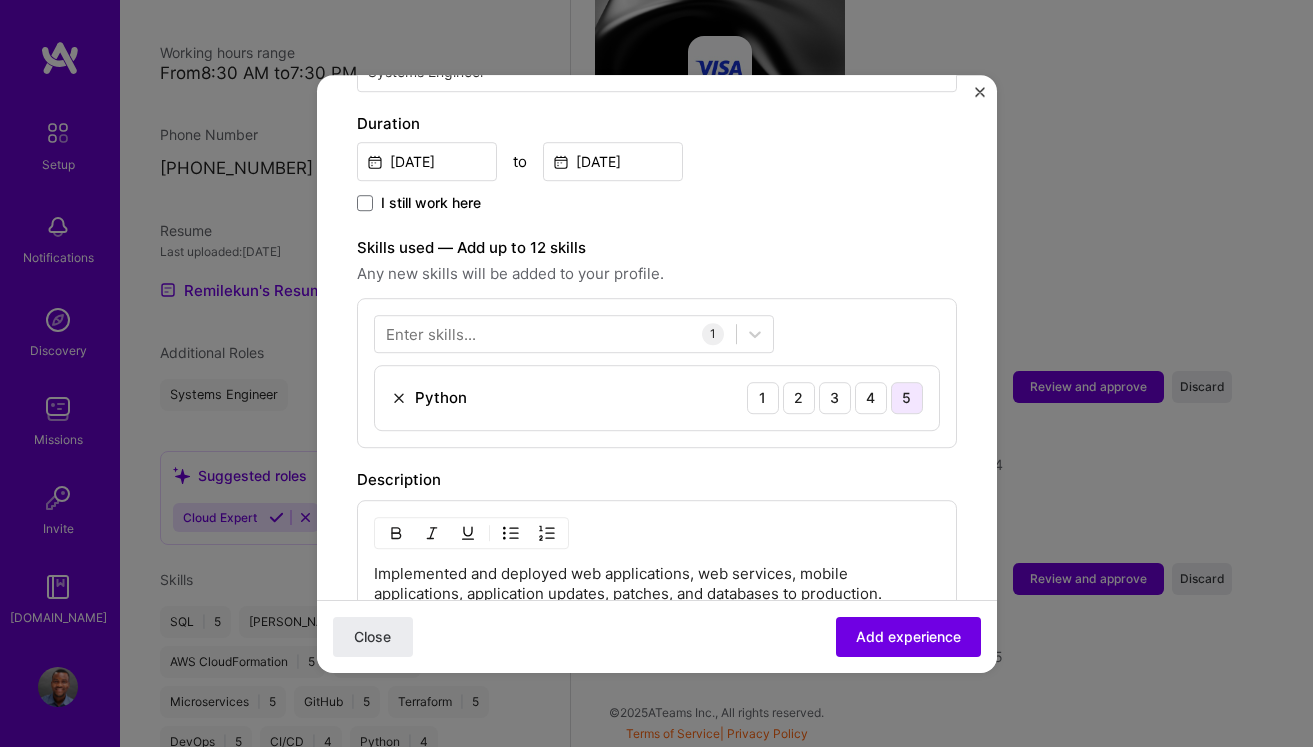 click on "5" at bounding box center (907, 398) 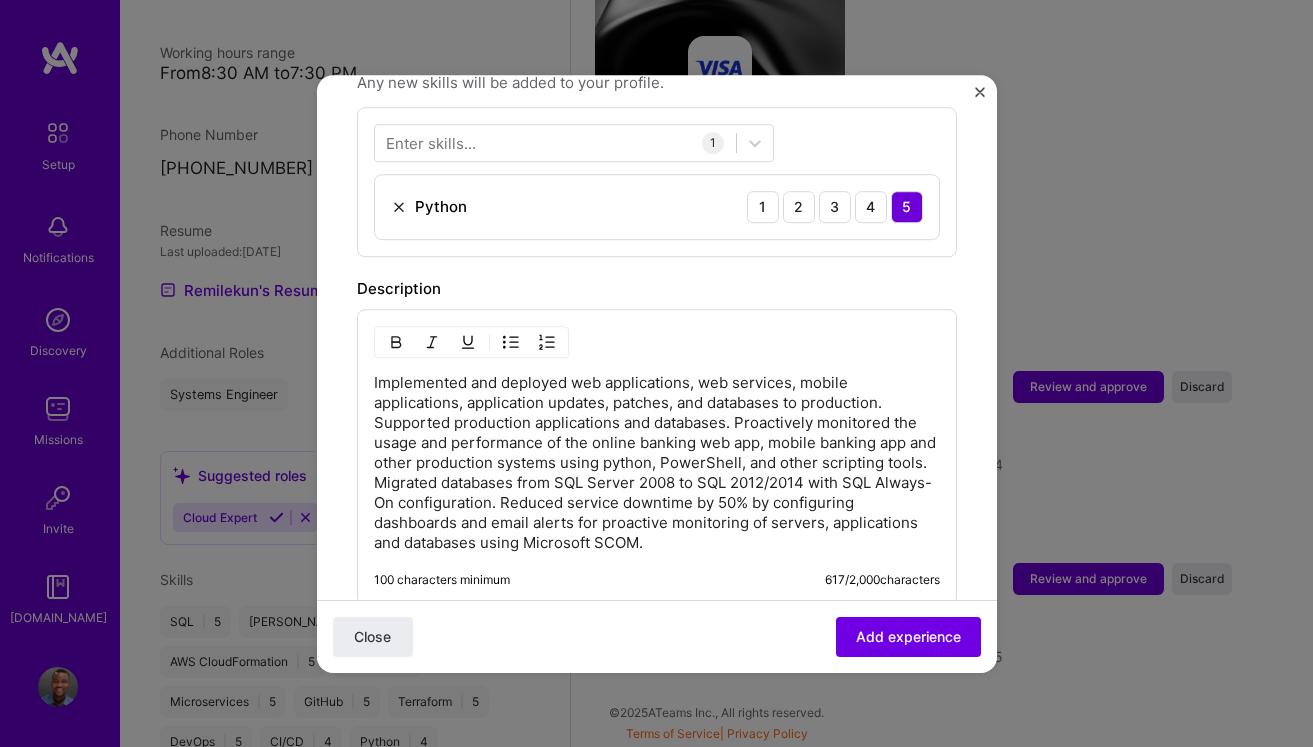 scroll, scrollTop: 748, scrollLeft: 0, axis: vertical 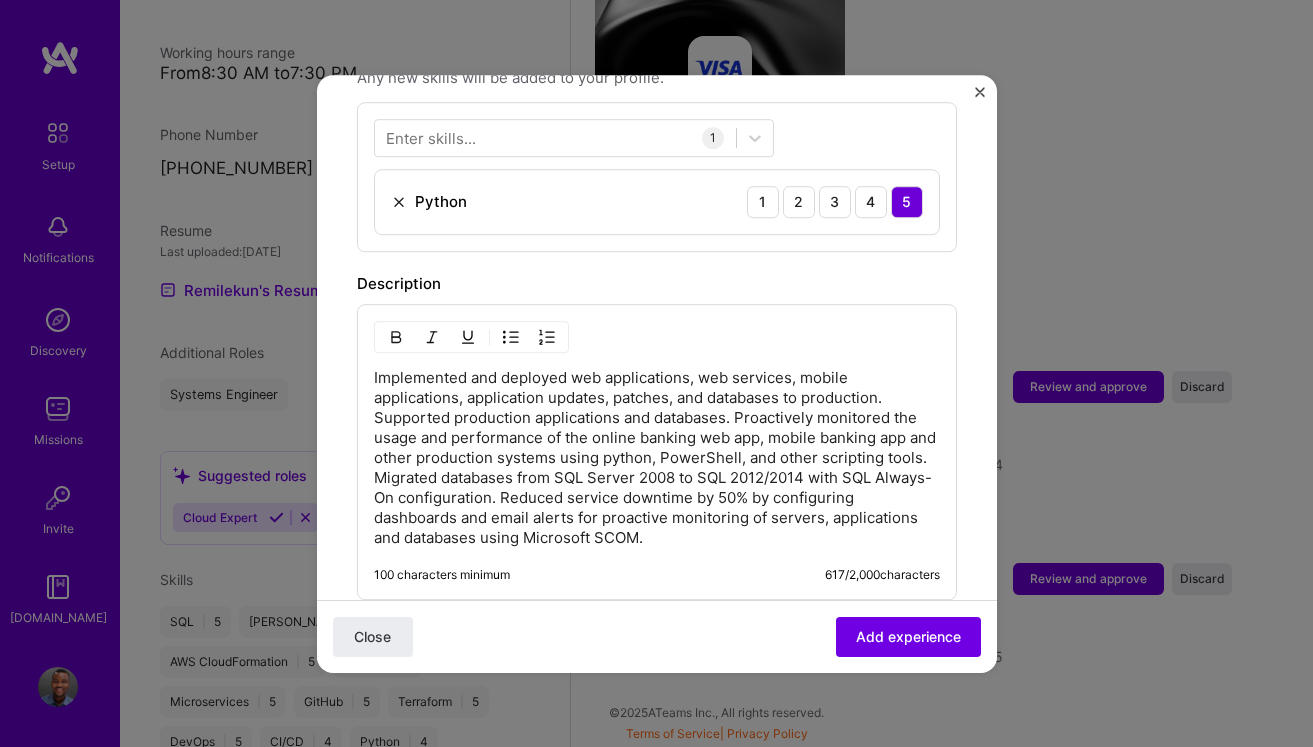 click on "Implemented and deployed web applications, web services, mobile applications, application updates, patches, and databases to production. Supported production applications and databases. Proactively monitored the usage and performance of the online banking web app, mobile banking app and other production systems using python, PowerShell, and other scripting tools. Migrated databases from SQL Server 2008 to SQL 2012/2014 with SQL Always-On configuration. Reduced service downtime by 50% by configuring dashboards and email alerts for proactive monitoring of servers, applications and databases using Microsoft SCOM." at bounding box center [657, 458] 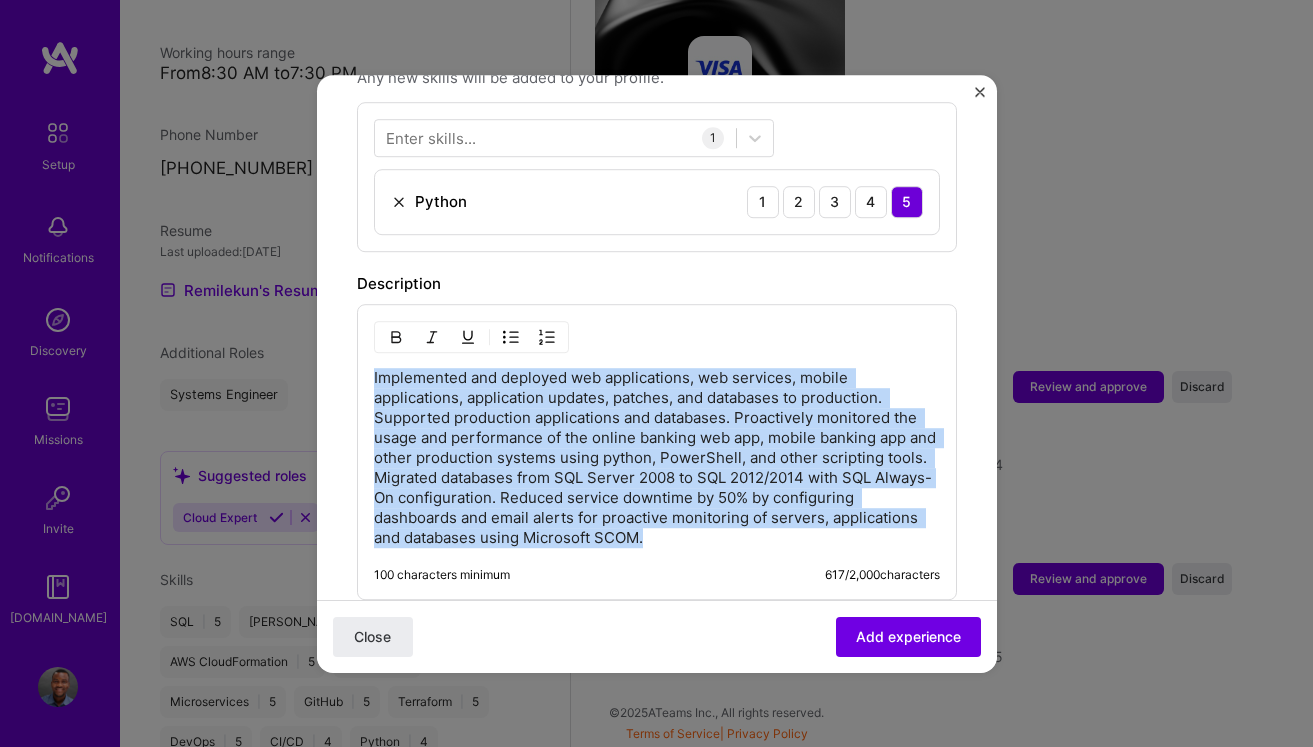 drag, startPoint x: 654, startPoint y: 525, endPoint x: 374, endPoint y: 350, distance: 330.18933 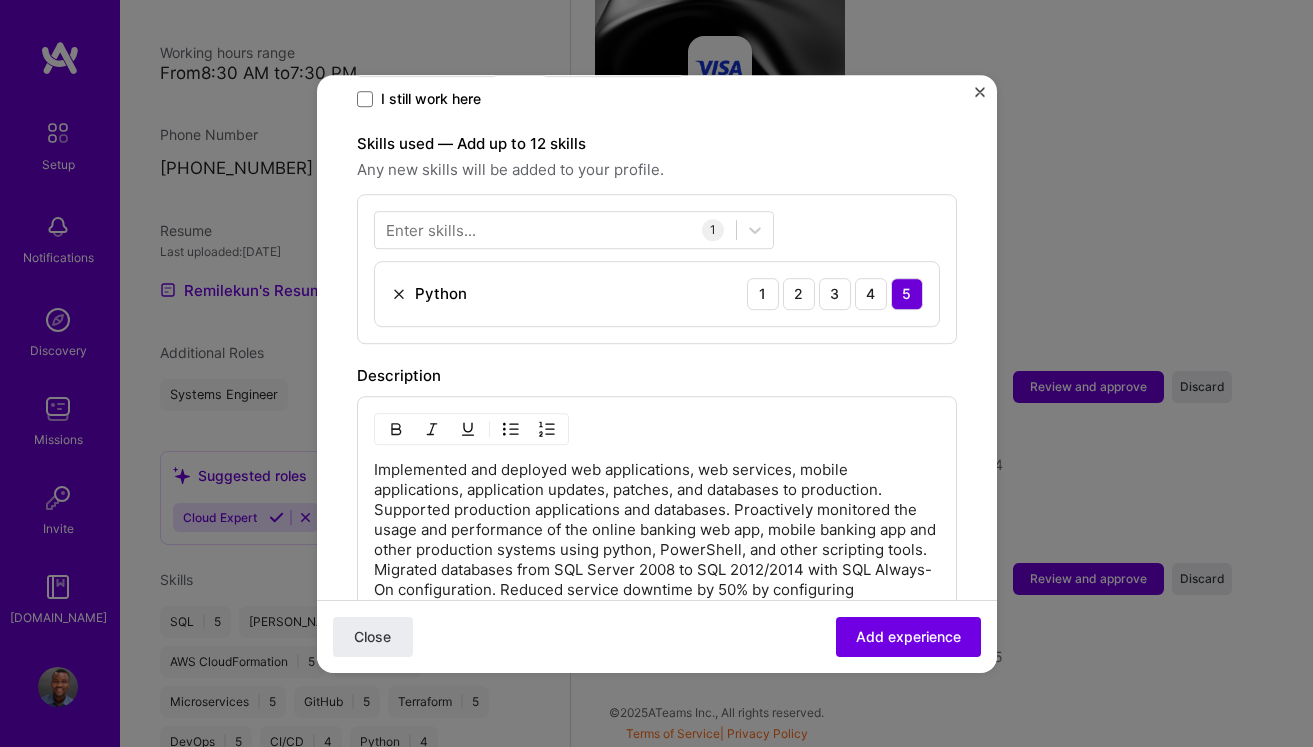 scroll, scrollTop: 608, scrollLeft: 0, axis: vertical 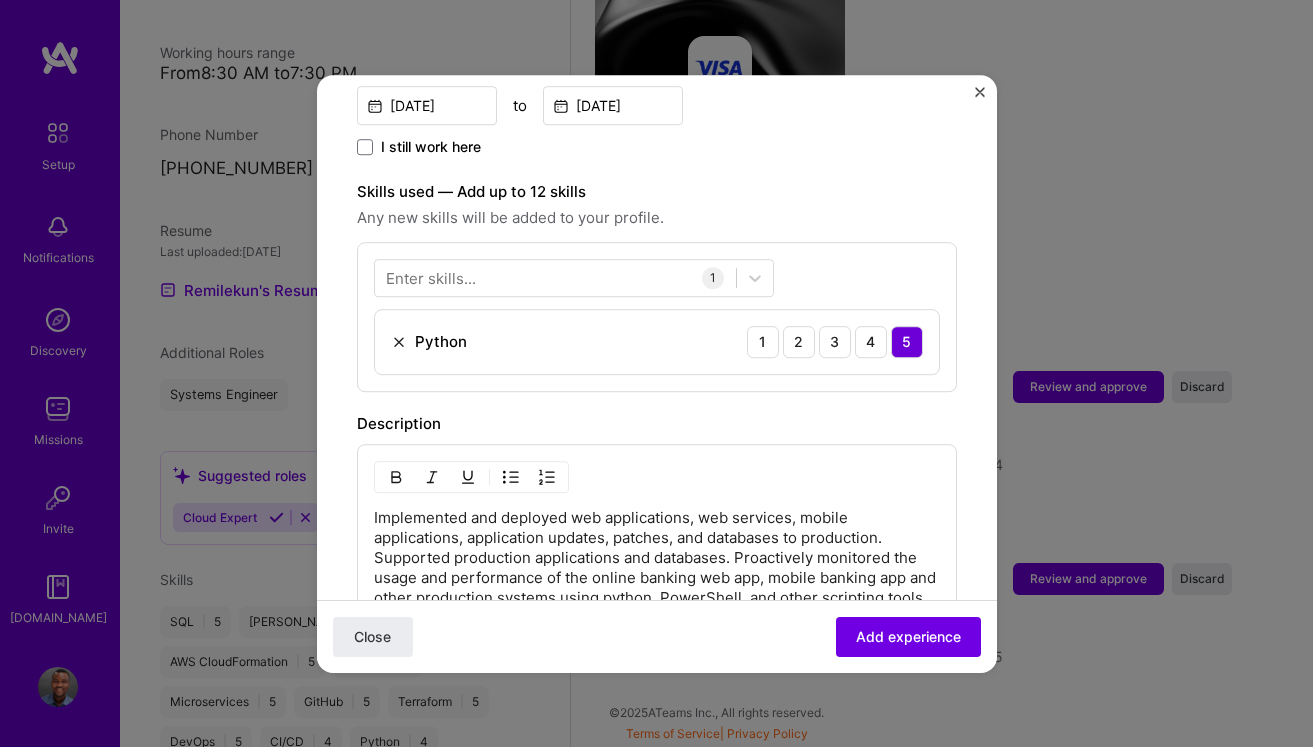 click on "Enter skills..." at bounding box center [431, 277] 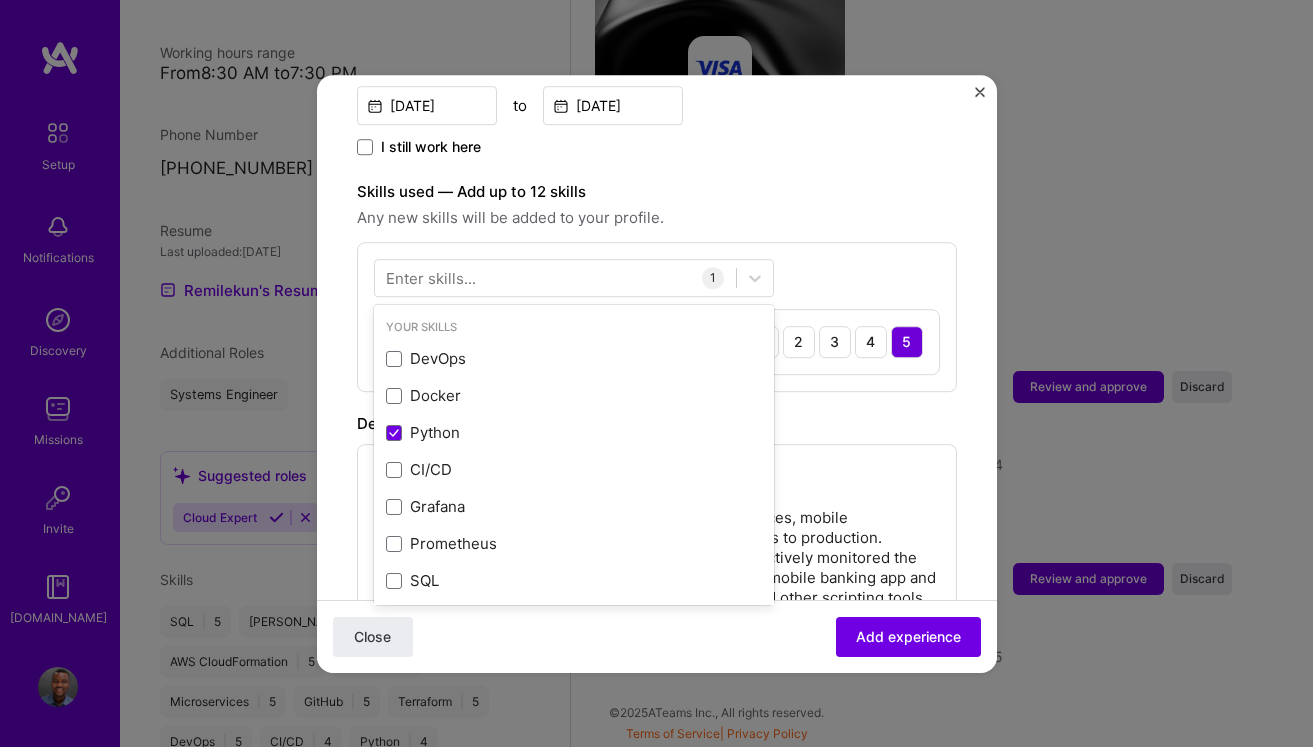 click on "Enter skills..." at bounding box center (431, 277) 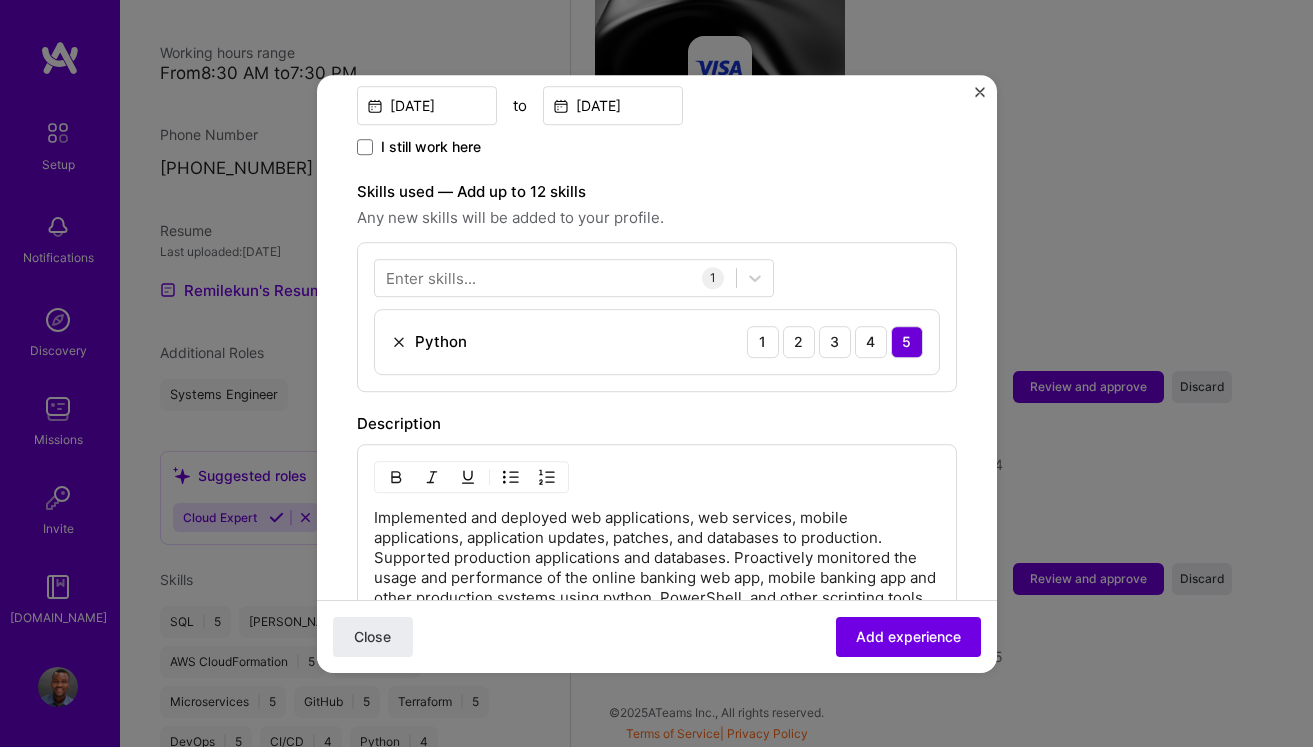 click on "Enter skills..." at bounding box center [431, 277] 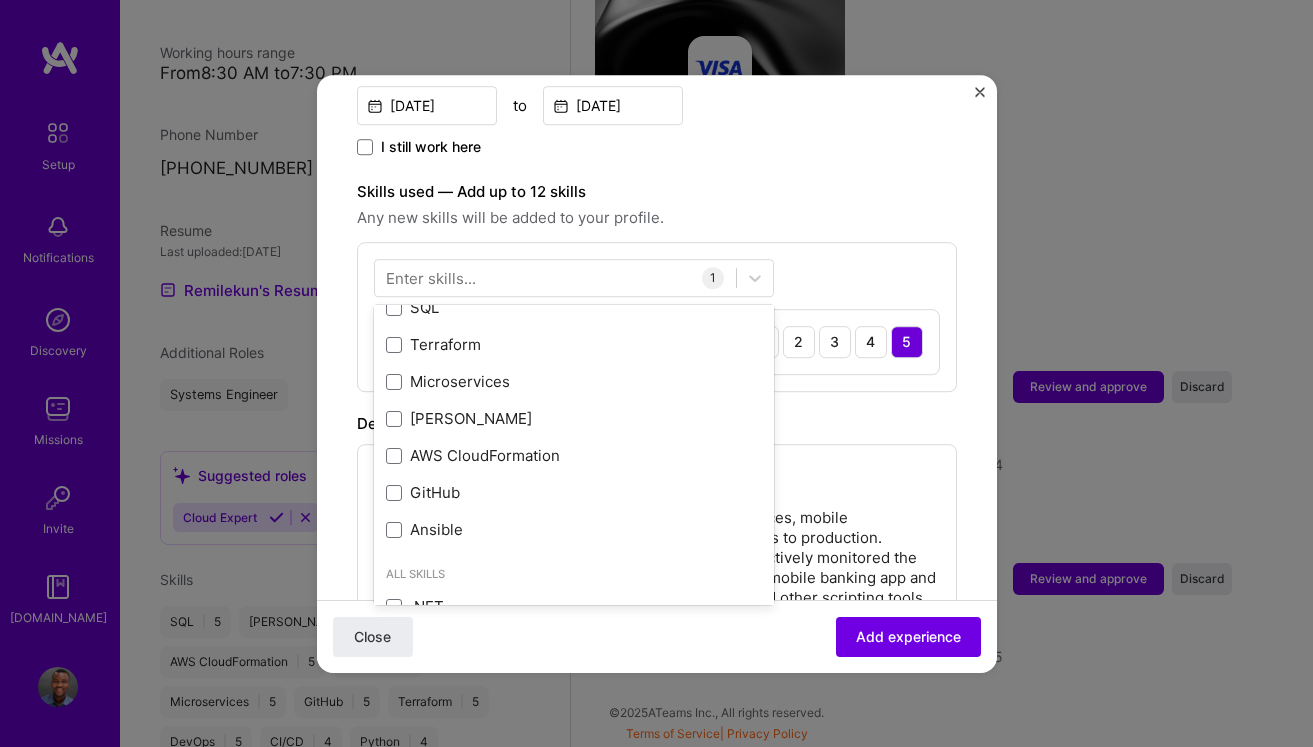 scroll, scrollTop: 217, scrollLeft: 0, axis: vertical 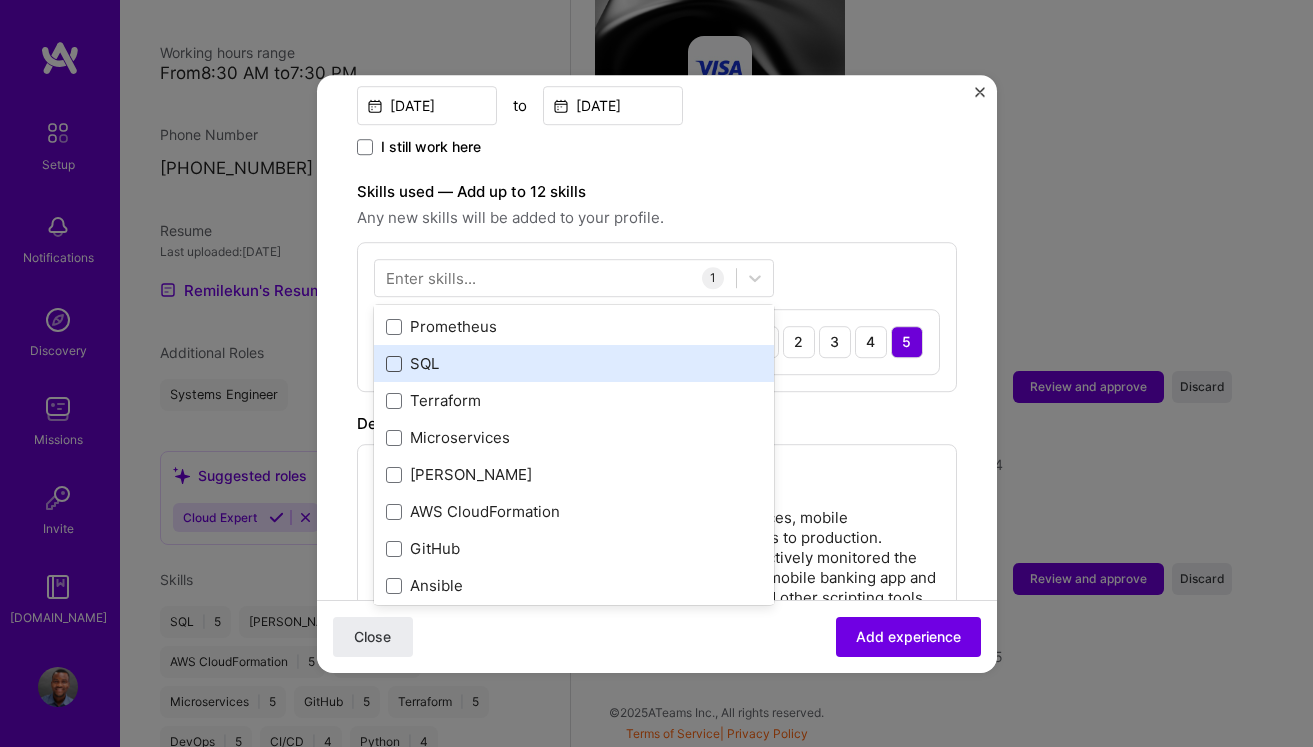 click on "DevOps Docker Python CI/CD Grafana Prometheus SQL Terraform Microservices [PERSON_NAME] AWS CloudFormation GitHub Ansible" at bounding box center [574, 364] 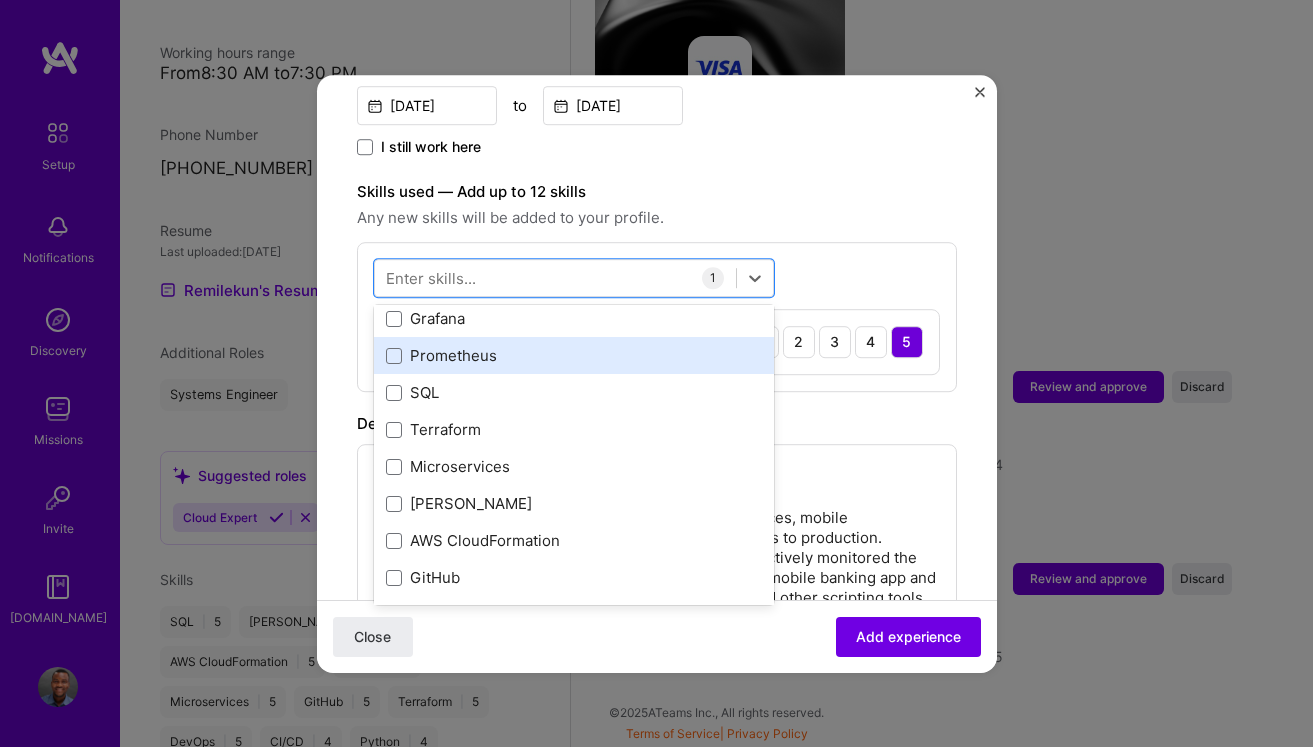 scroll, scrollTop: 189, scrollLeft: 0, axis: vertical 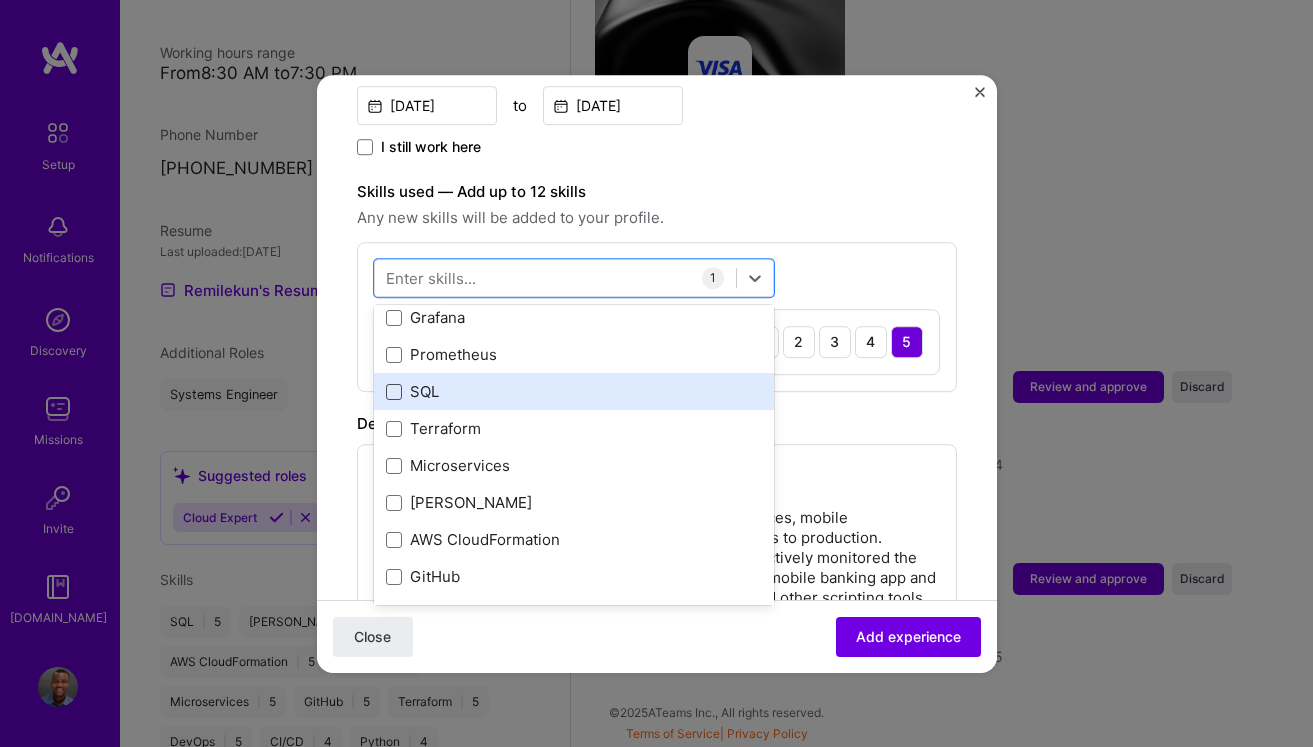 click at bounding box center (394, 392) 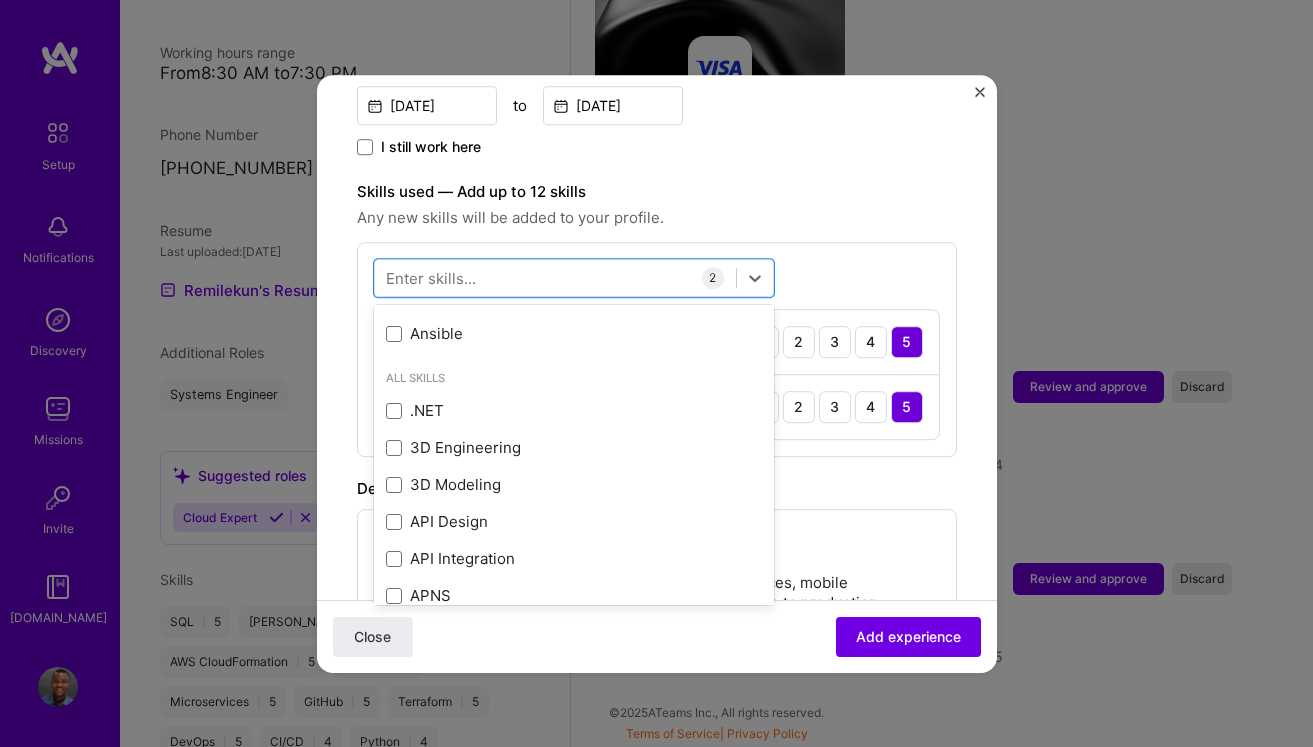 scroll, scrollTop: 474, scrollLeft: 0, axis: vertical 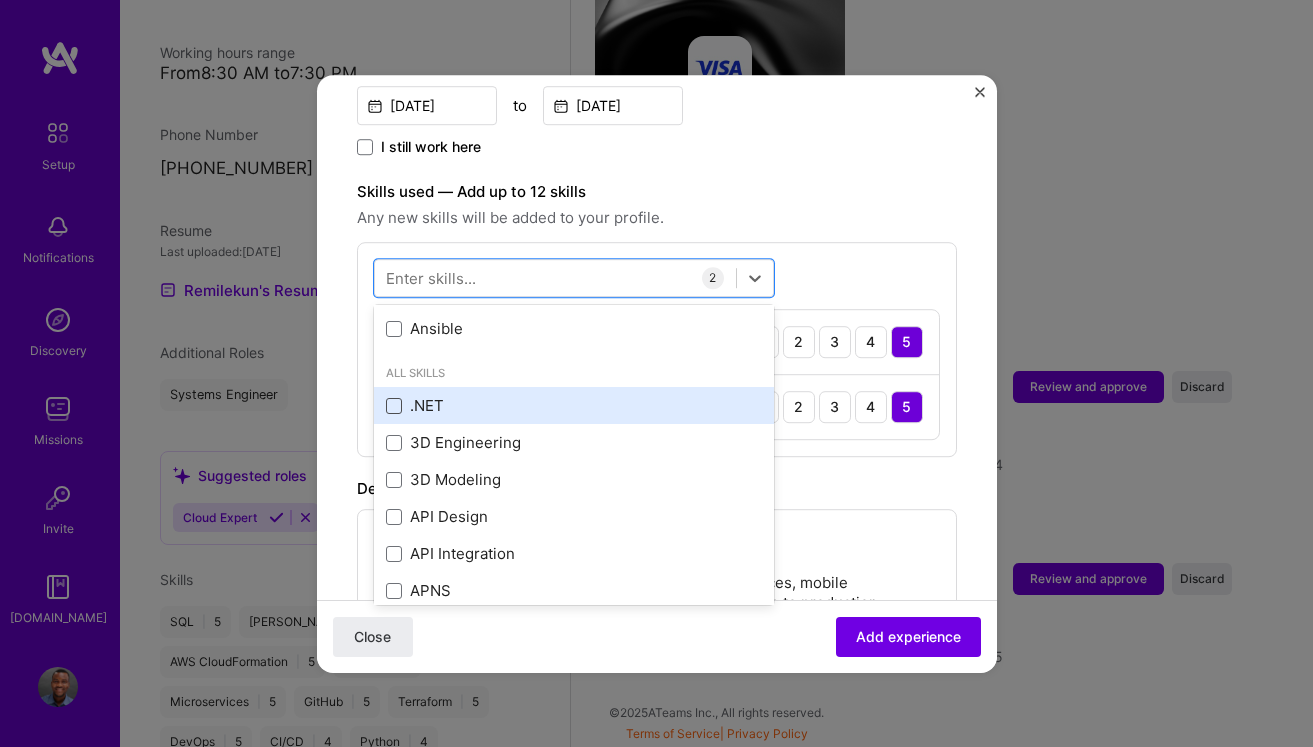 click at bounding box center [394, 406] 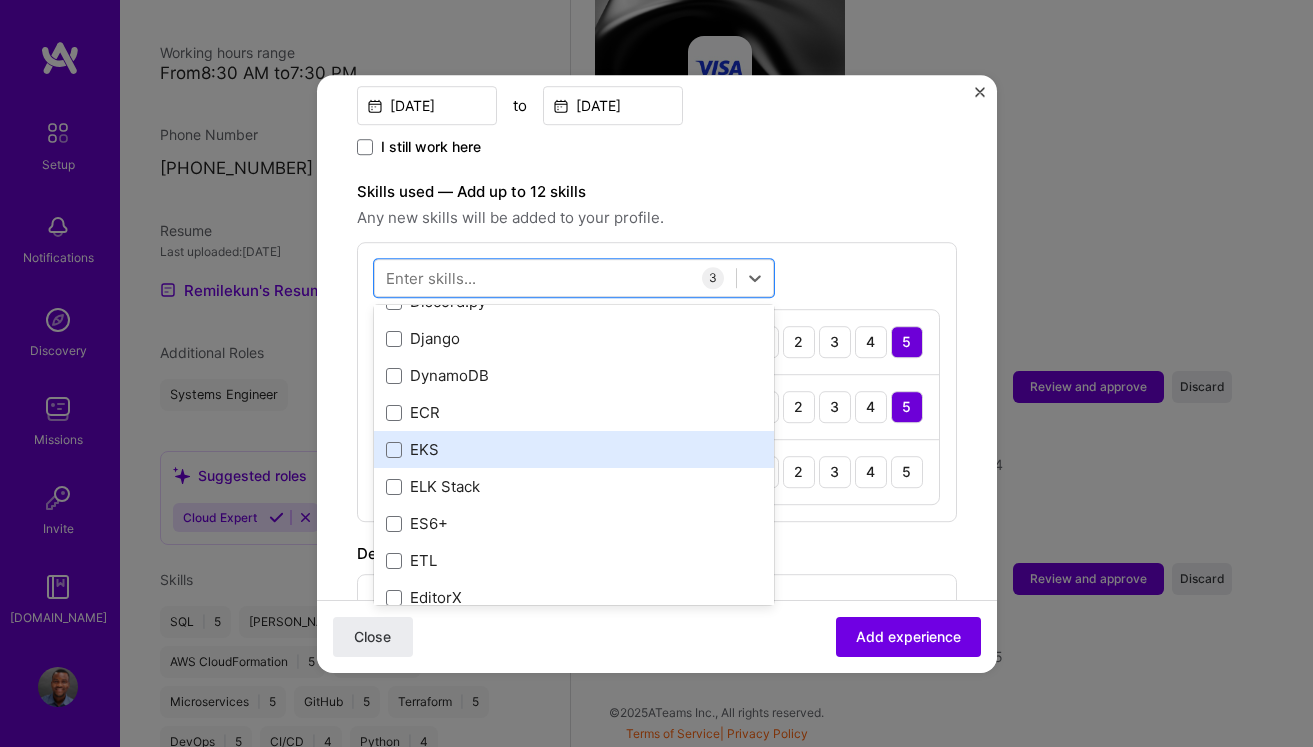 scroll, scrollTop: 4280, scrollLeft: 0, axis: vertical 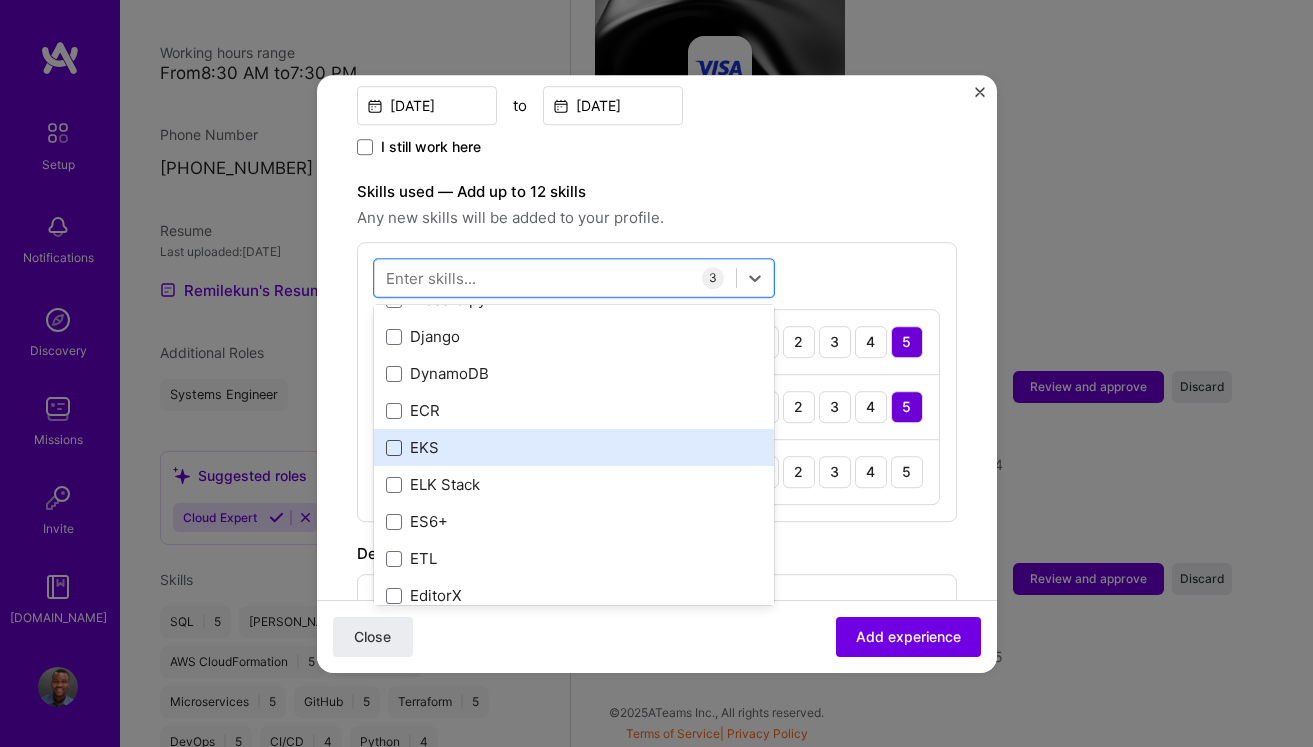 click at bounding box center (394, 448) 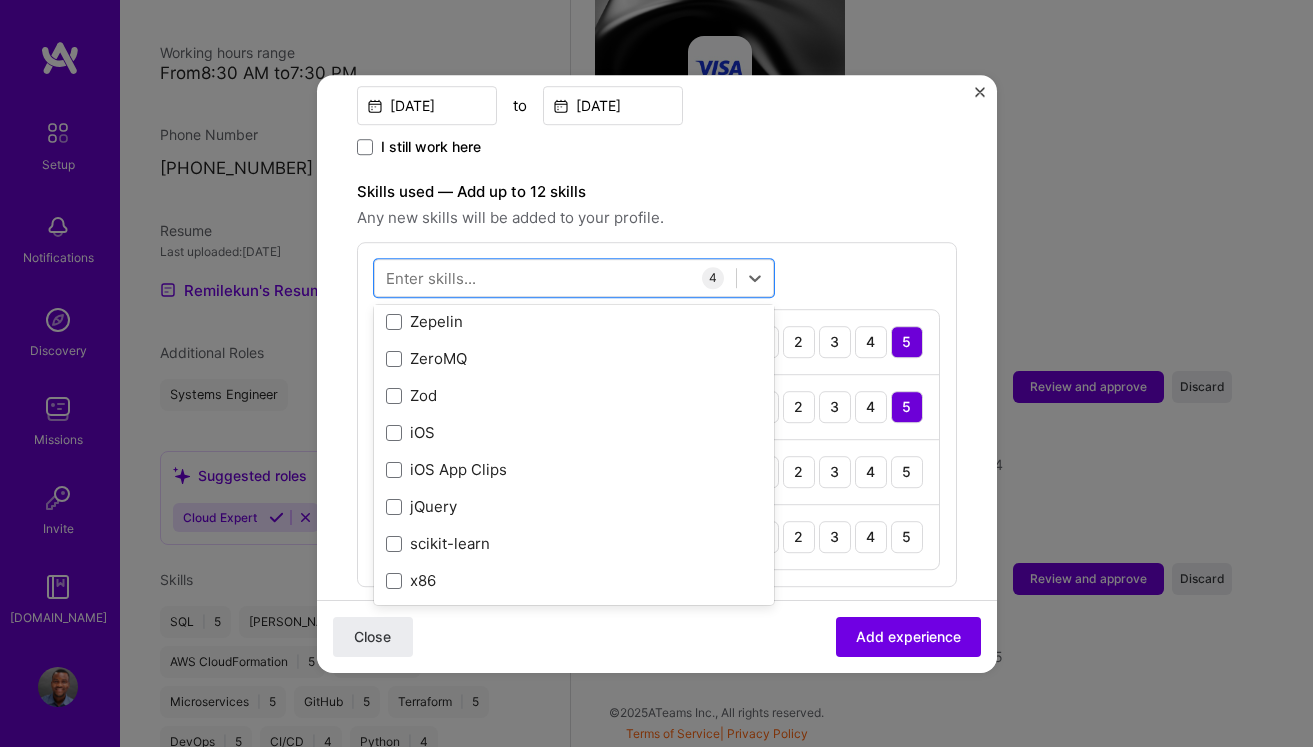 scroll, scrollTop: 13773, scrollLeft: 0, axis: vertical 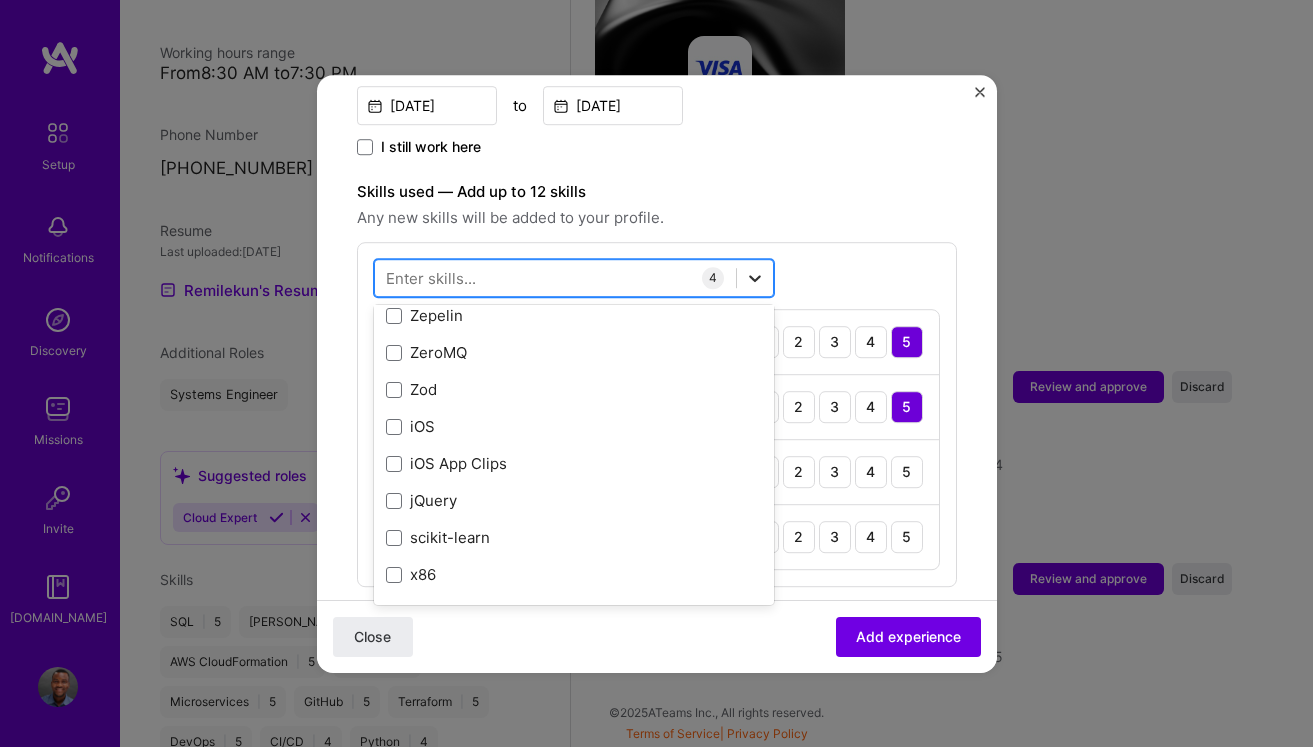 click 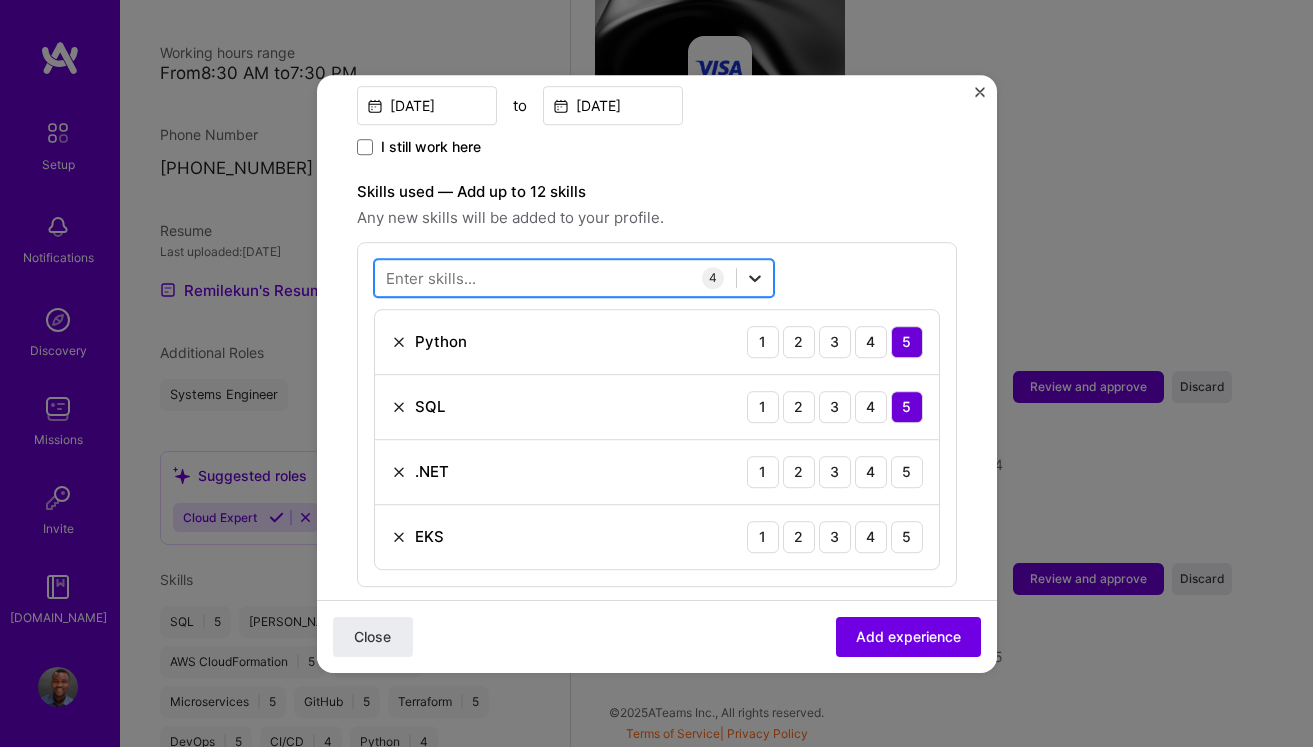 click 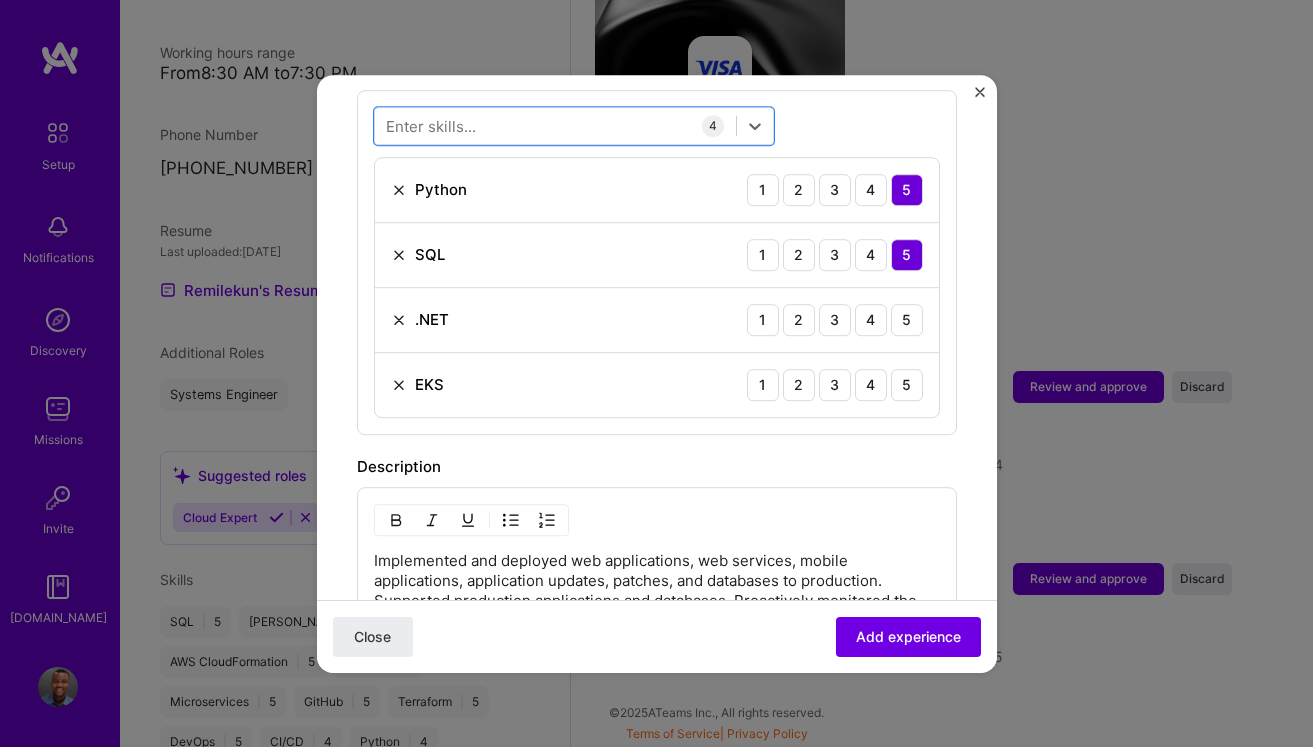 scroll, scrollTop: 765, scrollLeft: 0, axis: vertical 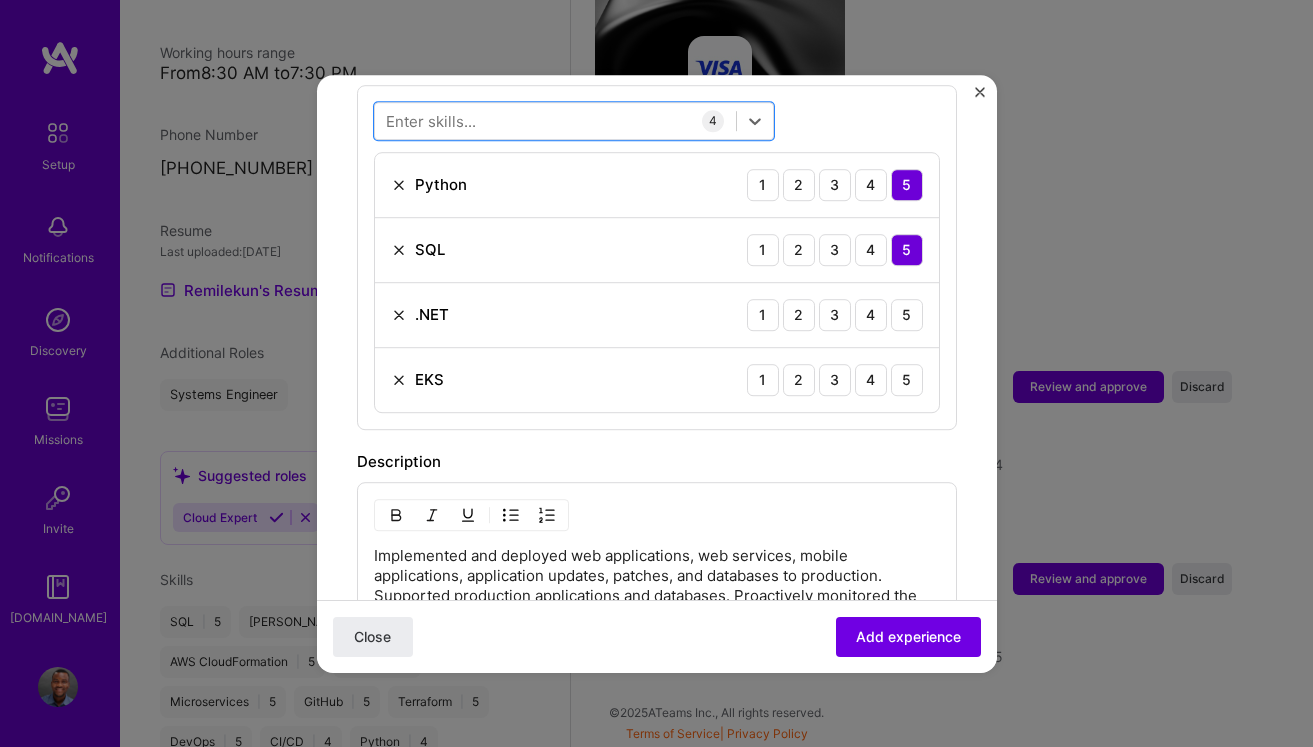 click at bounding box center (399, 380) 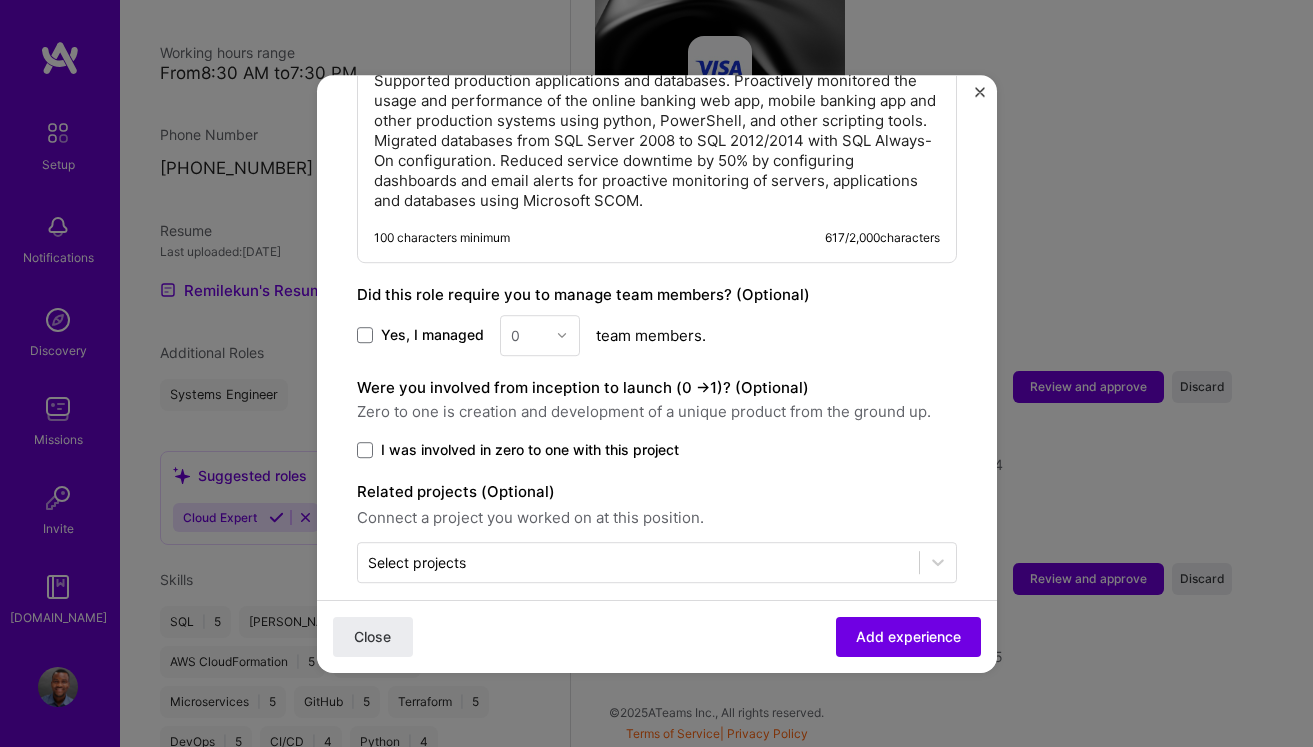 scroll, scrollTop: 1217, scrollLeft: 0, axis: vertical 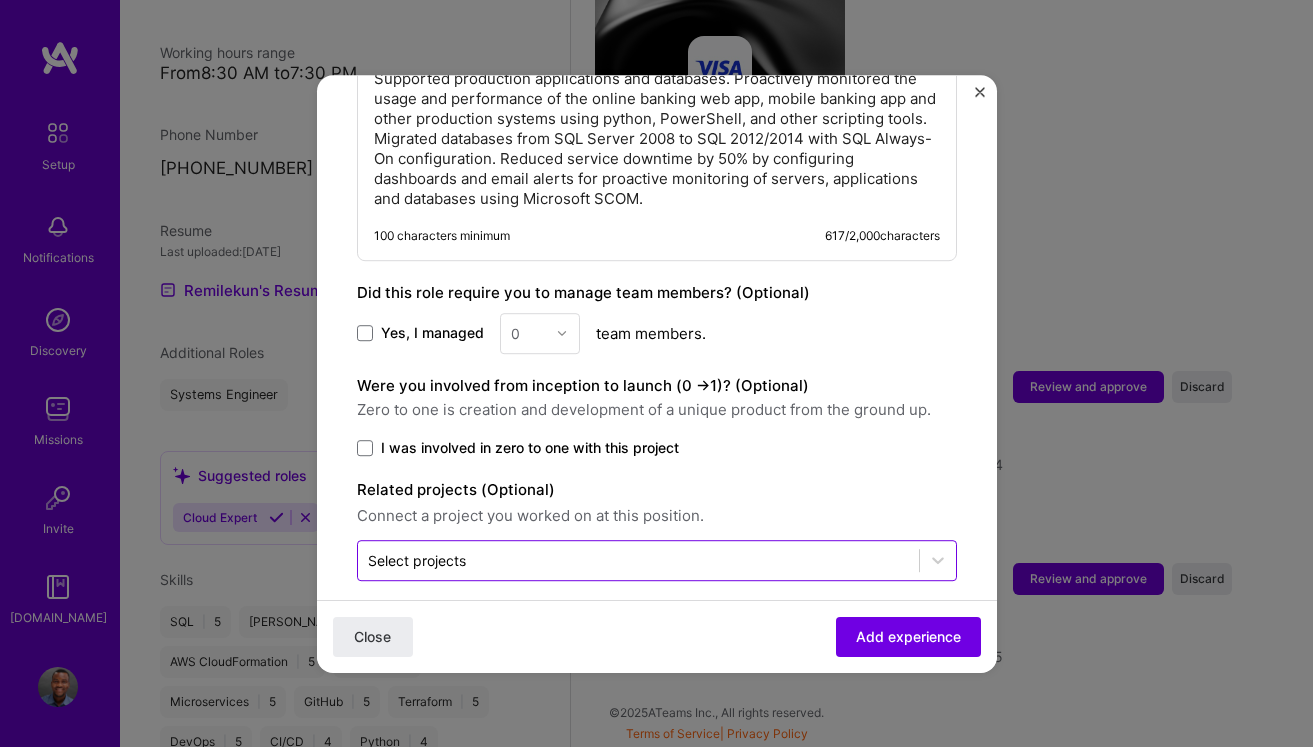 click at bounding box center [638, 560] 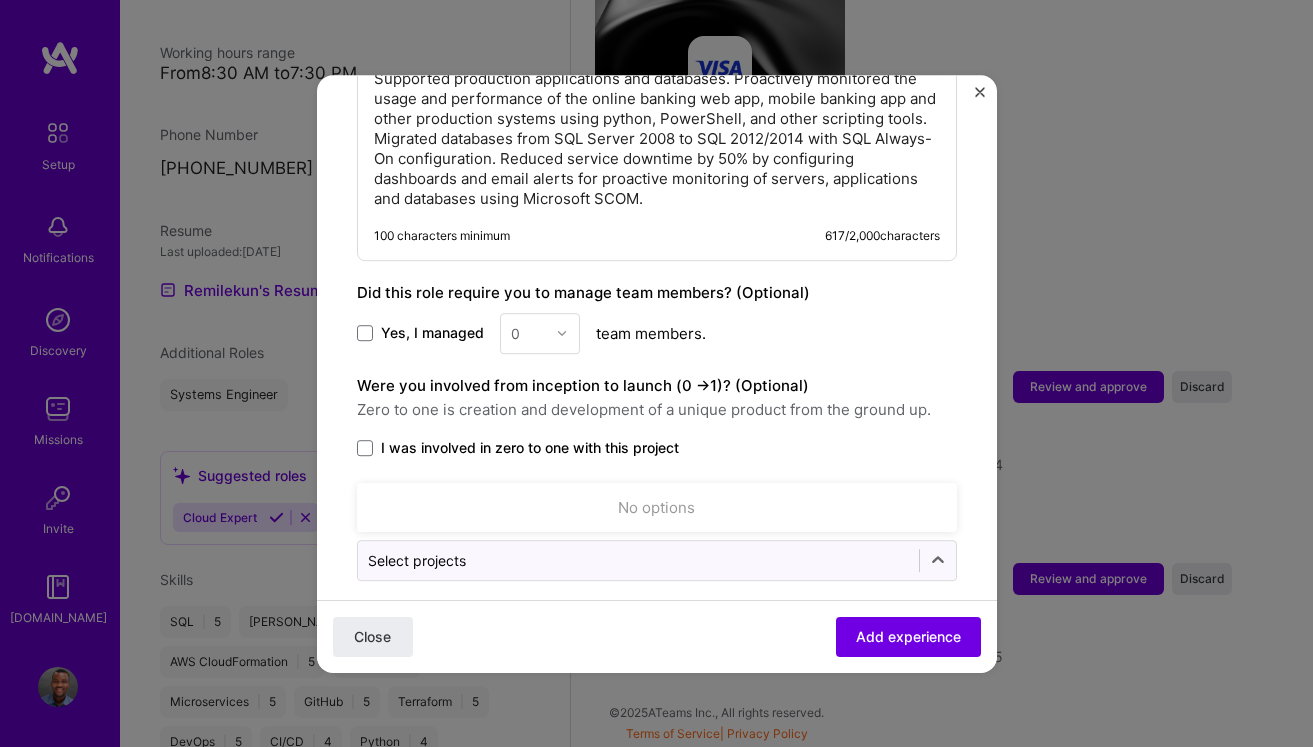 click on "Adding suggested job This job is suggested based on your LinkedIn, resume or [DOMAIN_NAME] activity. Create a job experience Jobs help companies understand your past experience. Company logo Company name Guaranty Trust Bank plc
Industry Add up to 2 industries. Selected industries 2 Your title and specialization Application Support Engineer Systems Engineer Duration [DATE]
to [DATE]
I still work here Skills used — Add up to 12 skills Any new skills will be added to your profile. Enter skills... 3 Python 1 2 3 4 5 SQL 1 2 3 4 5 .NET 1 2 3 4 5 Description 100 characters minimum 617 / 2,000  characters Did this role require you to manage team members? (Optional) Yes, I managed 0 team members. Were you involved from inception to launch (0 - >  1)? (Optional) Zero to one is creation and development of a unique product from the ground up. I was involved in zero to one with this project Select projects" at bounding box center (657, -261) 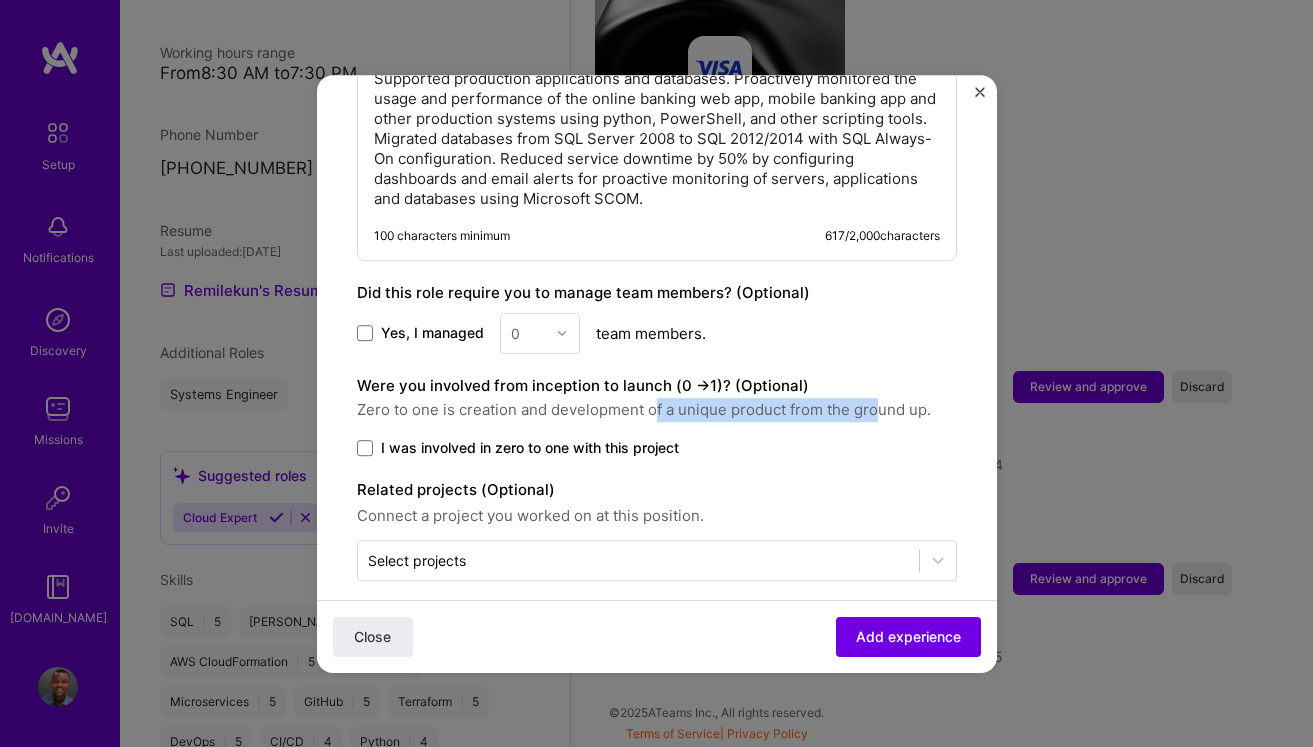 drag, startPoint x: 656, startPoint y: 389, endPoint x: 880, endPoint y: 393, distance: 224.0357 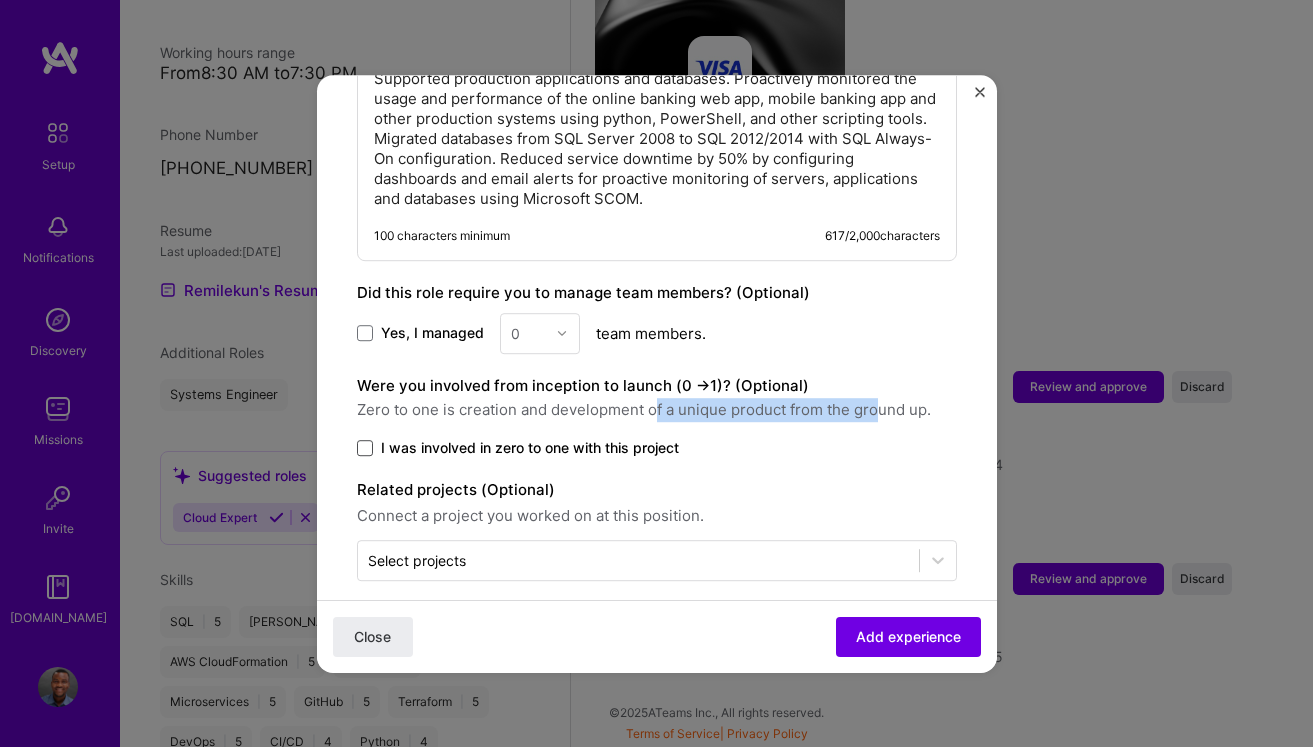 click at bounding box center (365, 448) 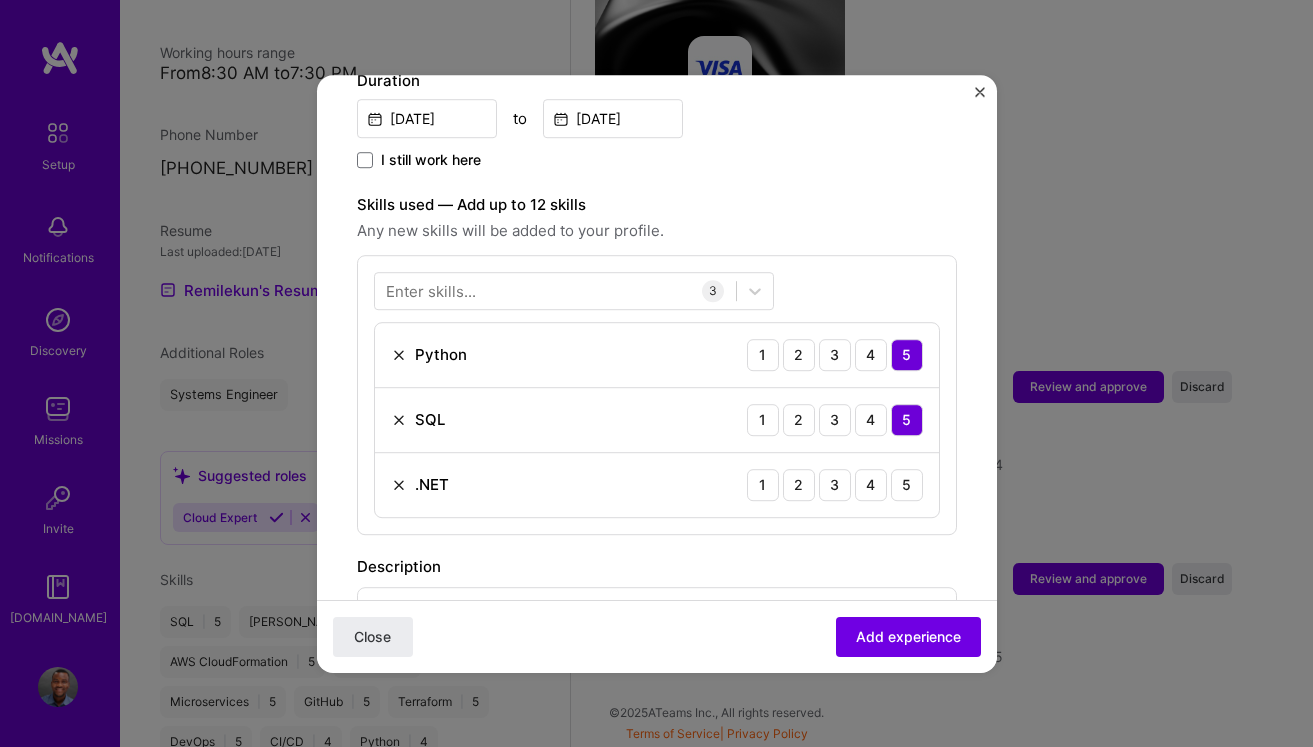 scroll, scrollTop: 591, scrollLeft: 0, axis: vertical 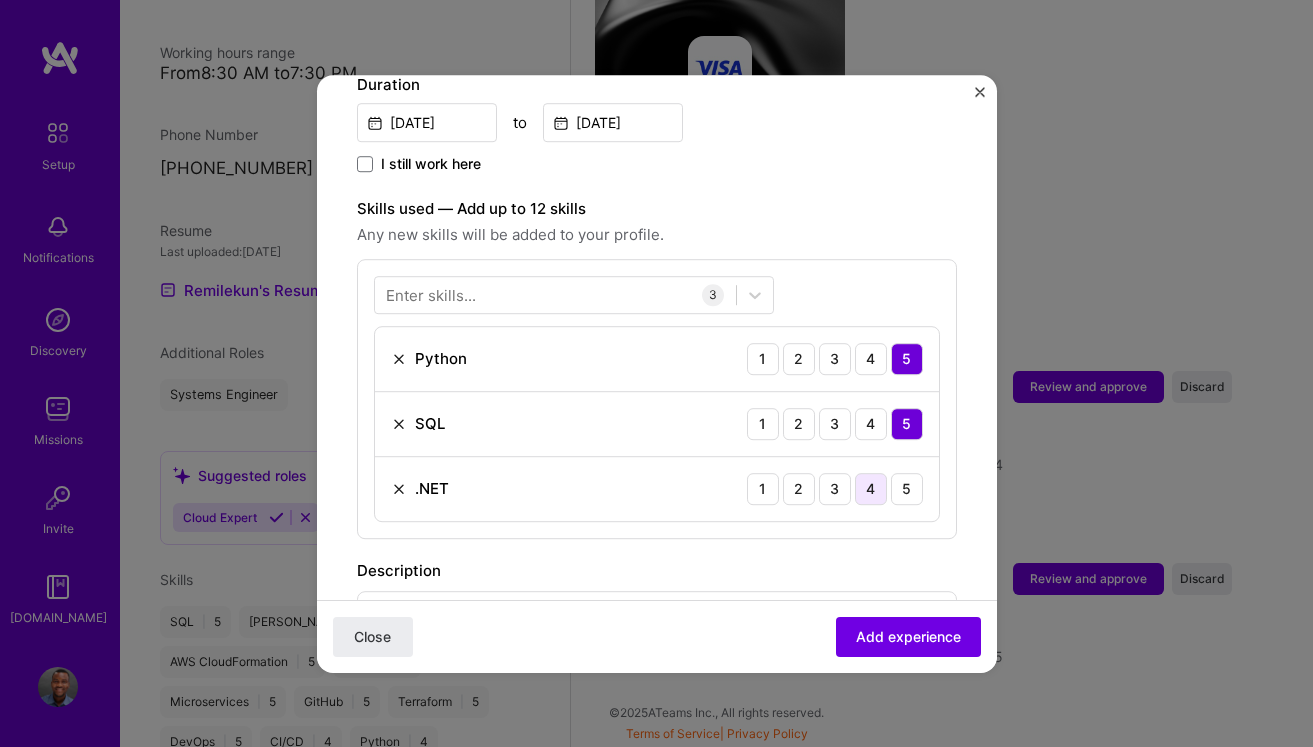 click on "4" at bounding box center [871, 489] 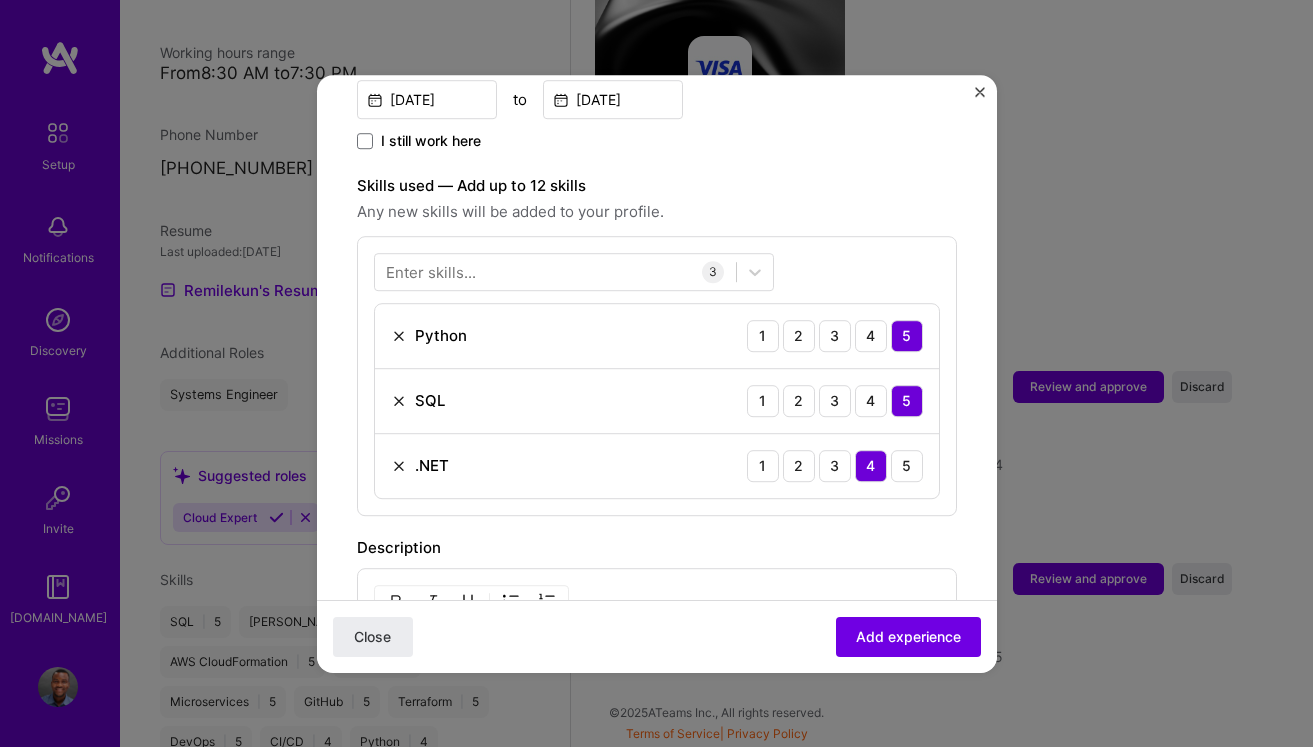 scroll, scrollTop: 598, scrollLeft: 0, axis: vertical 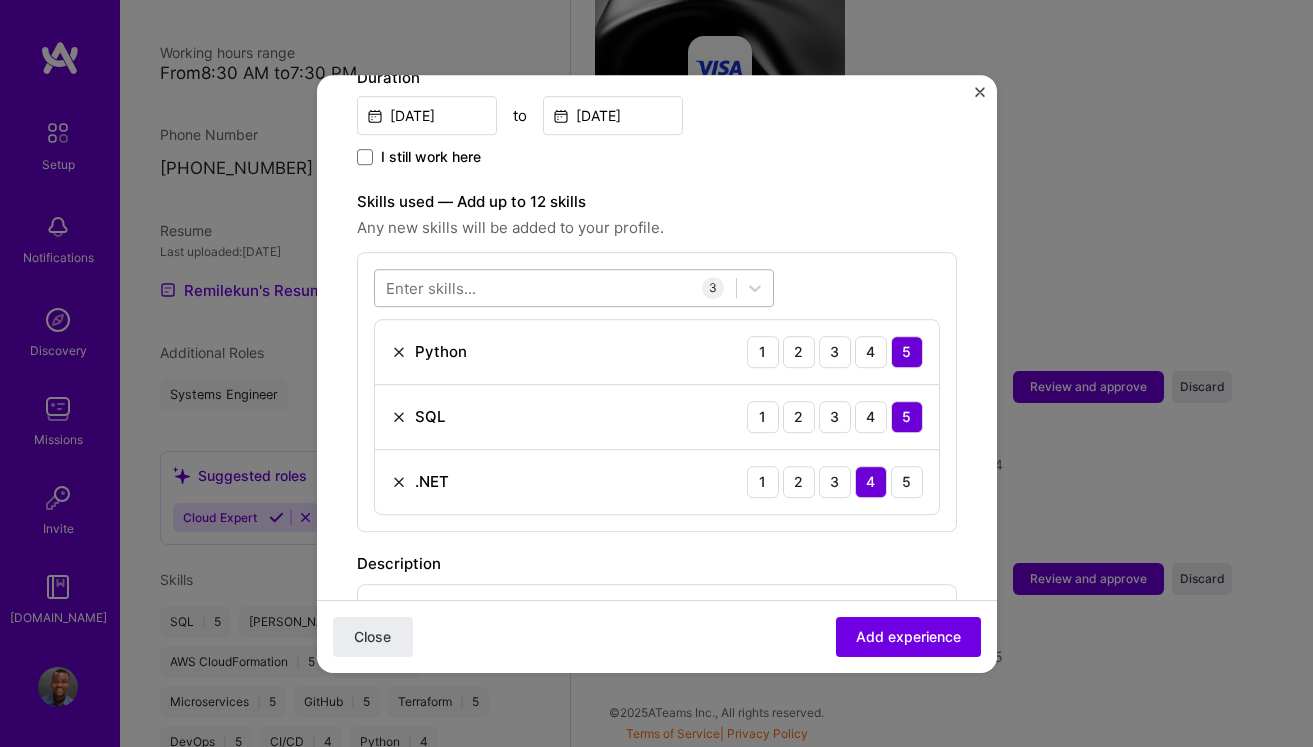 click at bounding box center [555, 287] 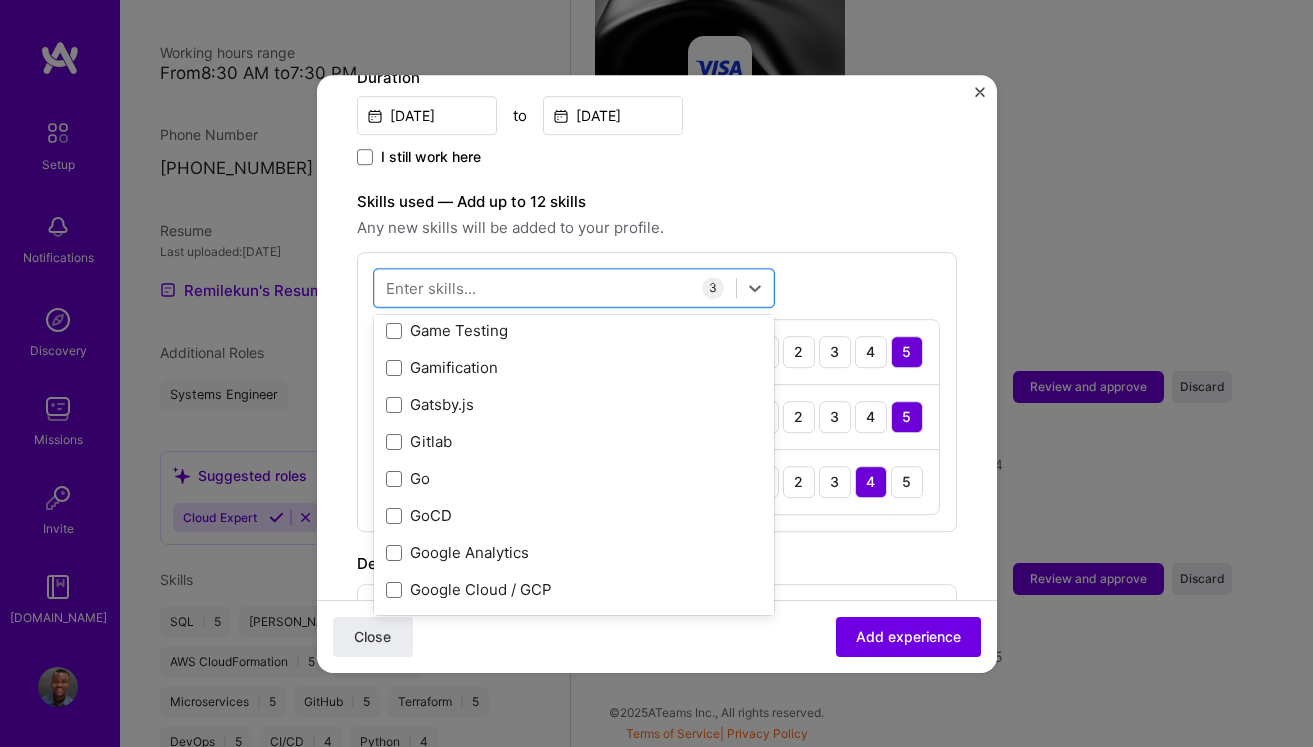 scroll, scrollTop: 5634, scrollLeft: 0, axis: vertical 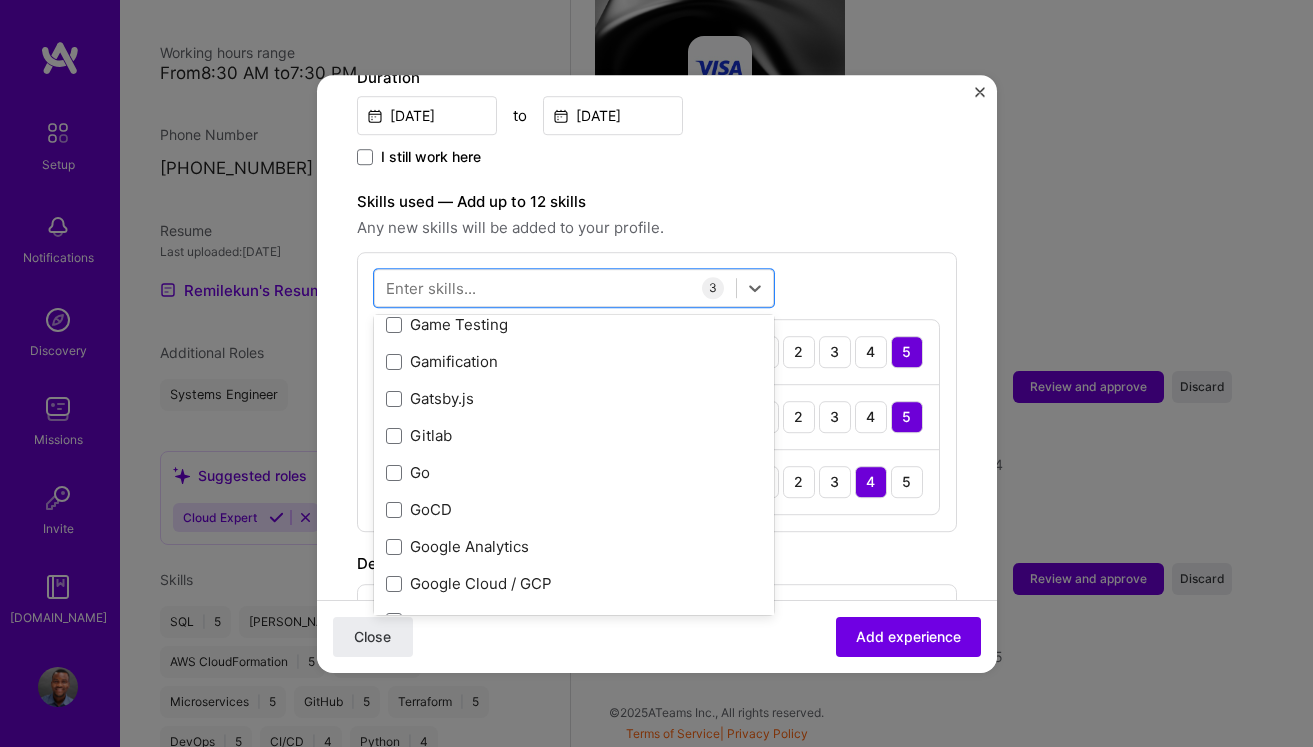 click on "GoCD" at bounding box center (574, 509) 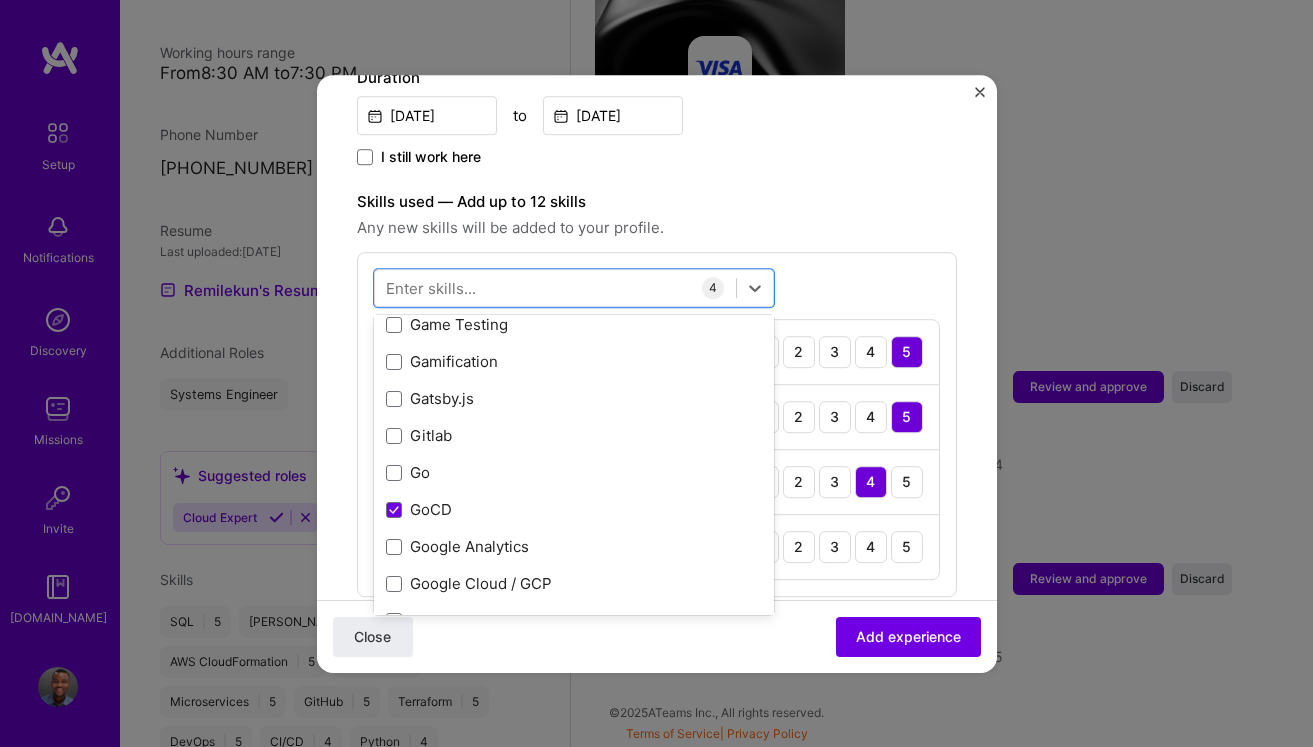 click on "GoCD" at bounding box center [574, 509] 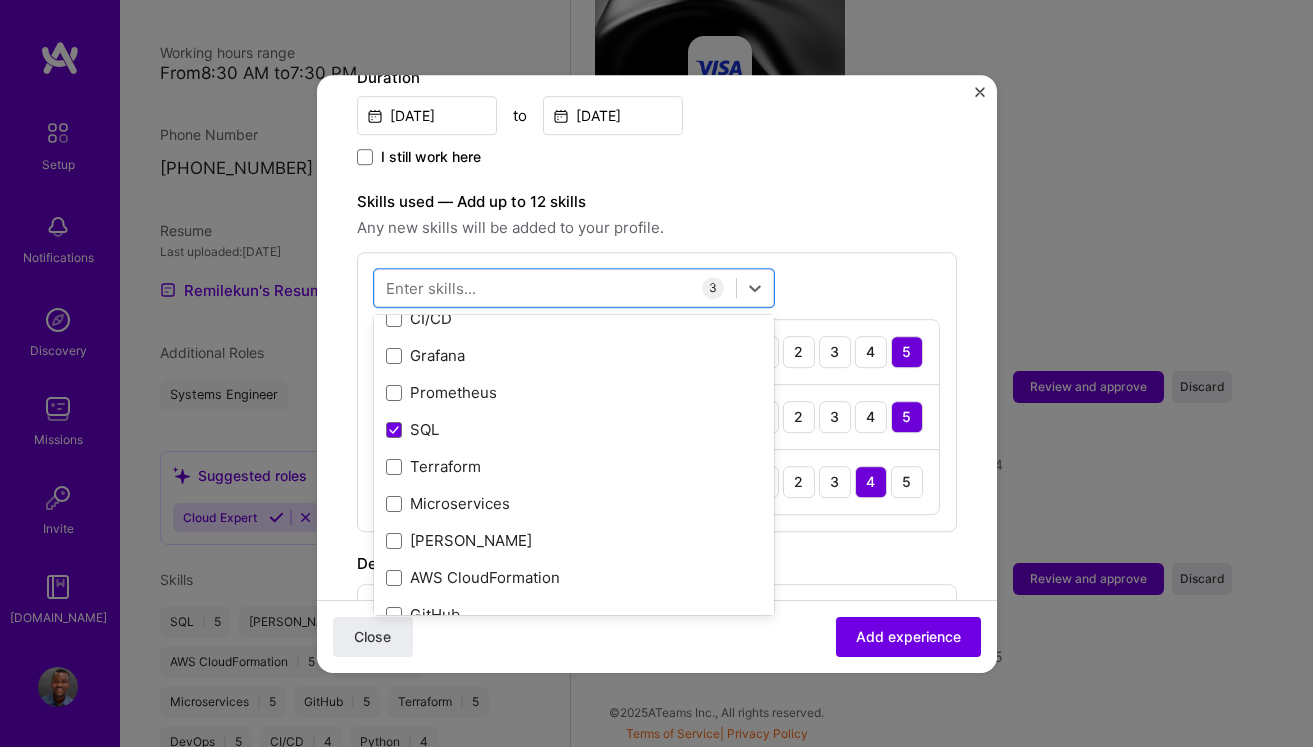 scroll, scrollTop: 166, scrollLeft: 0, axis: vertical 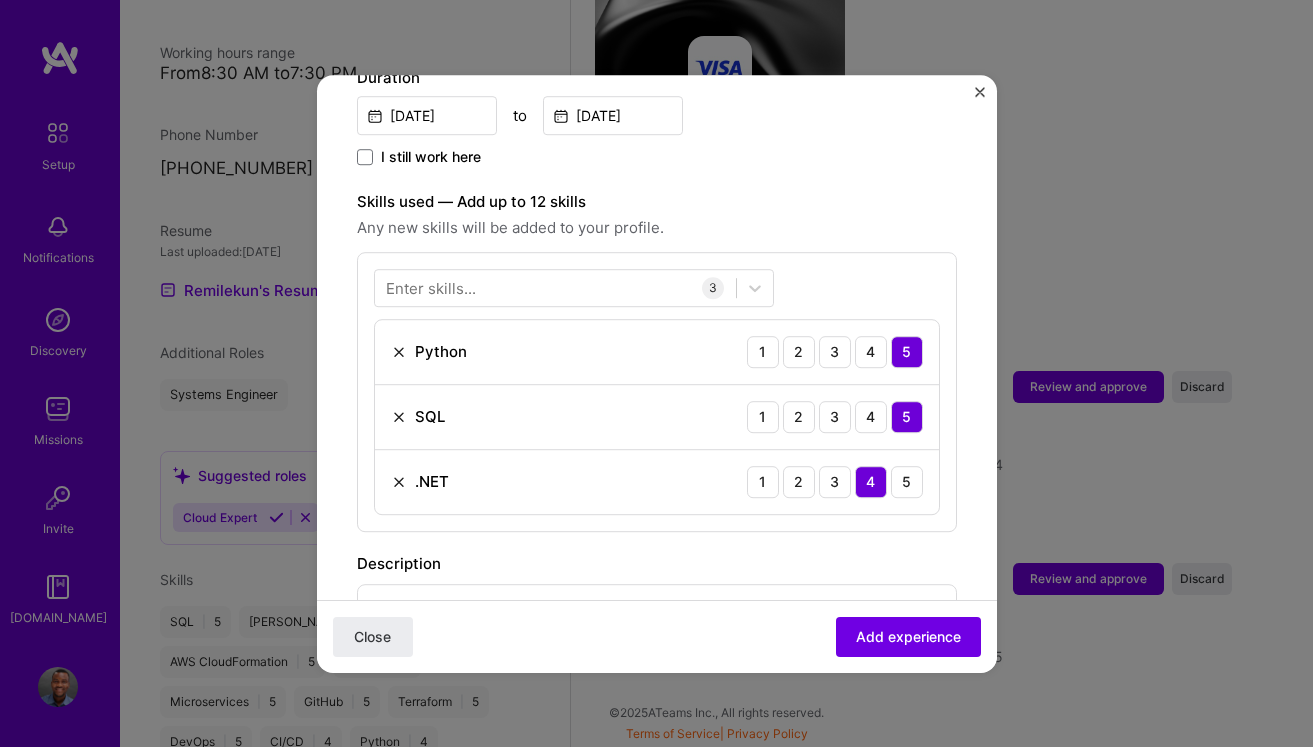 click on ".NET 1 2 3 4 5" at bounding box center (657, 482) 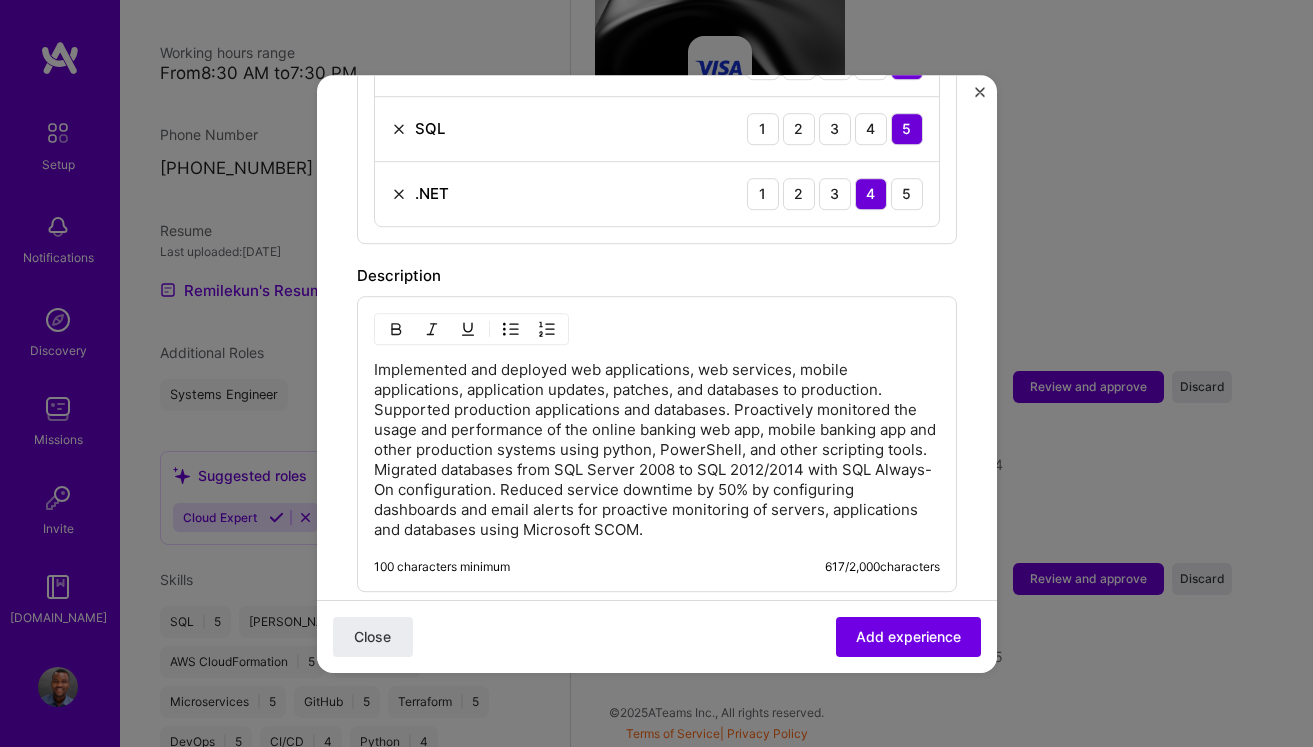 scroll, scrollTop: 928, scrollLeft: 0, axis: vertical 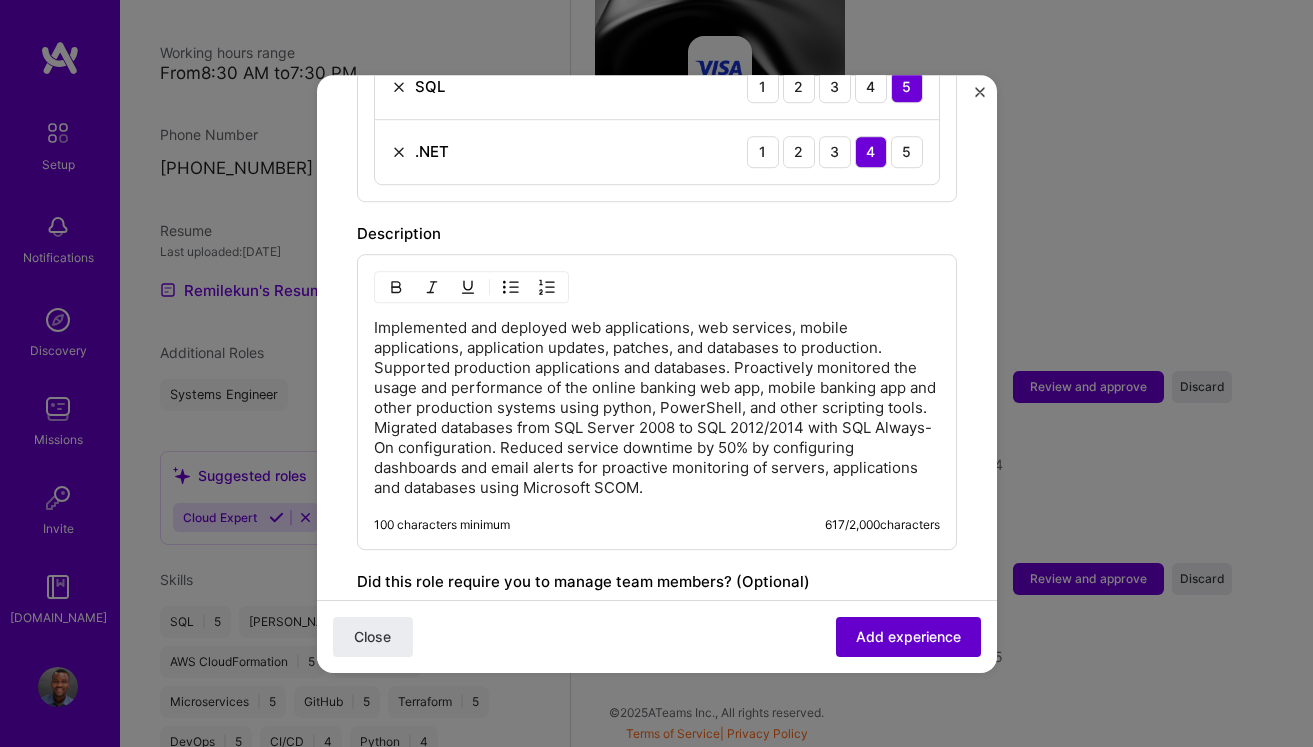 click on "Add experience" at bounding box center (908, 636) 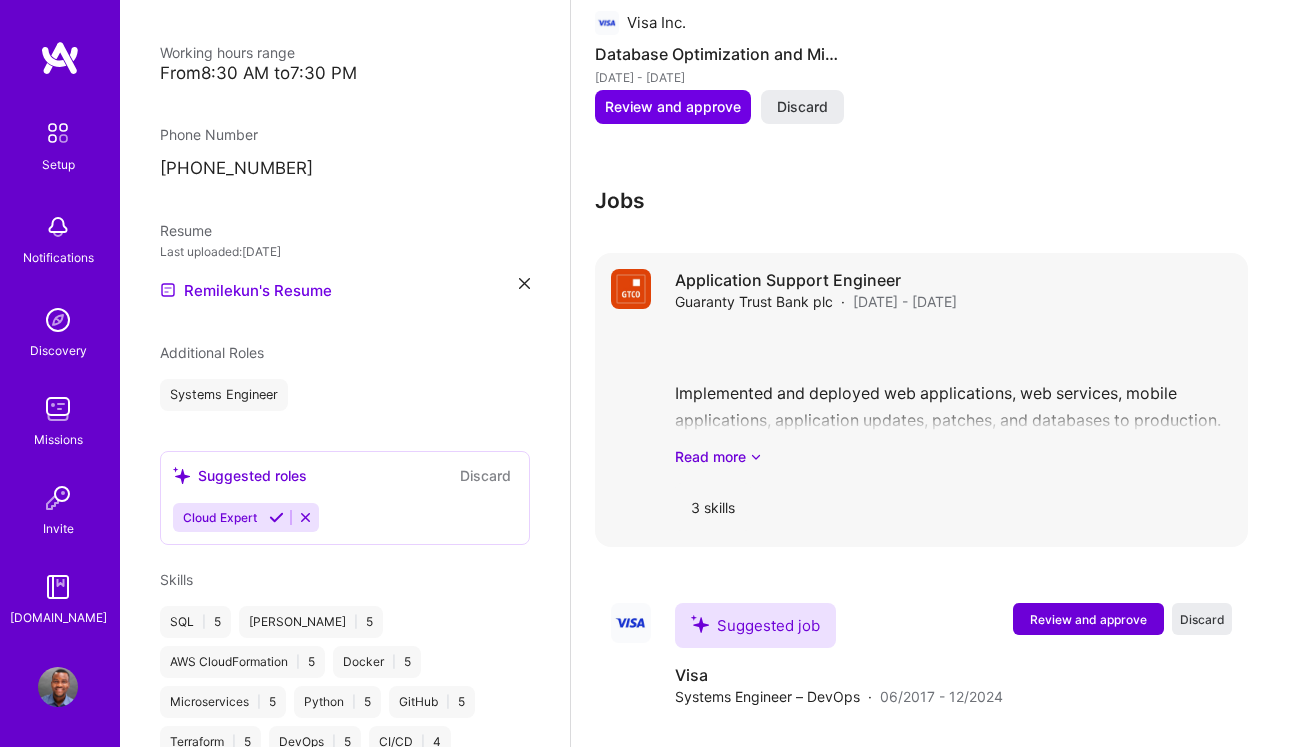 scroll, scrollTop: 1840, scrollLeft: 0, axis: vertical 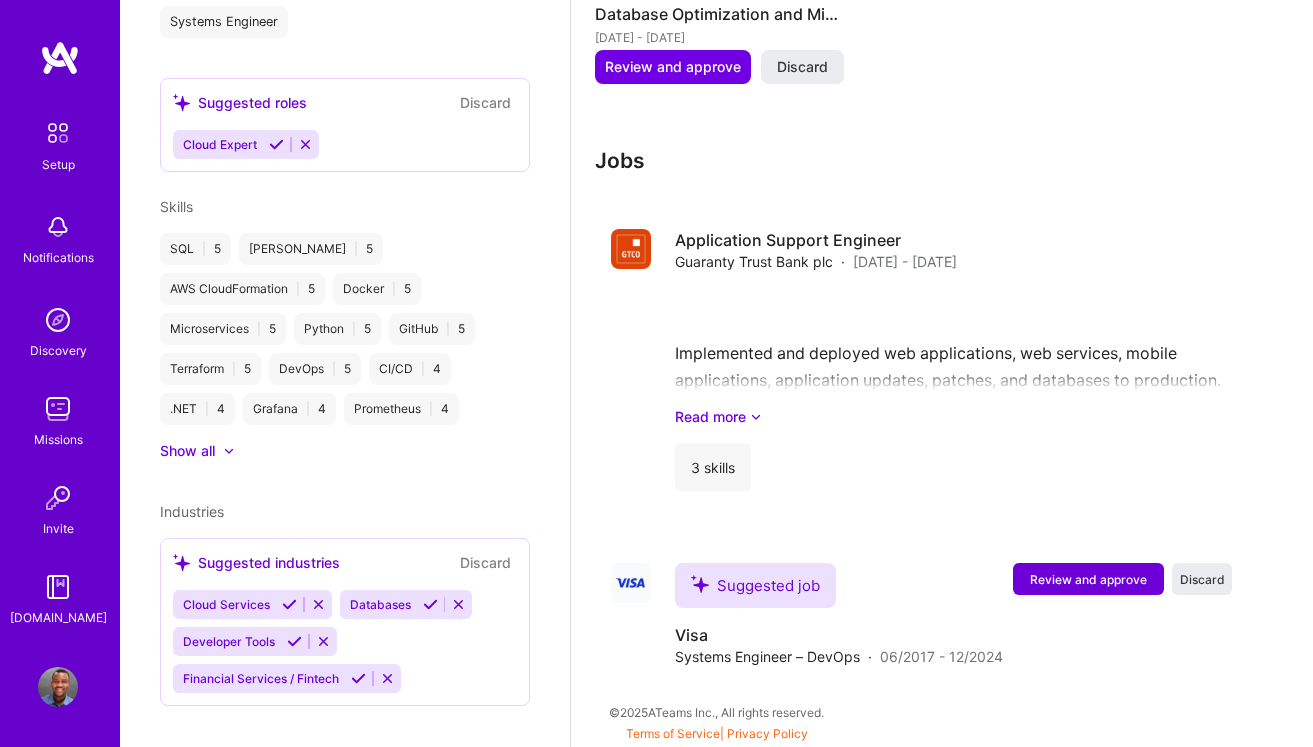 click on "Cloud Services Databases Developer Tools Financial Services / Fintech" at bounding box center (345, 641) 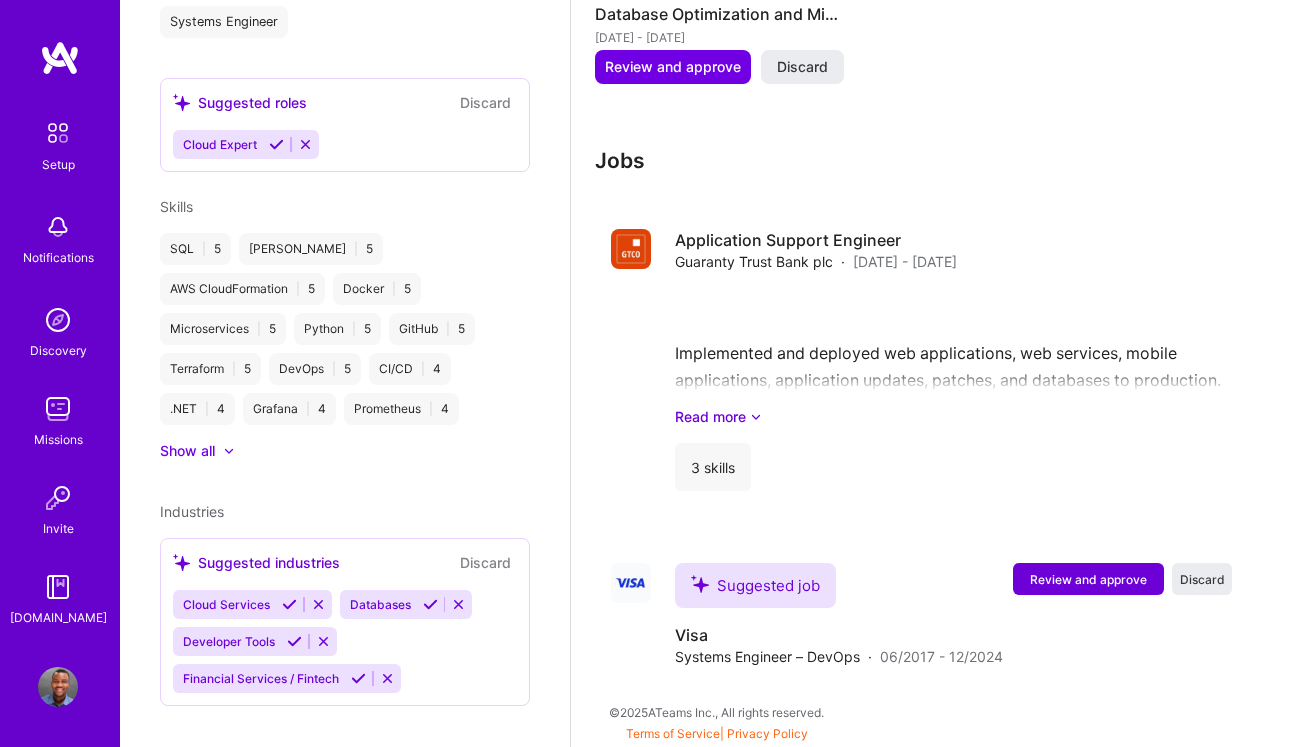 click at bounding box center (358, 678) 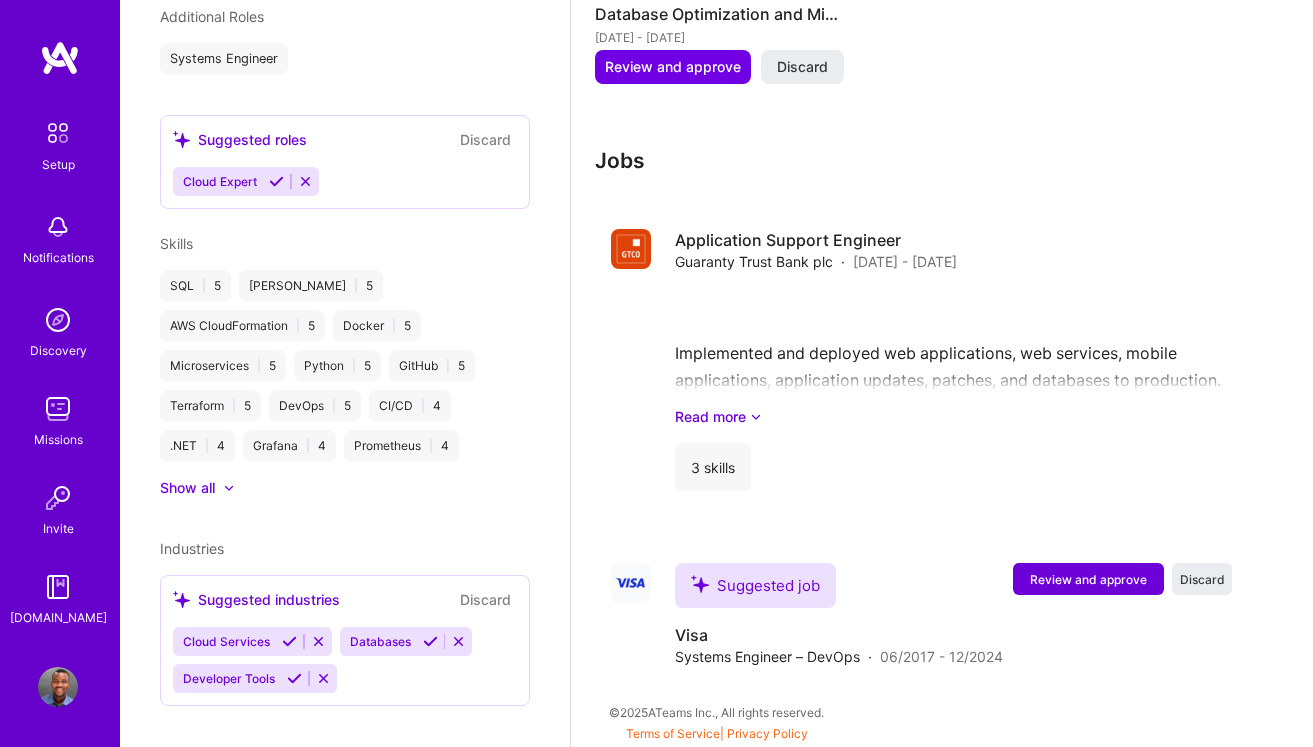 scroll, scrollTop: 822, scrollLeft: 0, axis: vertical 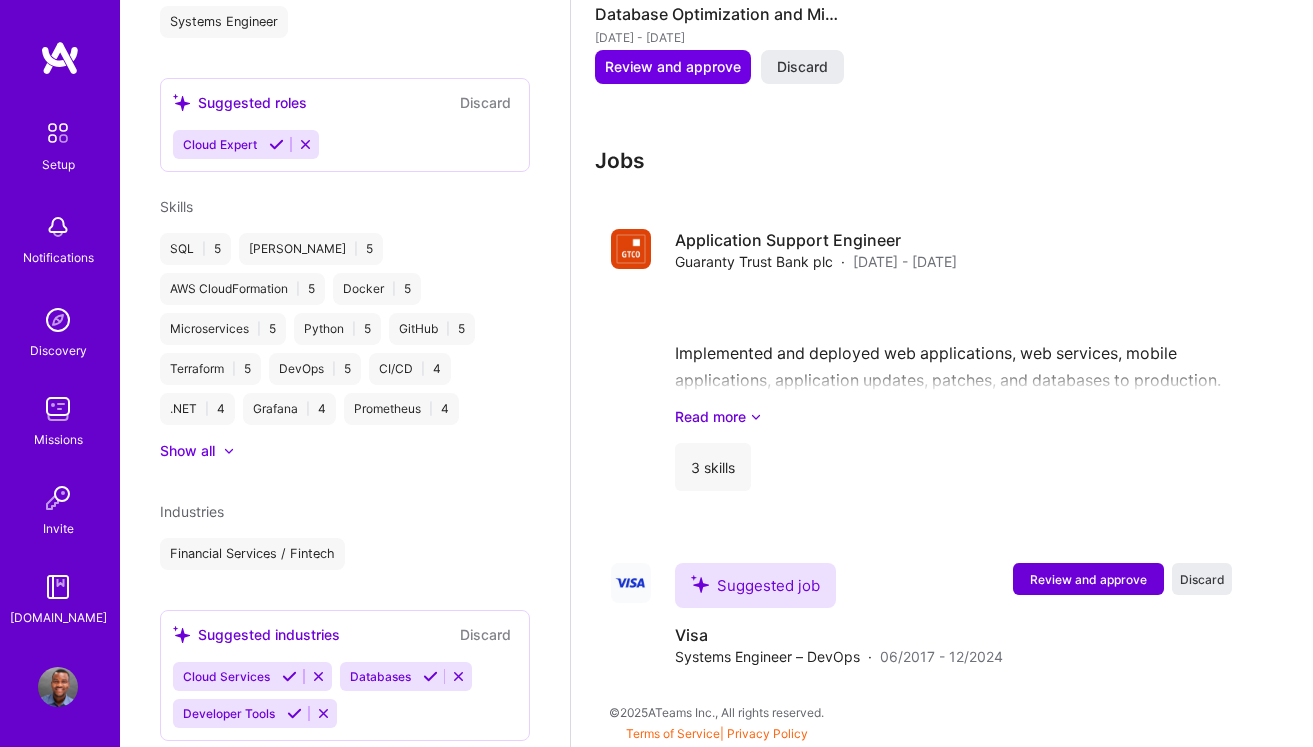 click on "Cloud Services Databases Developer Tools" at bounding box center [345, 695] 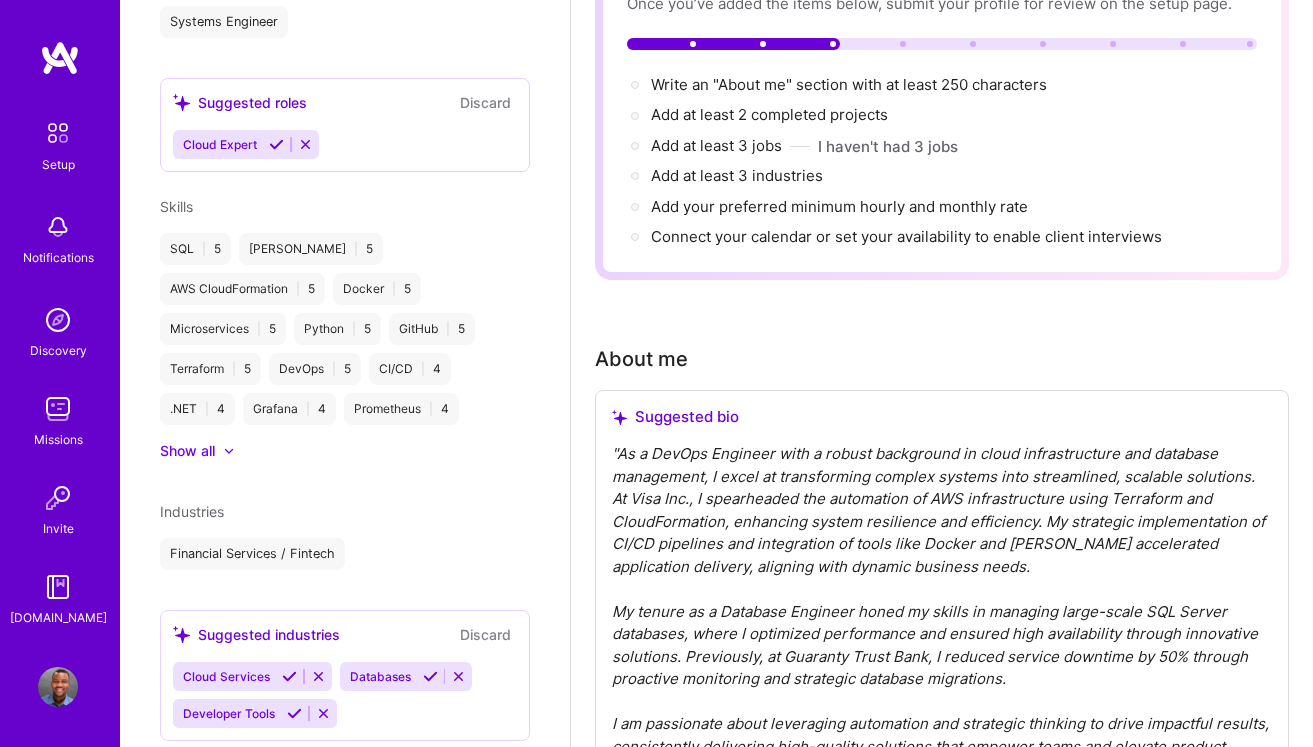 scroll, scrollTop: 192, scrollLeft: 0, axis: vertical 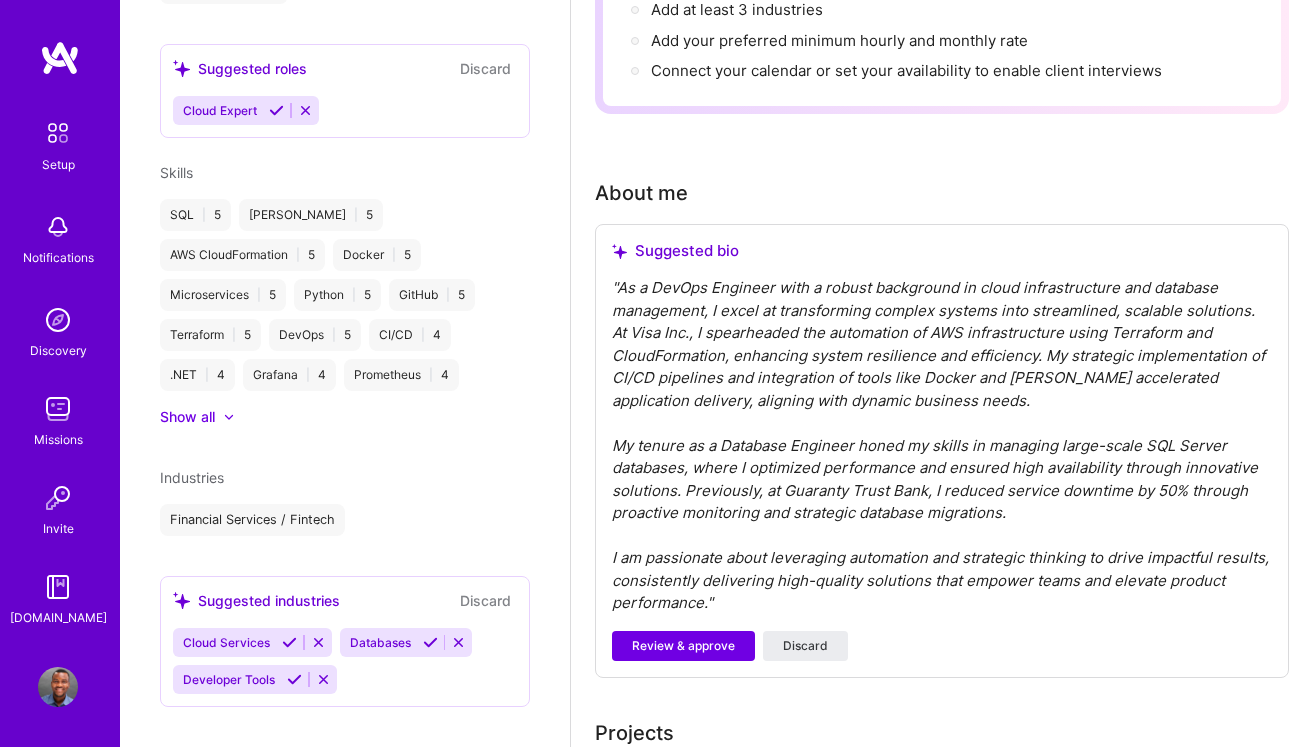 click on "" As a DevOps Engineer with a robust background in cloud infrastructure and database management, I excel at transforming complex systems into streamlined, scalable solutions. At Visa Inc., I spearheaded the automation of AWS infrastructure using Terraform and CloudFormation, enhancing system resilience and efficiency. My strategic implementation of CI/CD pipelines and integration of tools like Docker and [PERSON_NAME] accelerated application delivery, aligning with dynamic business needs. My tenure as a Database Engineer honed my skills in managing large-scale SQL Server databases, where I optimized performance and ensured high availability through innovative solutions. Previously, at Guaranty Trust Bank, I reduced service downtime by 50% through proactive monitoring and strategic database migrations. I am passionate about leveraging automation and strategic thinking to drive impactful results, consistently delivering high-quality solutions that empower teams and elevate product performance. "" at bounding box center (942, 446) 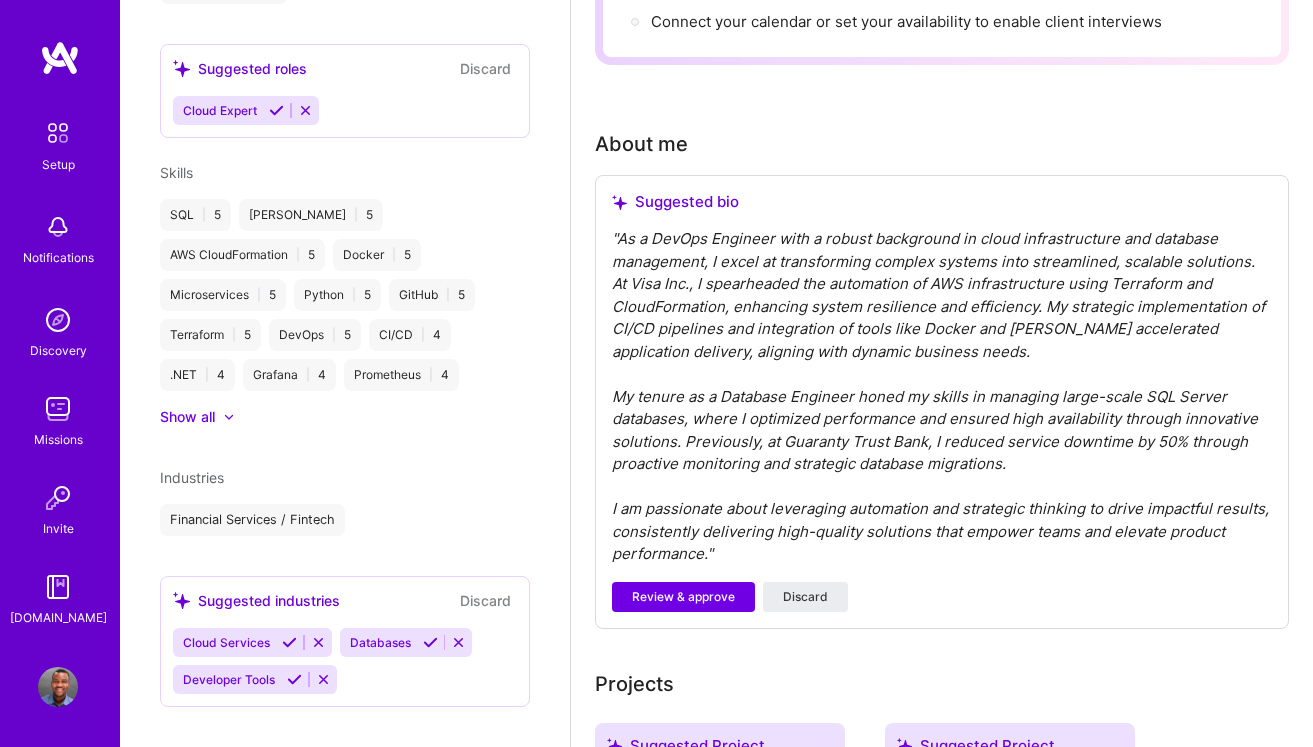 scroll, scrollTop: 420, scrollLeft: 0, axis: vertical 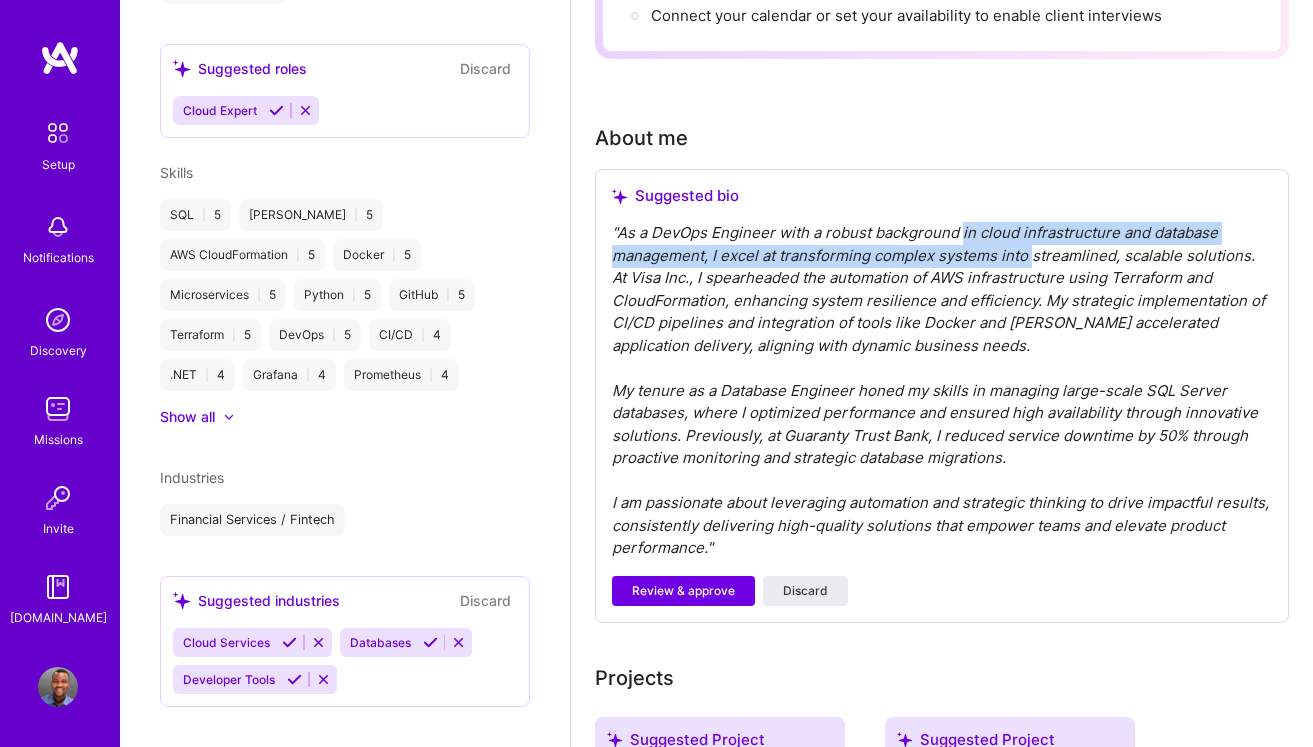 drag, startPoint x: 964, startPoint y: 233, endPoint x: 1032, endPoint y: 260, distance: 73.1642 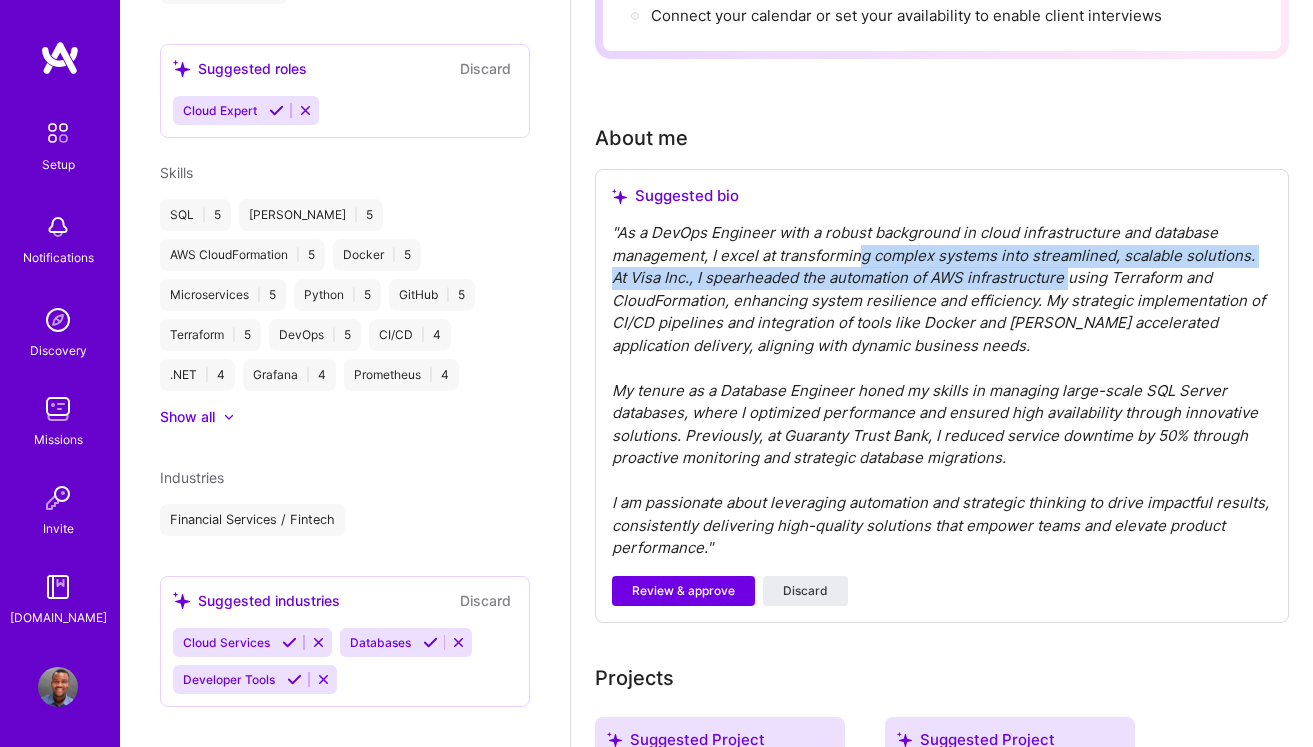 drag, startPoint x: 861, startPoint y: 255, endPoint x: 1076, endPoint y: 274, distance: 215.8379 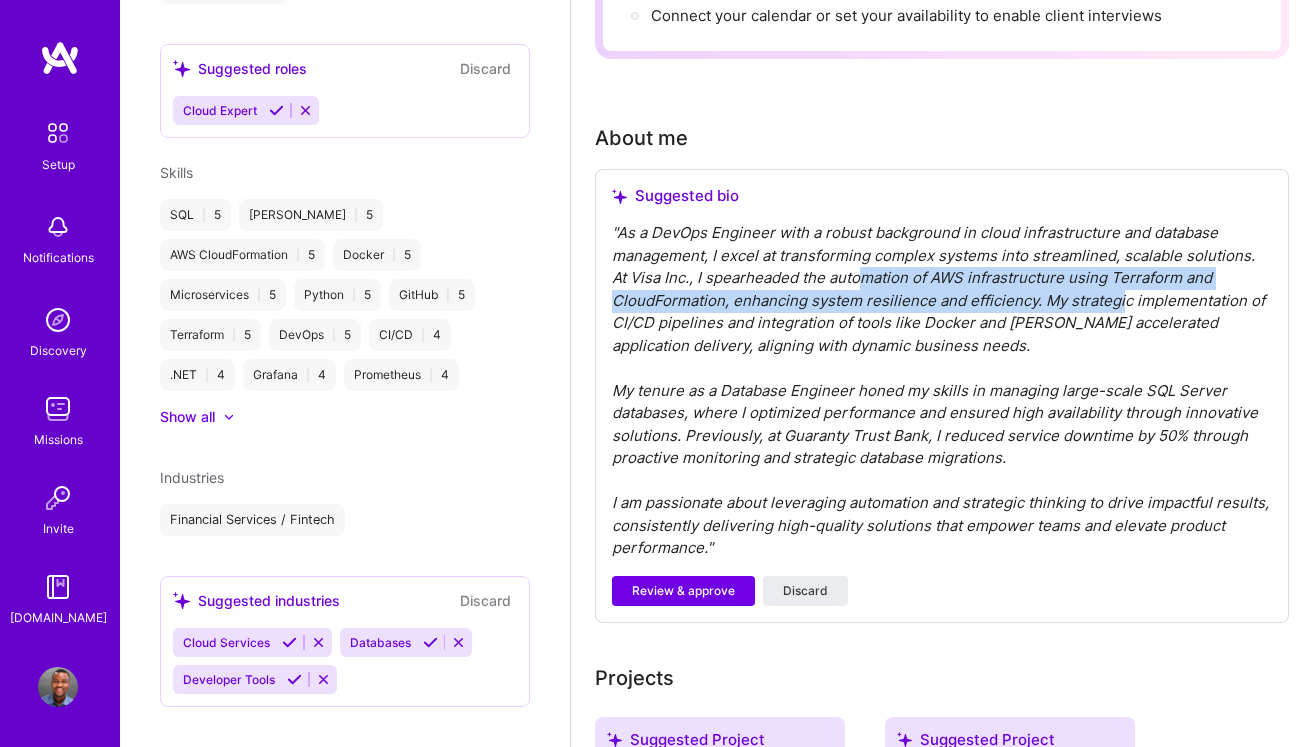 drag, startPoint x: 865, startPoint y: 273, endPoint x: 1124, endPoint y: 303, distance: 260.73166 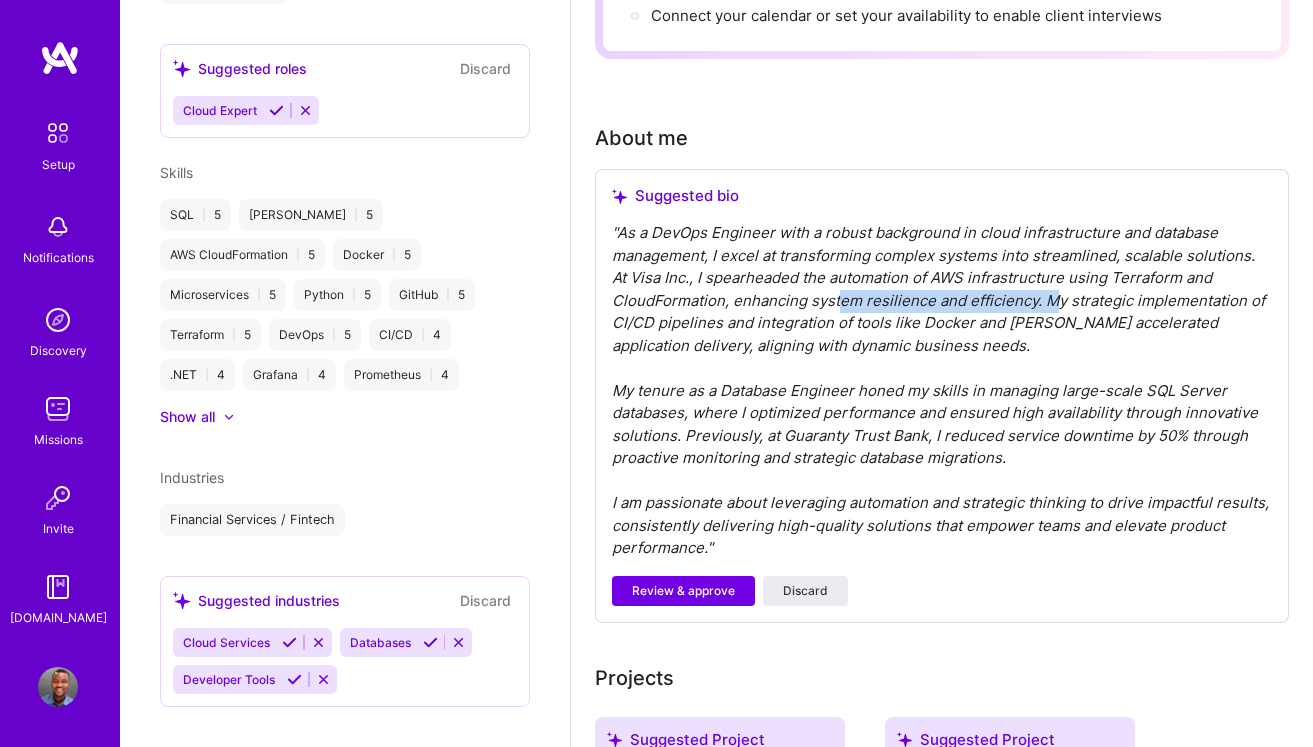 drag, startPoint x: 842, startPoint y: 302, endPoint x: 1052, endPoint y: 306, distance: 210.03809 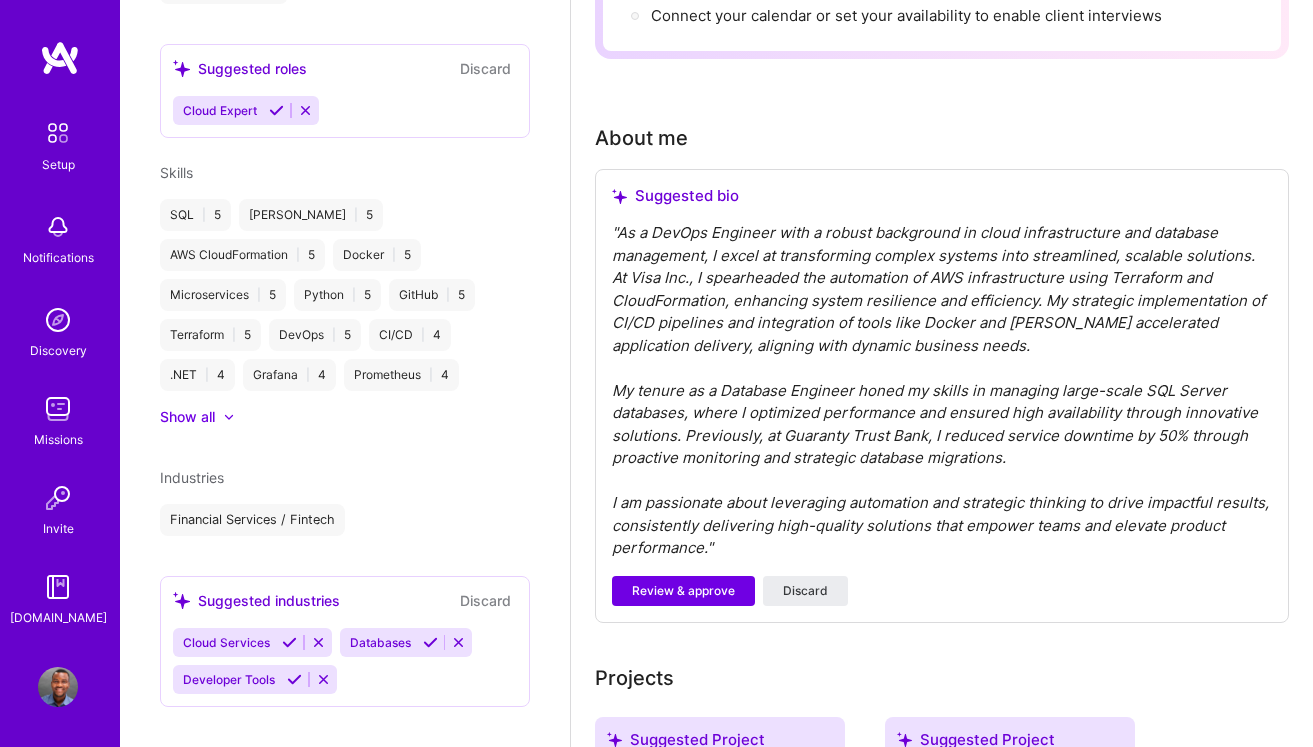 click on "" As a DevOps Engineer with a robust background in cloud infrastructure and database management, I excel at transforming complex systems into streamlined, scalable solutions. At Visa Inc., I spearheaded the automation of AWS infrastructure using Terraform and CloudFormation, enhancing system resilience and efficiency. My strategic implementation of CI/CD pipelines and integration of tools like Docker and [PERSON_NAME] accelerated application delivery, aligning with dynamic business needs. My tenure as a Database Engineer honed my skills in managing large-scale SQL Server databases, where I optimized performance and ensured high availability through innovative solutions. Previously, at Guaranty Trust Bank, I reduced service downtime by 50% through proactive monitoring and strategic database migrations. I am passionate about leveraging automation and strategic thinking to drive impactful results, consistently delivering high-quality solutions that empower teams and elevate product performance. "" at bounding box center (942, 391) 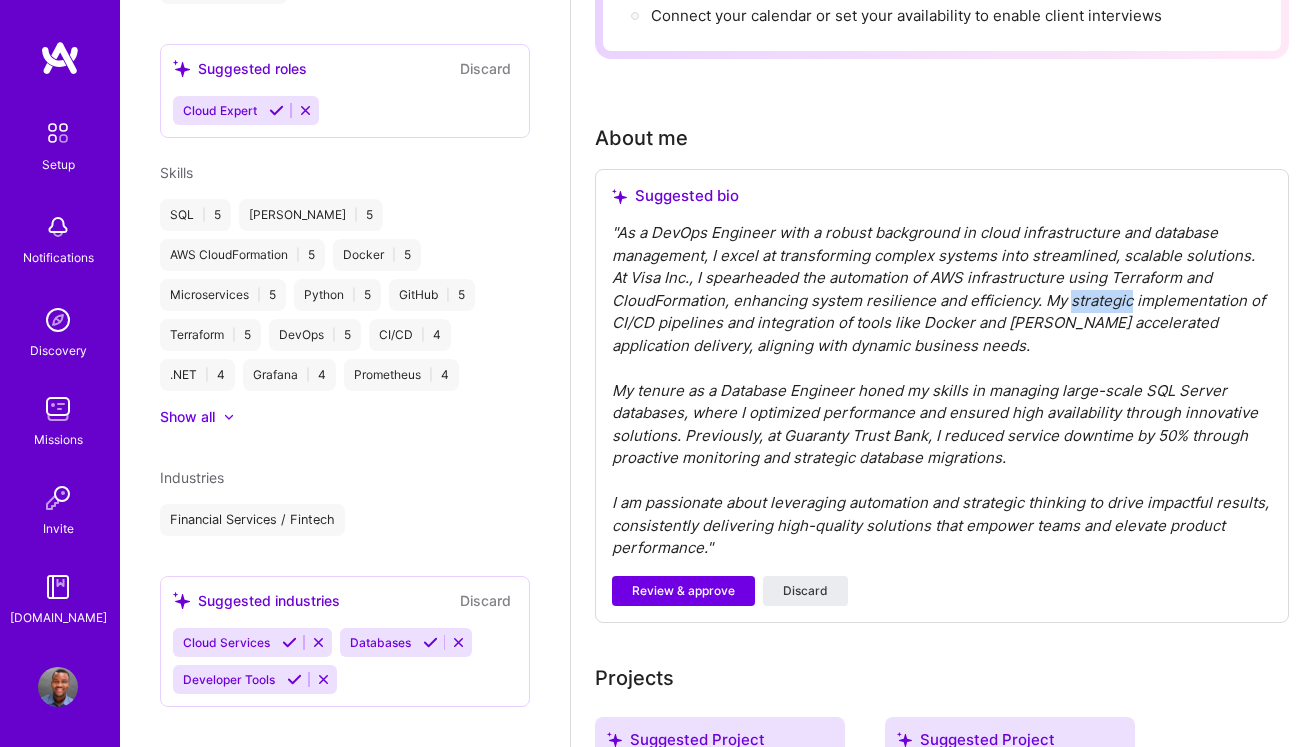 click on "" As a DevOps Engineer with a robust background in cloud infrastructure and database management, I excel at transforming complex systems into streamlined, scalable solutions. At Visa Inc., I spearheaded the automation of AWS infrastructure using Terraform and CloudFormation, enhancing system resilience and efficiency. My strategic implementation of CI/CD pipelines and integration of tools like Docker and [PERSON_NAME] accelerated application delivery, aligning with dynamic business needs. My tenure as a Database Engineer honed my skills in managing large-scale SQL Server databases, where I optimized performance and ensured high availability through innovative solutions. Previously, at Guaranty Trust Bank, I reduced service downtime by 50% through proactive monitoring and strategic database migrations. I am passionate about leveraging automation and strategic thinking to drive impactful results, consistently delivering high-quality solutions that empower teams and elevate product performance. "" at bounding box center (942, 391) 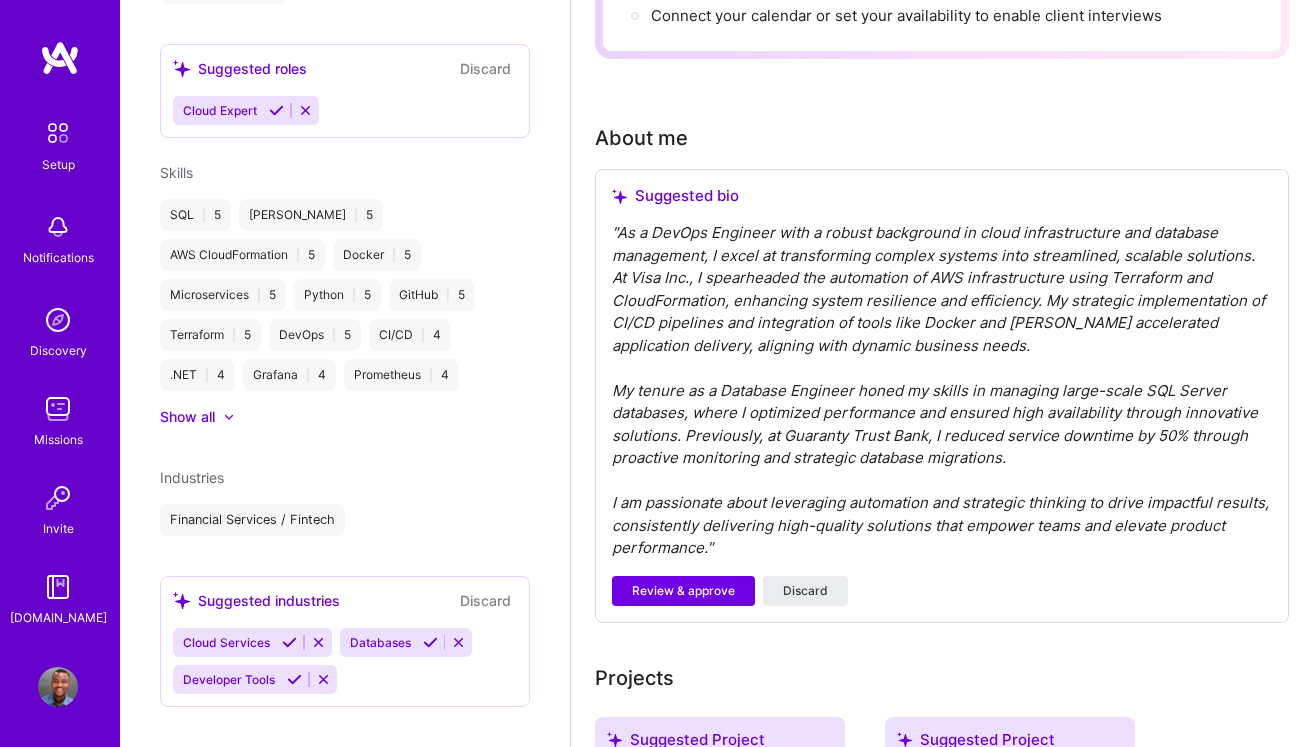 click on "" As a DevOps Engineer with a robust background in cloud infrastructure and database management, I excel at transforming complex systems into streamlined, scalable solutions. At Visa Inc., I spearheaded the automation of AWS infrastructure using Terraform and CloudFormation, enhancing system resilience and efficiency. My strategic implementation of CI/CD pipelines and integration of tools like Docker and [PERSON_NAME] accelerated application delivery, aligning with dynamic business needs. My tenure as a Database Engineer honed my skills in managing large-scale SQL Server databases, where I optimized performance and ensured high availability through innovative solutions. Previously, at Guaranty Trust Bank, I reduced service downtime by 50% through proactive monitoring and strategic database migrations. I am passionate about leveraging automation and strategic thinking to drive impactful results, consistently delivering high-quality solutions that empower teams and elevate product performance. "" at bounding box center (942, 391) 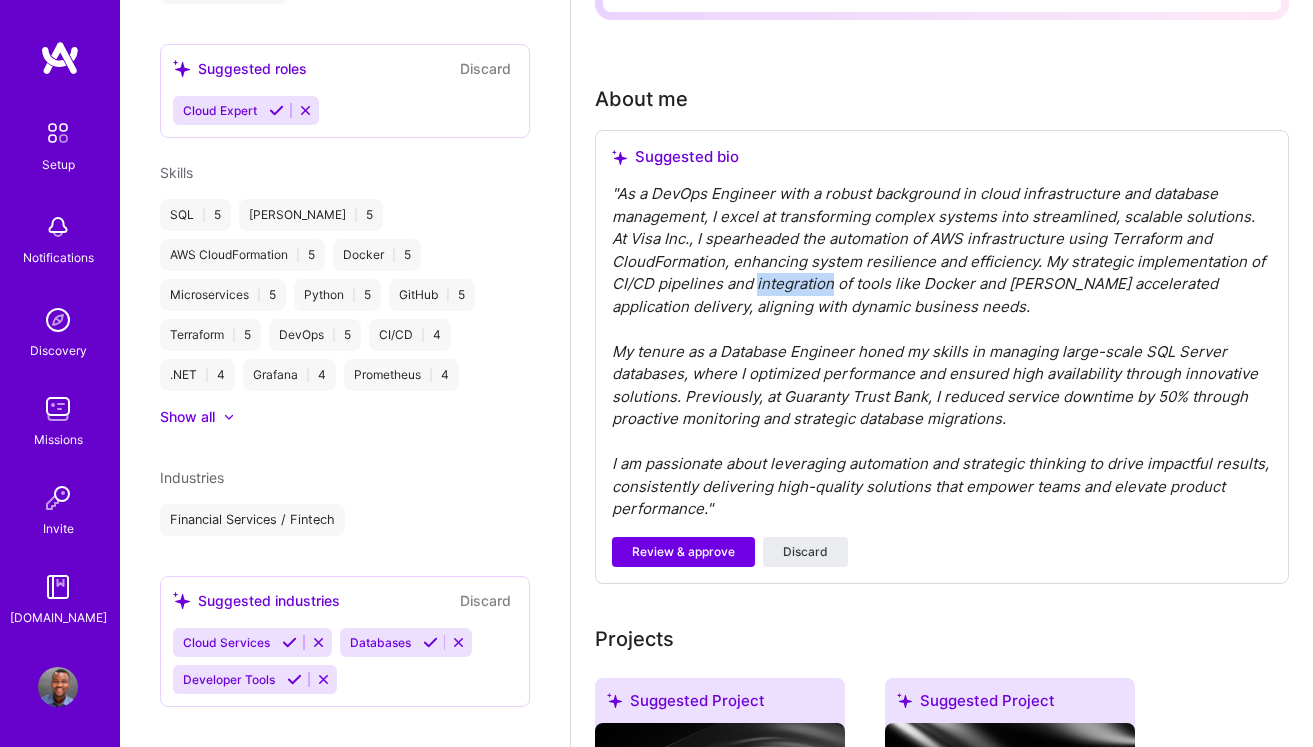 scroll, scrollTop: 468, scrollLeft: 0, axis: vertical 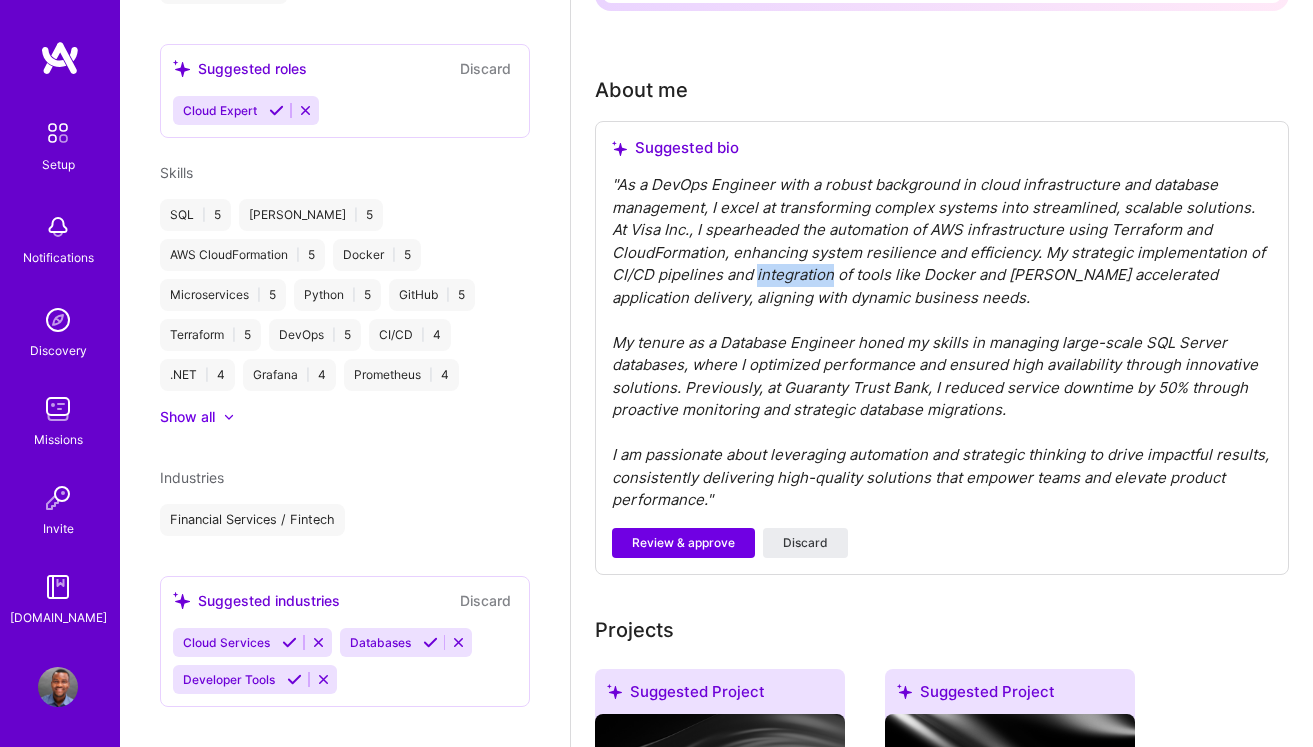 click on "" As a DevOps Engineer with a robust background in cloud infrastructure and database management, I excel at transforming complex systems into streamlined, scalable solutions. At Visa Inc., I spearheaded the automation of AWS infrastructure using Terraform and CloudFormation, enhancing system resilience and efficiency. My strategic implementation of CI/CD pipelines and integration of tools like Docker and [PERSON_NAME] accelerated application delivery, aligning with dynamic business needs. My tenure as a Database Engineer honed my skills in managing large-scale SQL Server databases, where I optimized performance and ensured high availability through innovative solutions. Previously, at Guaranty Trust Bank, I reduced service downtime by 50% through proactive monitoring and strategic database migrations. I am passionate about leveraging automation and strategic thinking to drive impactful results, consistently delivering high-quality solutions that empower teams and elevate product performance. "" at bounding box center (942, 343) 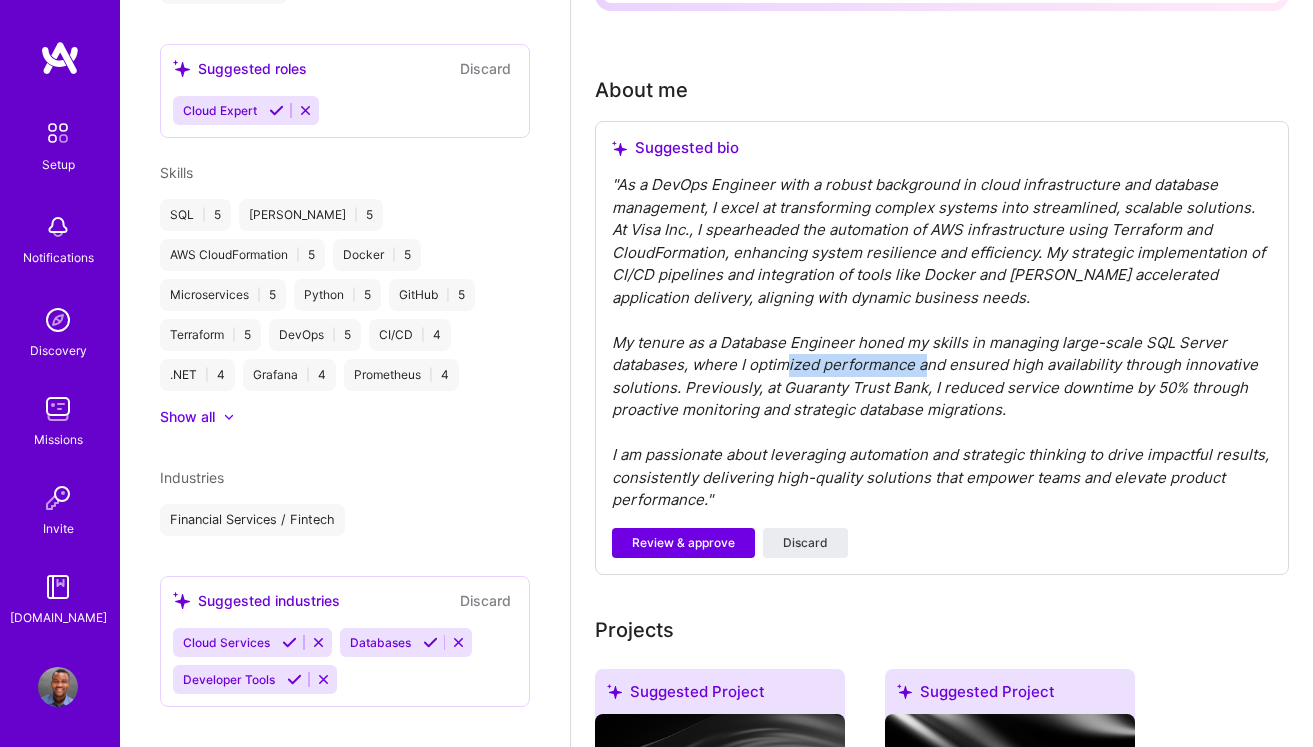 drag, startPoint x: 791, startPoint y: 366, endPoint x: 930, endPoint y: 366, distance: 139 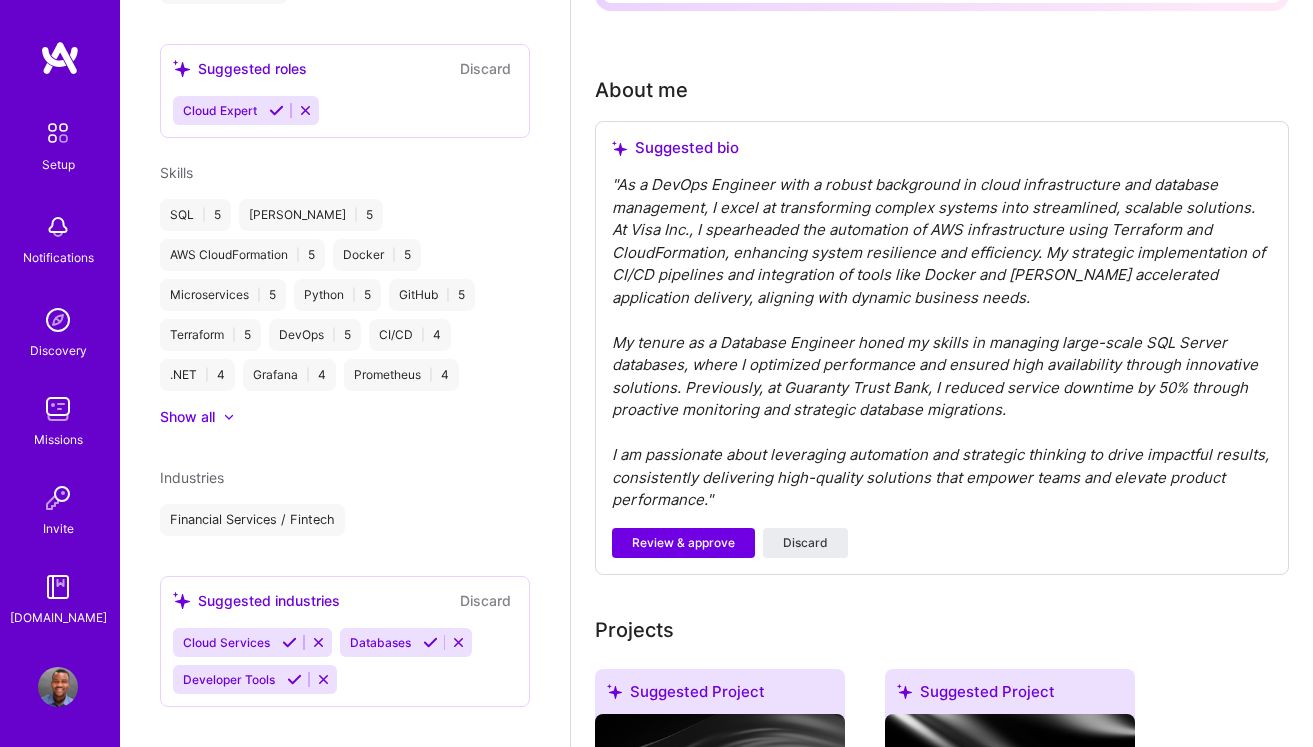 click on "" As a DevOps Engineer with a robust background in cloud infrastructure and database management, I excel at transforming complex systems into streamlined, scalable solutions. At Visa Inc., I spearheaded the automation of AWS infrastructure using Terraform and CloudFormation, enhancing system resilience and efficiency. My strategic implementation of CI/CD pipelines and integration of tools like Docker and [PERSON_NAME] accelerated application delivery, aligning with dynamic business needs. My tenure as a Database Engineer honed my skills in managing large-scale SQL Server databases, where I optimized performance and ensured high availability through innovative solutions. Previously, at Guaranty Trust Bank, I reduced service downtime by 50% through proactive monitoring and strategic database migrations. I am passionate about leveraging automation and strategic thinking to drive impactful results, consistently delivering high-quality solutions that empower teams and elevate product performance. "" at bounding box center (942, 343) 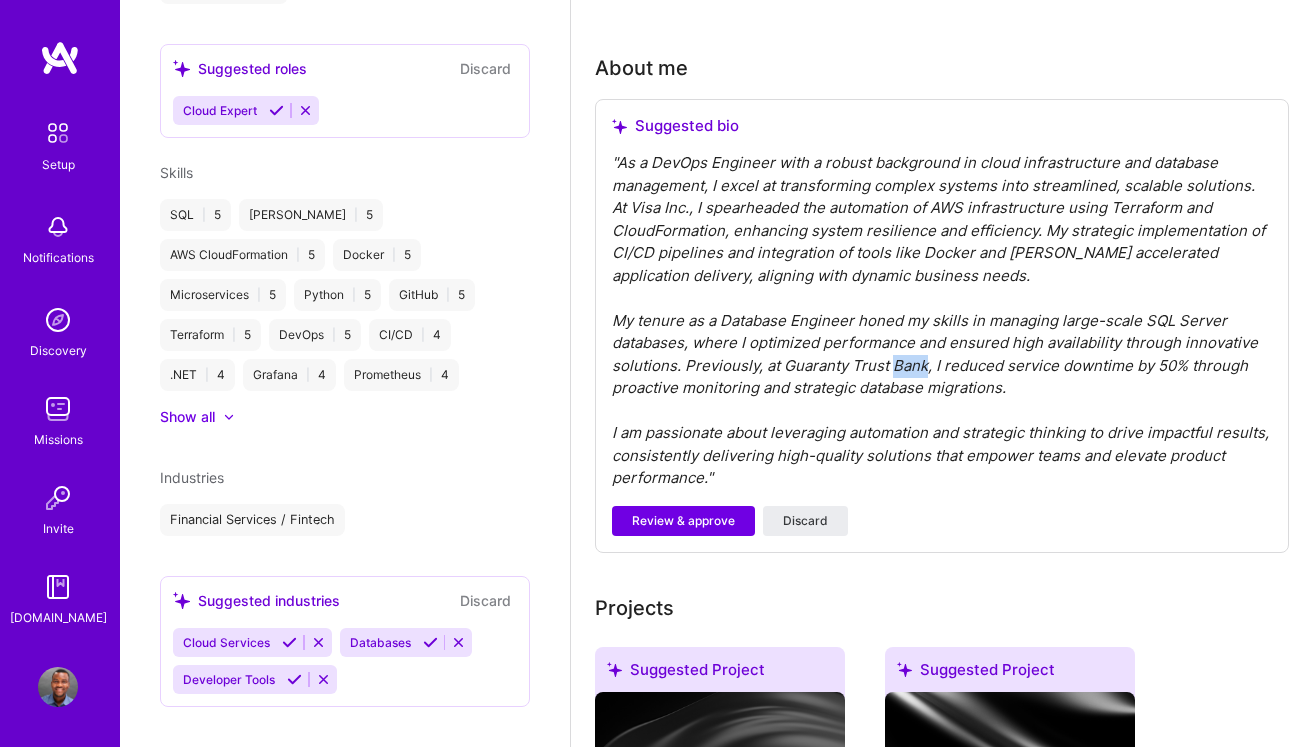 scroll, scrollTop: 492, scrollLeft: 0, axis: vertical 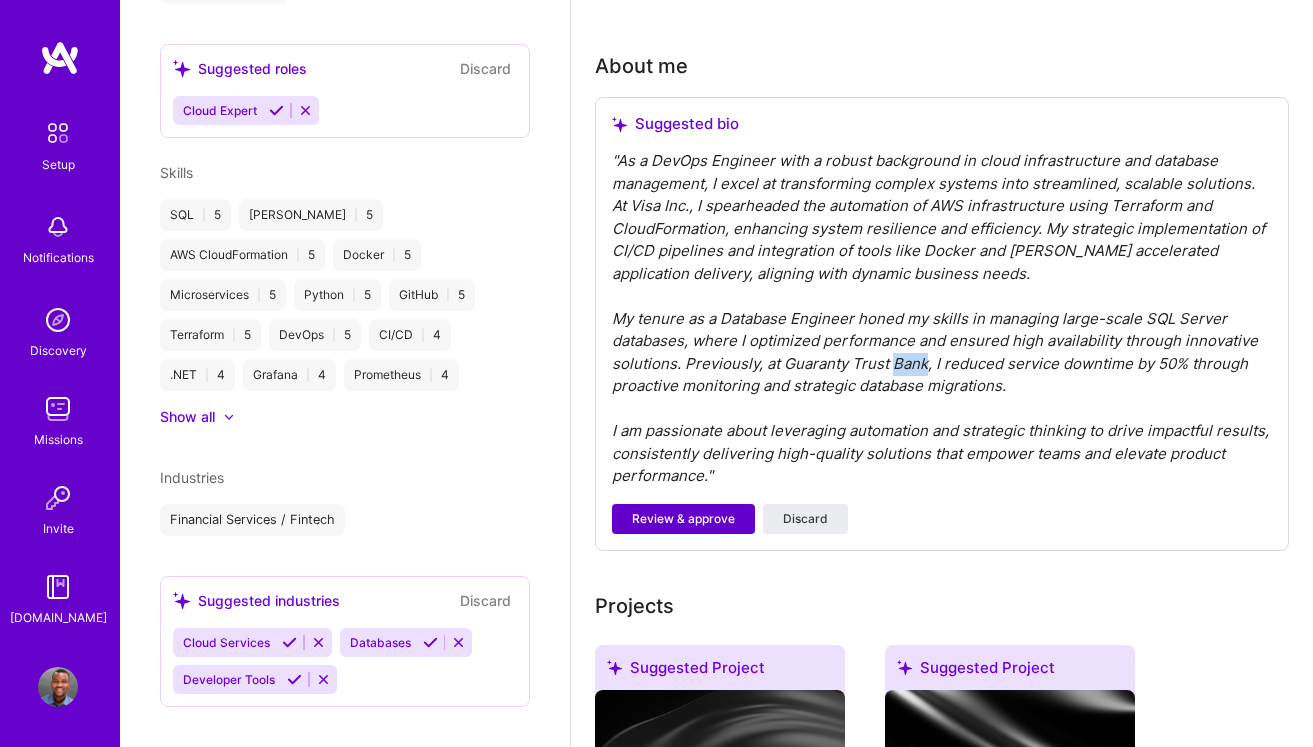 click on "Review & approve" at bounding box center [683, 519] 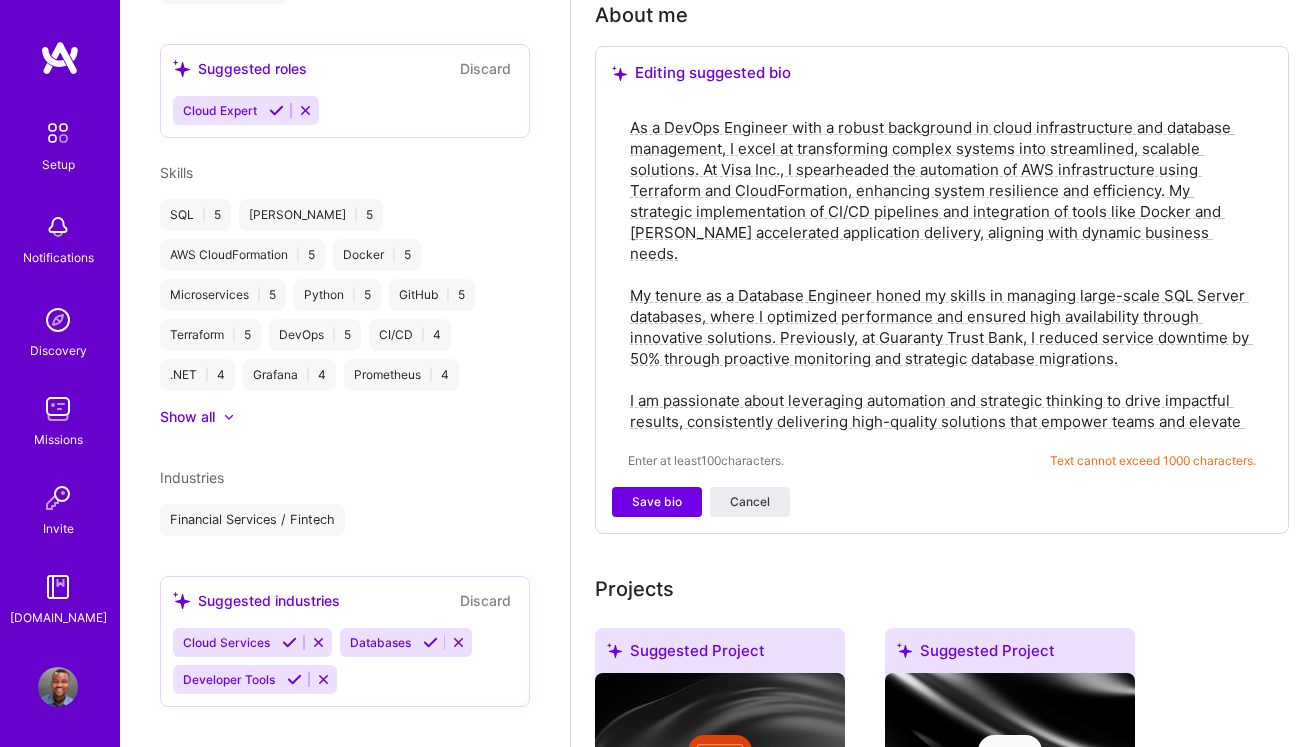 scroll, scrollTop: 549, scrollLeft: 0, axis: vertical 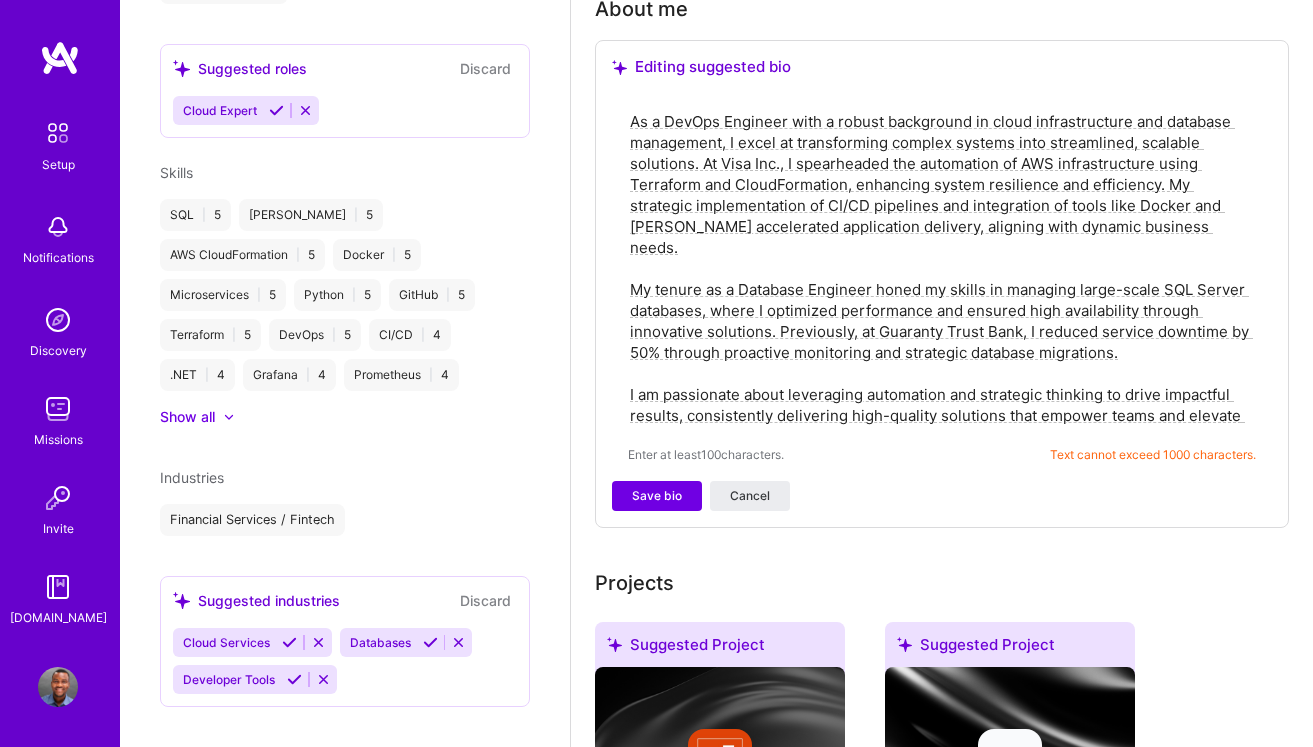click on "As a DevOps Engineer with a robust background in cloud infrastructure and database management, I excel at transforming complex systems into streamlined, scalable solutions. At Visa Inc., I spearheaded the automation of AWS infrastructure using Terraform and CloudFormation, enhancing system resilience and efficiency. My strategic implementation of CI/CD pipelines and integration of tools like Docker and [PERSON_NAME] accelerated application delivery, aligning with dynamic business needs.
My tenure as a Database Engineer honed my skills in managing large-scale SQL Server databases, where I optimized performance and ensured high availability through innovative solutions. Previously, at Guaranty Trust Bank, I reduced service downtime by 50% through proactive monitoring and strategic database migrations.
I am passionate about leveraging automation and strategic thinking to drive impactful results, consistently delivering high-quality solutions that empower teams and elevate product performance." at bounding box center (942, 268) 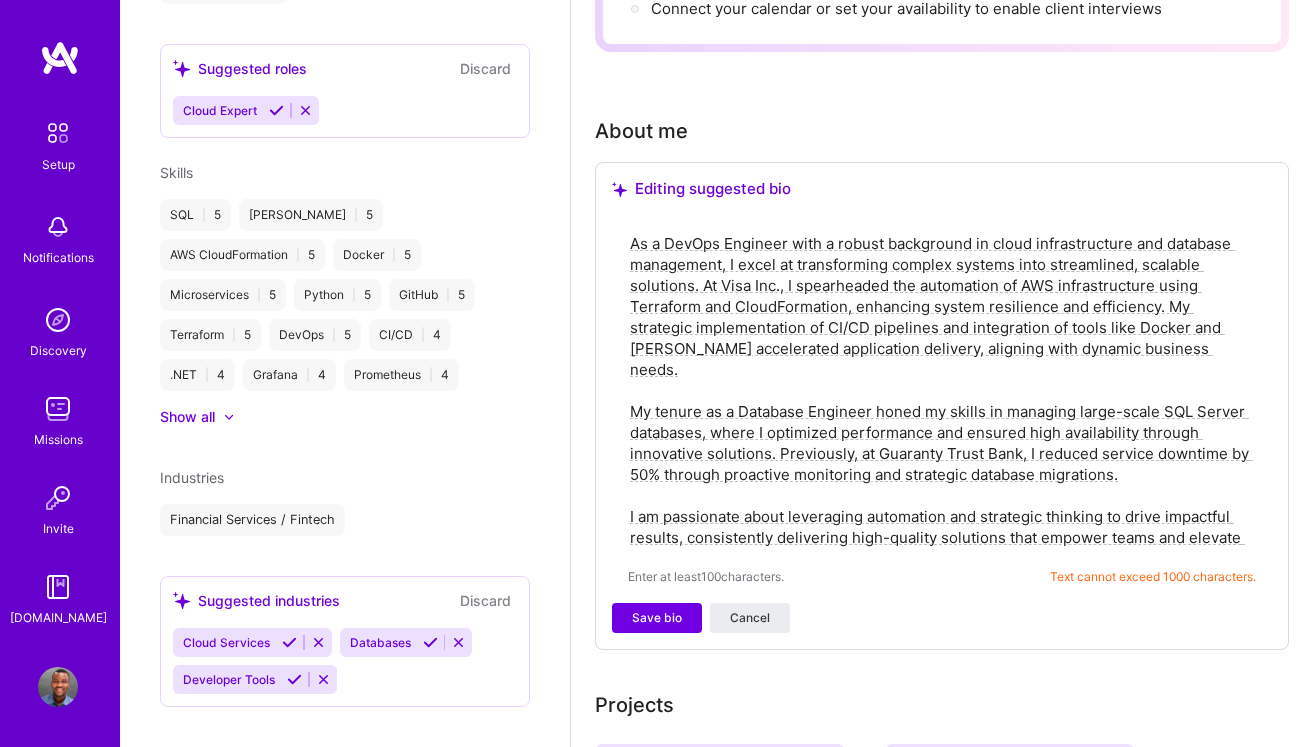 scroll, scrollTop: 429, scrollLeft: 0, axis: vertical 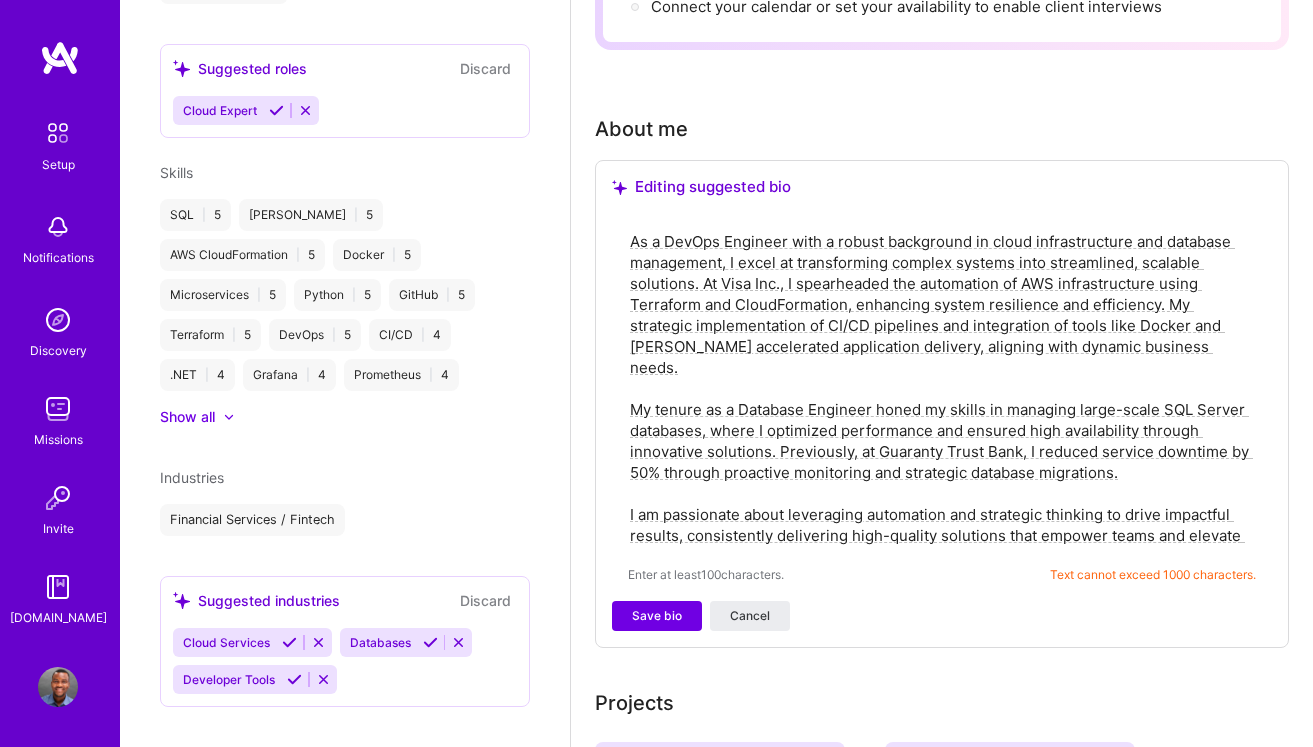 click on "As a DevOps Engineer with a robust background in cloud infrastructure and database management, I excel at transforming complex systems into streamlined, scalable solutions. At Visa Inc., I spearheaded the automation of AWS infrastructure using Terraform and CloudFormation, enhancing system resilience and efficiency. My strategic implementation of CI/CD pipelines and integration of tools like Docker and [PERSON_NAME] accelerated application delivery, aligning with dynamic business needs.
My tenure as a Database Engineer honed my skills in managing large-scale SQL Server databases, where I optimized performance and ensured high availability through innovative solutions. Previously, at Guaranty Trust Bank, I reduced service downtime by 50% through proactive monitoring and strategic database migrations.
I am passionate about leveraging automation and strategic thinking to drive impactful results, consistently delivering high-quality solutions that empower teams and elevate product performance." at bounding box center (942, 388) 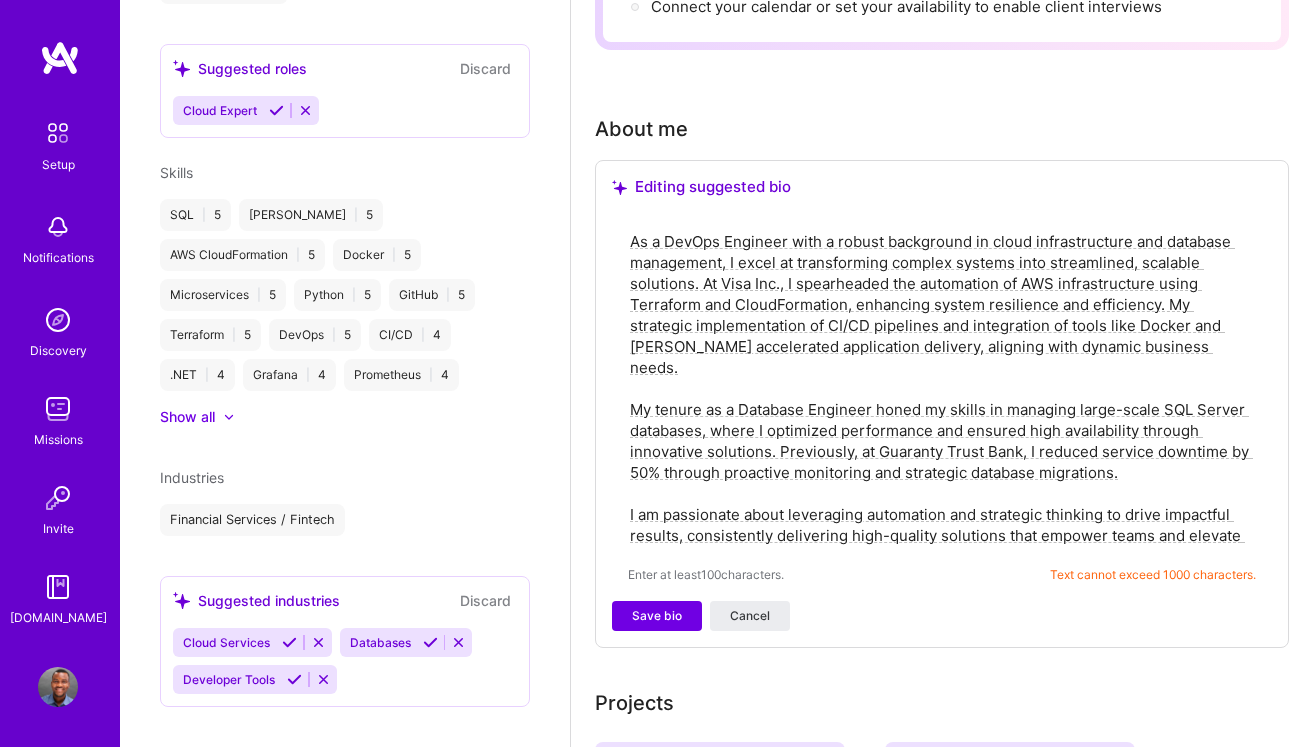click on "As a DevOps Engineer with a robust background in cloud infrastructure and database management, I excel at transforming complex systems into streamlined, scalable solutions. At Visa Inc., I spearheaded the automation of AWS infrastructure using Terraform and CloudFormation, enhancing system resilience and efficiency. My strategic implementation of CI/CD pipelines and integration of tools like Docker and [PERSON_NAME] accelerated application delivery, aligning with dynamic business needs.
My tenure as a Database Engineer honed my skills in managing large-scale SQL Server databases, where I optimized performance and ensured high availability through innovative solutions. Previously, at Guaranty Trust Bank, I reduced service downtime by 50% through proactive monitoring and strategic database migrations.
I am passionate about leveraging automation and strategic thinking to drive impactful results, consistently delivering high-quality solutions that empower teams and elevate product performance." at bounding box center (942, 388) 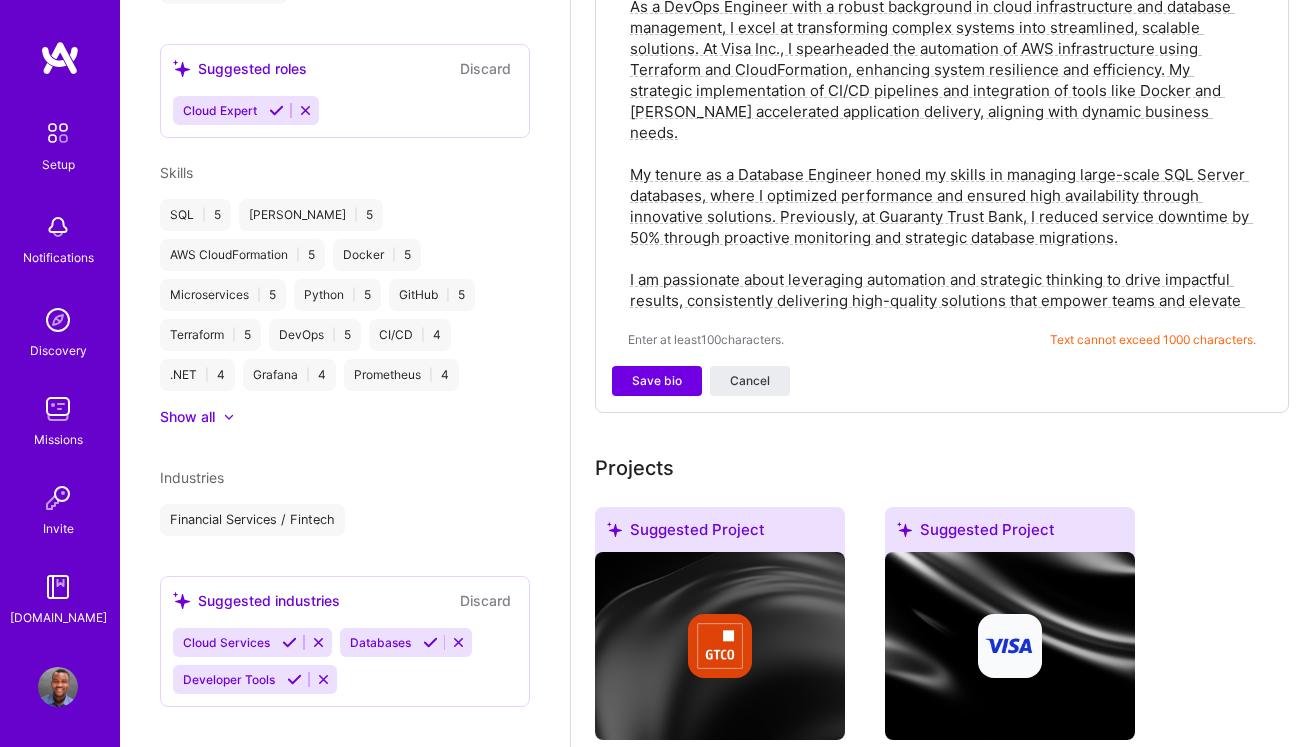 scroll, scrollTop: 670, scrollLeft: 0, axis: vertical 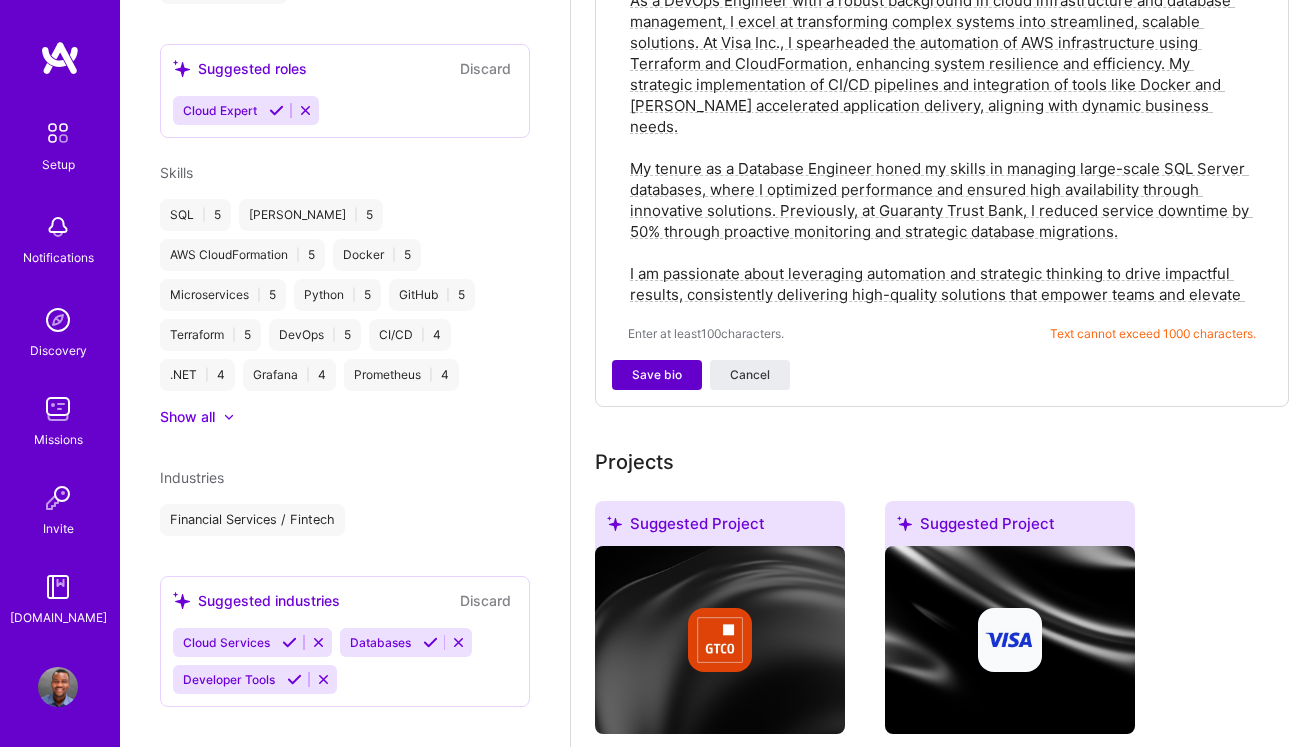 click on "Save bio" at bounding box center (657, 375) 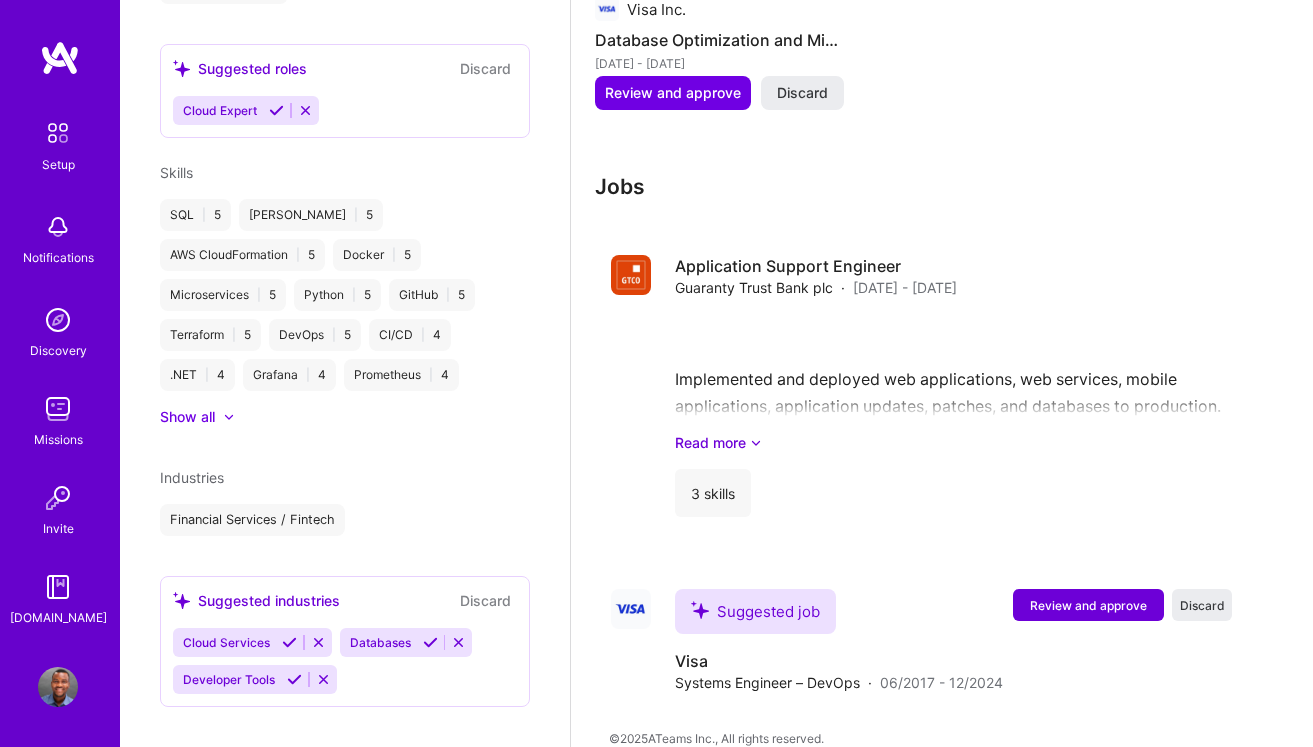 scroll, scrollTop: 1671, scrollLeft: 0, axis: vertical 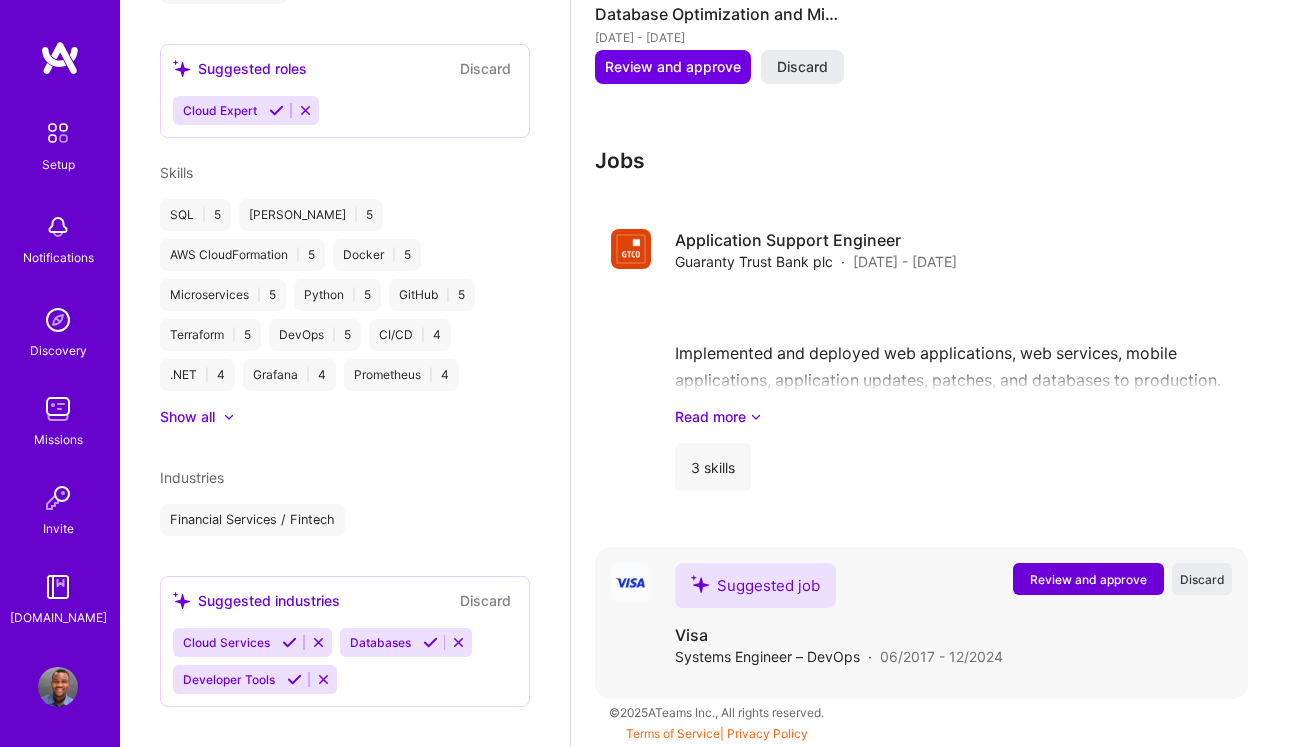 click on "Review and approve" at bounding box center [1088, 579] 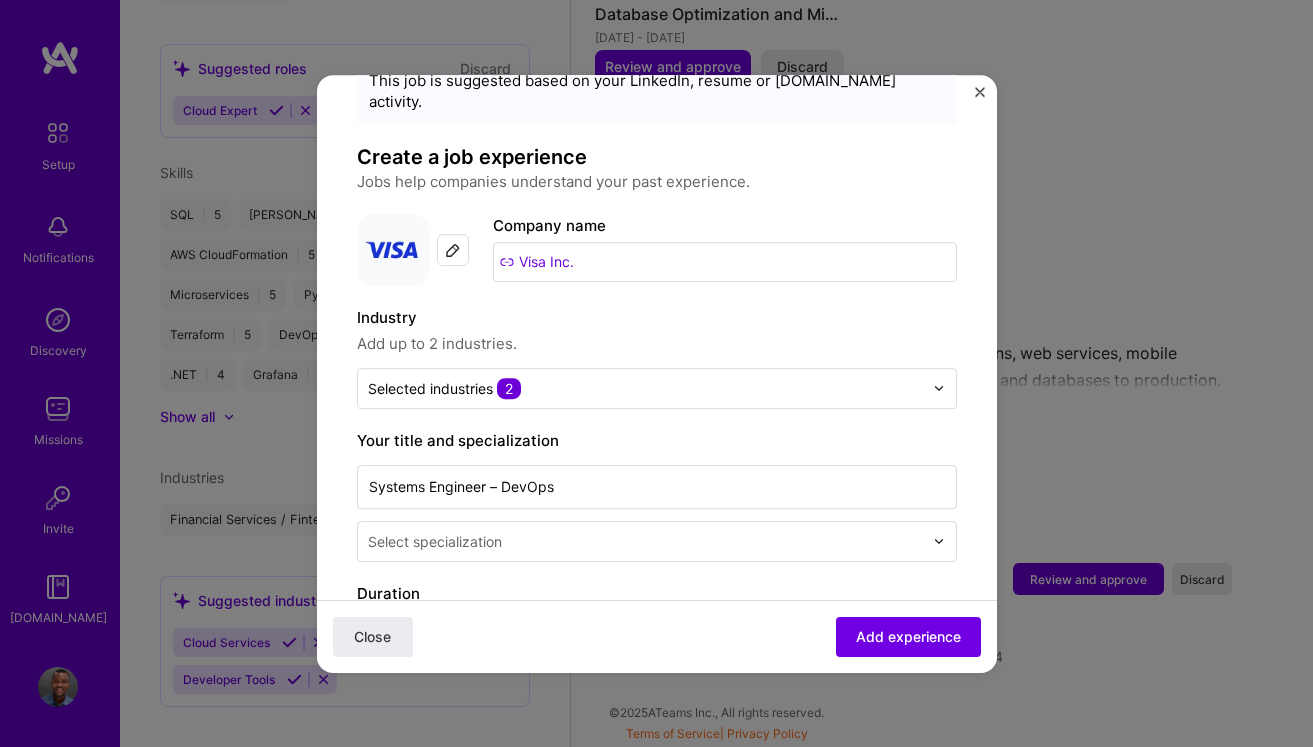 scroll, scrollTop: 91, scrollLeft: 0, axis: vertical 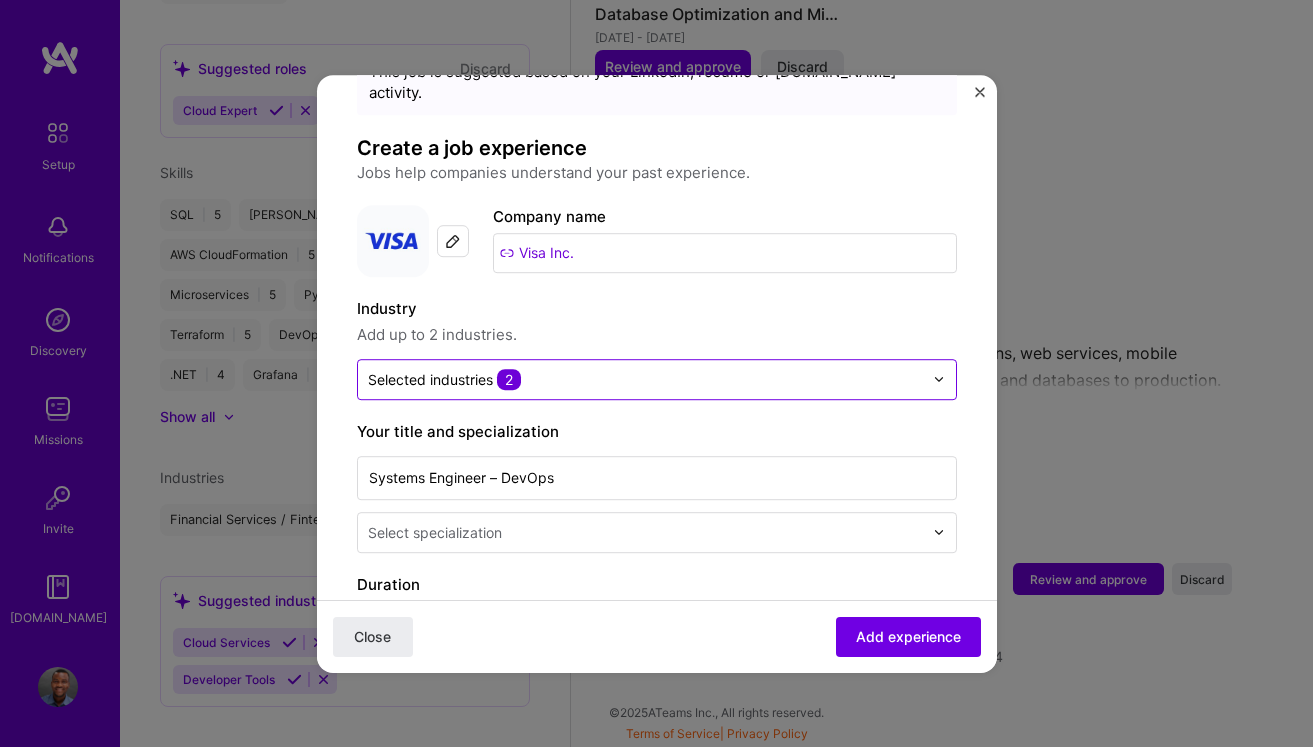 click at bounding box center [645, 379] 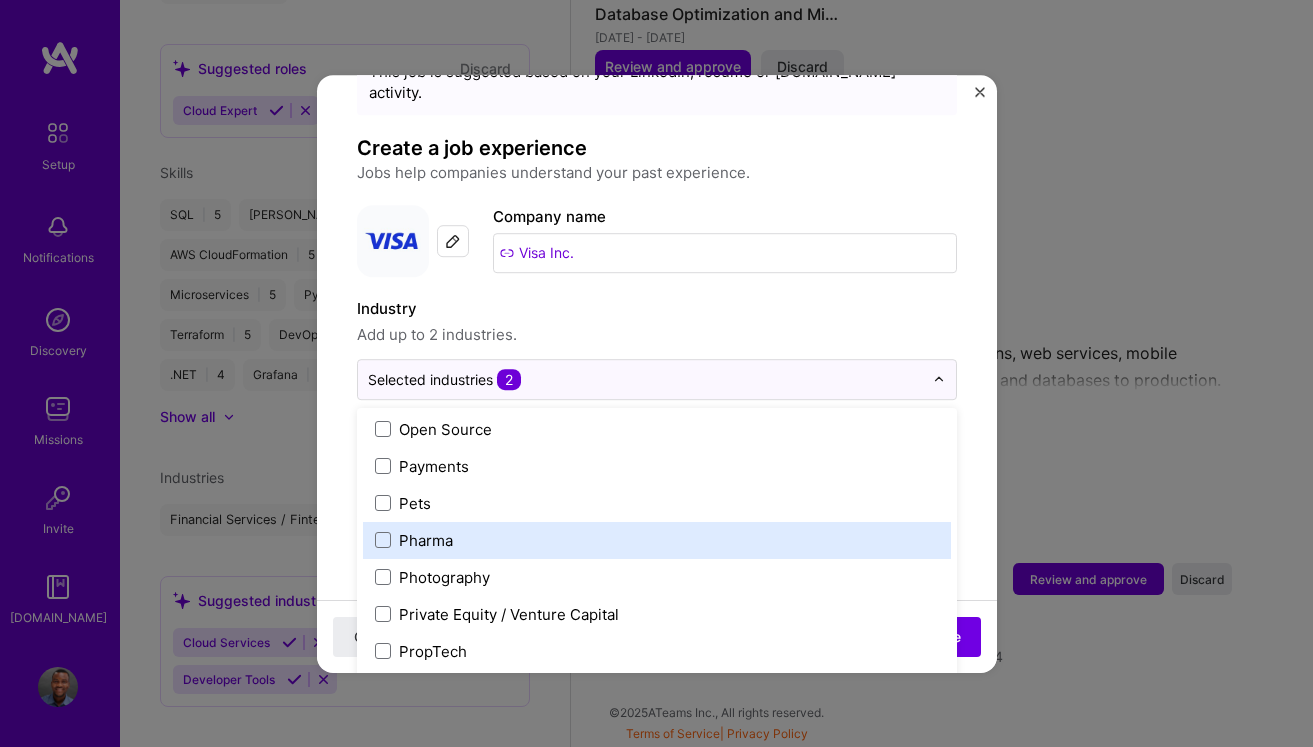 scroll, scrollTop: 3453, scrollLeft: 0, axis: vertical 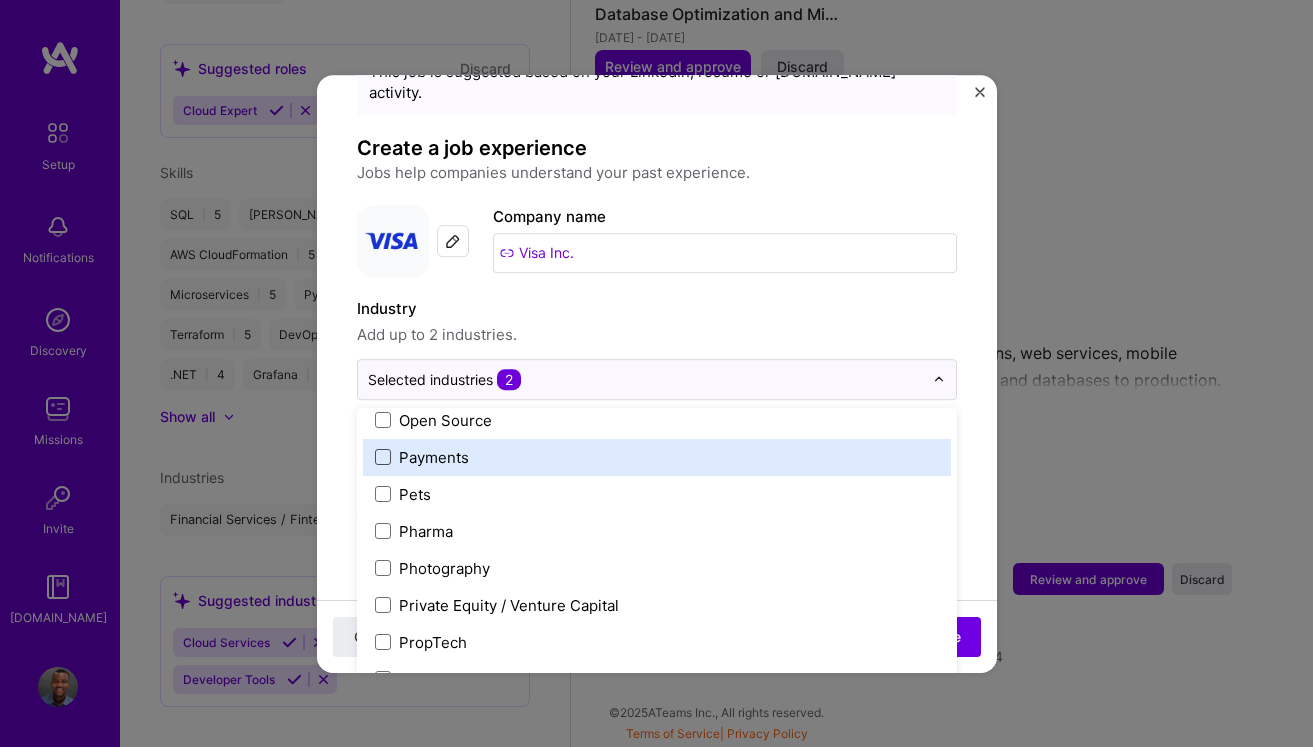 click at bounding box center (383, 457) 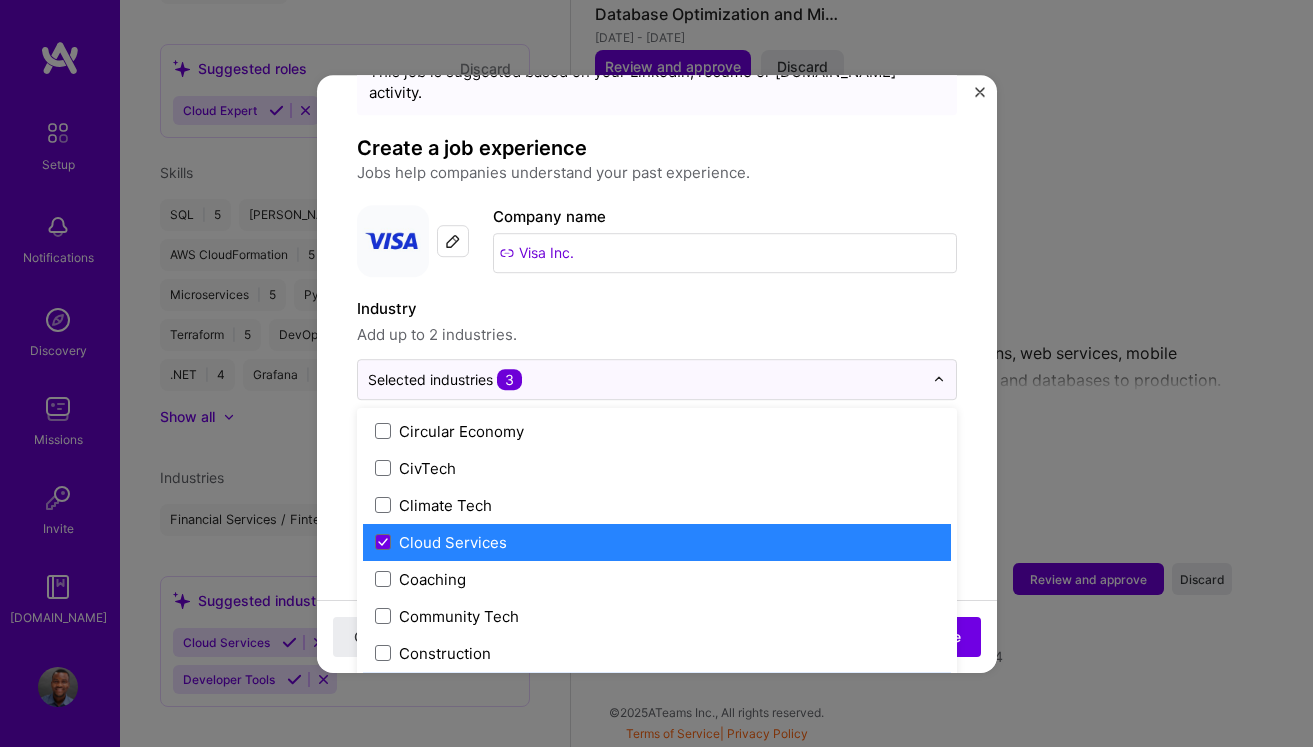 scroll, scrollTop: 1064, scrollLeft: 0, axis: vertical 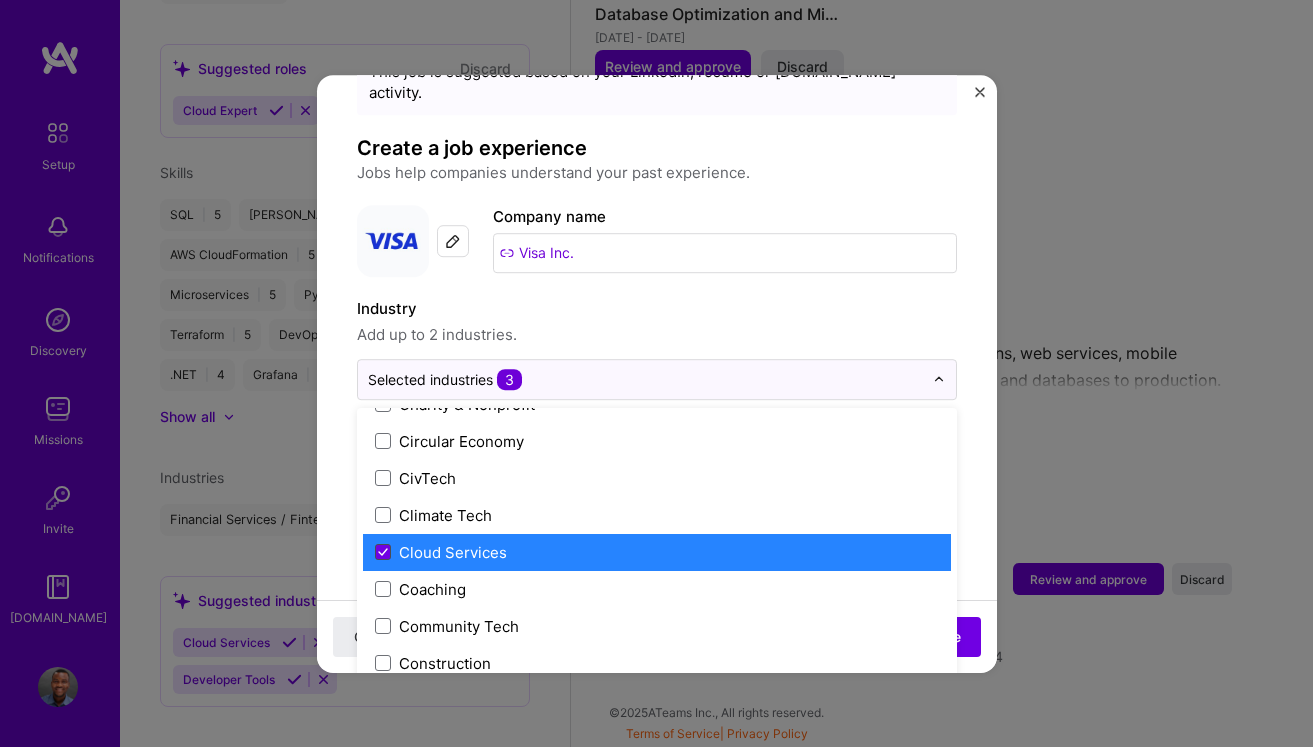 click 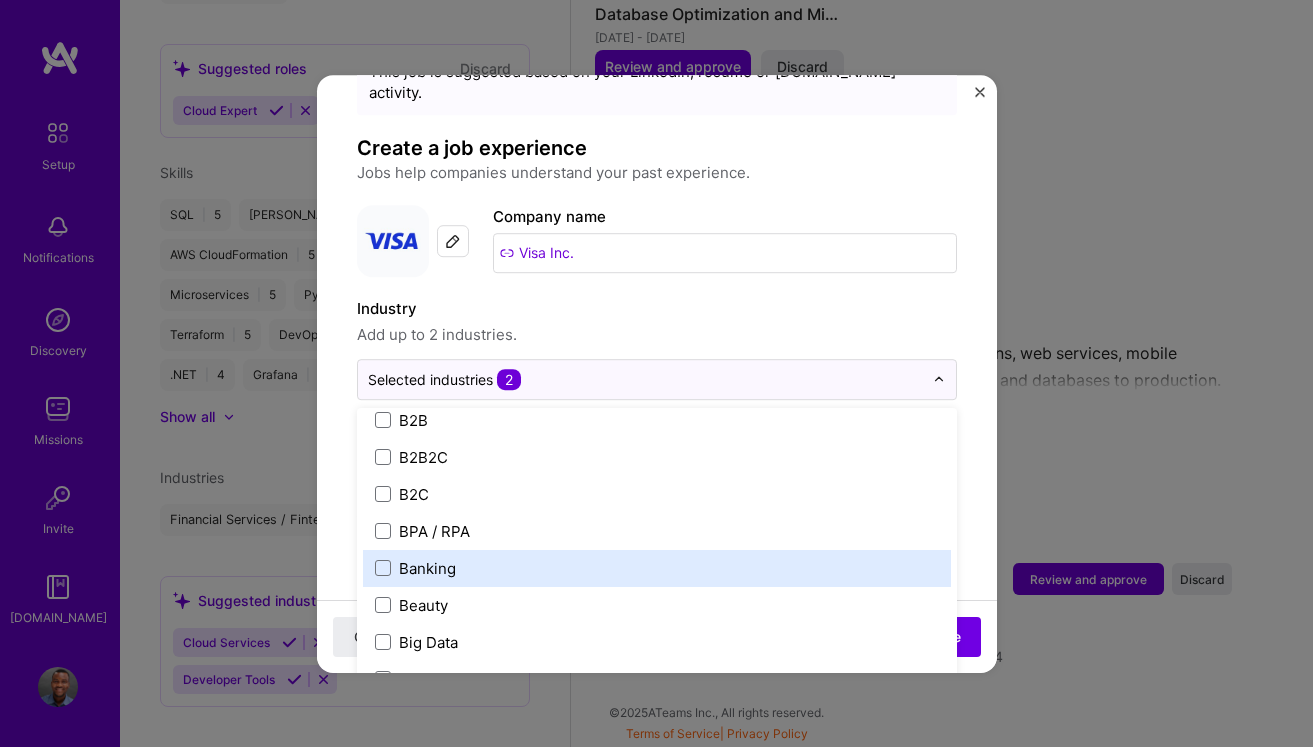 scroll, scrollTop: 564, scrollLeft: 0, axis: vertical 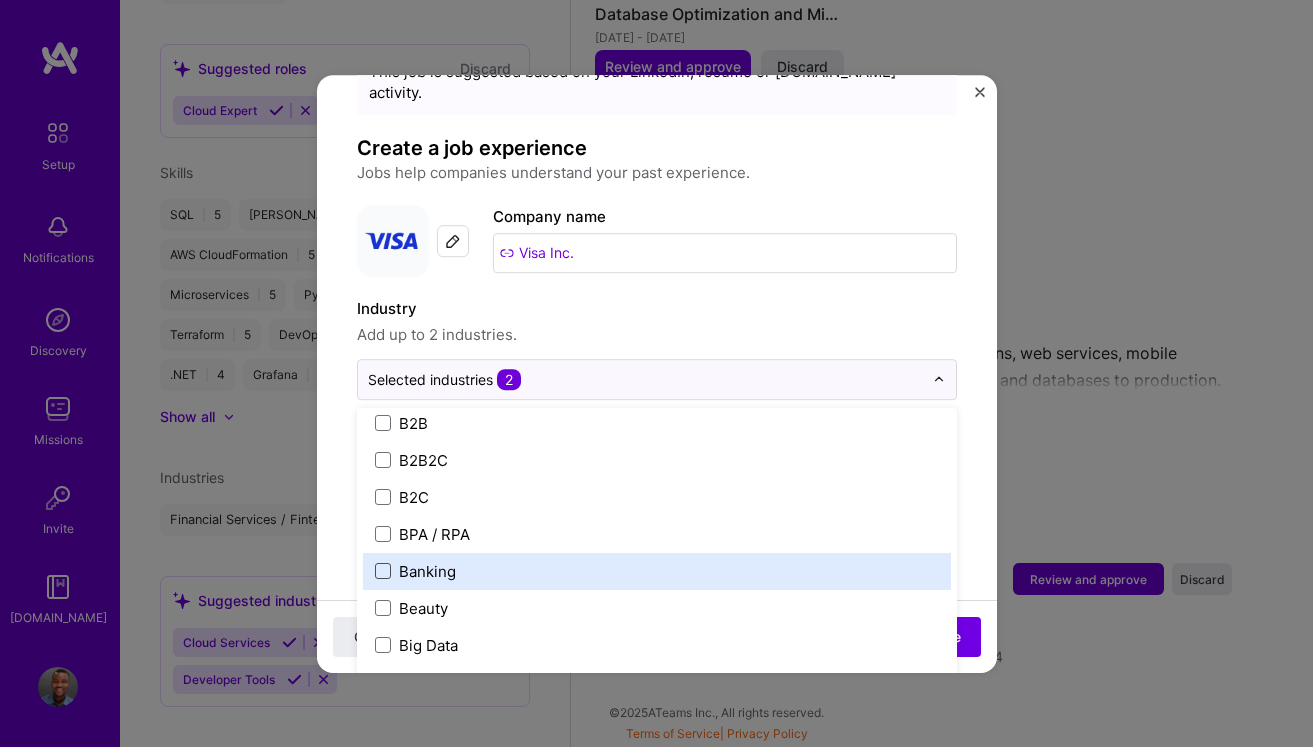 click at bounding box center (383, 571) 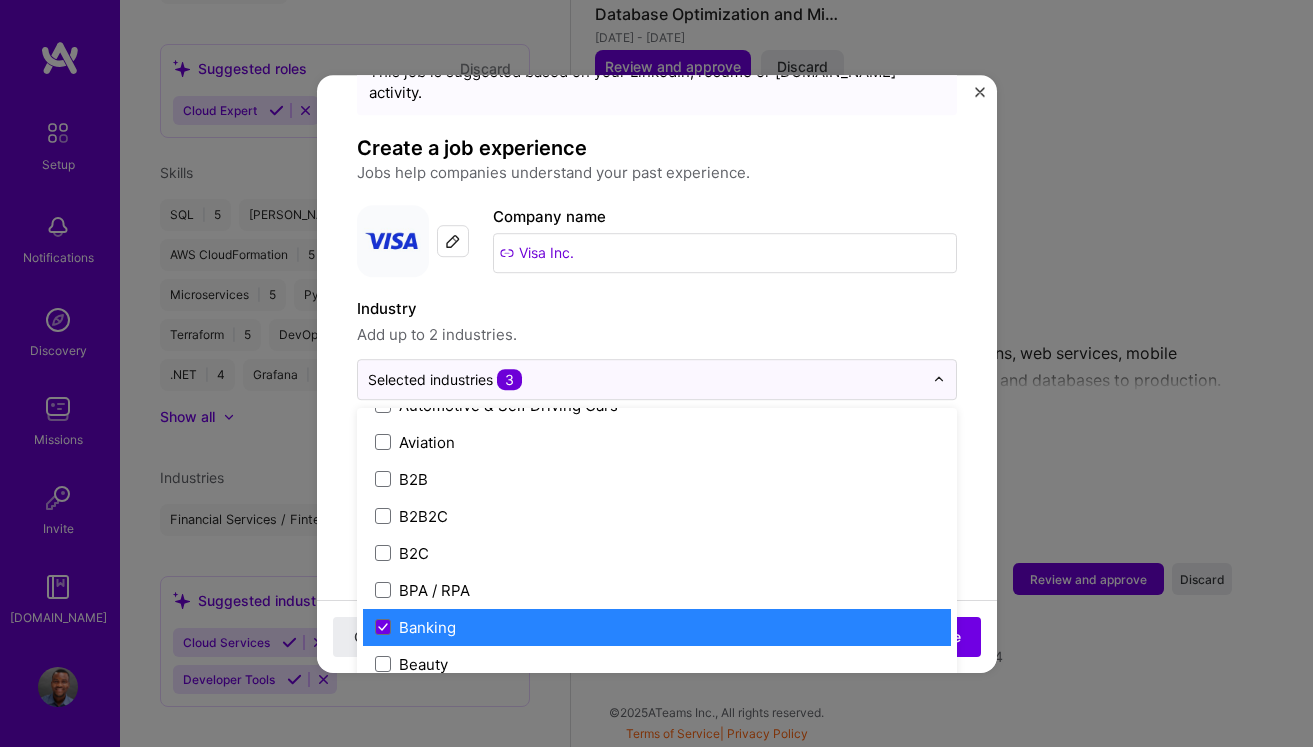 scroll, scrollTop: 474, scrollLeft: 0, axis: vertical 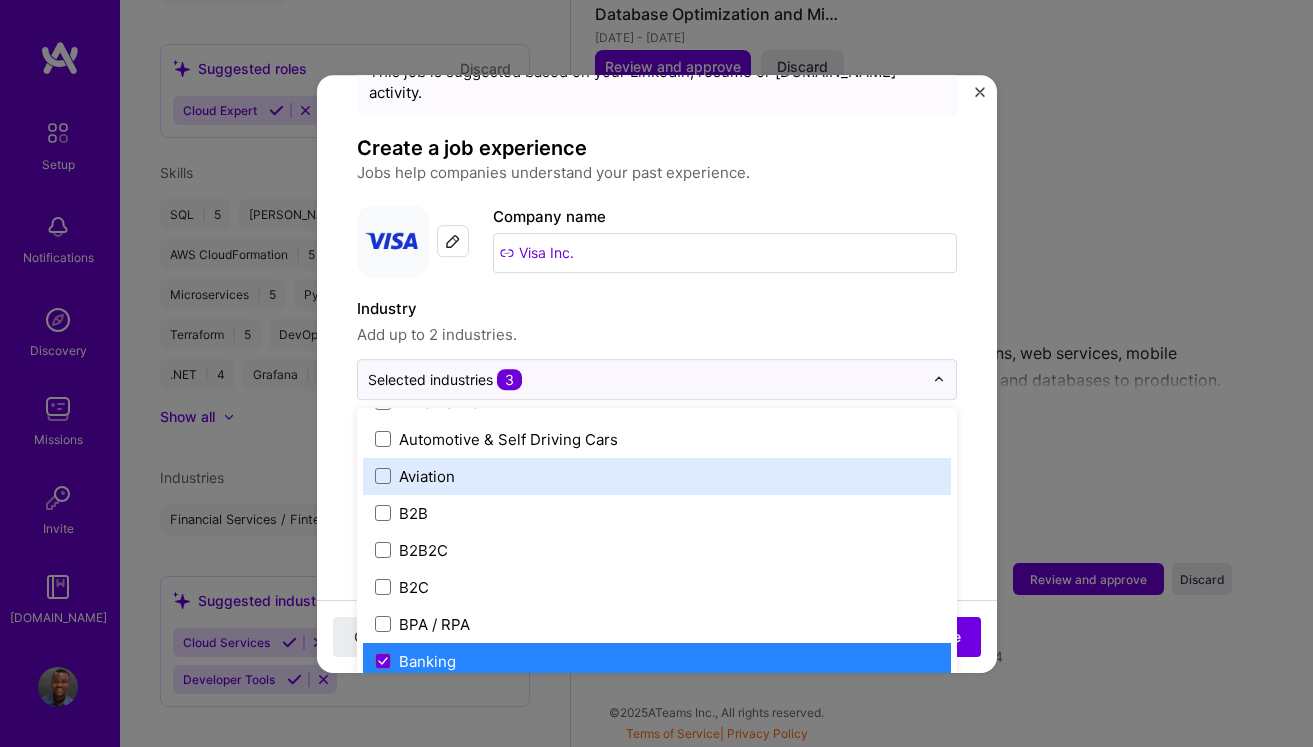 click on "Adding suggested job This job is suggested based on your LinkedIn, resume or [DOMAIN_NAME] activity. Create a job experience Jobs help companies understand your past experience. Company logo Company name Visa Inc.
Industry Add up to 2 industries. option Banking, selected. option Aviation focused, 15 of 120. 120 results available. Use Up and Down to choose options, press Enter to select the currently focused option, press Escape to exit the menu, press Tab to select the option and exit the menu. Selected industries 3 3D Printing AR / VR / XR Accounting Advertising & AdTech Aerospace Agriculture / AgTech Airlines / Aviation Architecture / Interior Design Art & Museums Artifical Intelligence / Machine Learning Arts / Culture Augmented & Virtual Reality (AR/VR) Automotive Automotive & Self Driving Cars Aviation B2B B2B2C B2C BPA / RPA Banking Beauty Big Data BioTech Blockchain CMS CPG CRM Cannabis Charity & Nonprofit Circular Economy CivTech Climate Tech Cloud Services Coaching Community Tech Construction" at bounding box center (657, 1128) 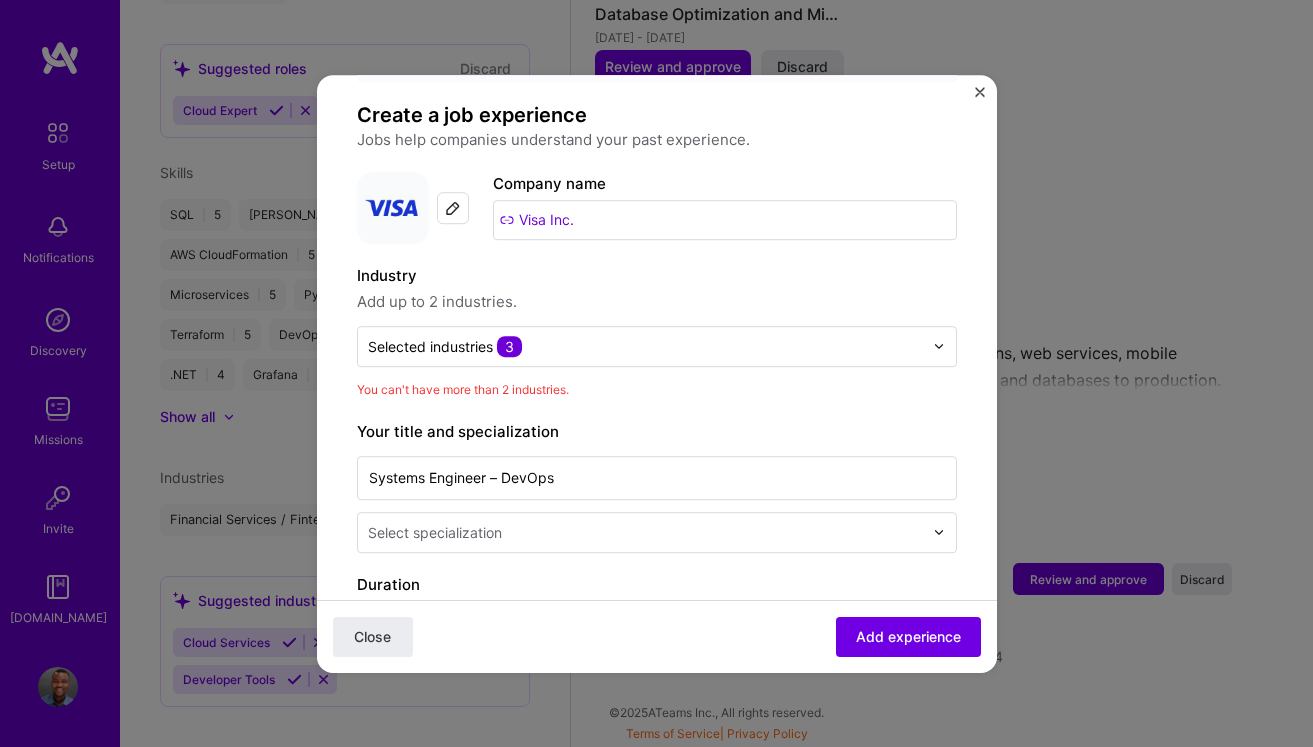 scroll, scrollTop: 123, scrollLeft: 0, axis: vertical 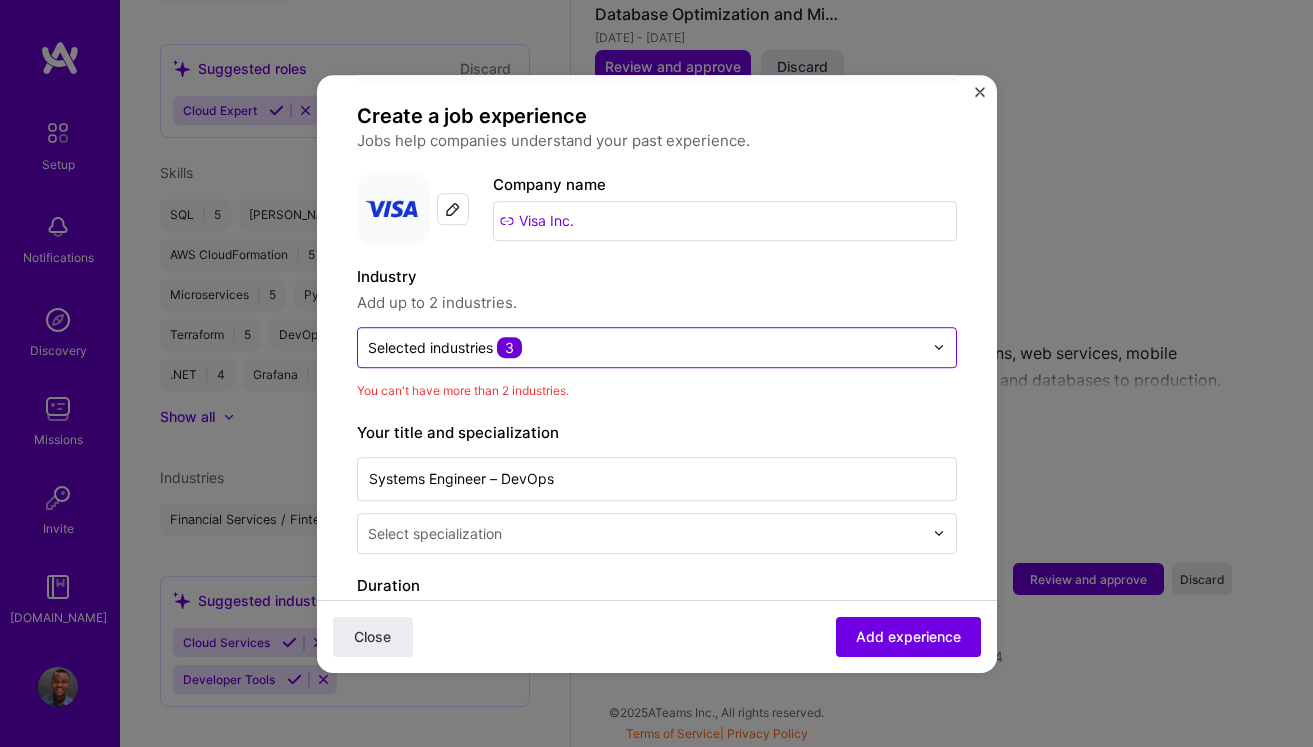 click at bounding box center (645, 347) 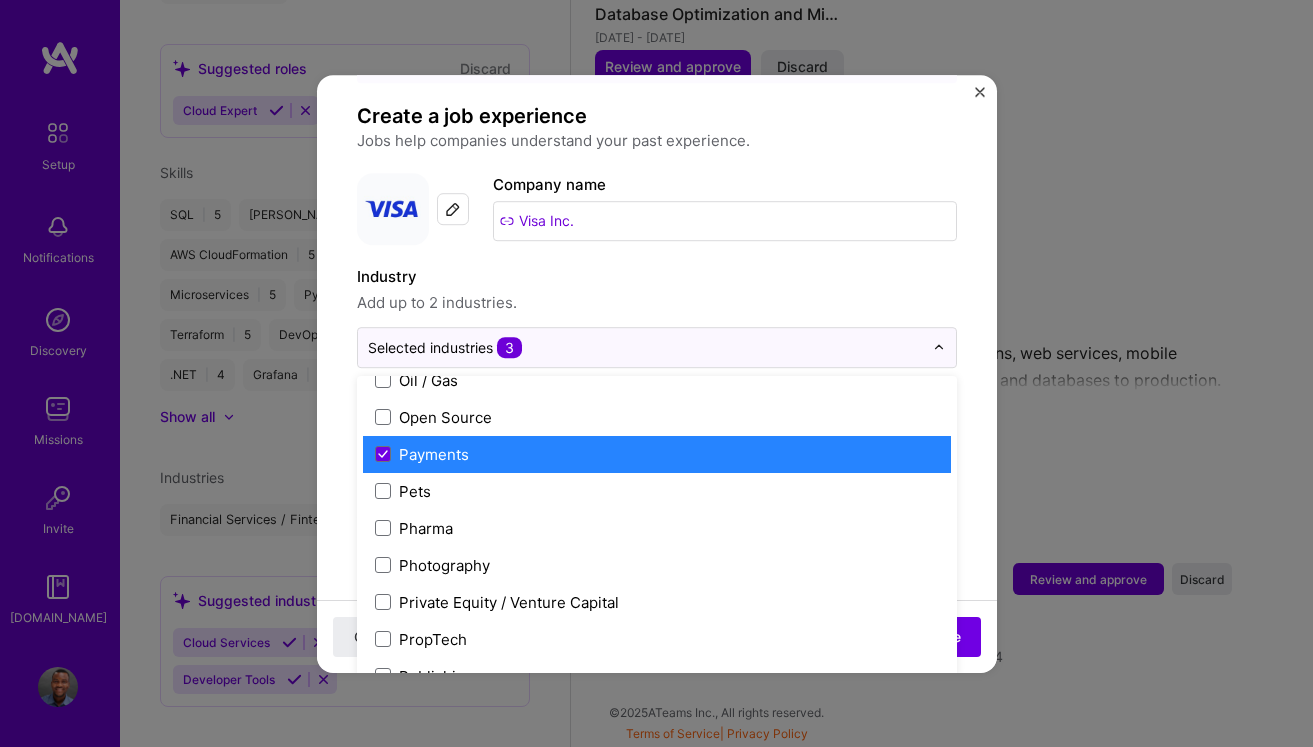 scroll, scrollTop: 3423, scrollLeft: 0, axis: vertical 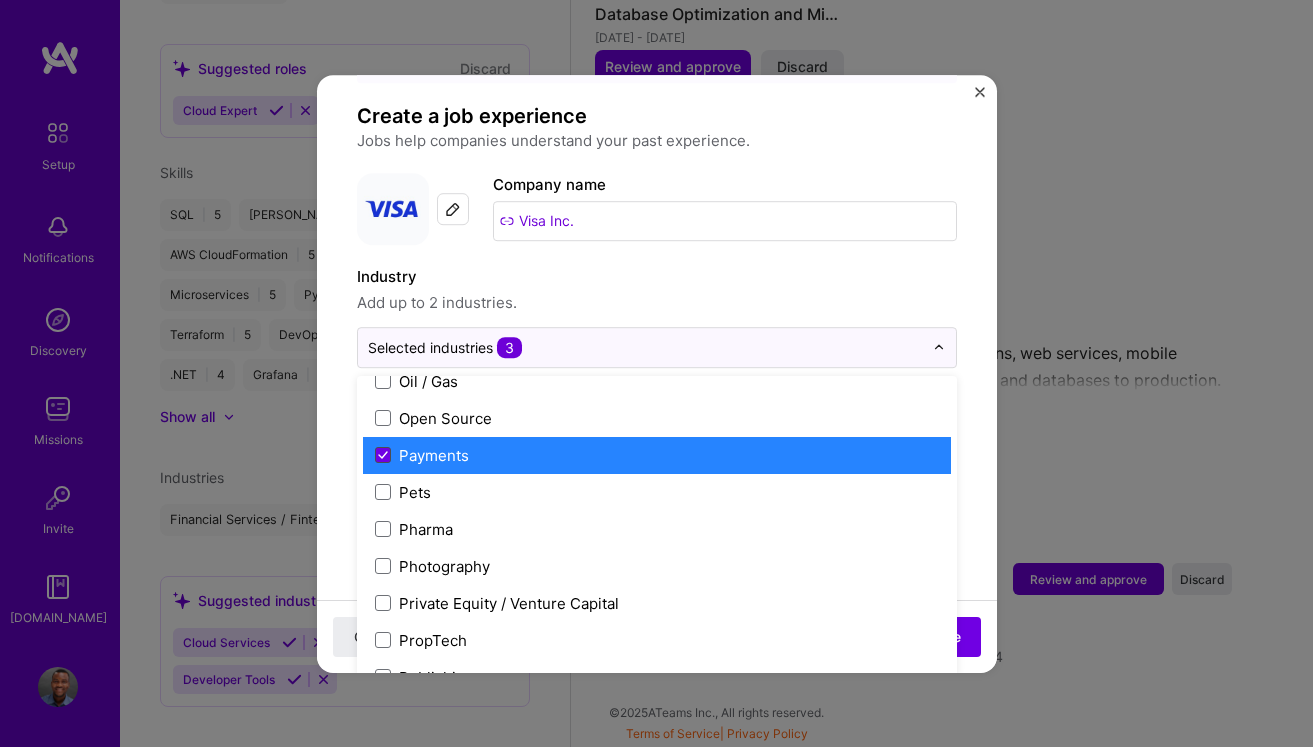 click at bounding box center [383, 455] 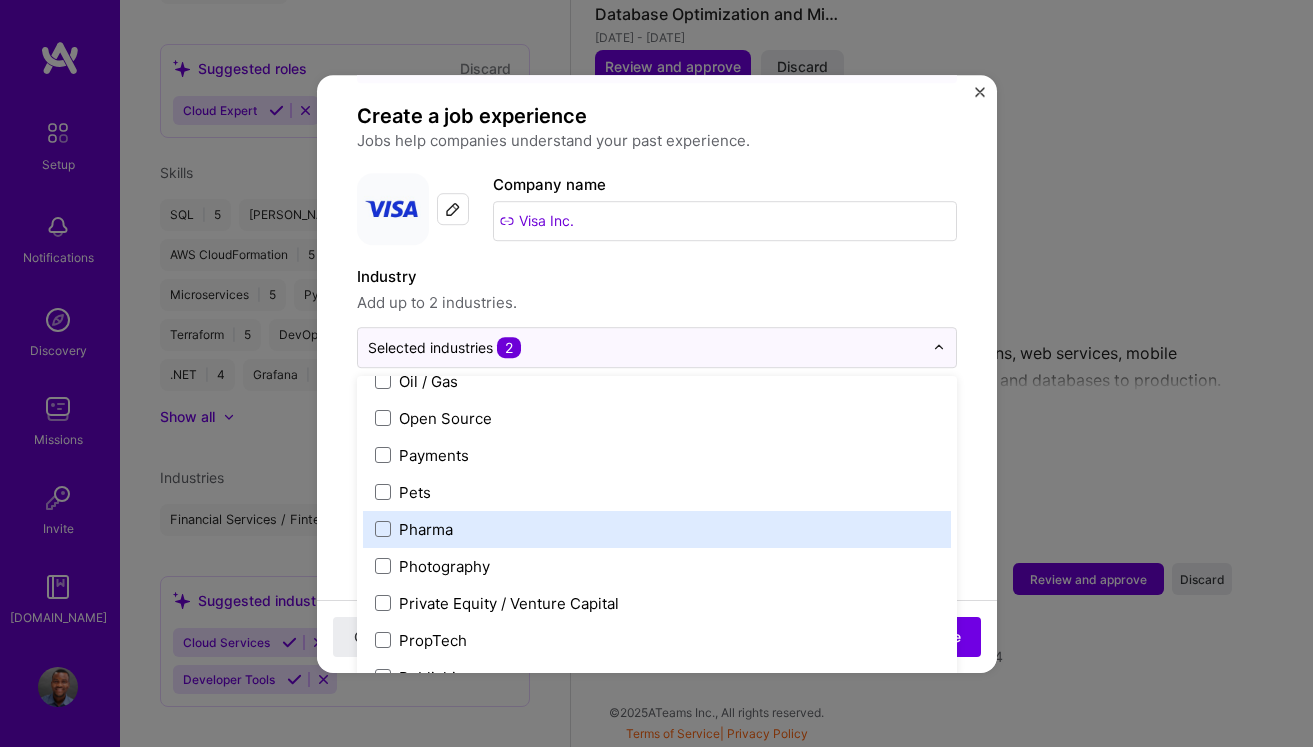 click on "Adding suggested job This job is suggested based on your LinkedIn, resume or [DOMAIN_NAME] activity. Create a job experience Jobs help companies understand your past experience. Company logo Company name Visa Inc.
Industry Add up to 2 industries. option Payments, deselected. option Pharma focused, 97 of 120. 120 results available. Use Up and Down to choose options, press Enter to select the currently focused option, press Escape to exit the menu, press Tab to select the option and exit the menu. Selected industries 2 3D Printing AR / VR / XR Accounting Advertising & AdTech Aerospace Agriculture / AgTech Airlines / Aviation Architecture / Interior Design Art & Museums Artifical Intelligence / Machine Learning Arts / Culture Augmented & Virtual Reality (AR/VR) Automotive Automotive & Self Driving Cars Aviation B2B B2B2C B2C BPA / RPA Banking Beauty Big Data BioTech Blockchain CMS CPG CRM Cannabis Charity & Nonprofit Circular Economy CivTech Climate Tech Cloud Services Coaching Community Tech Construction" at bounding box center [657, 1080] 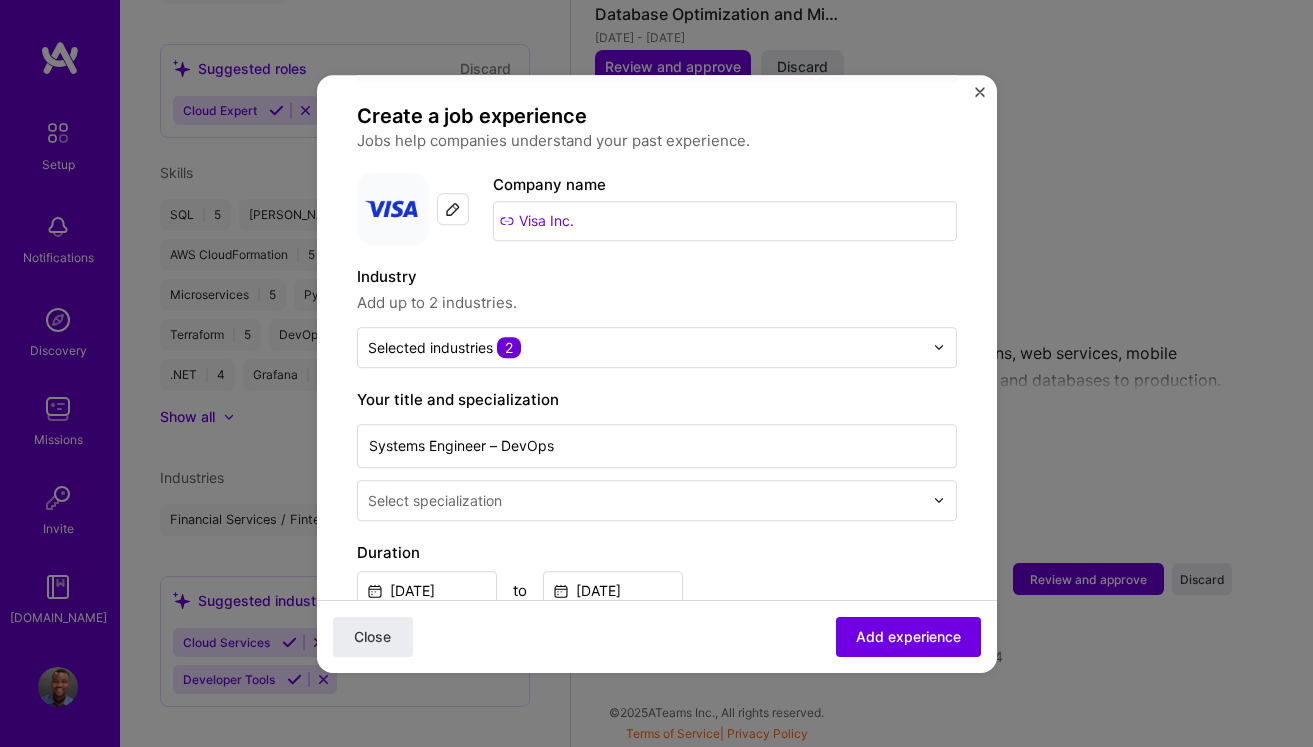 click at bounding box center [647, 500] 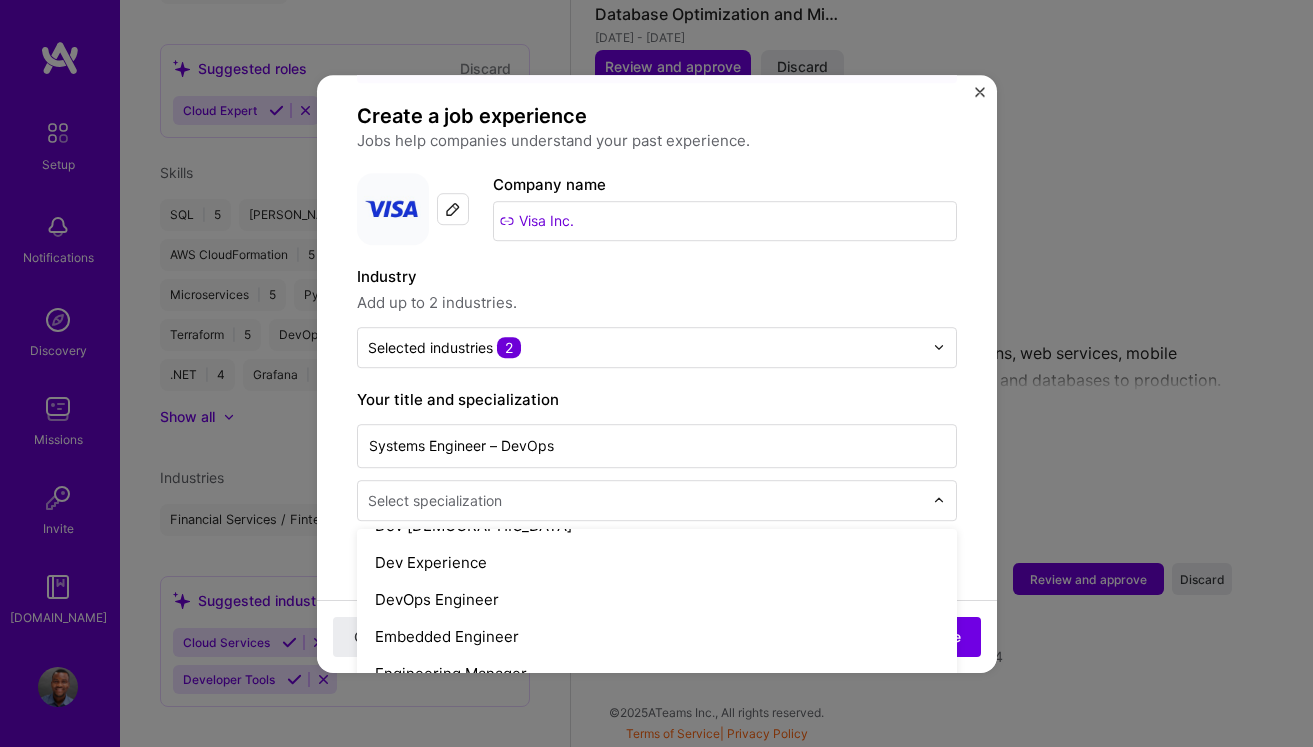scroll, scrollTop: 956, scrollLeft: 0, axis: vertical 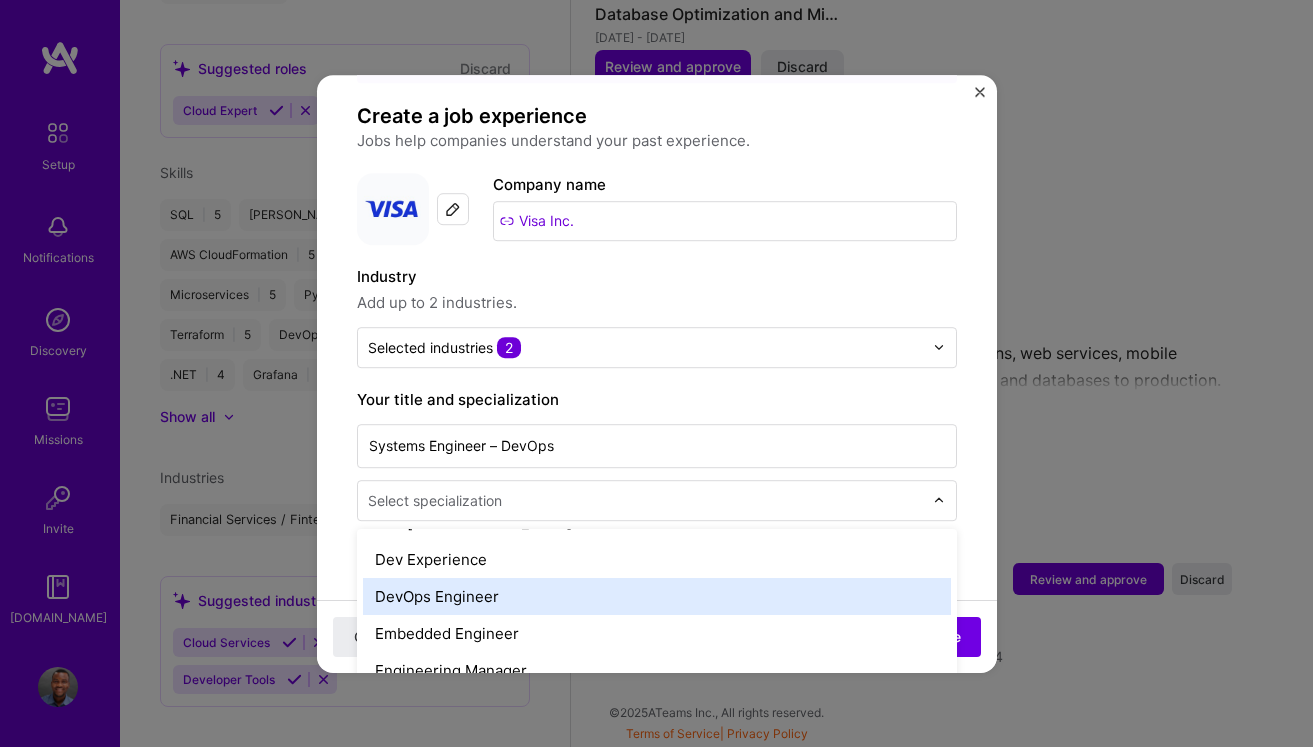 click on "DevOps Engineer" at bounding box center (657, 596) 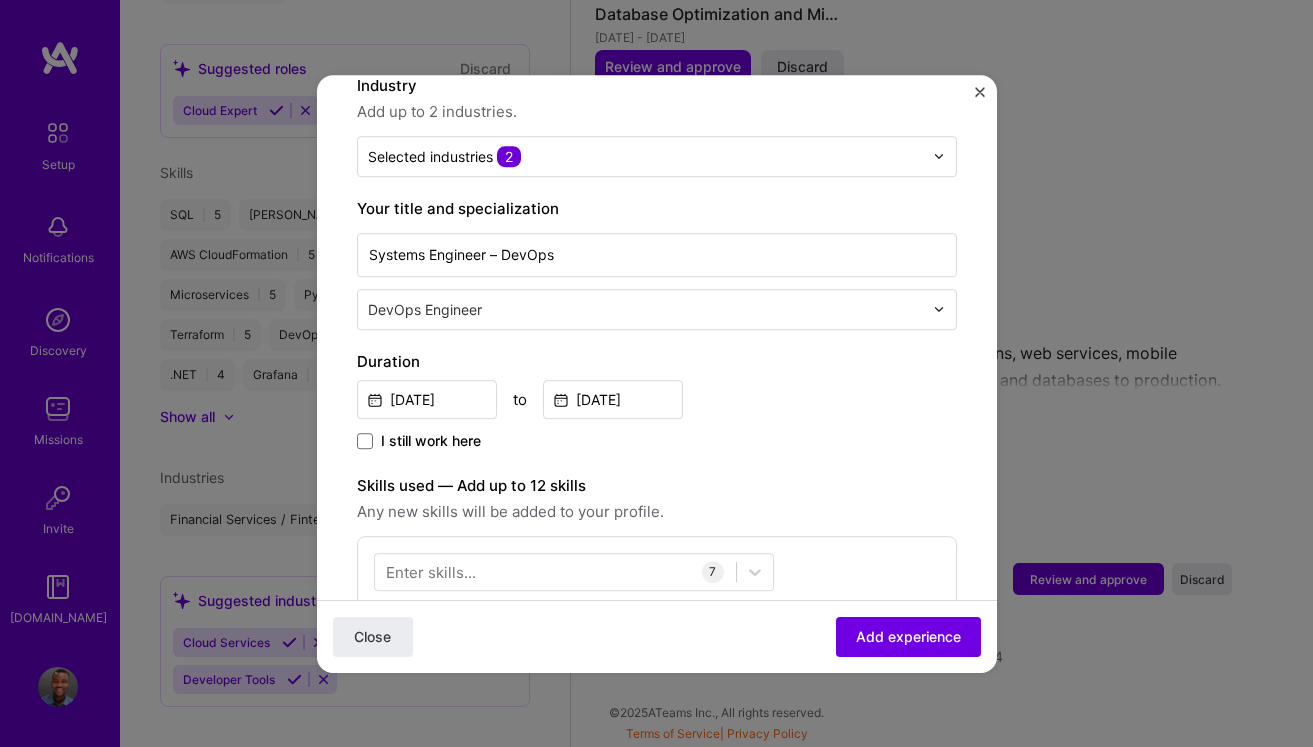 scroll, scrollTop: 318, scrollLeft: 0, axis: vertical 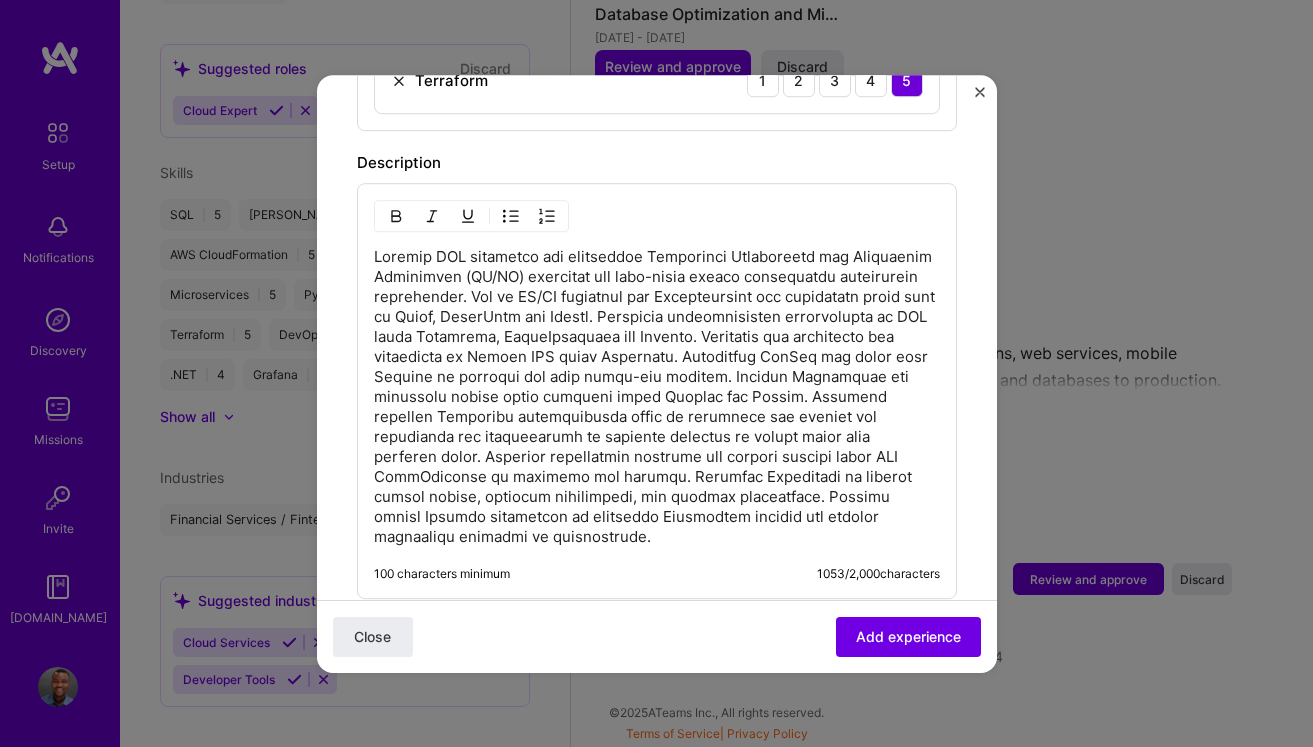 click at bounding box center [657, 397] 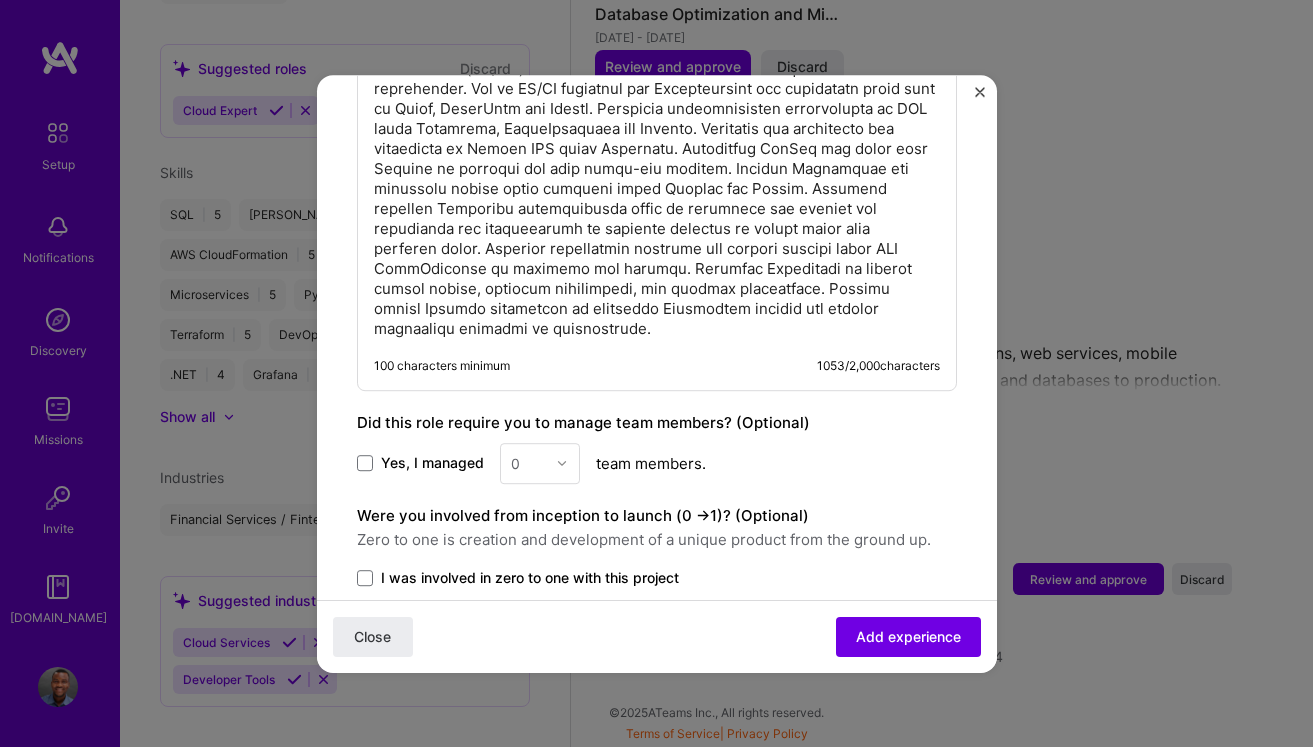 scroll, scrollTop: 1471, scrollLeft: 0, axis: vertical 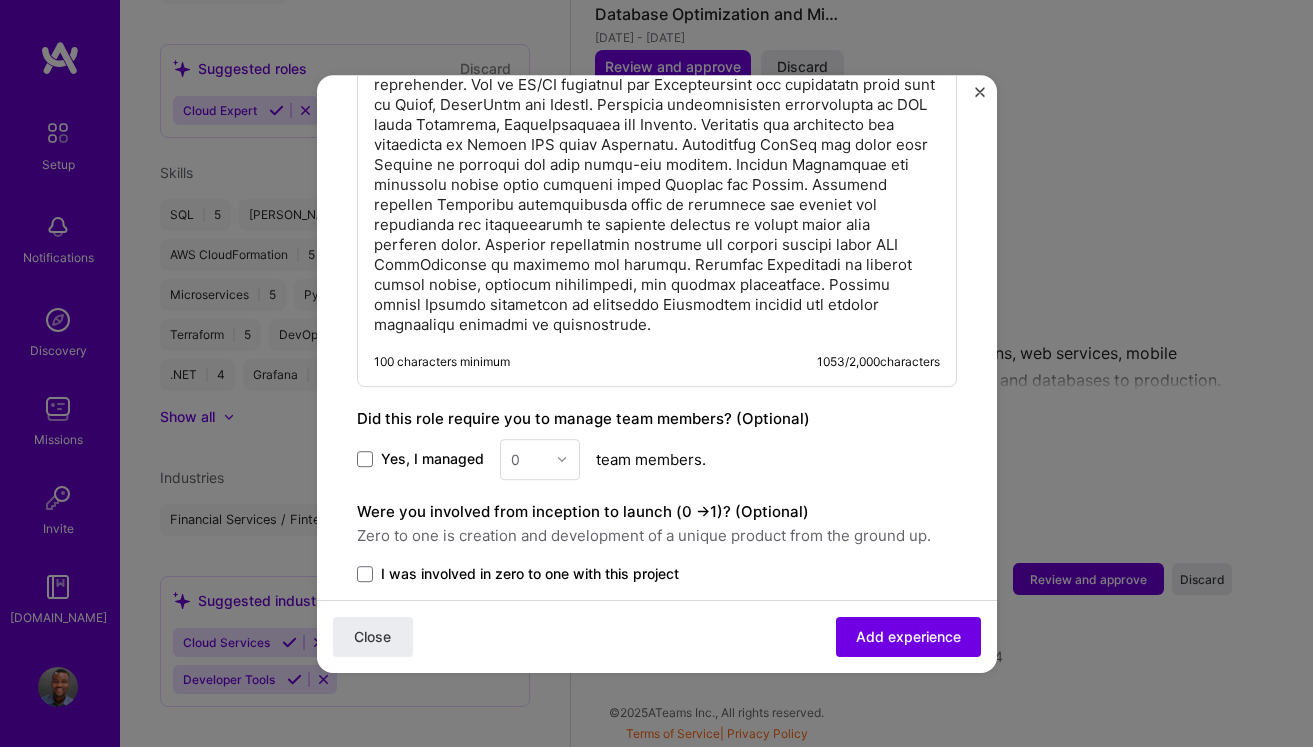 click at bounding box center (657, 185) 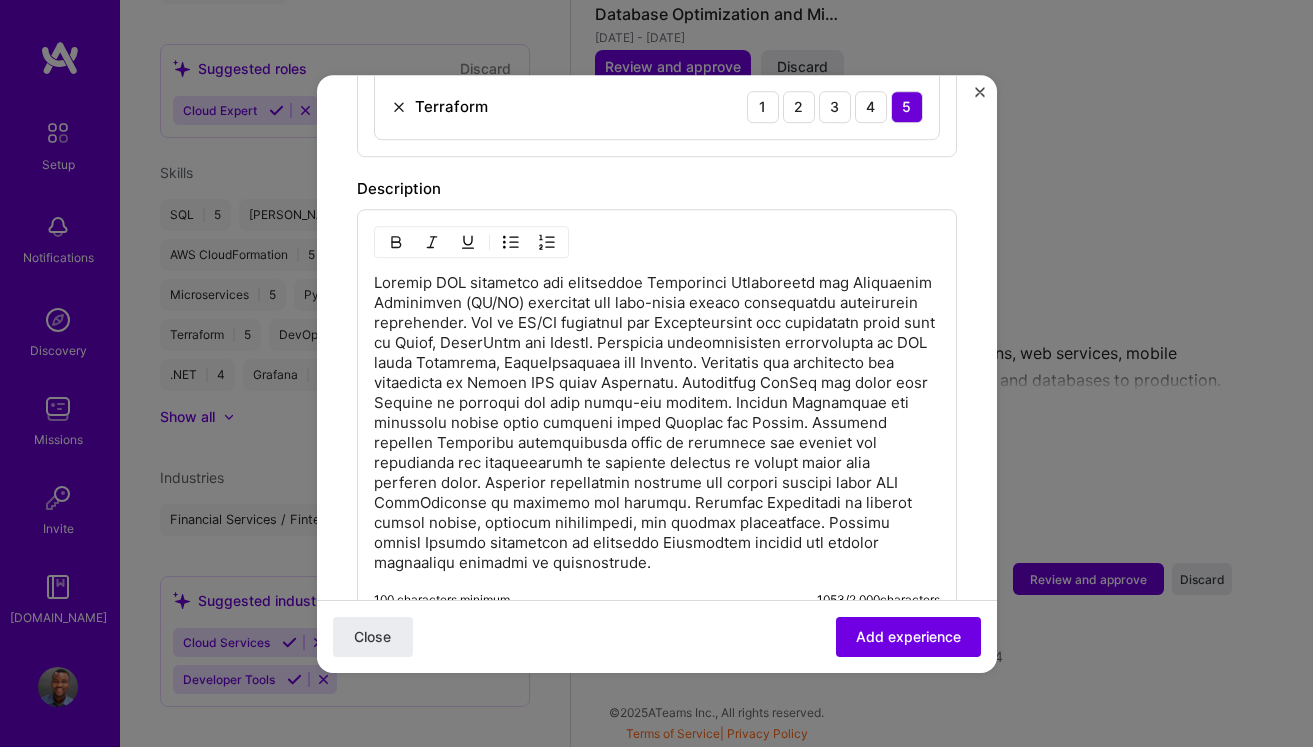 scroll, scrollTop: 1198, scrollLeft: 0, axis: vertical 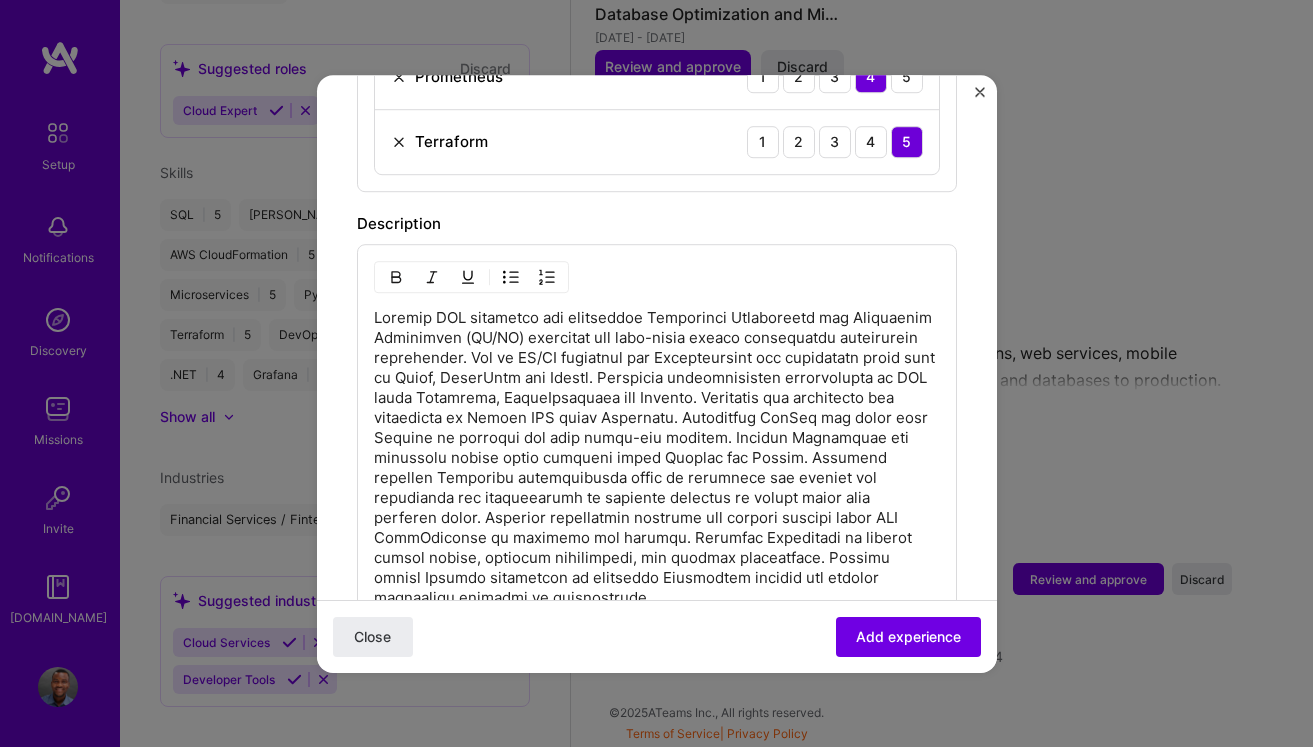 click at bounding box center [657, 458] 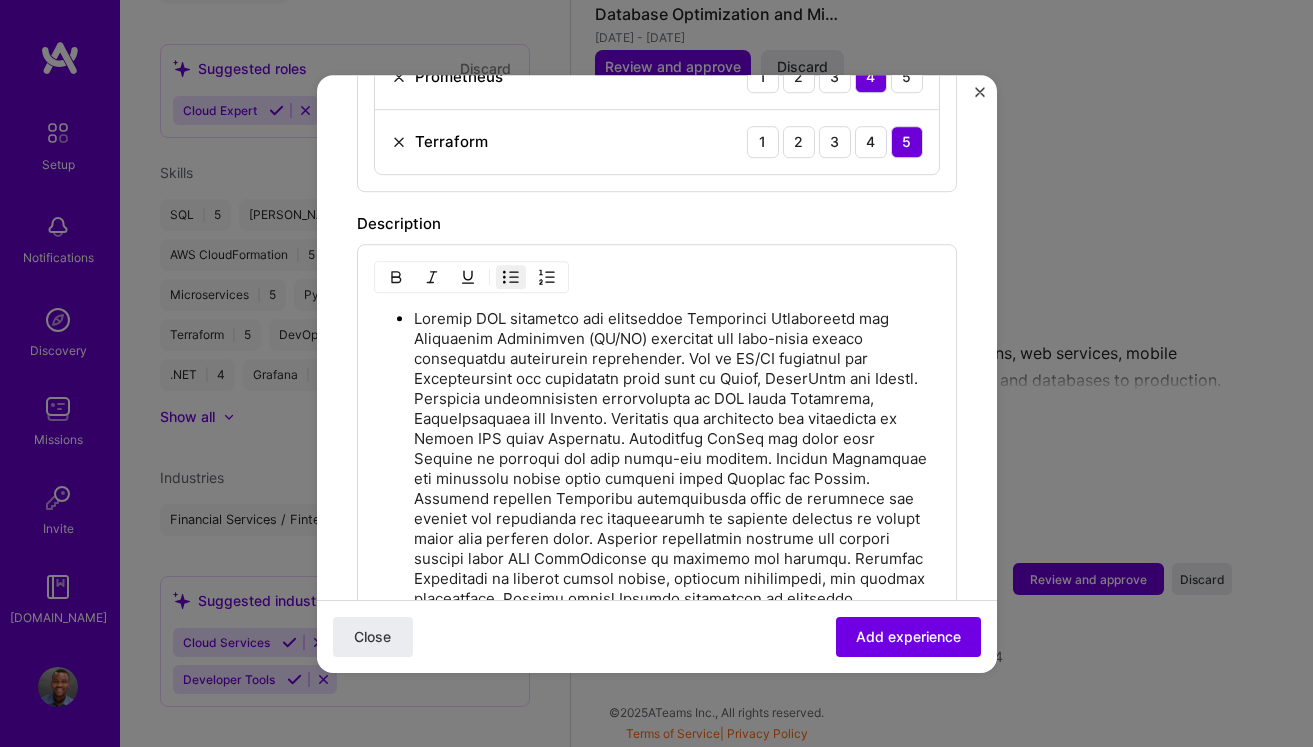 click at bounding box center [677, 469] 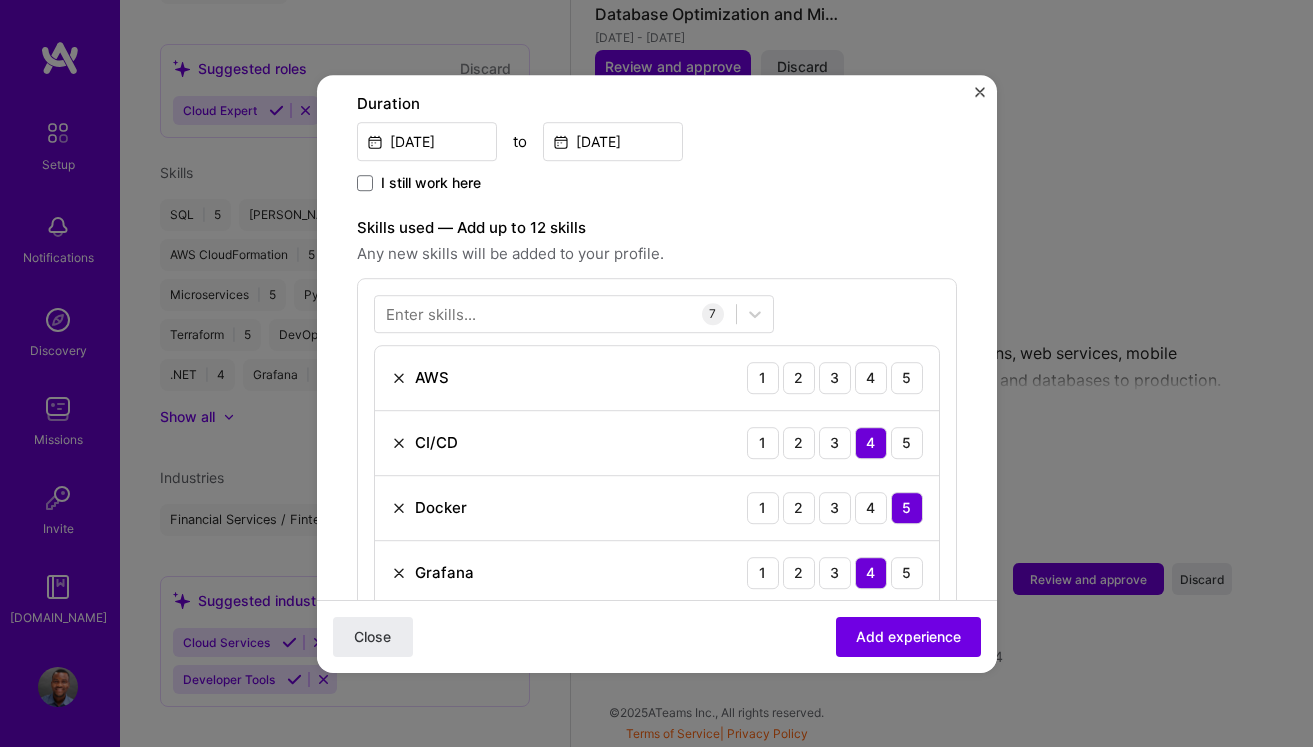 scroll, scrollTop: 561, scrollLeft: 0, axis: vertical 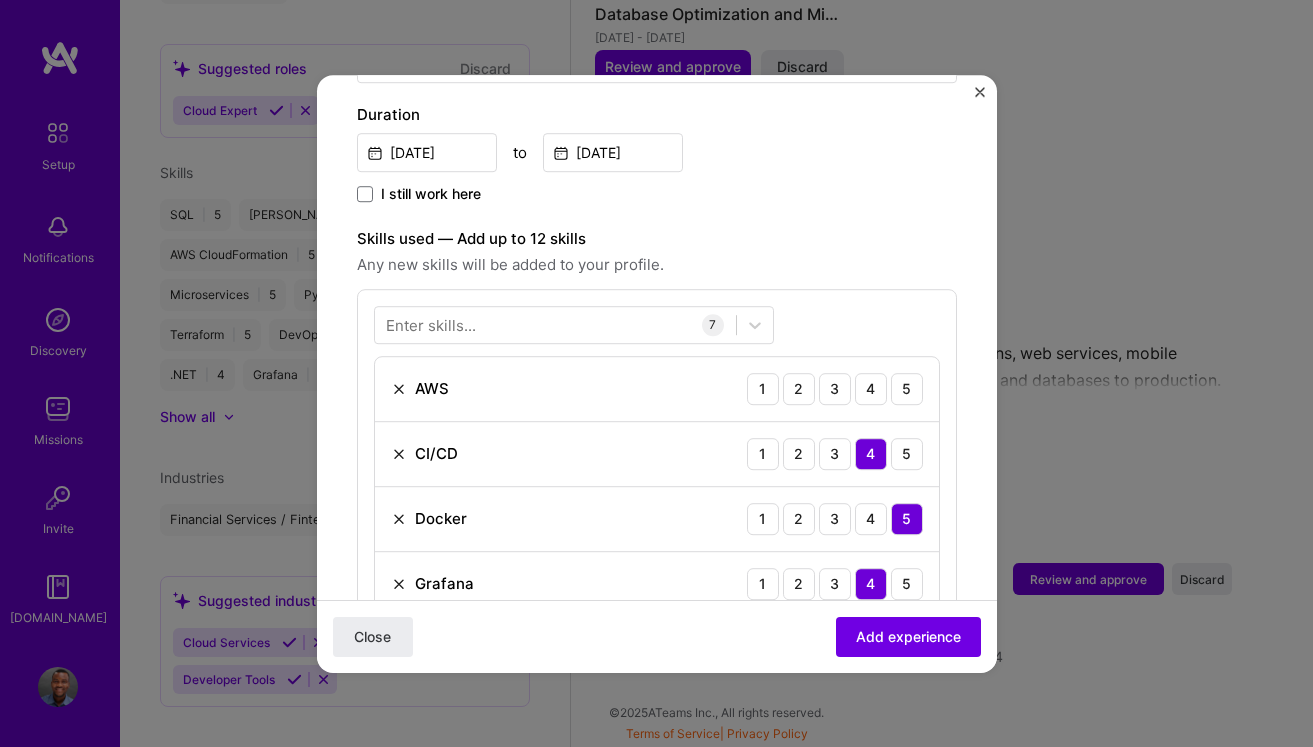 click on "Enter skills..." at bounding box center [431, 324] 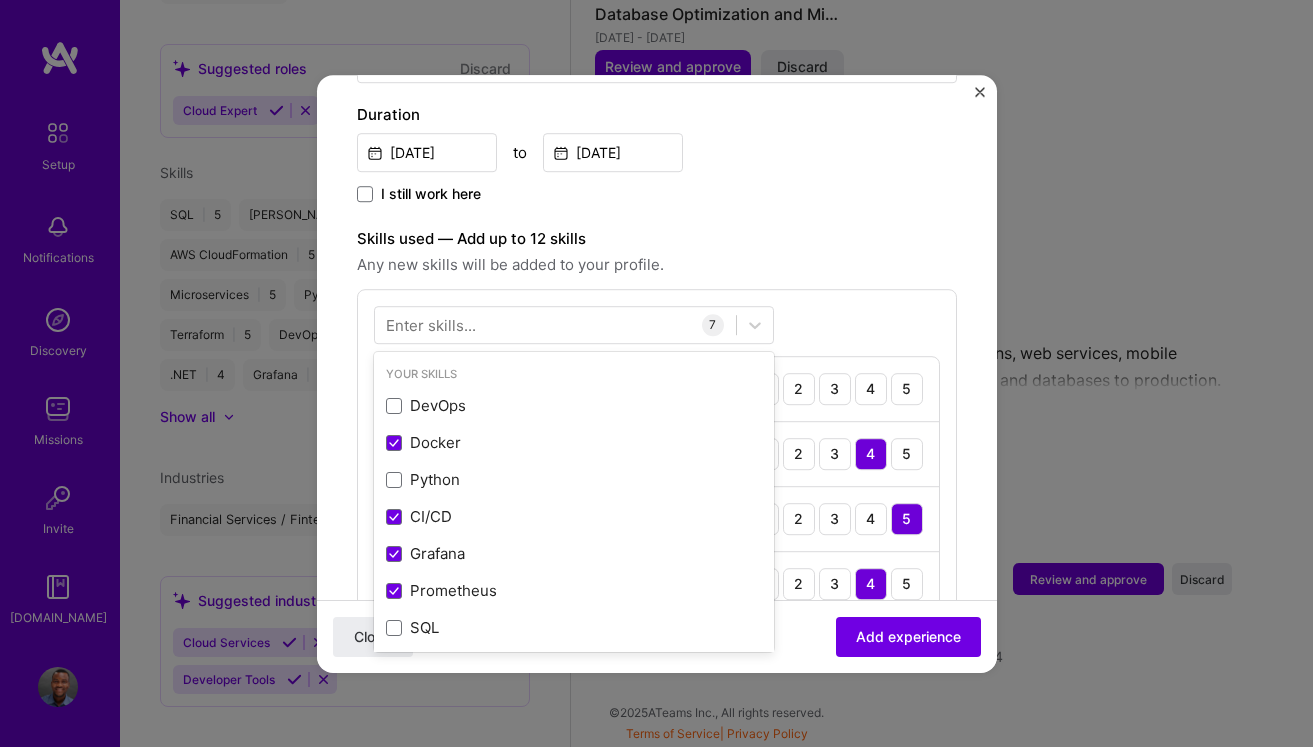 click on "Enter skills..." at bounding box center (431, 324) 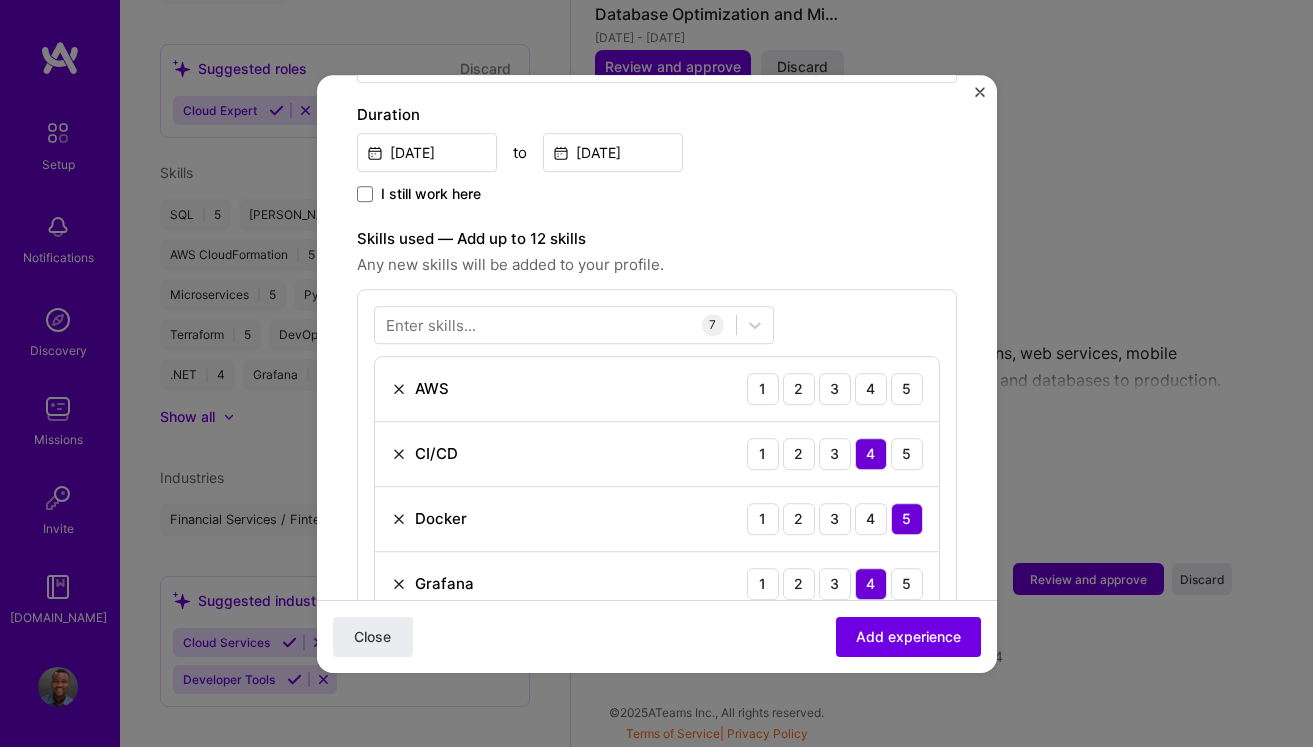 click on "Enter skills..." at bounding box center (431, 324) 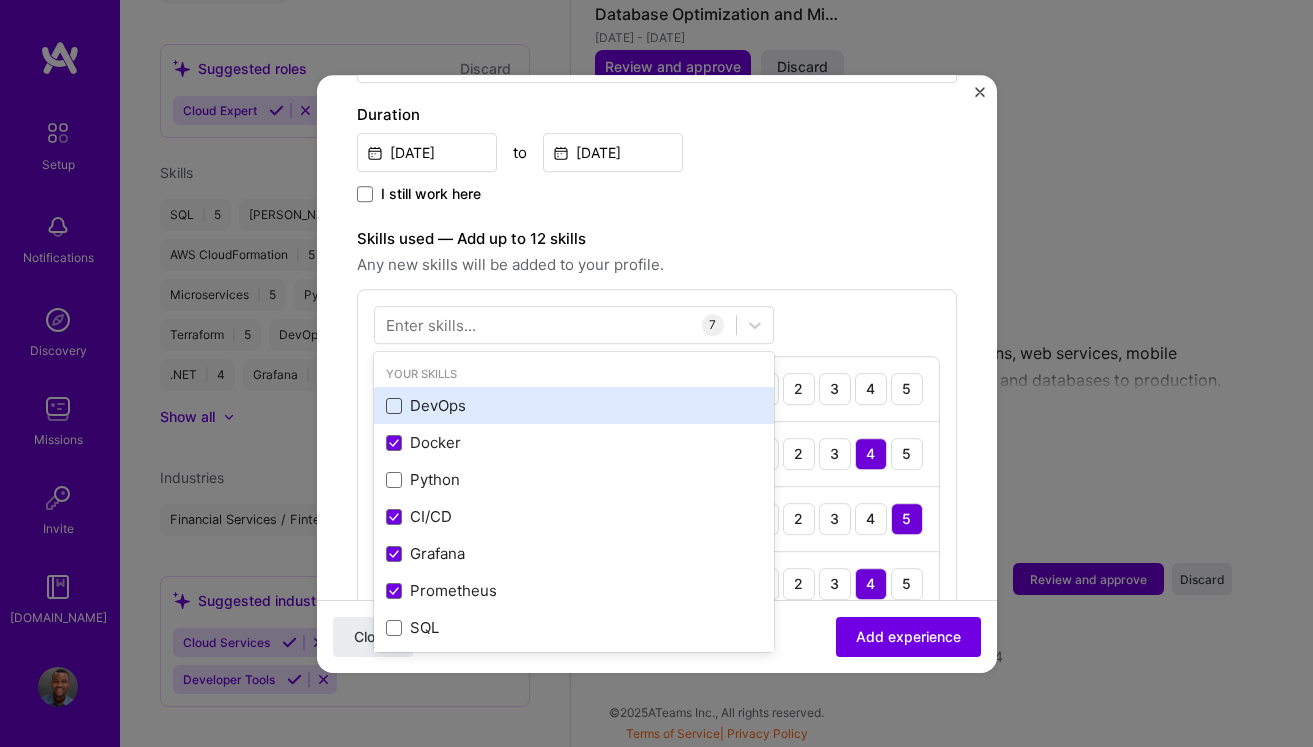 click at bounding box center [394, 406] 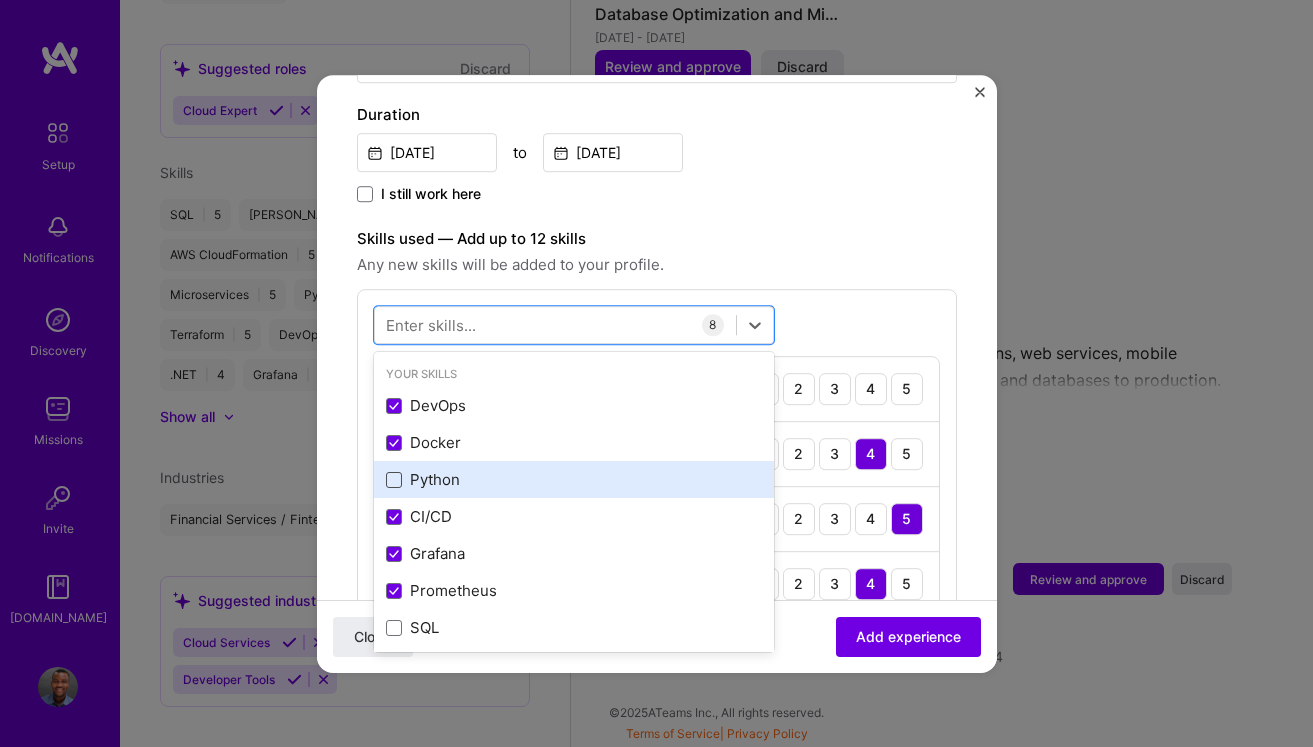 click at bounding box center [394, 480] 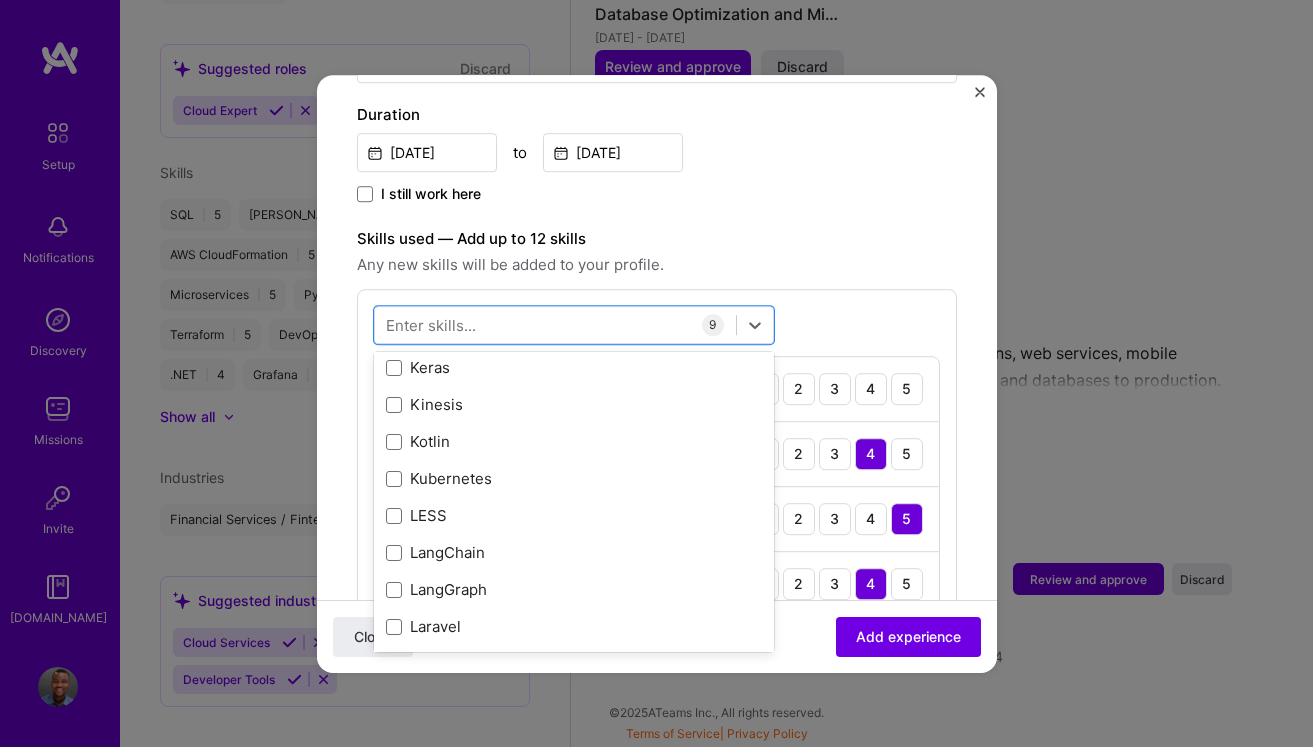 scroll, scrollTop: 6855, scrollLeft: 0, axis: vertical 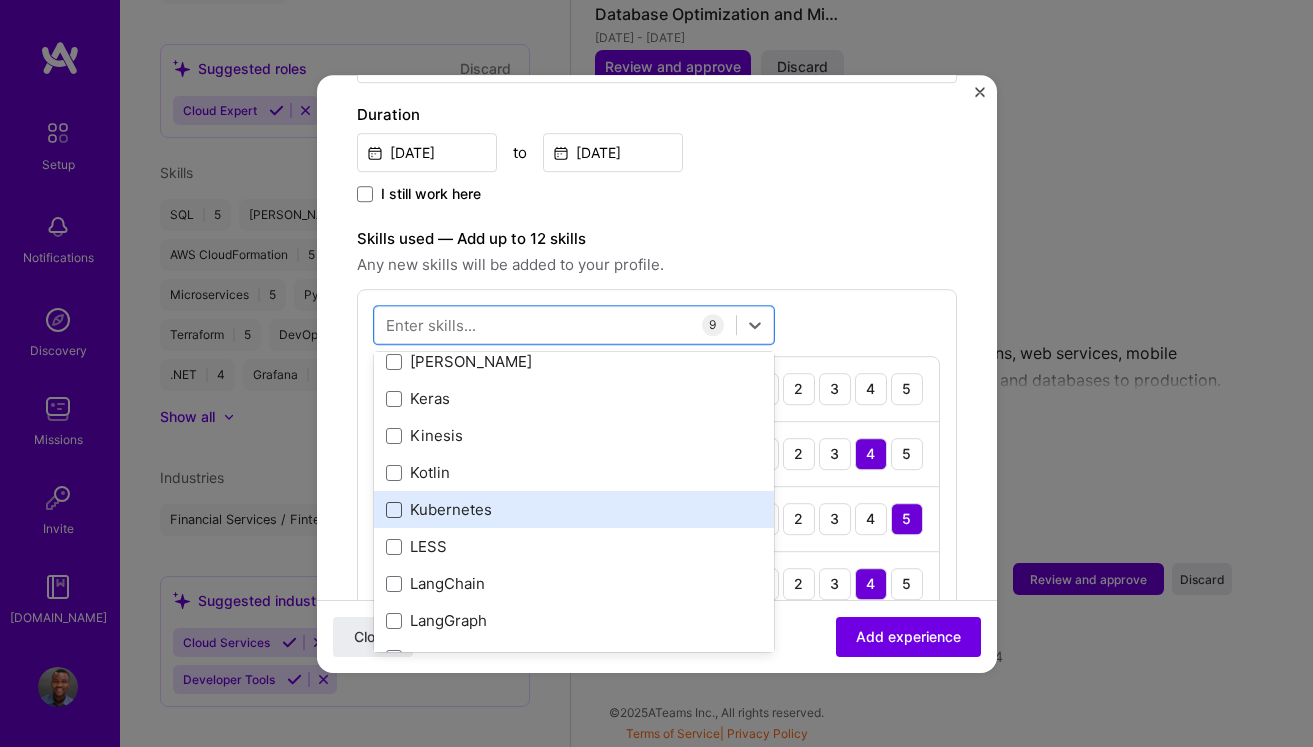 click at bounding box center [394, 510] 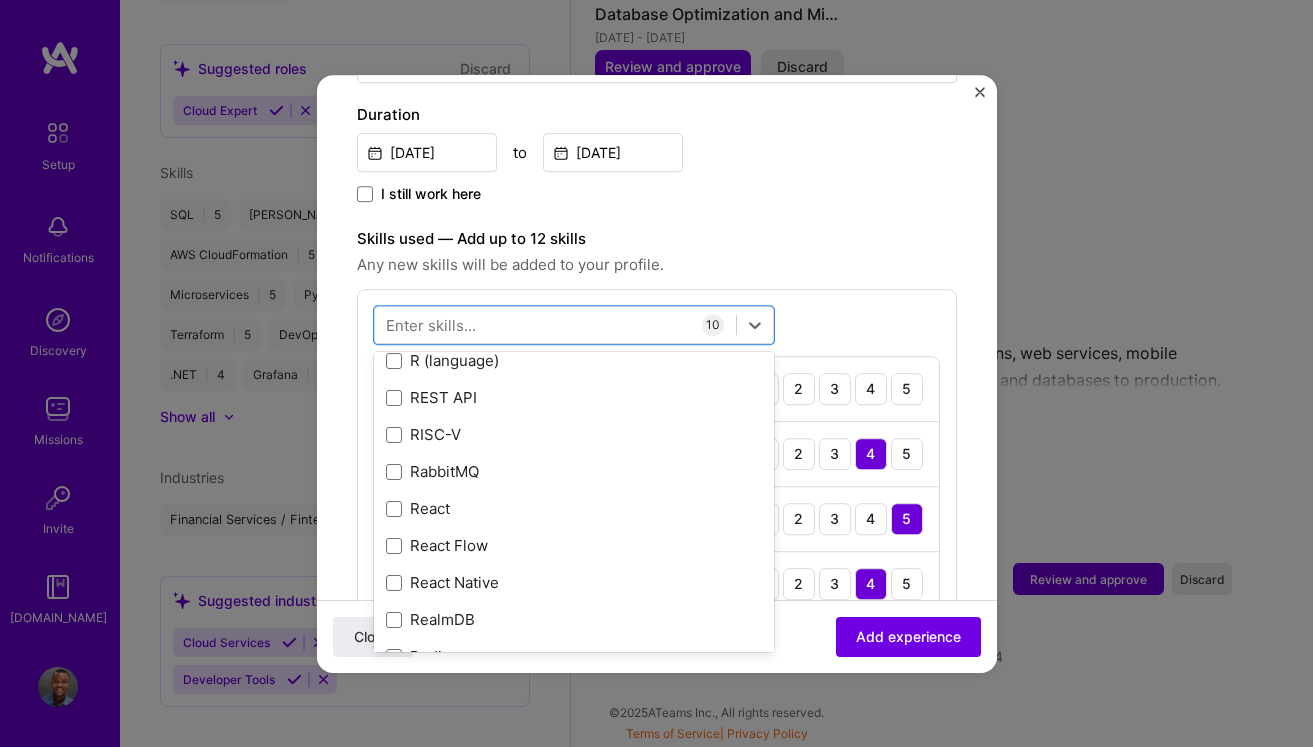 scroll, scrollTop: 9856, scrollLeft: 0, axis: vertical 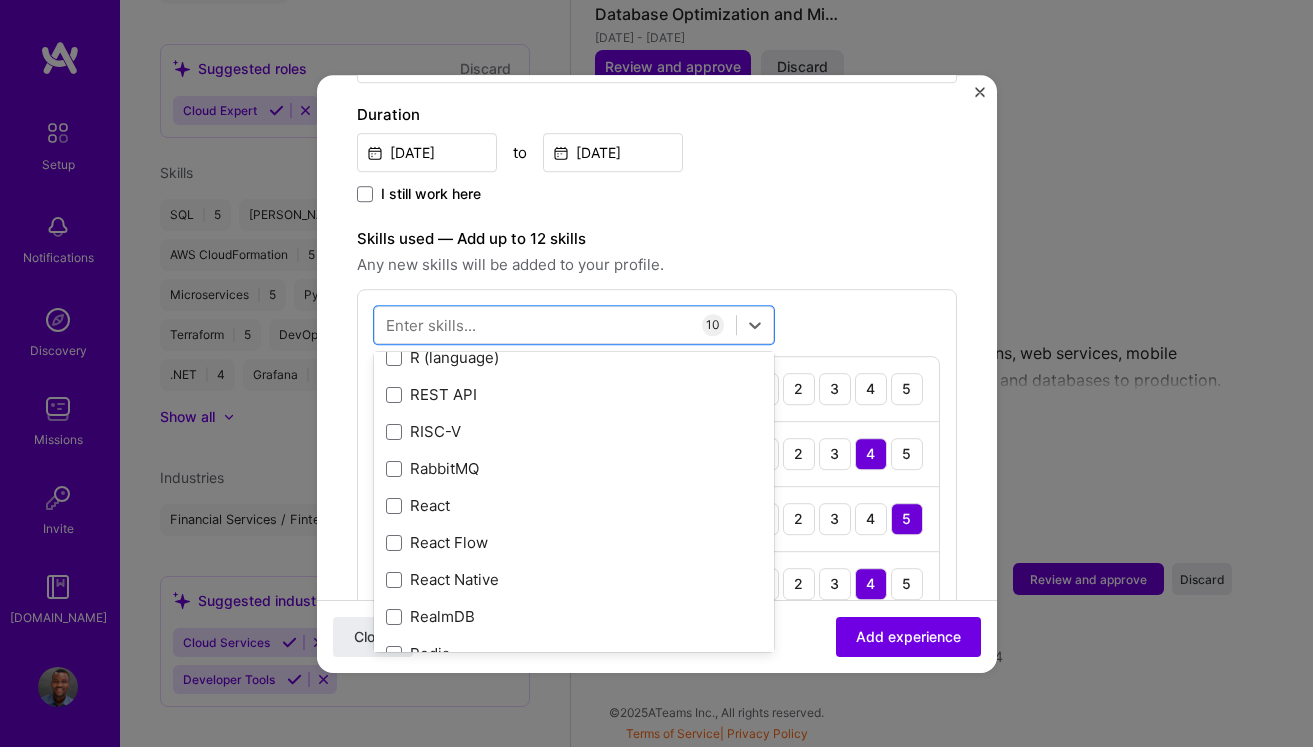 click on "option Kubernetes, selected. option R (language) focused, 0 of 2. 378 results available. Use Up and Down to choose options, press Enter to select the currently focused option, press Escape to exit the menu, press Tab to select the option and exit the menu. Your Skills DevOps Docker Python CI/CD Grafana Prometheus SQL Terraform Microservices [PERSON_NAME] AWS CloudFormation GitHub Ansible .NET All Skills 3D Engineering 3D Modeling API Design API Integration APNS ARM [DOMAIN_NAME] AWS AWS Aurora AWS BETA AWS CDK AWS Lambda AWS Neptune AWS RDS Ada Adobe Creative Cloud Adobe Experience Manager Affiliate Marketing Agile Agora Airflow Airtable Algorithm Design Amazon Athena Amplitude Analytics Android Angular Angular.js Apache [PERSON_NAME] Apex (Salesforce) Apollo App Clip (iOS) ArangoDB Artifactory Artificial Intelligence (AI) Assembly [DOMAIN_NAME] [PERSON_NAME] Authentication Automated Testing Azure BLE (Bluetooth) Babylon.js Backbone.js Backlog Prioritization BigQuery Blockchain / Crypto Blog Bloomreach Bootstrap JS Boto3 Brand Strategy C 1" at bounding box center [657, 656] 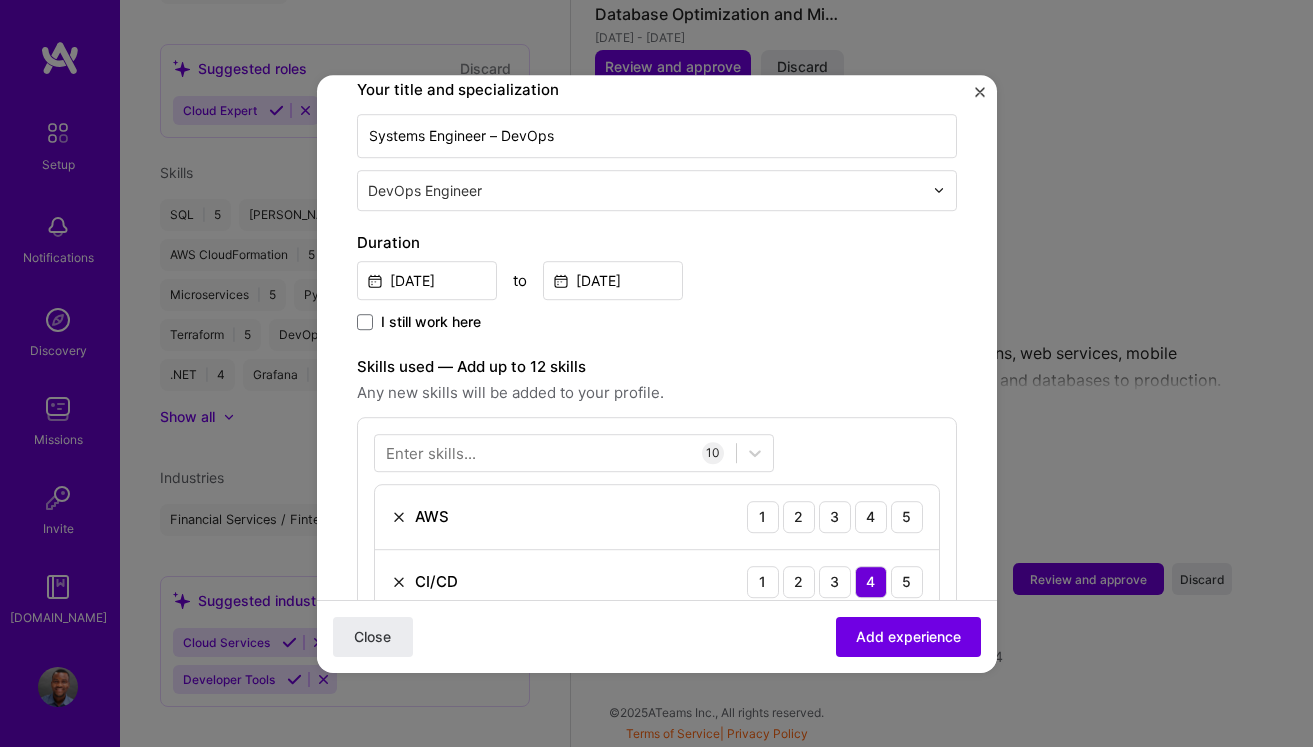 scroll, scrollTop: 362, scrollLeft: 0, axis: vertical 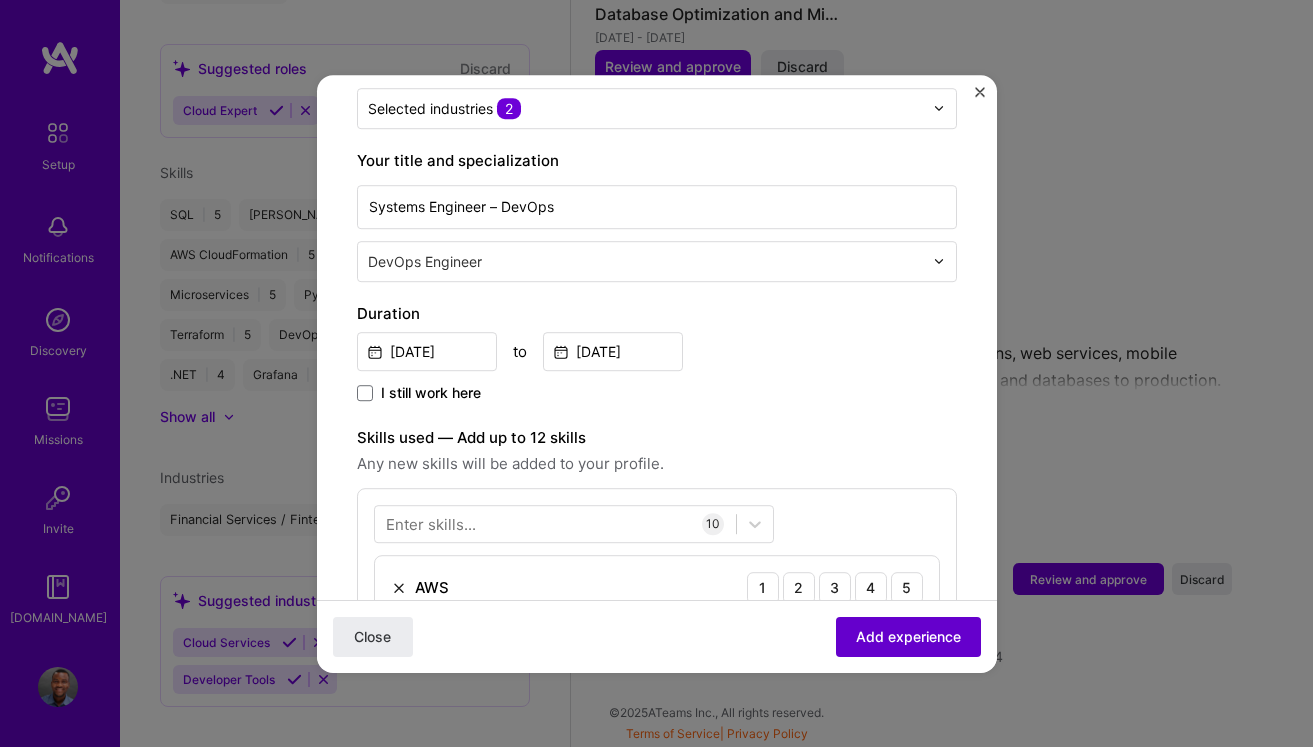 click on "Add experience" at bounding box center (908, 636) 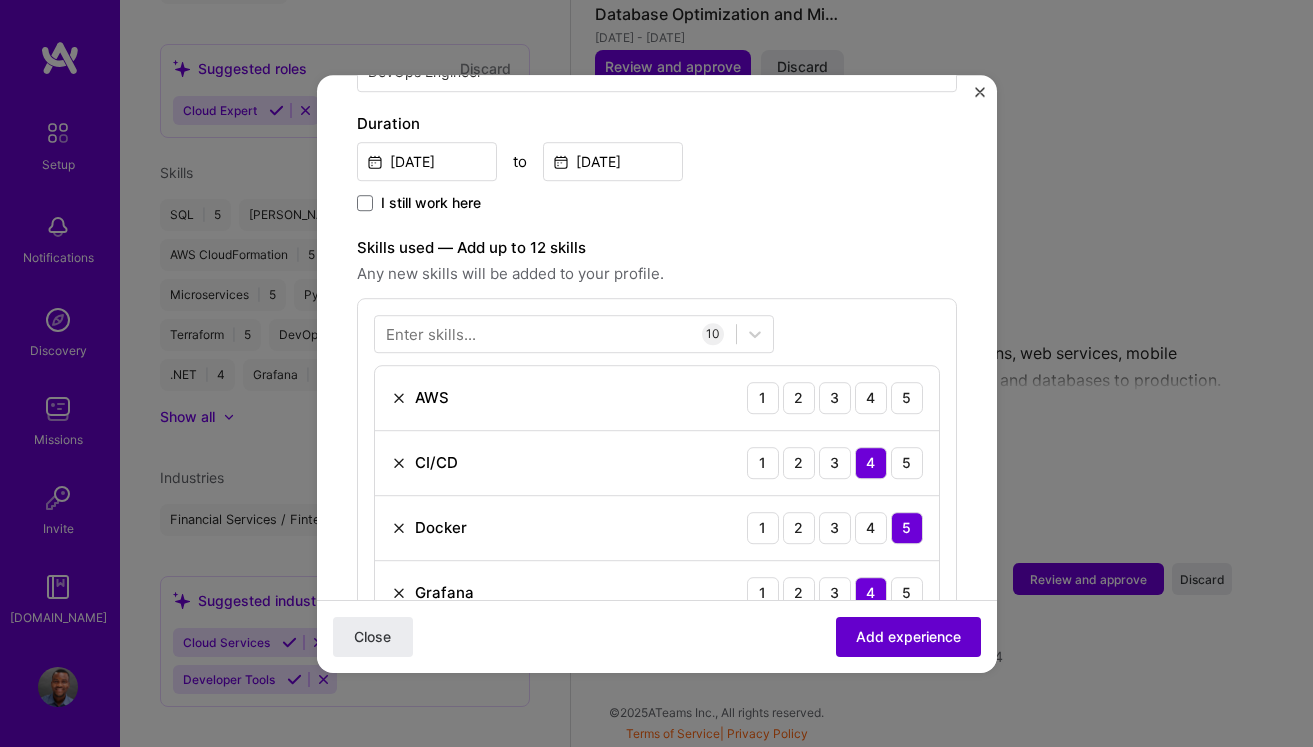 scroll, scrollTop: 692, scrollLeft: 0, axis: vertical 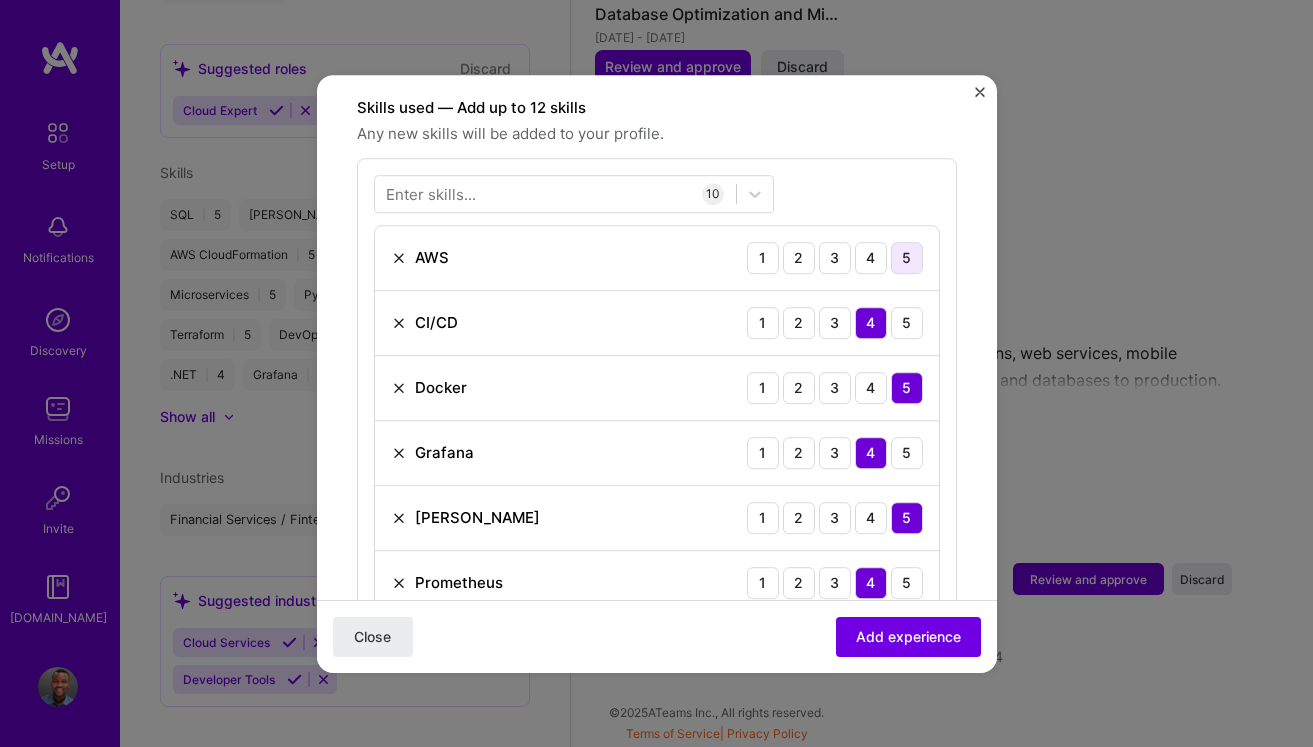 click on "5" at bounding box center [907, 258] 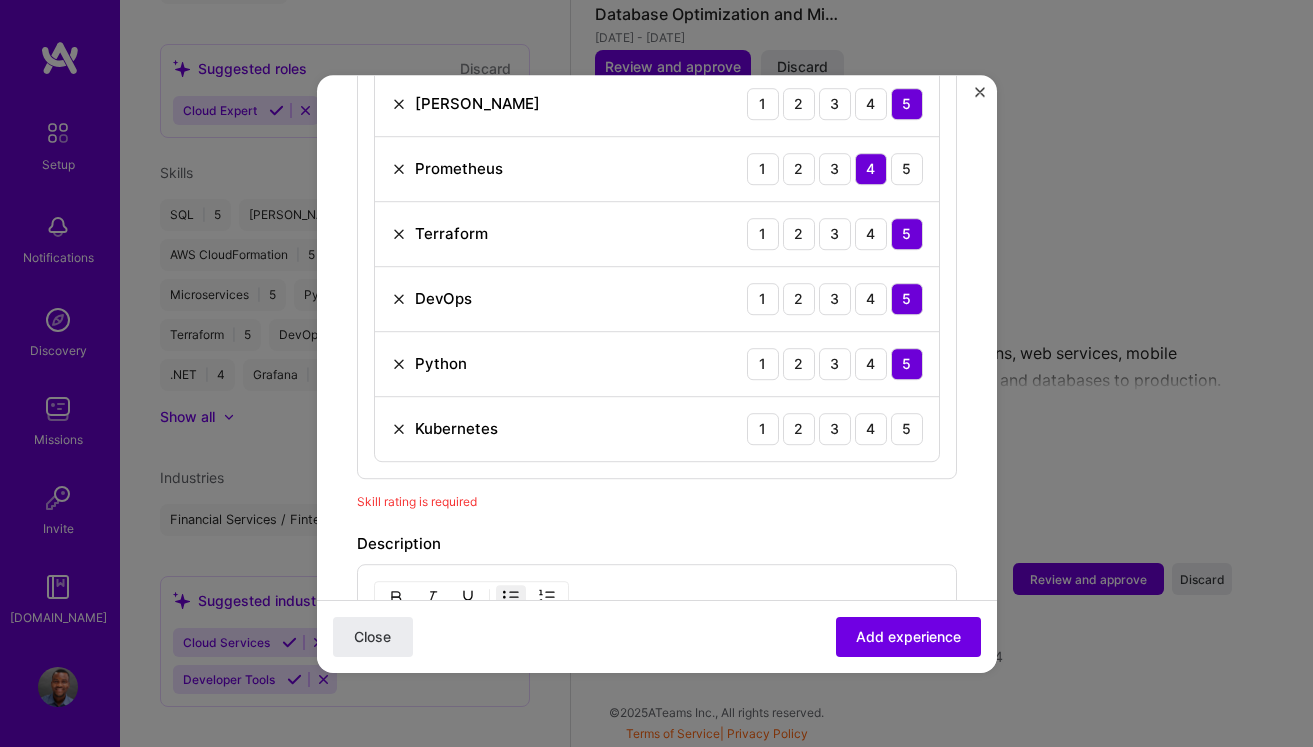 scroll, scrollTop: 1145, scrollLeft: 0, axis: vertical 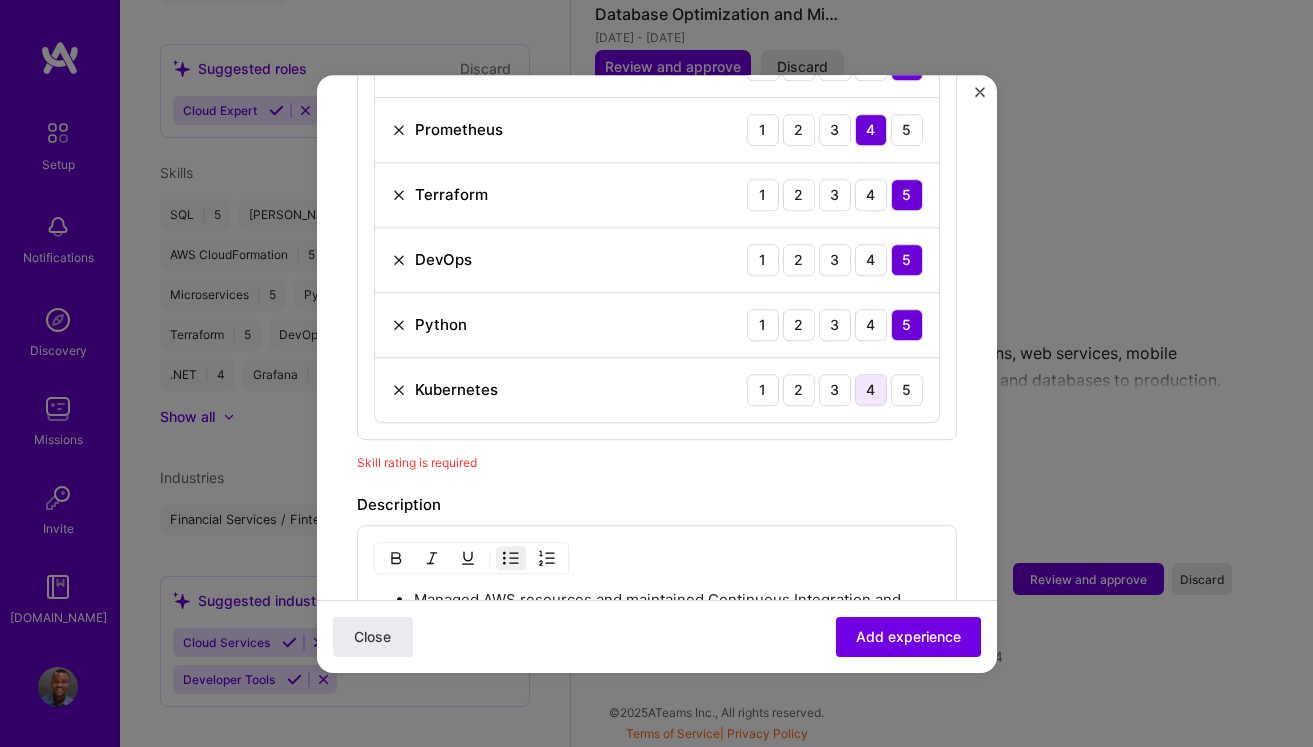 click on "4" at bounding box center (871, 390) 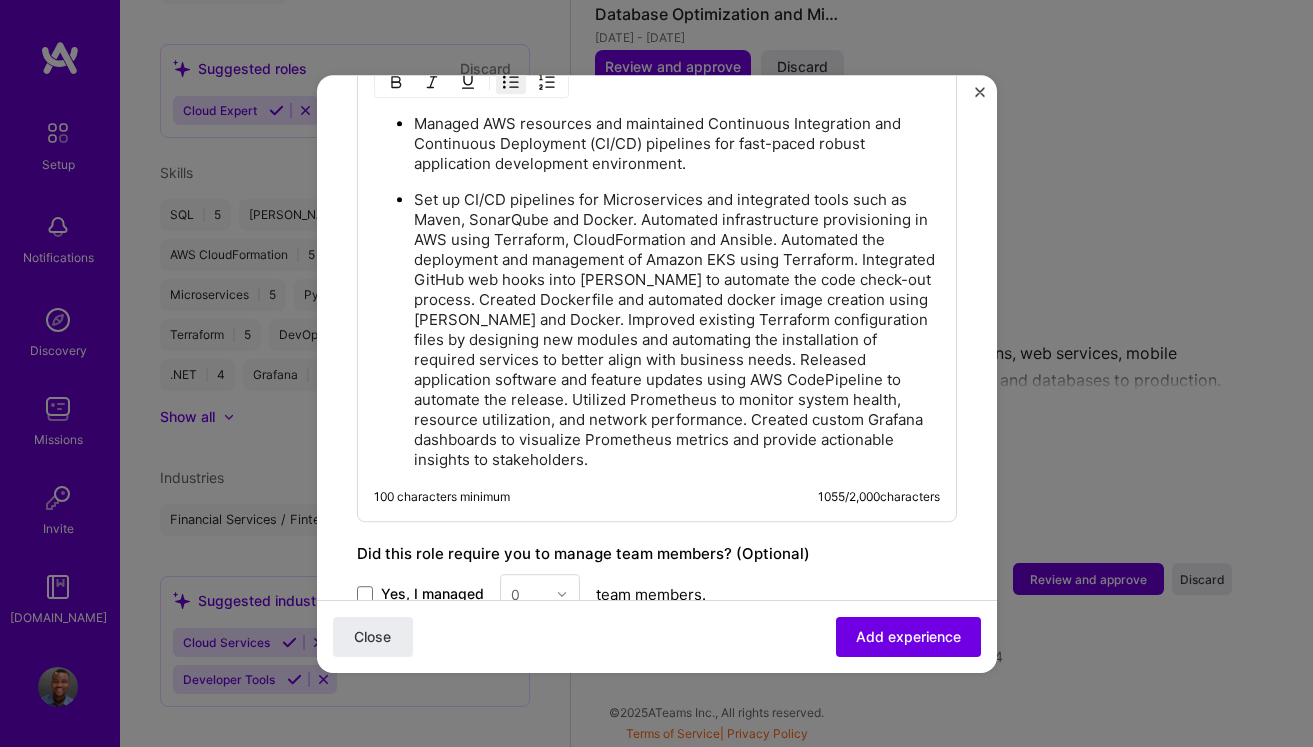 scroll, scrollTop: 1619, scrollLeft: 0, axis: vertical 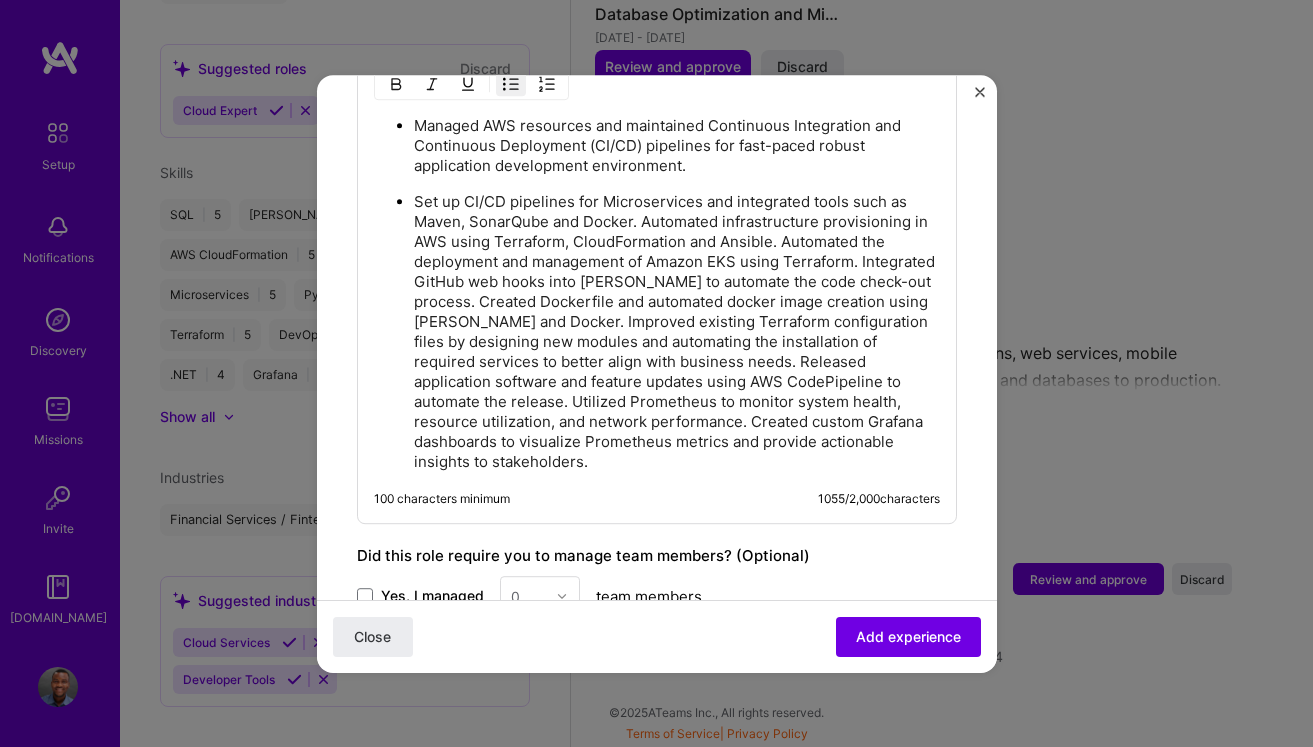 click on "Set up CI/CD pipelines for Microservices and integrated tools such as Maven, SonarQube and Docker. Automated infrastructure provisioning in AWS using Terraform, CloudFormation and Ansible. Automated the deployment and management of Amazon EKS using Terraform. Integrated GitHub web hooks into [PERSON_NAME] to automate the code check-out process. Created Dockerfile and automated docker image creation using [PERSON_NAME] and Docker. Improved existing Terraform configuration files by designing new modules and automating the installation of required services to better align with business needs. Released application software and feature updates using AWS CodePipeline to automate the release. Utilized Prometheus to monitor system health, resource utilization, and network performance. Created custom Grafana dashboards to visualize Prometheus metrics and provide actionable insights to stakeholders." at bounding box center (677, 332) 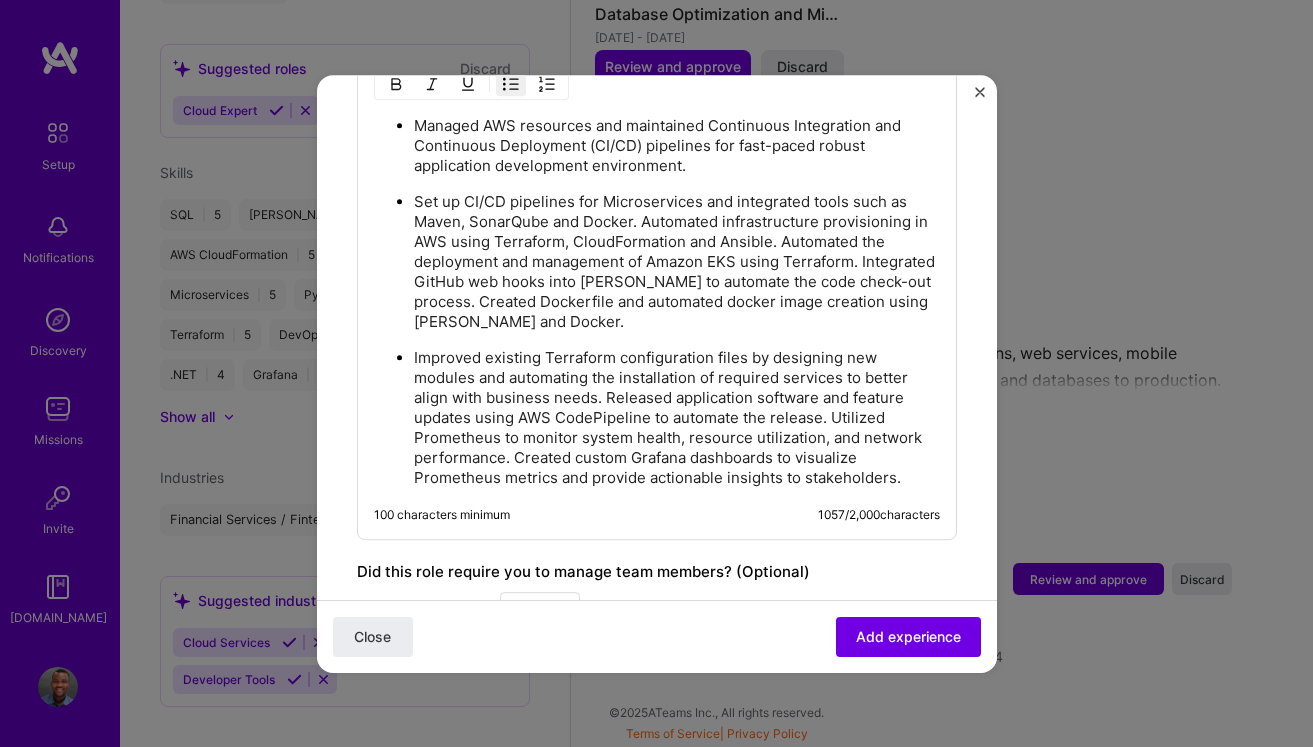 click on "Set up CI/CD pipelines for Microservices and integrated tools such as Maven, SonarQube and Docker. Automated infrastructure provisioning in AWS using Terraform, CloudFormation and Ansible. Automated the deployment and management of Amazon EKS using Terraform. Integrated GitHub web hooks into [PERSON_NAME] to automate the code check-out process. Created Dockerfile and automated docker image creation using [PERSON_NAME] and Docker." at bounding box center [677, 262] 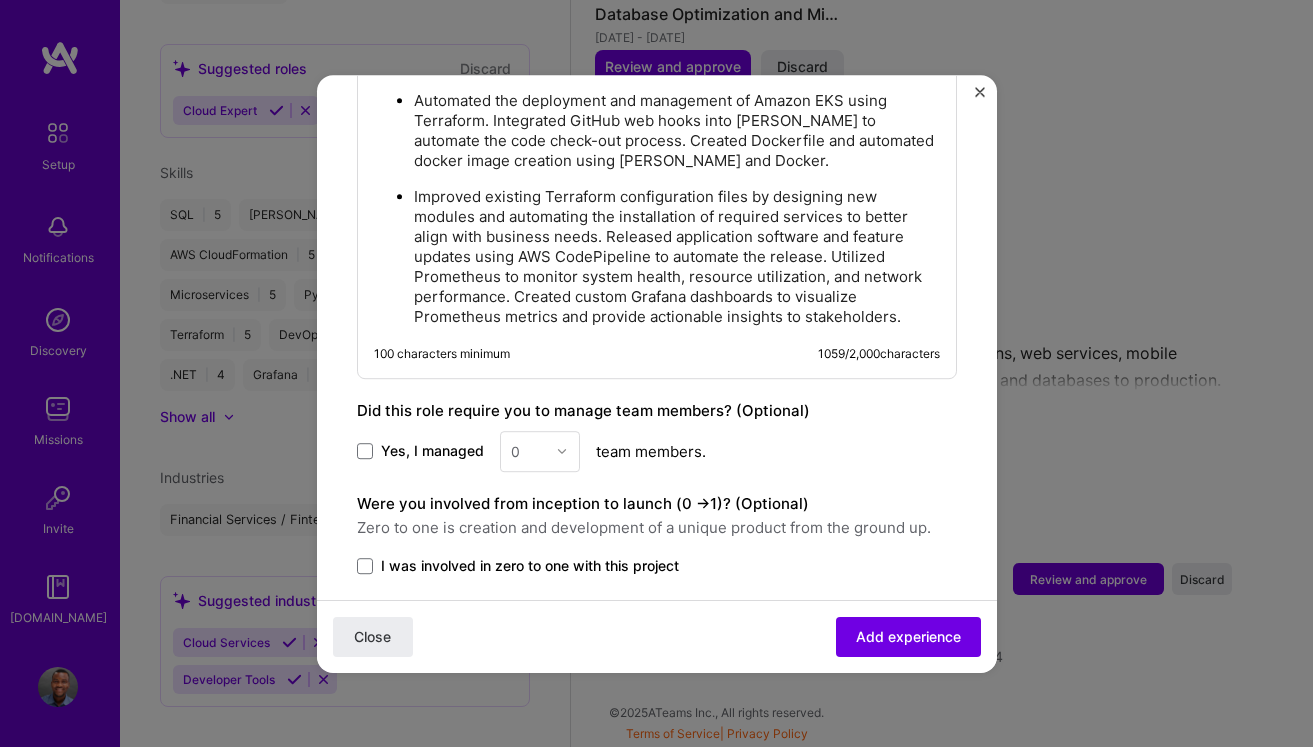 scroll, scrollTop: 1912, scrollLeft: 0, axis: vertical 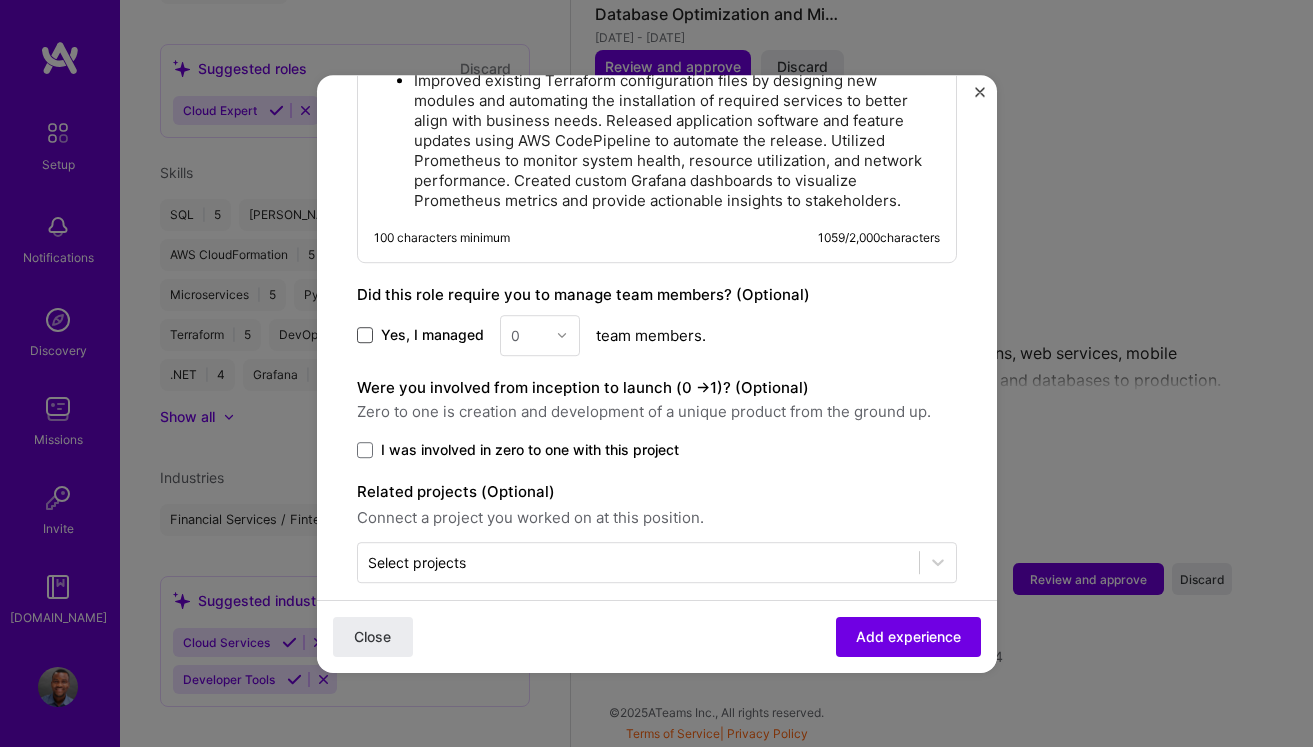 click at bounding box center [365, 335] 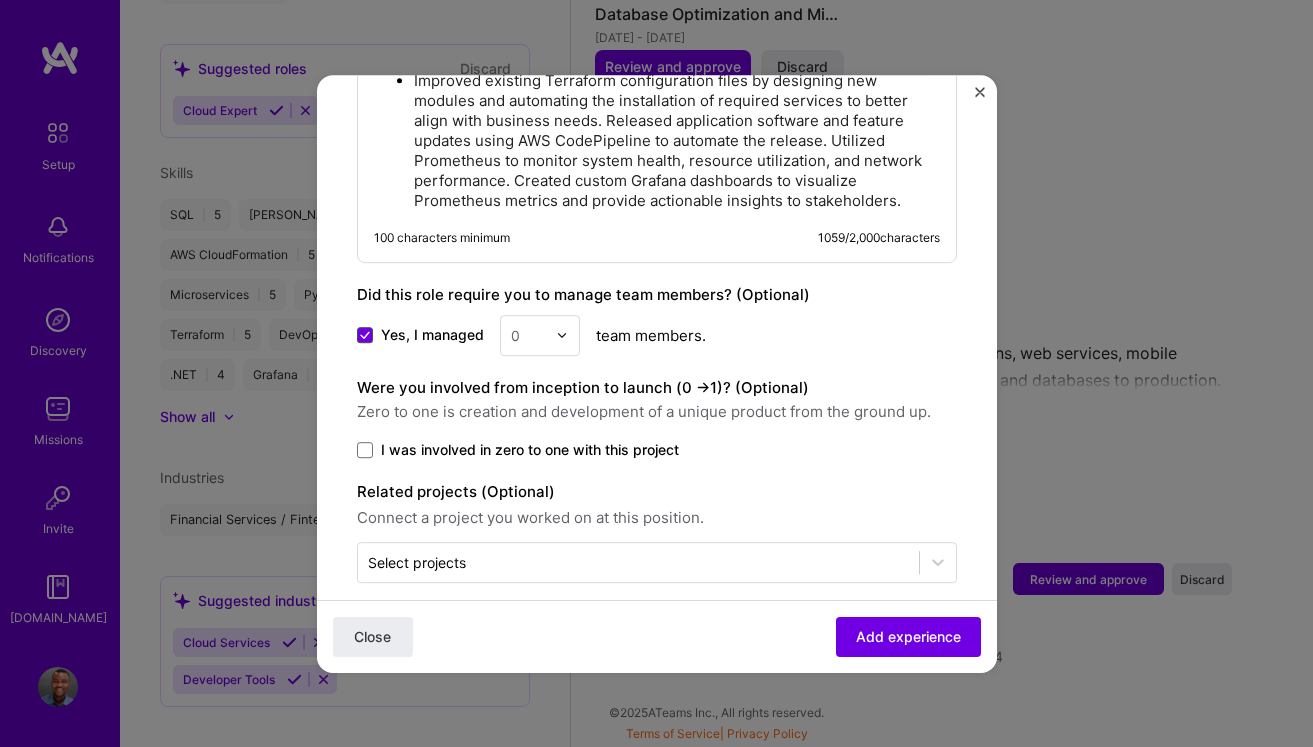 click 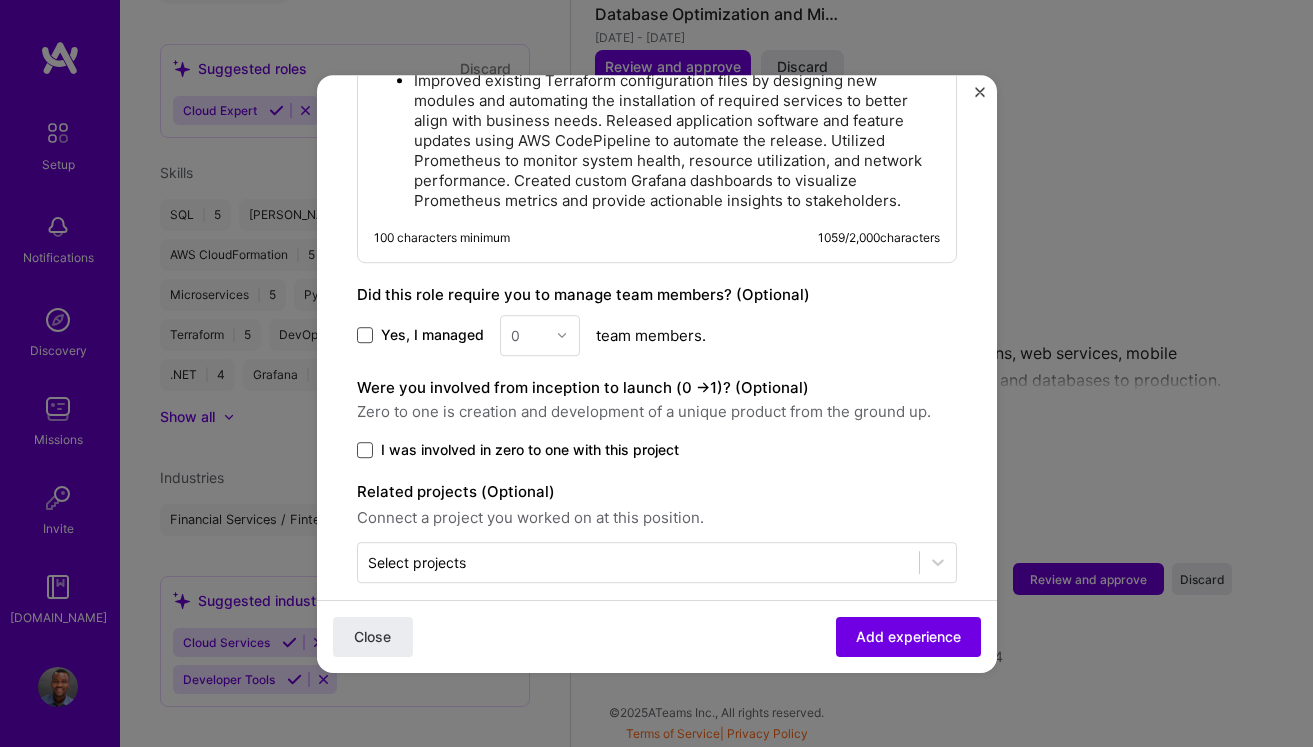 click at bounding box center [365, 450] 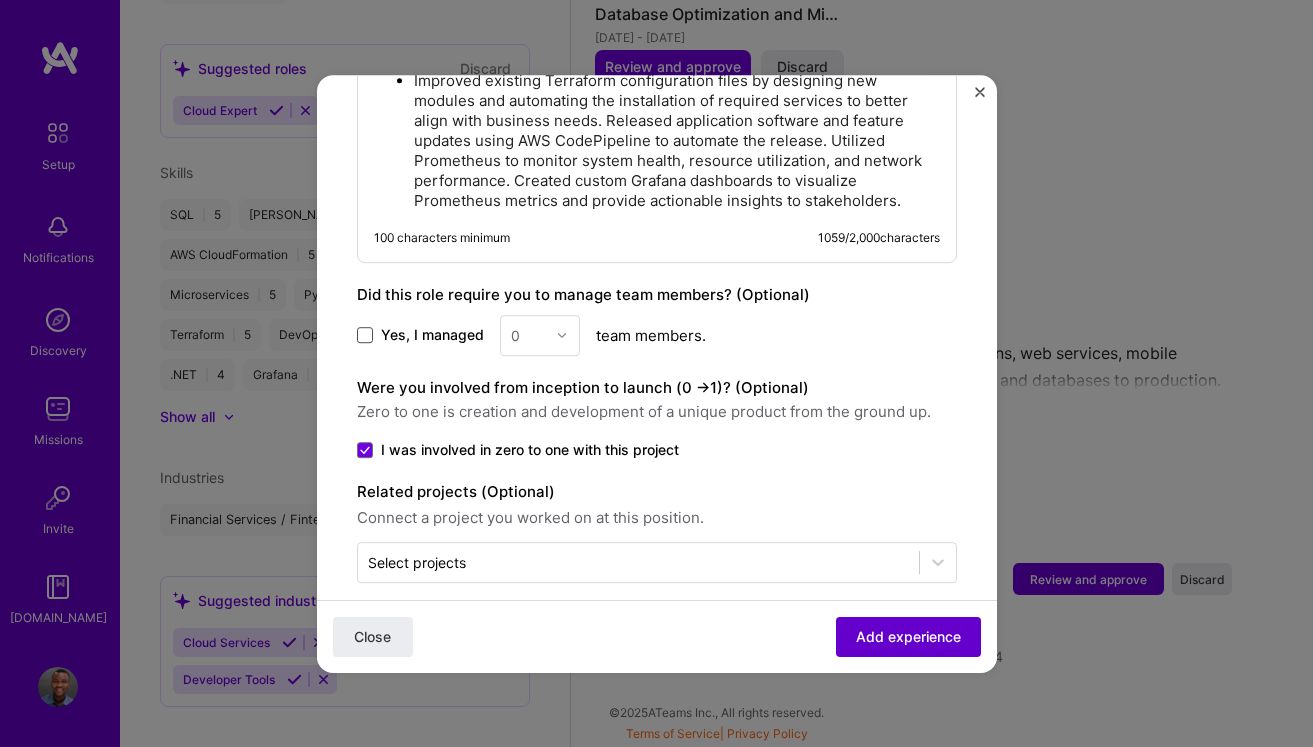 click on "Add experience" at bounding box center (908, 636) 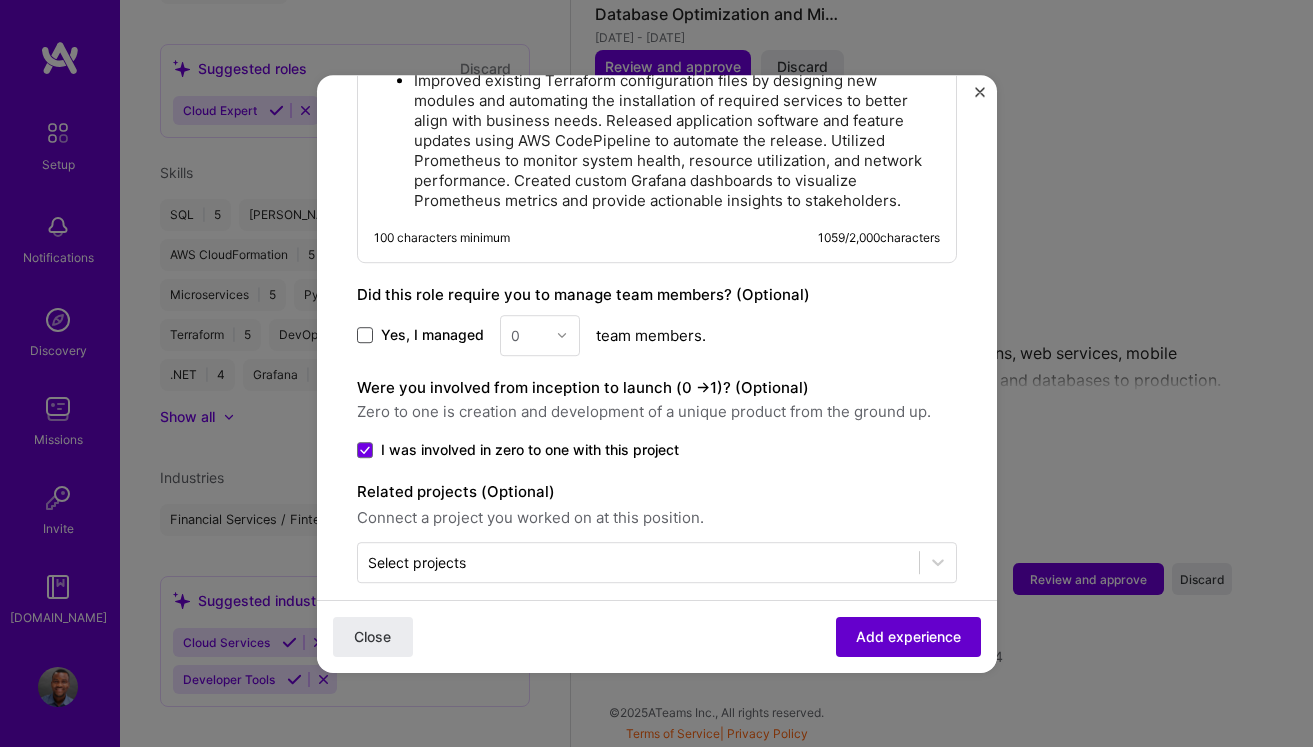 scroll, scrollTop: 1879, scrollLeft: 0, axis: vertical 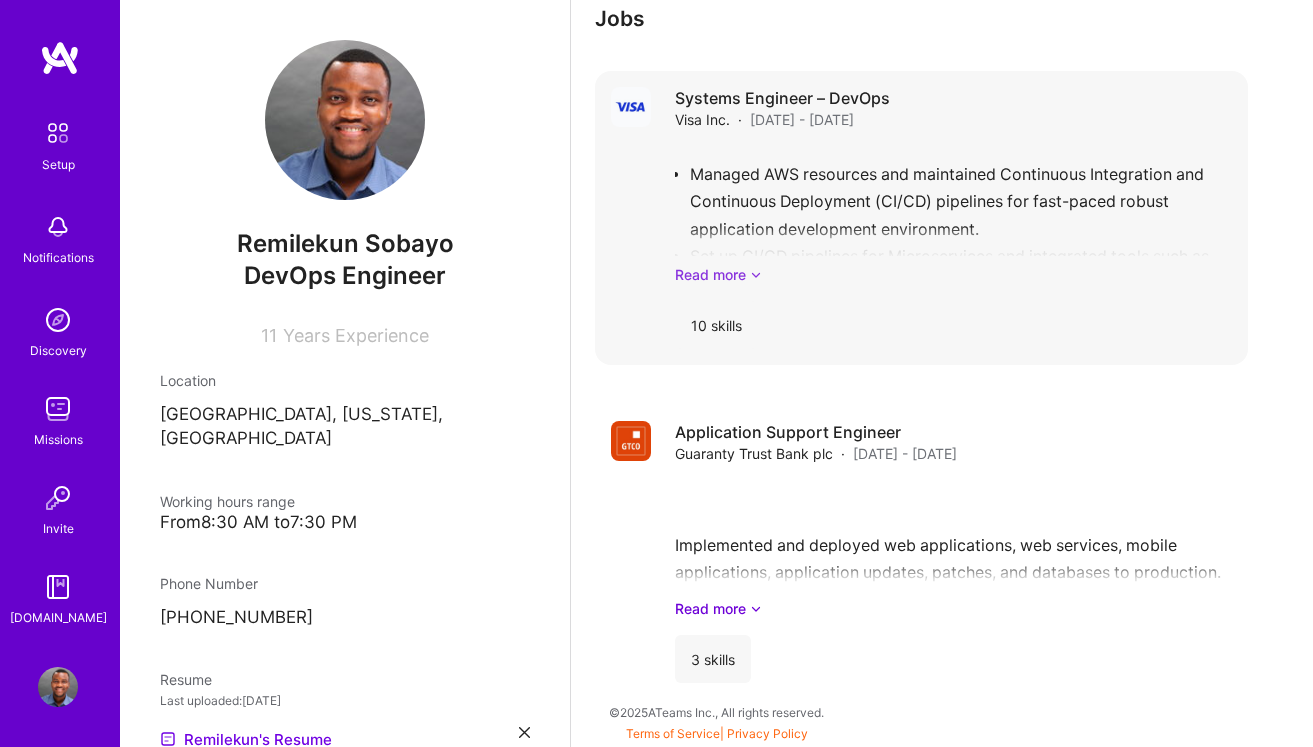 click at bounding box center (756, 274) 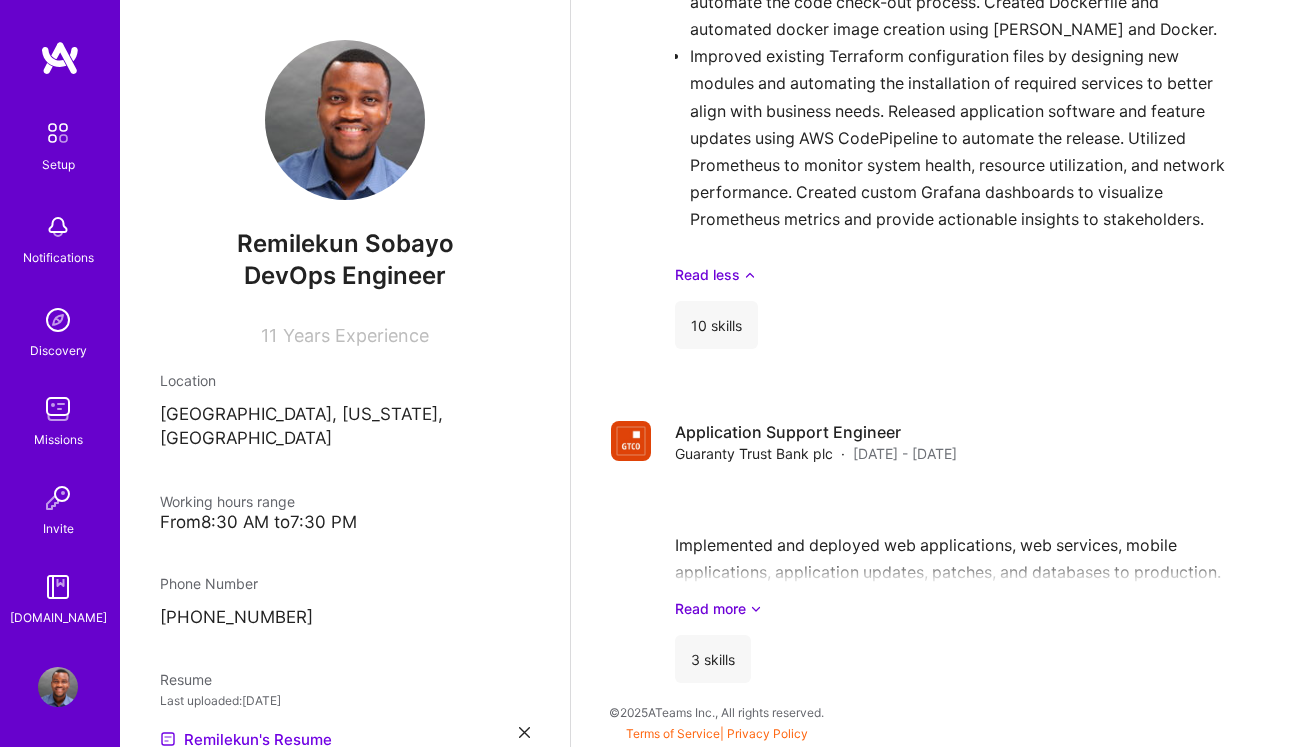 scroll, scrollTop: 2197, scrollLeft: 0, axis: vertical 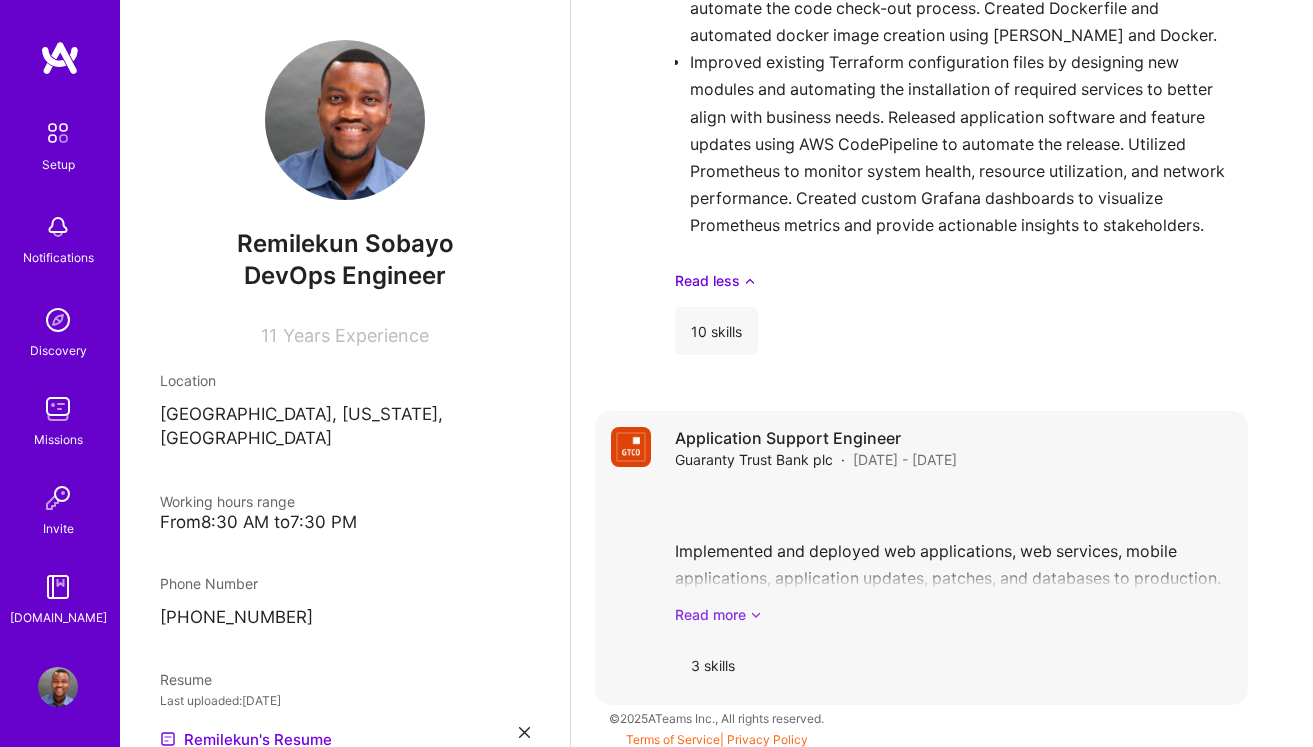 click at bounding box center [756, 614] 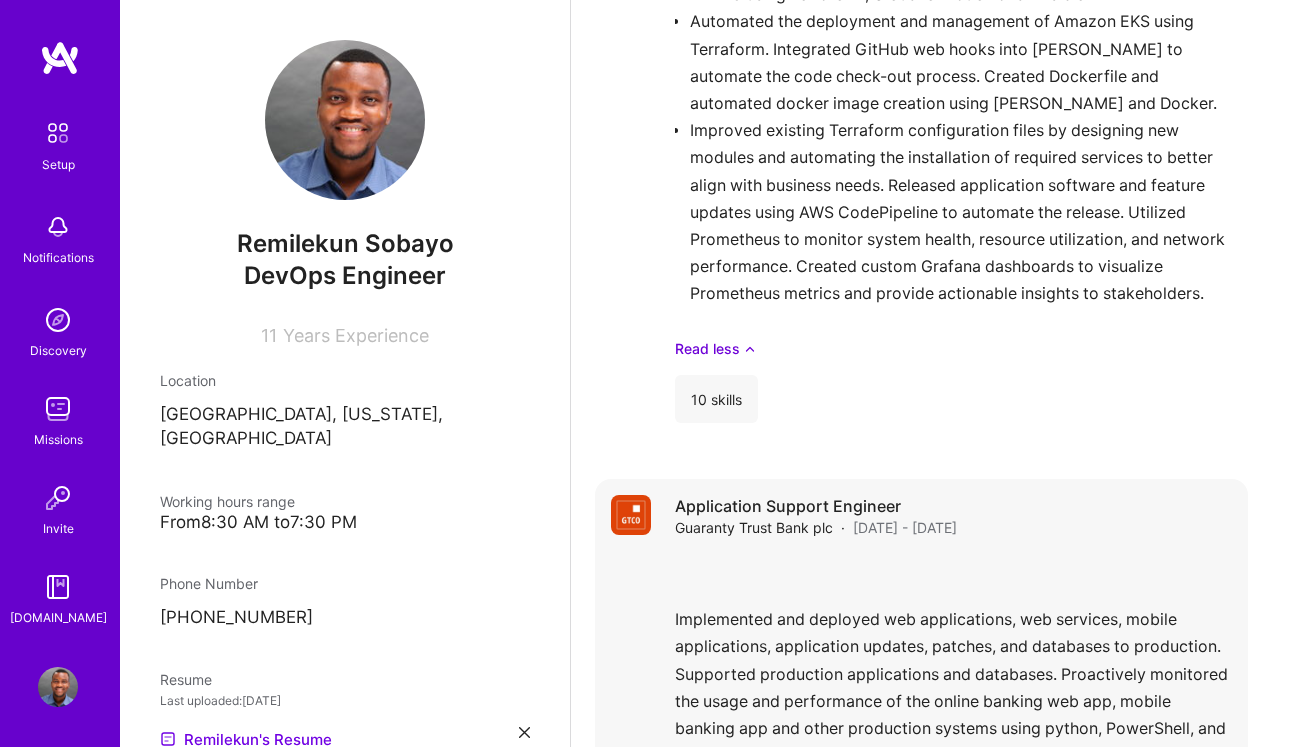 scroll, scrollTop: 2119, scrollLeft: 0, axis: vertical 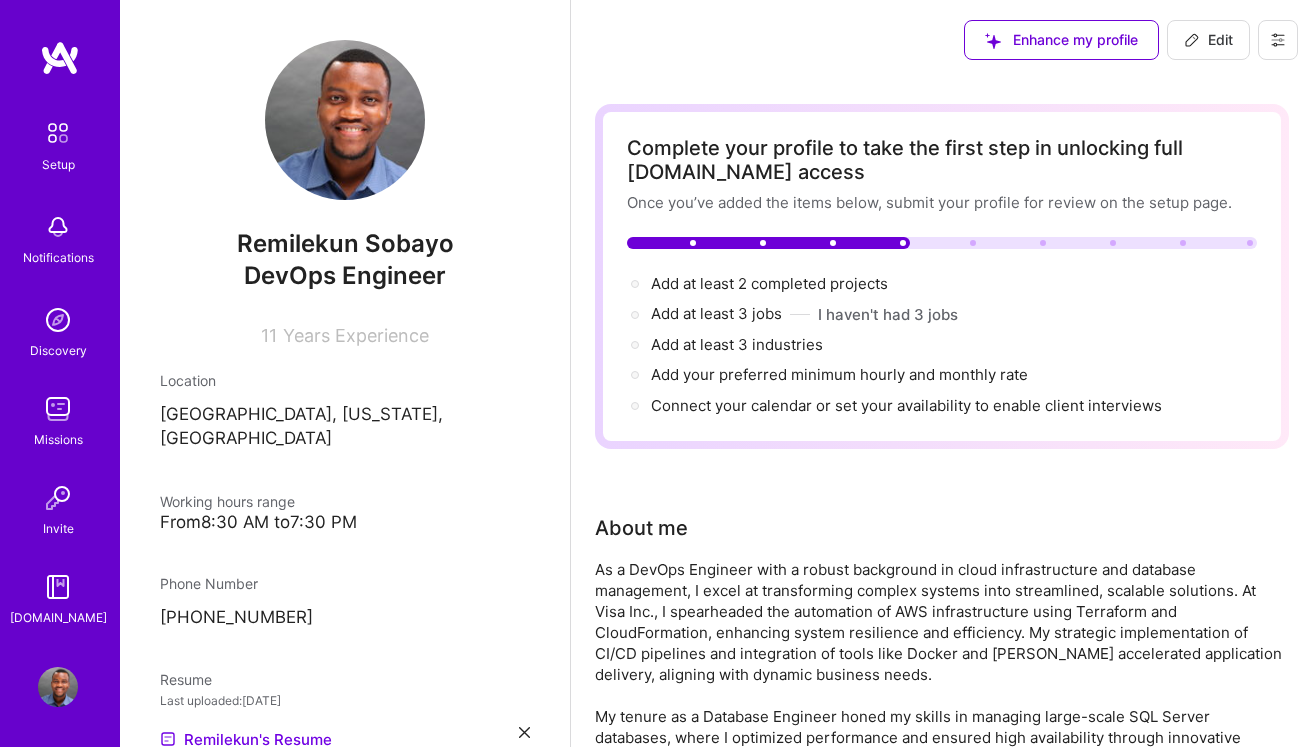 click on "Setup" at bounding box center (58, 164) 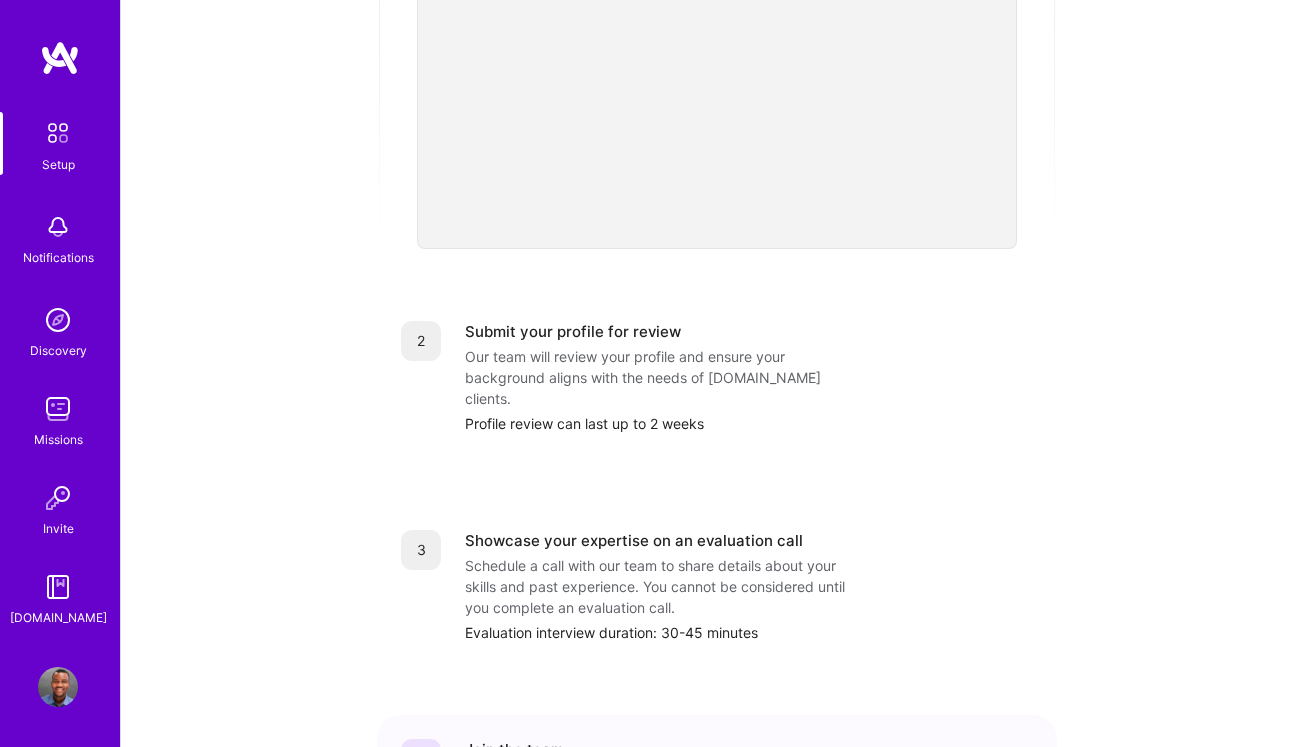 scroll, scrollTop: 599, scrollLeft: 0, axis: vertical 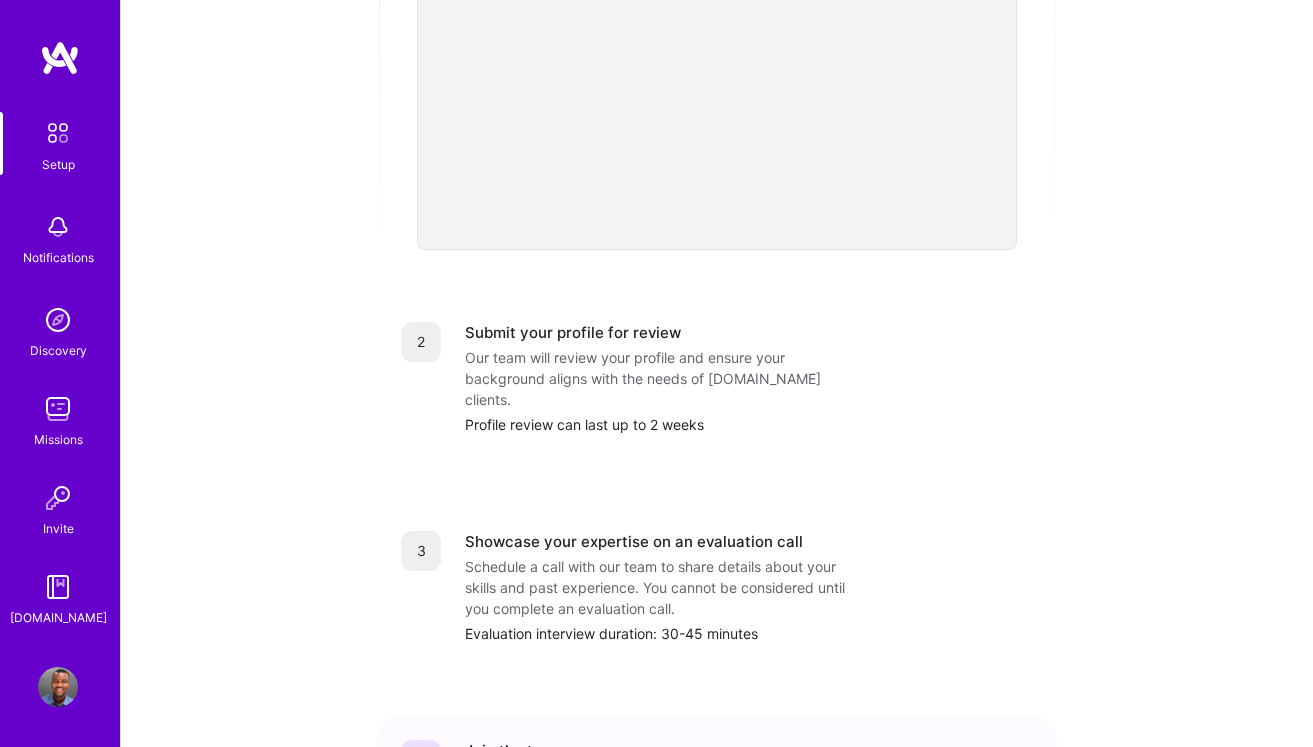 click on "Notifications" at bounding box center (58, 257) 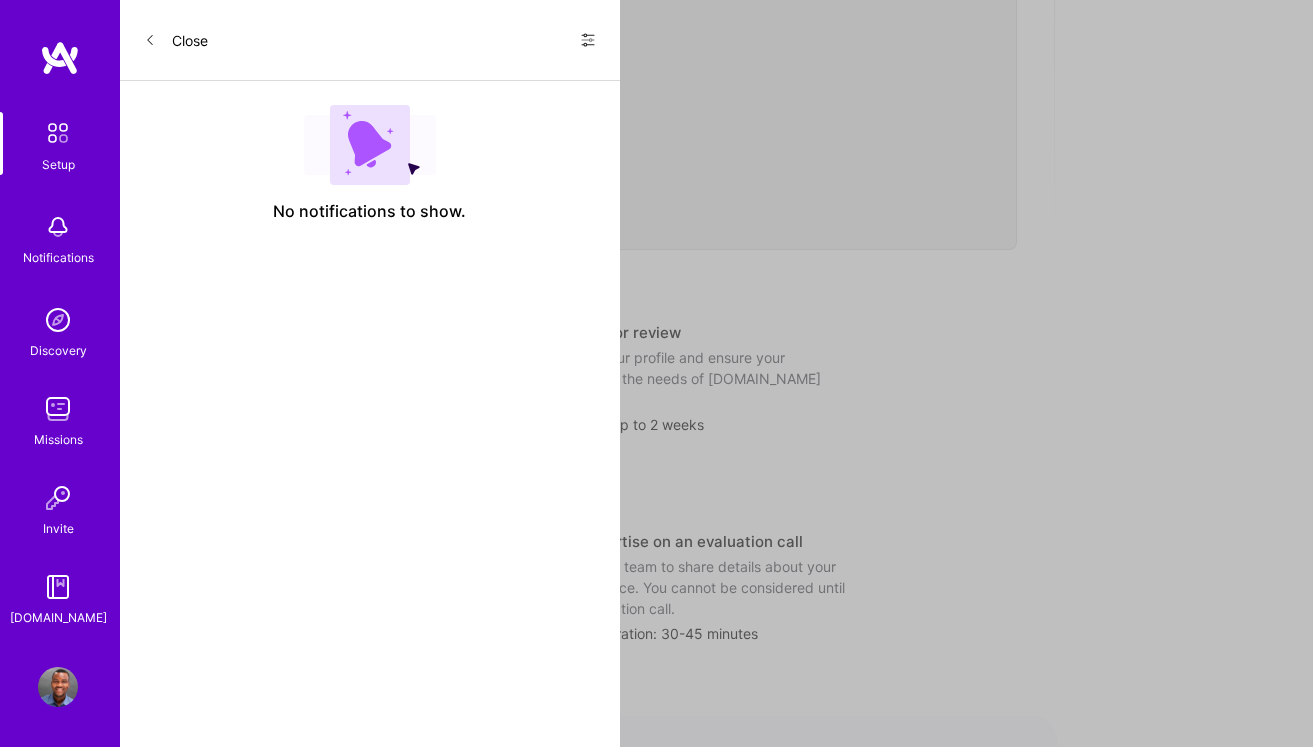 click at bounding box center (60, 58) 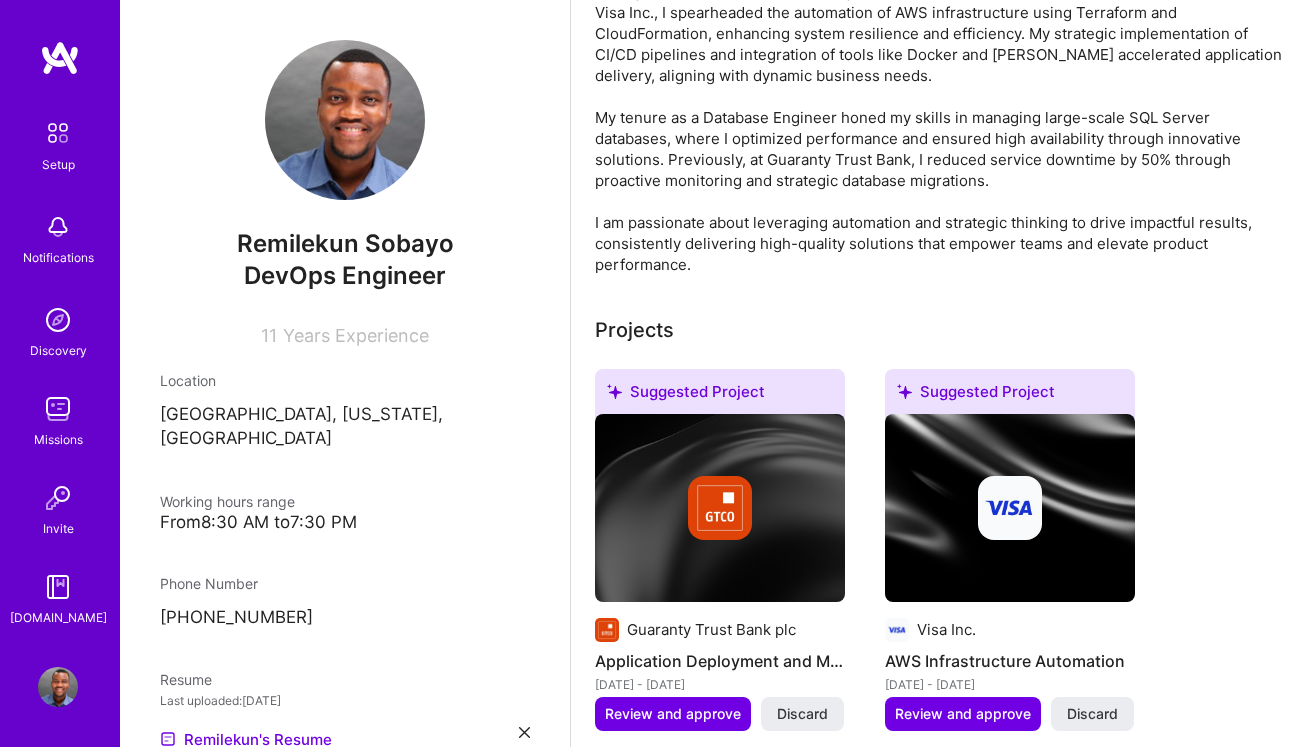 scroll, scrollTop: 0, scrollLeft: 0, axis: both 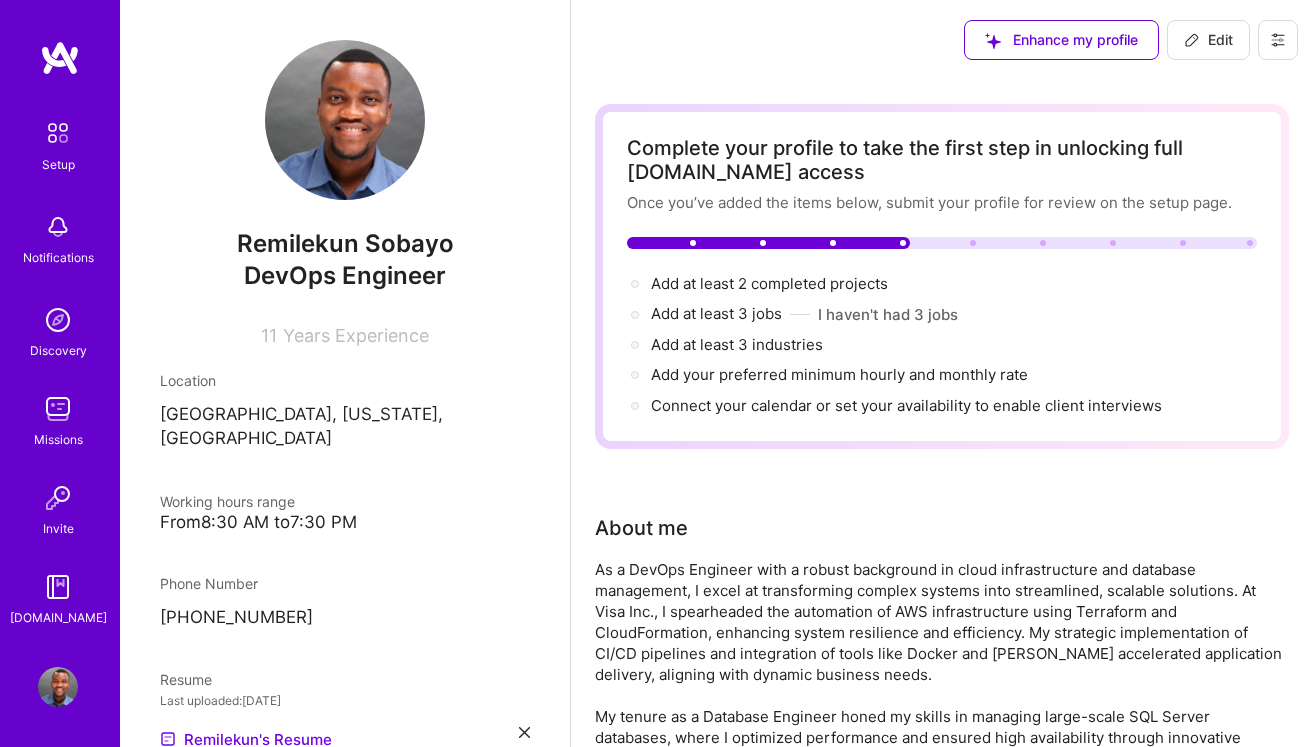 click at bounding box center [60, 58] 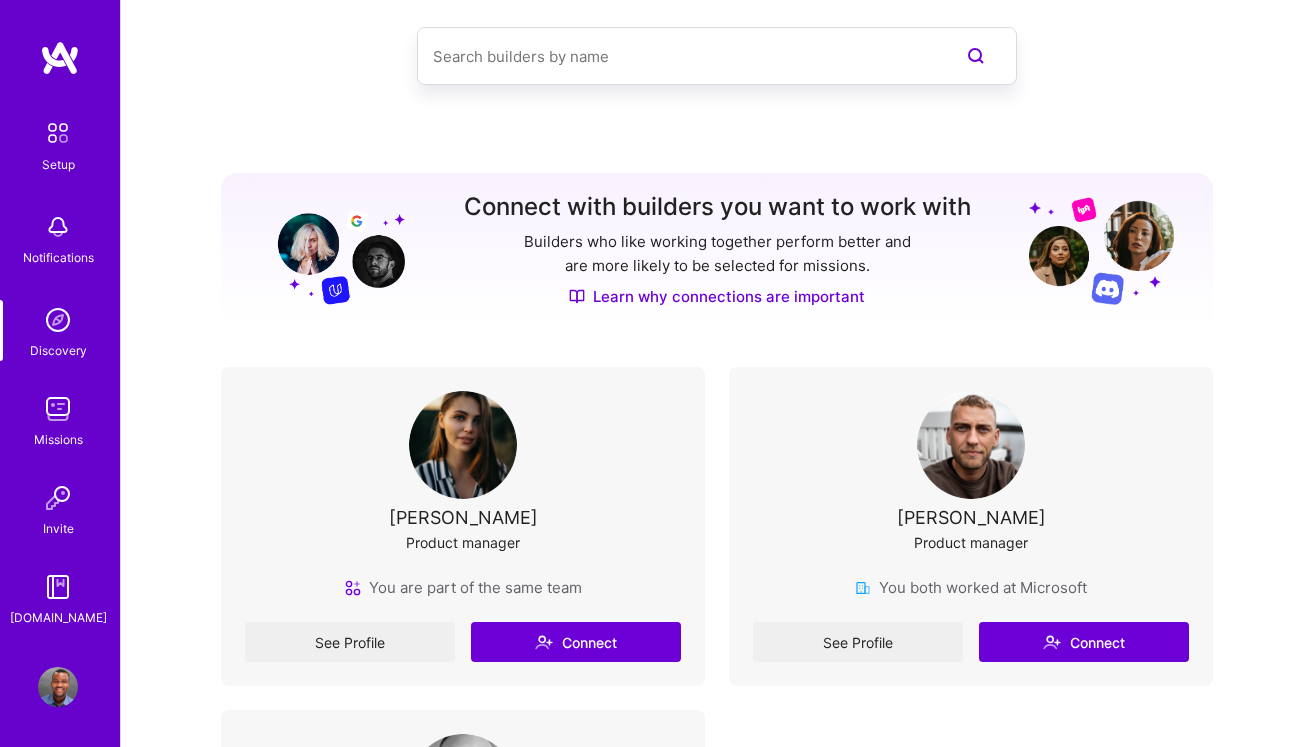 scroll, scrollTop: 89, scrollLeft: 0, axis: vertical 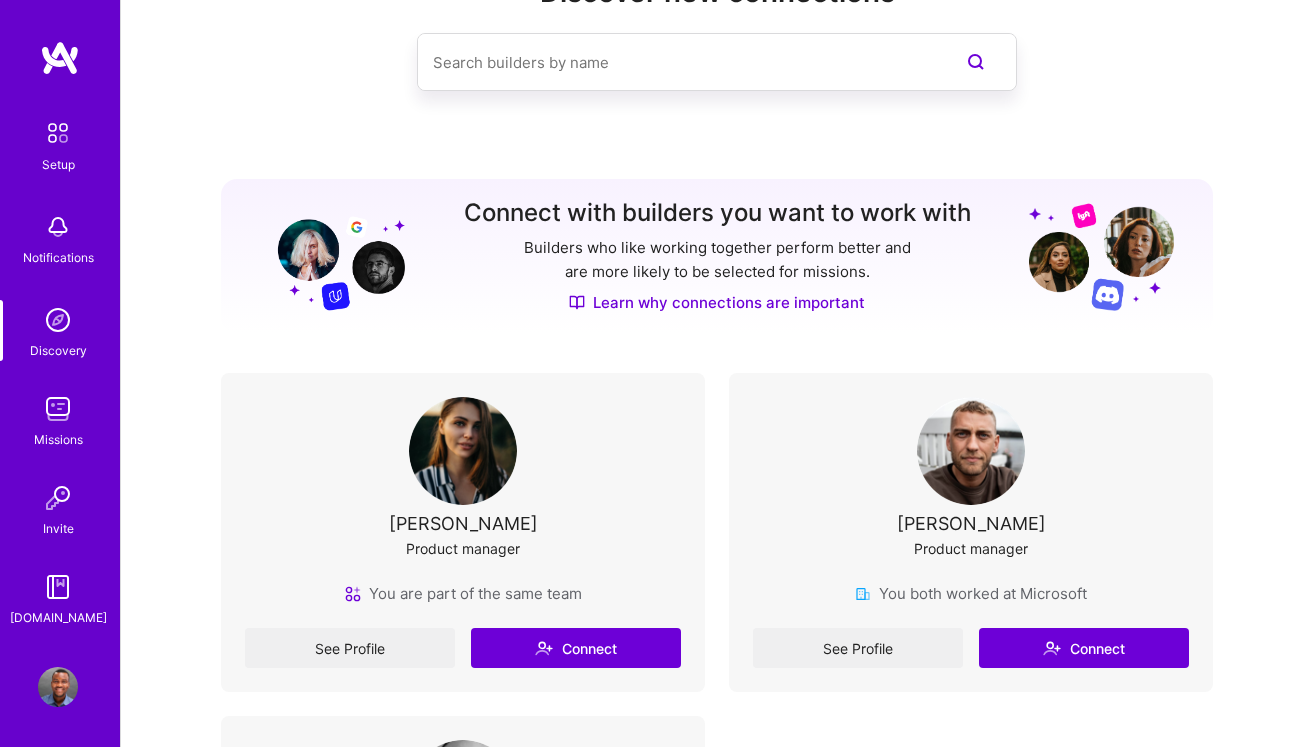 click on "Missions" at bounding box center [58, 419] 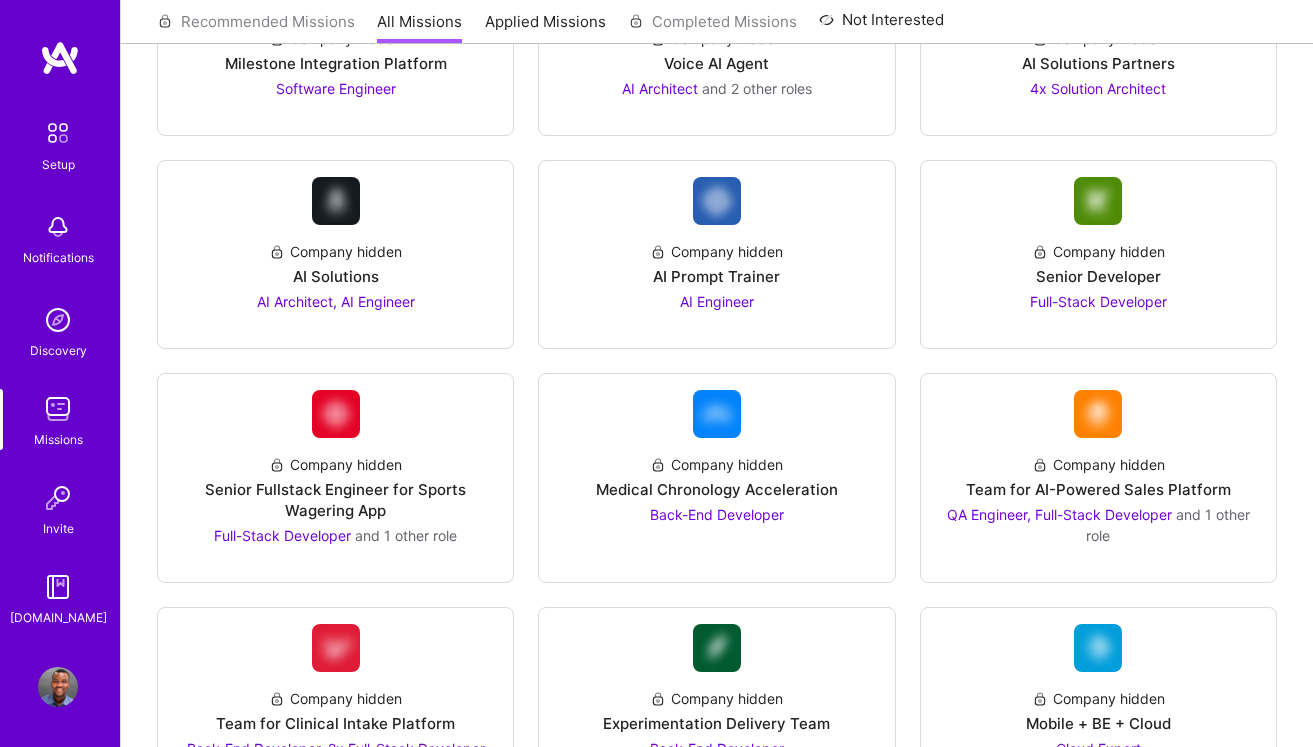 scroll, scrollTop: 2419, scrollLeft: 0, axis: vertical 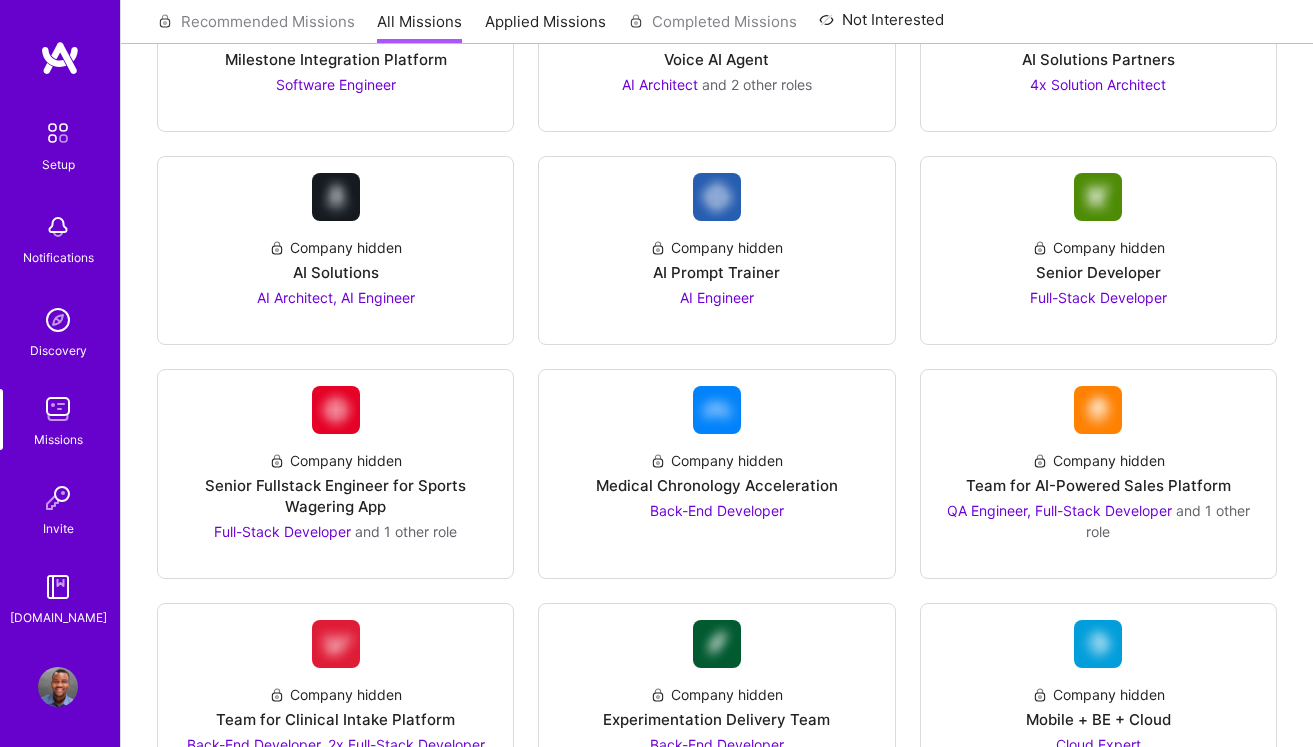click at bounding box center (58, 587) 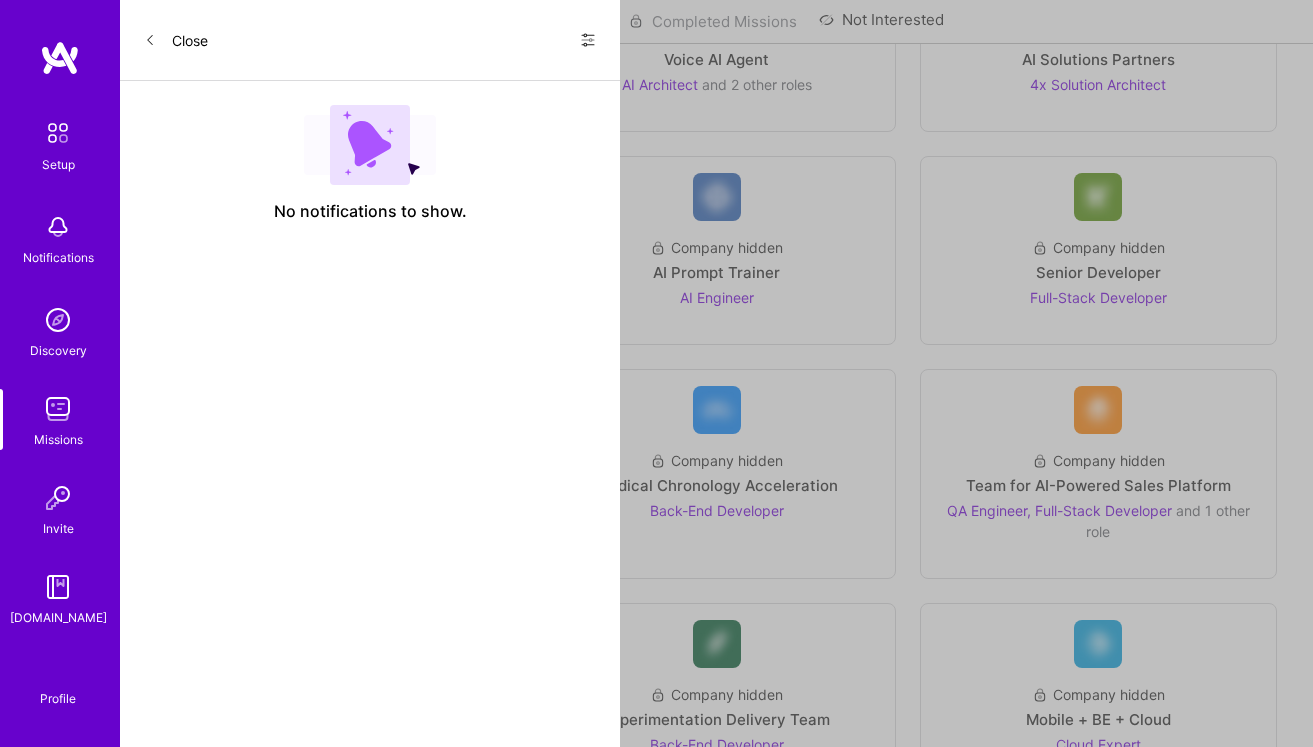 scroll, scrollTop: 0, scrollLeft: 0, axis: both 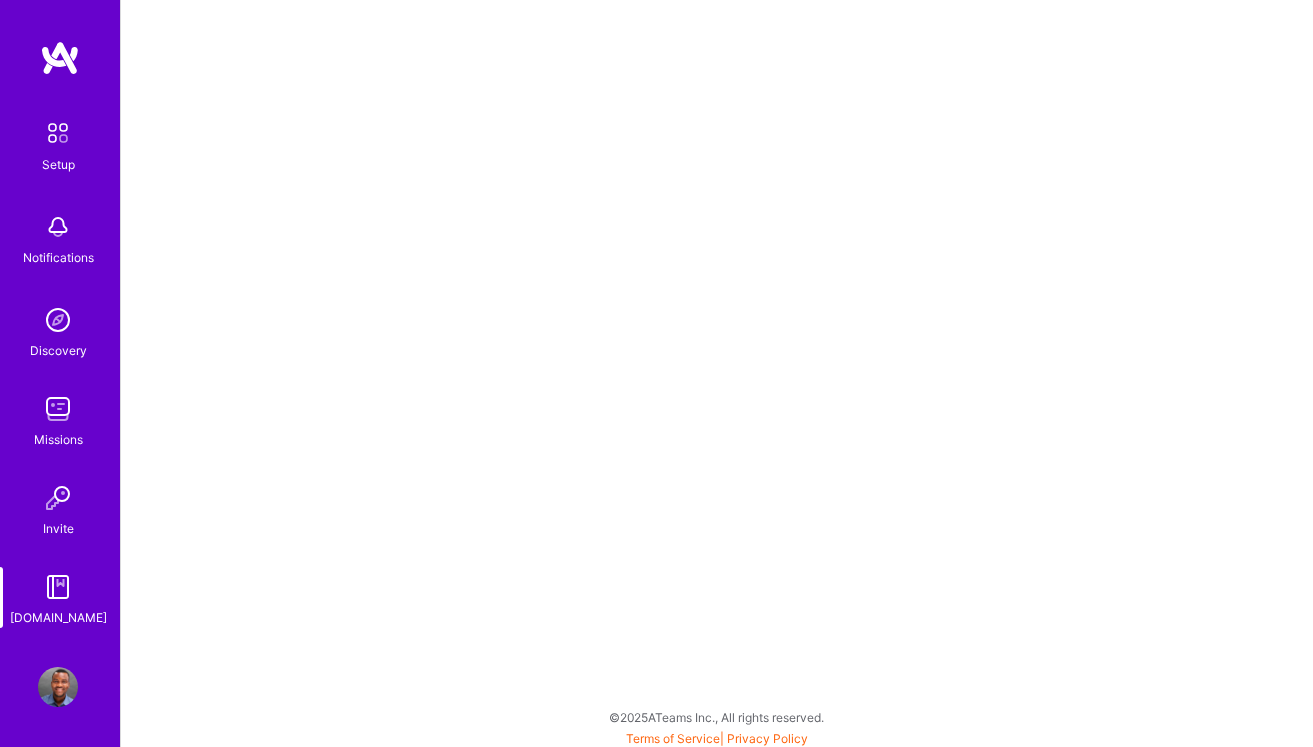 click at bounding box center (58, 133) 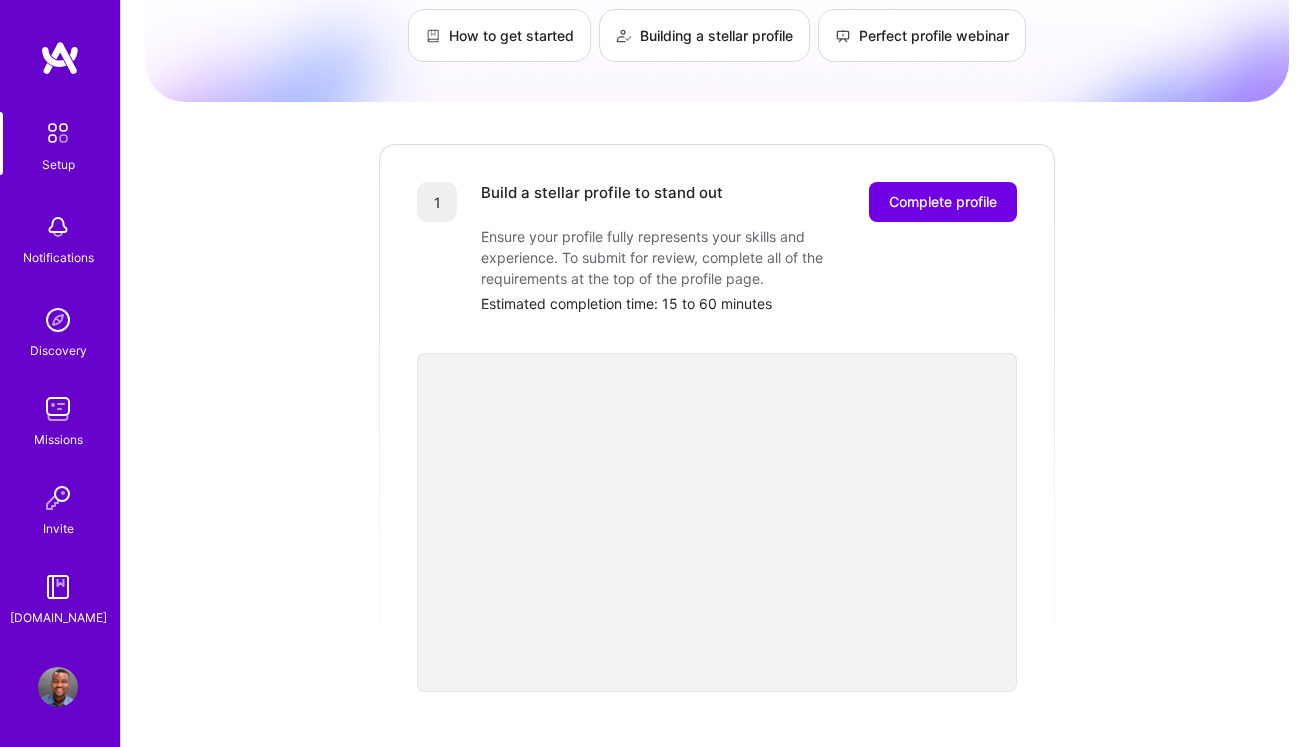 scroll, scrollTop: 273, scrollLeft: 0, axis: vertical 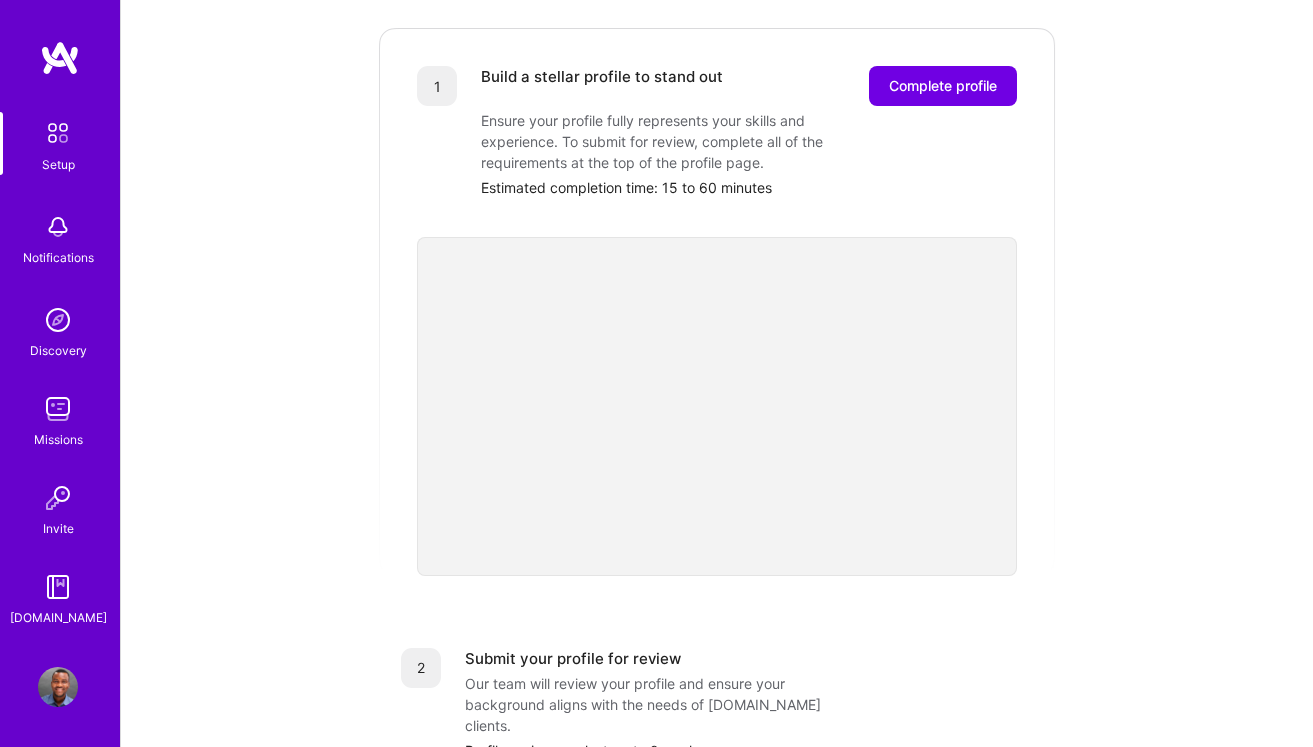 click on "Getting started as an [DOMAIN_NAME] Builder Complete the steps below to request to join [DOMAIN_NAME], a network of world-class builders pursuing their craft with autonomy. How to get started Building a stellar profile Perfect profile webinar 1 Build a stellar profile to stand out Complete profile Ensure your profile fully represents your skills and experience. To submit for review, complete all of the requirements at the top of the profile page. Estimated completion time: 15 to 60 minutes 2 Submit your profile for review Our team will review your profile and ensure your background aligns with the needs of [DOMAIN_NAME] clients. Profile review can last up to 2 weeks 3 Showcase your expertise on an evaluation call Schedule a call with our team to share details about your skills and past experience. You cannot be considered until you complete an evaluation call. Evaluation interview duration: 30-45 minutes 🎉 Join the team" at bounding box center (717, 508) 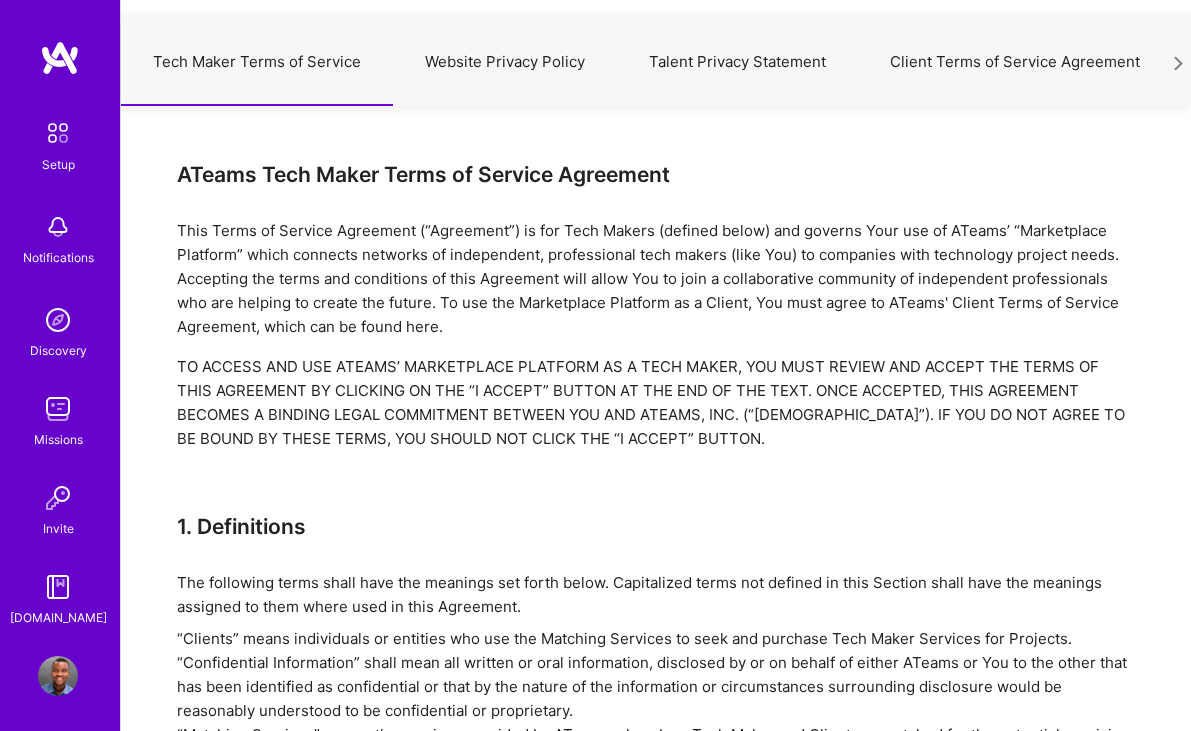 scroll, scrollTop: 2, scrollLeft: 0, axis: vertical 